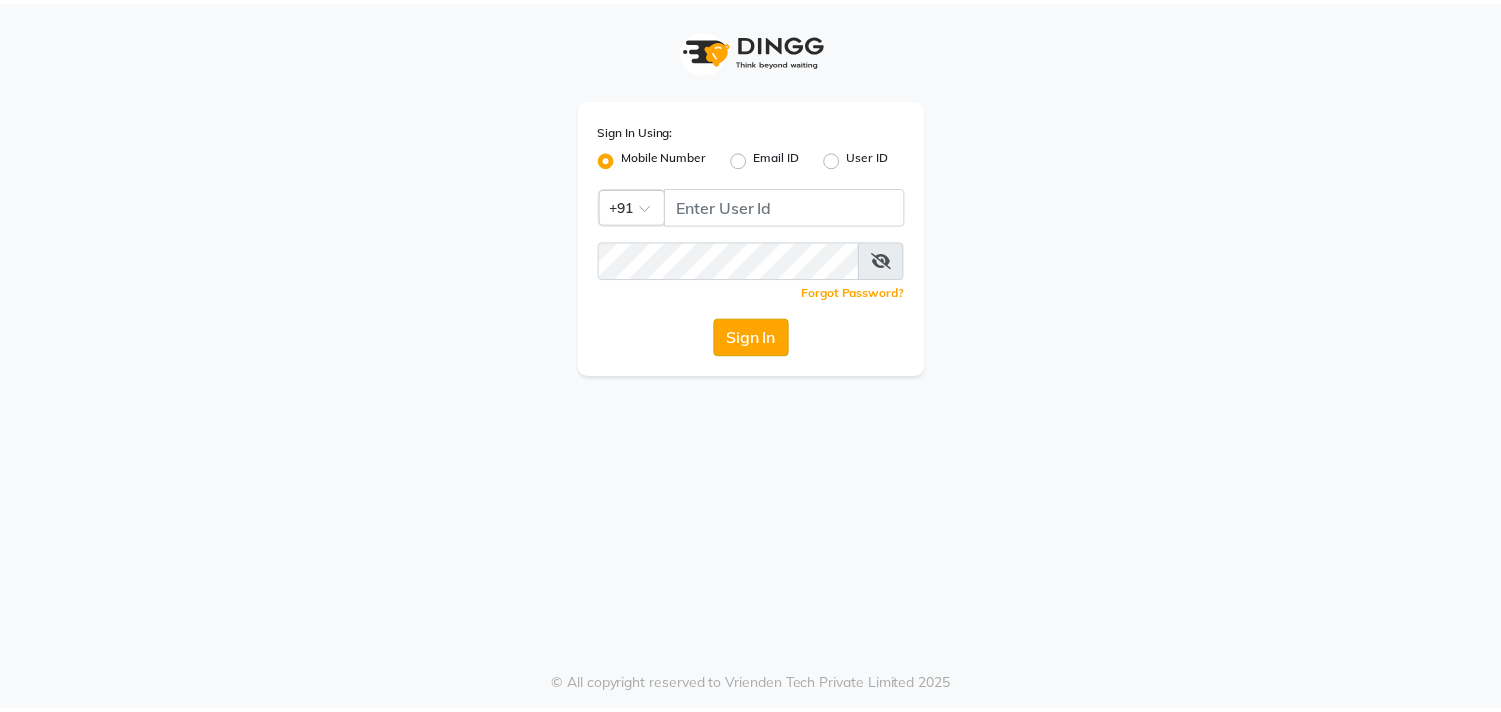 scroll, scrollTop: 0, scrollLeft: 0, axis: both 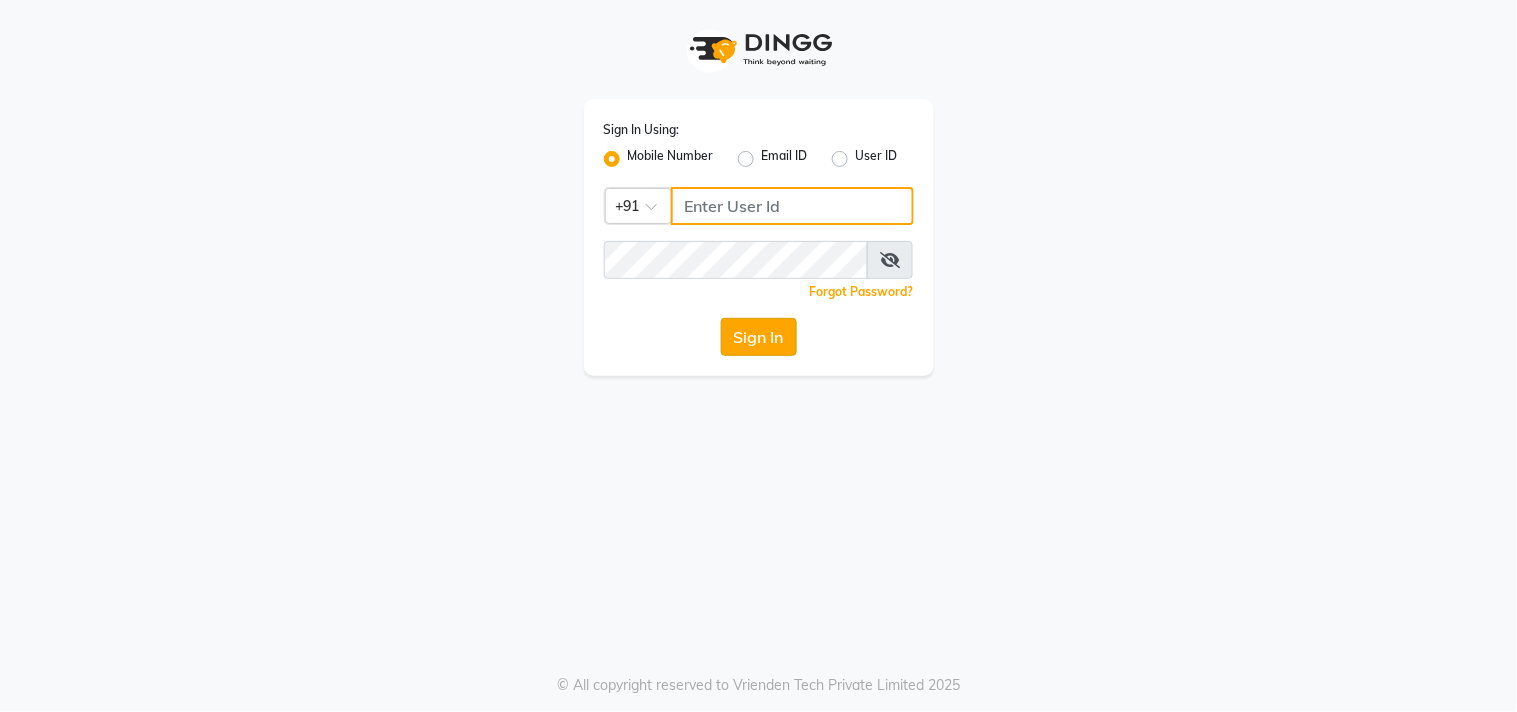 type on "9559808482" 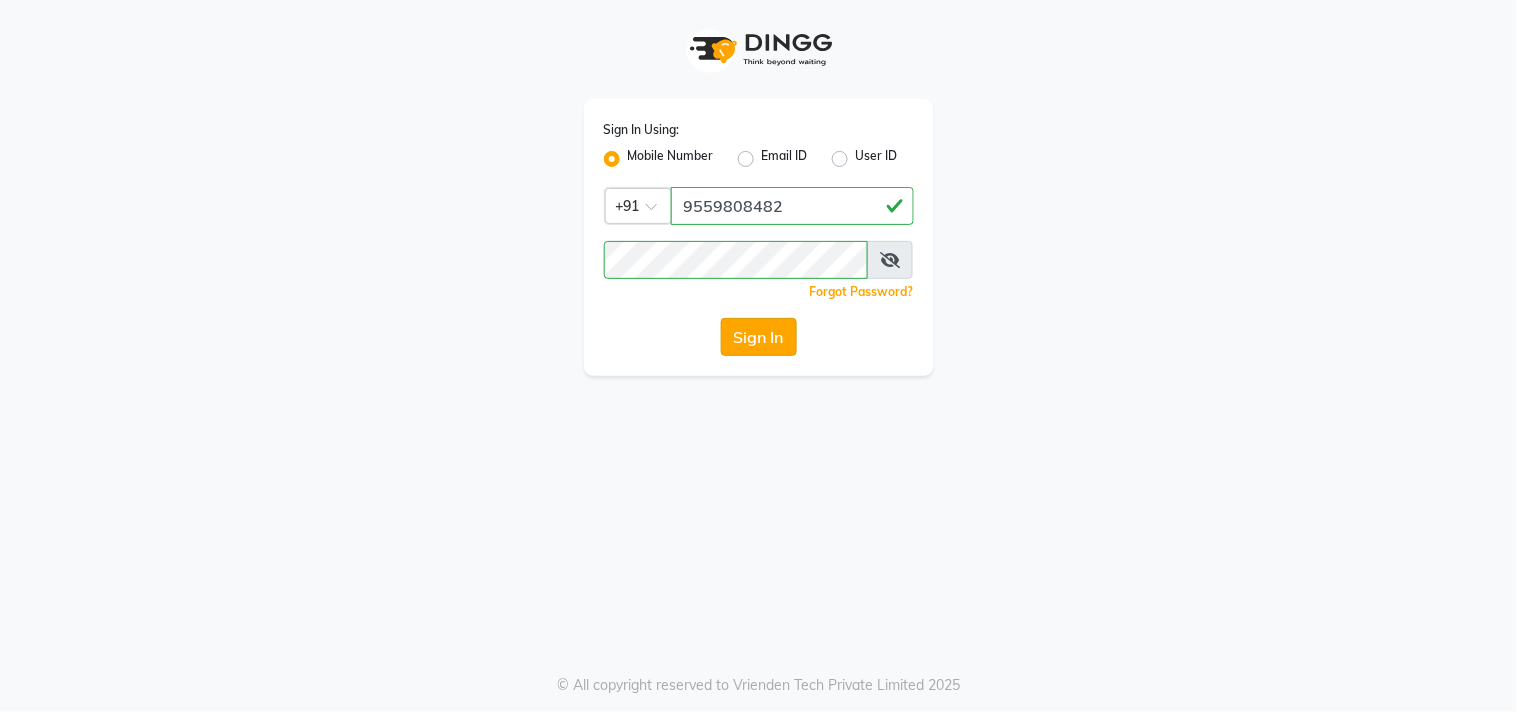 click on "Sign In" 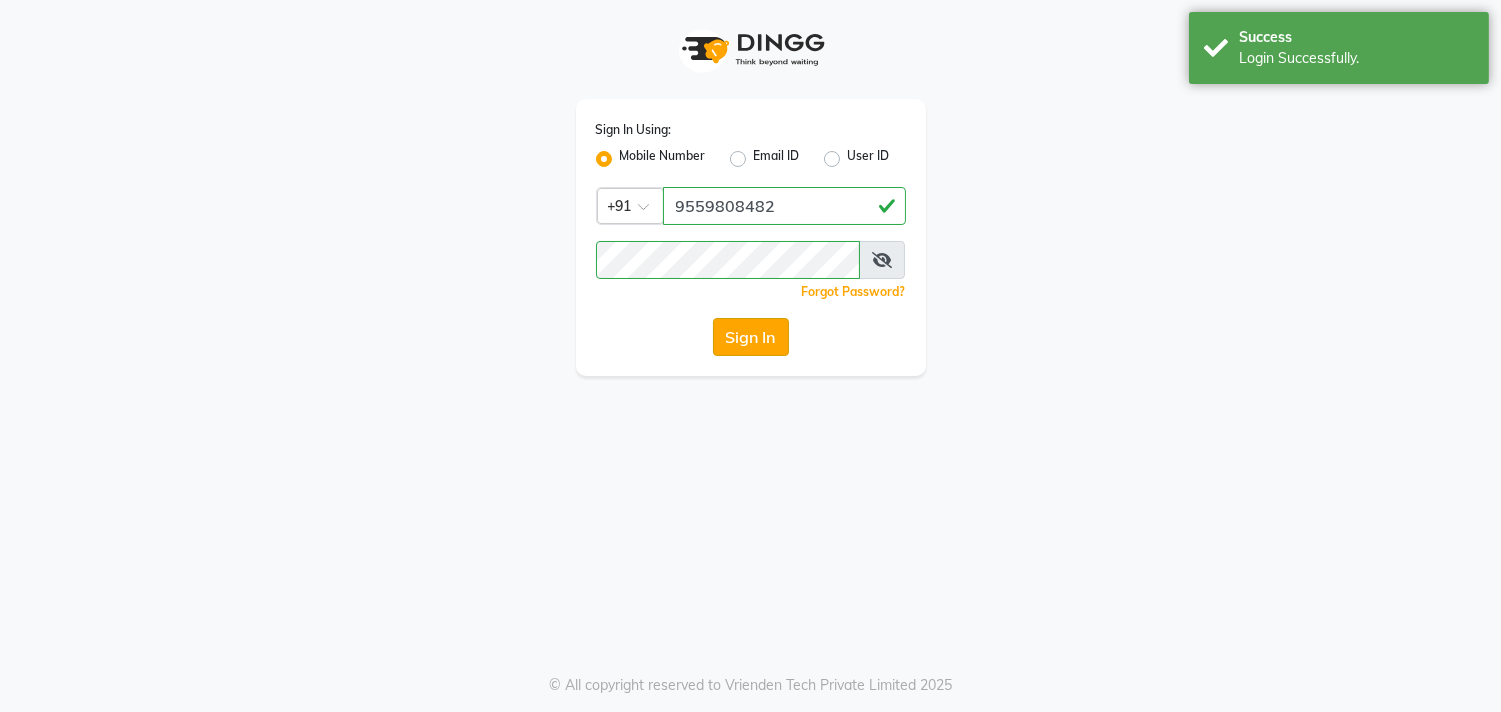 select on "service" 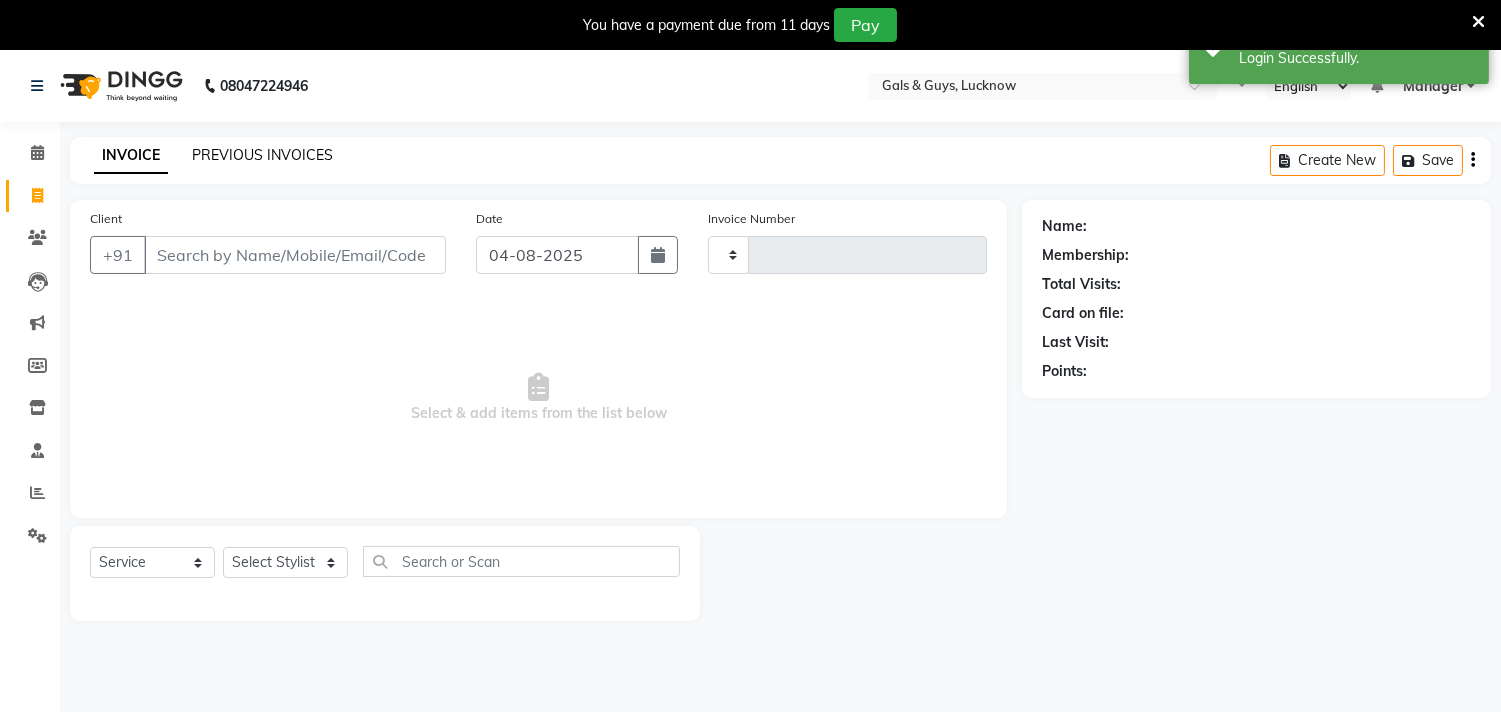select on "en" 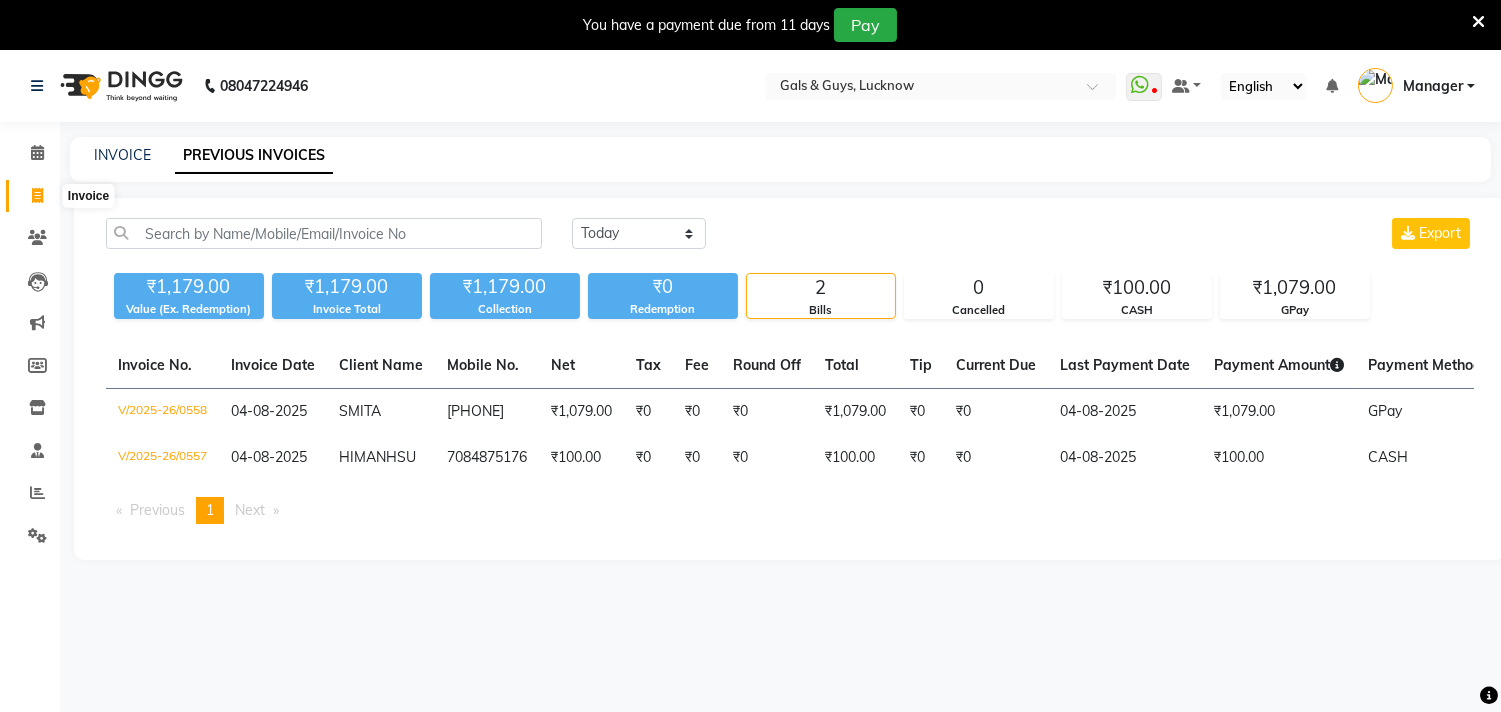 click 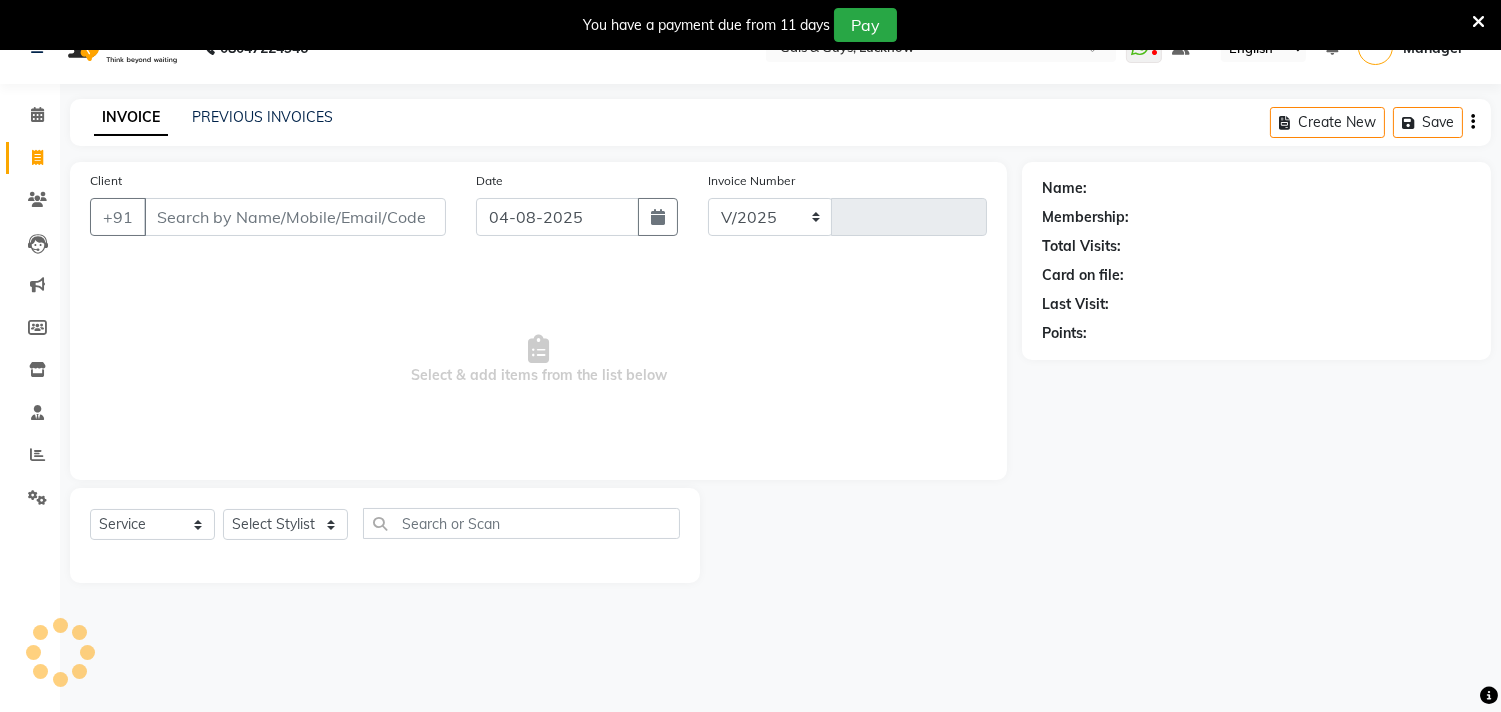 select on "7505" 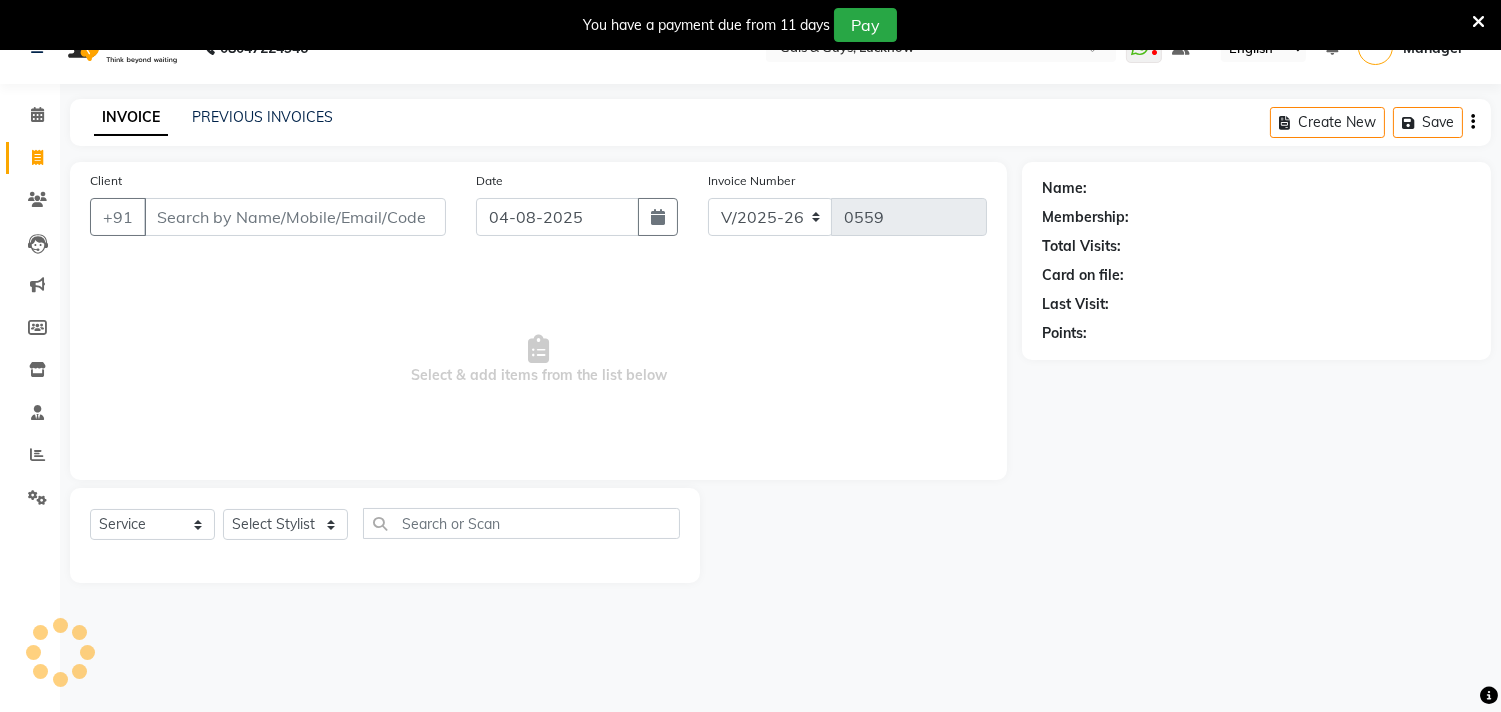 scroll, scrollTop: 50, scrollLeft: 0, axis: vertical 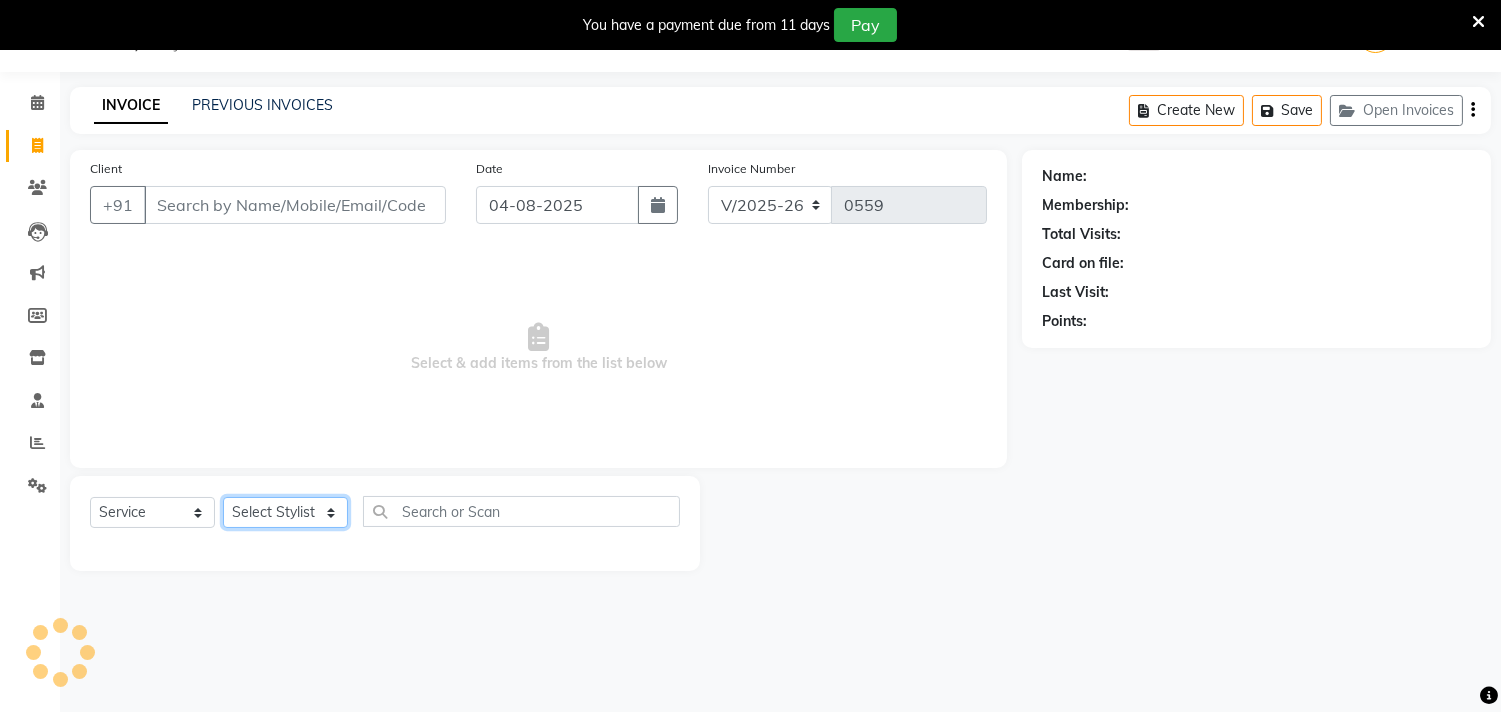 click on "Select Stylist" 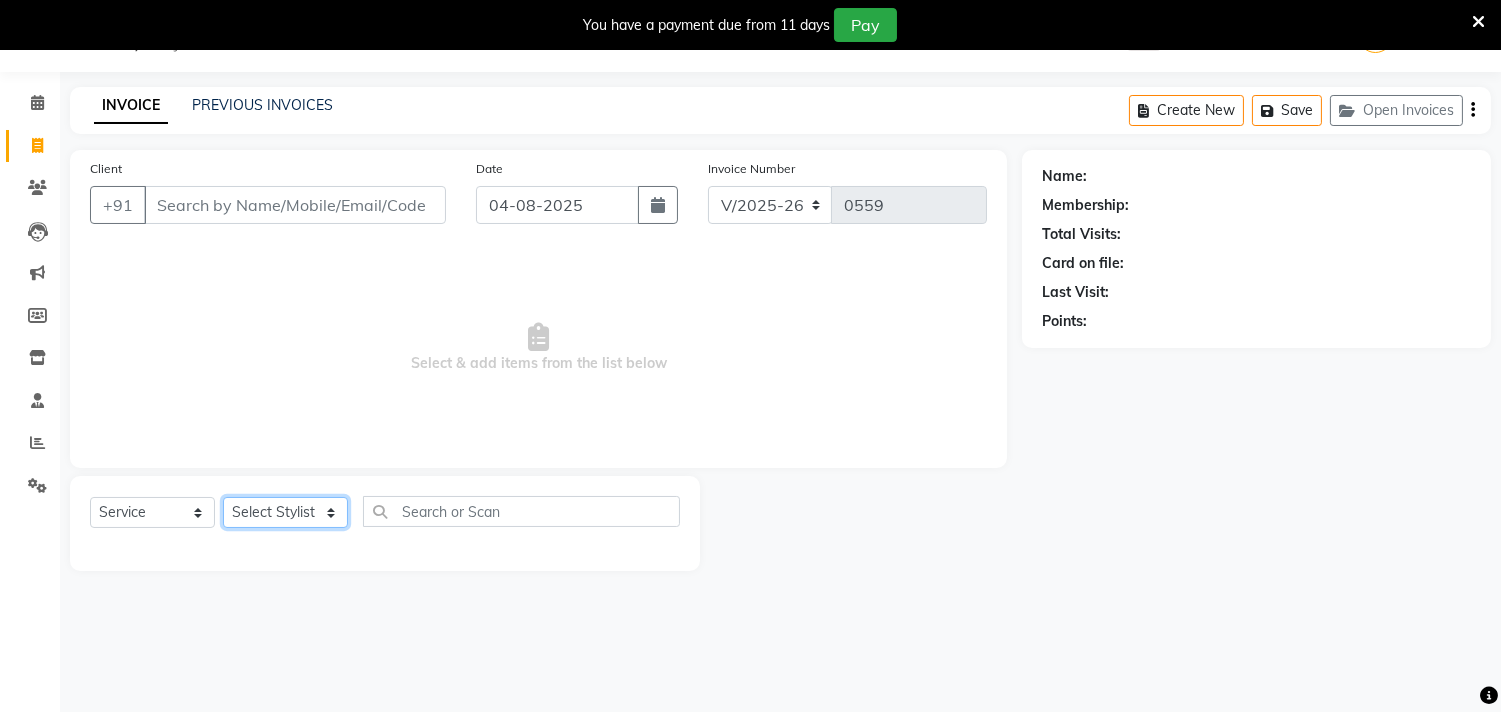 select on "71124" 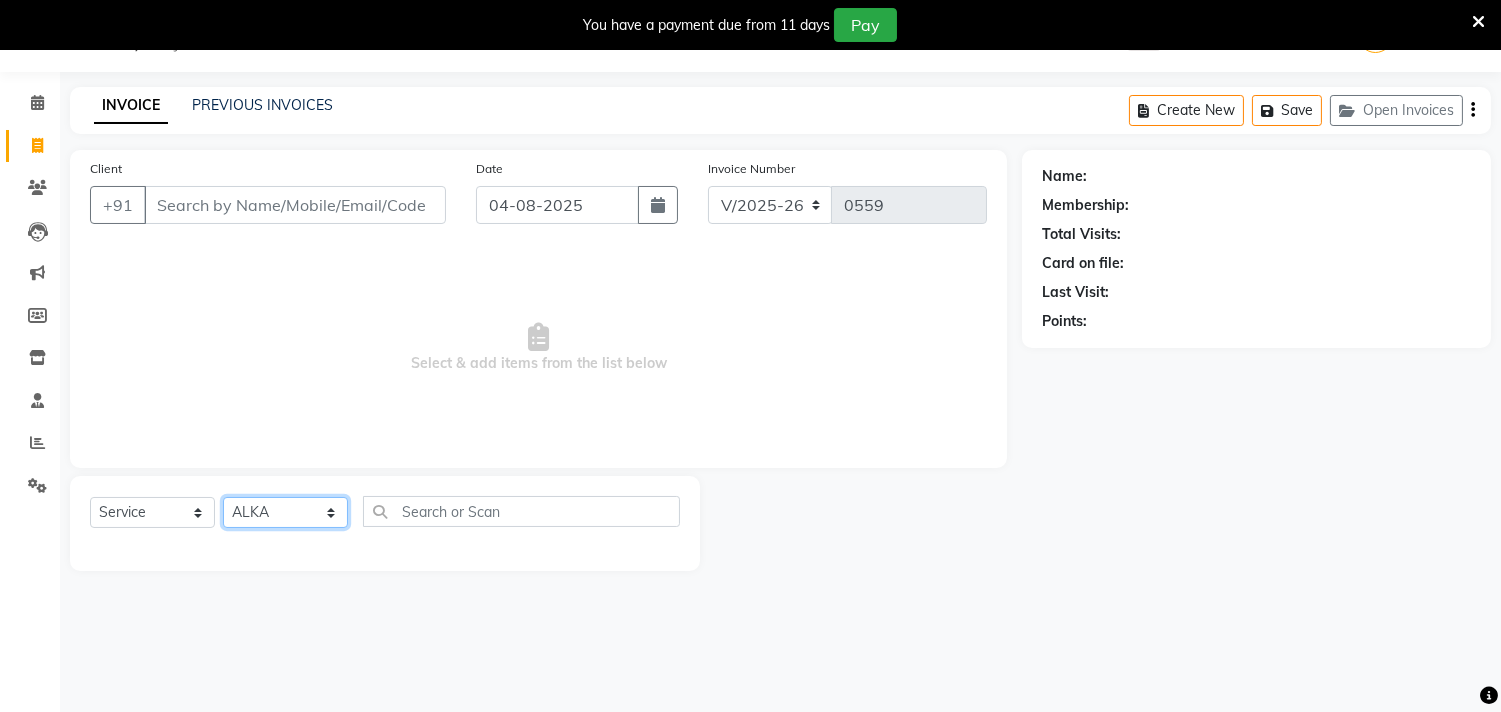 click on "Select Stylist Abhinav ADVANCE ALKA Ankita B-WAX  KUNAL Manager MEMBERSHIP PALLAVI PRATHAM PRODUCT RAJAT TANIYA VIRENDRA" 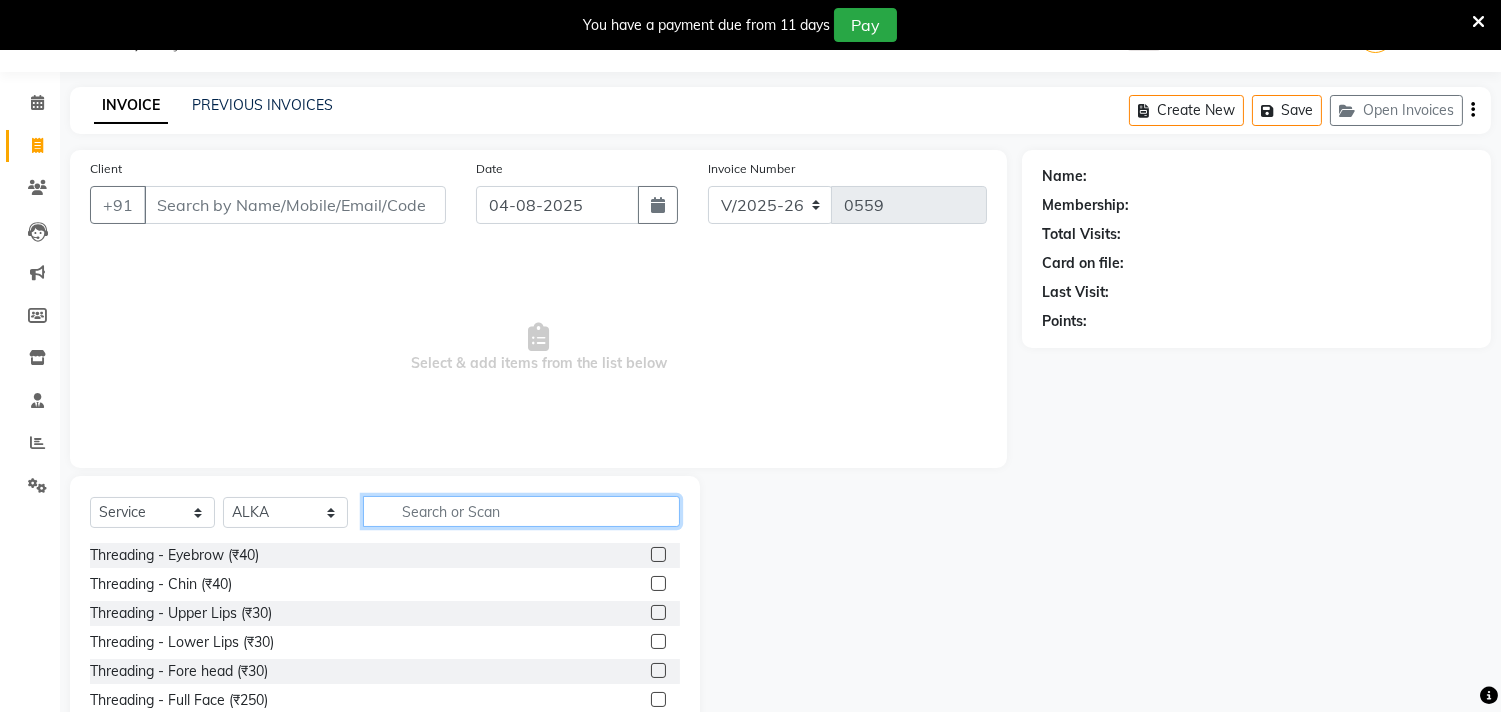click 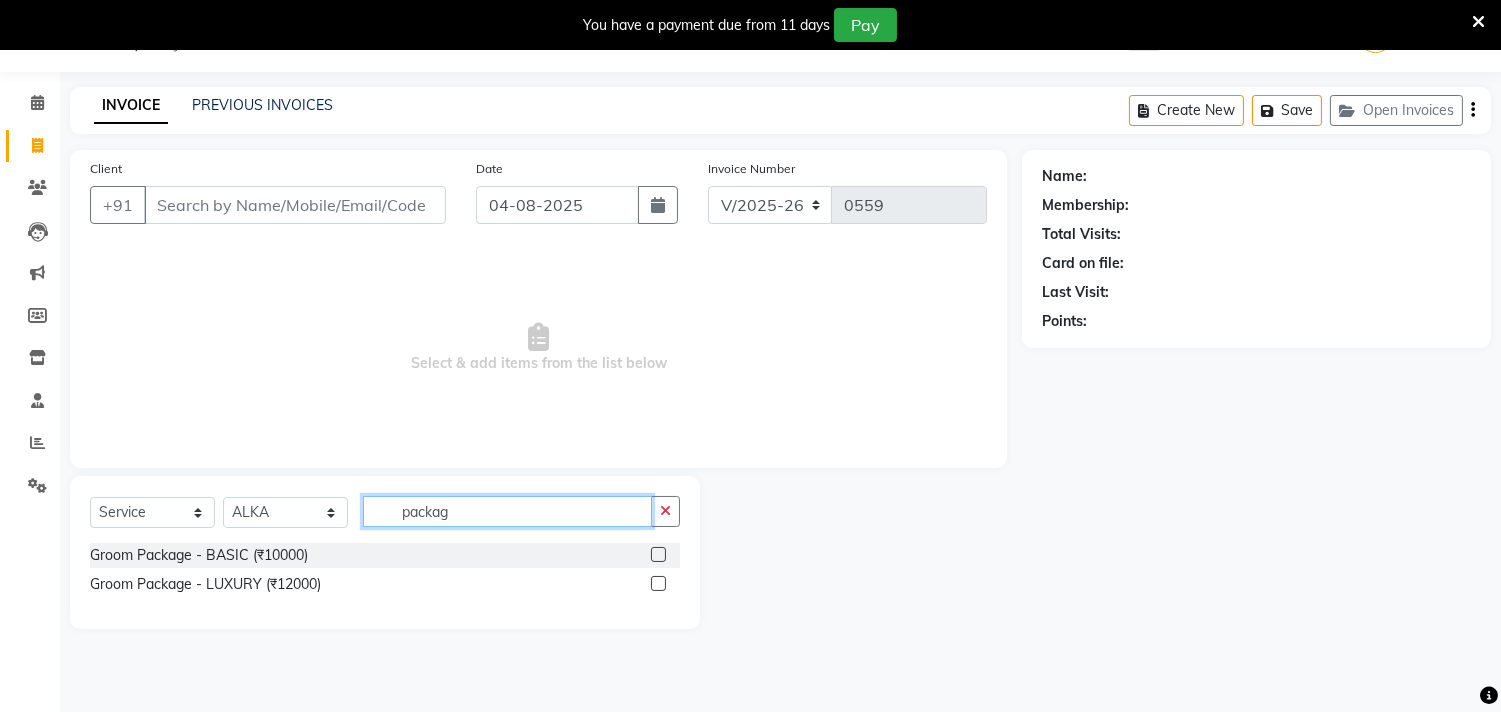 type on "packag" 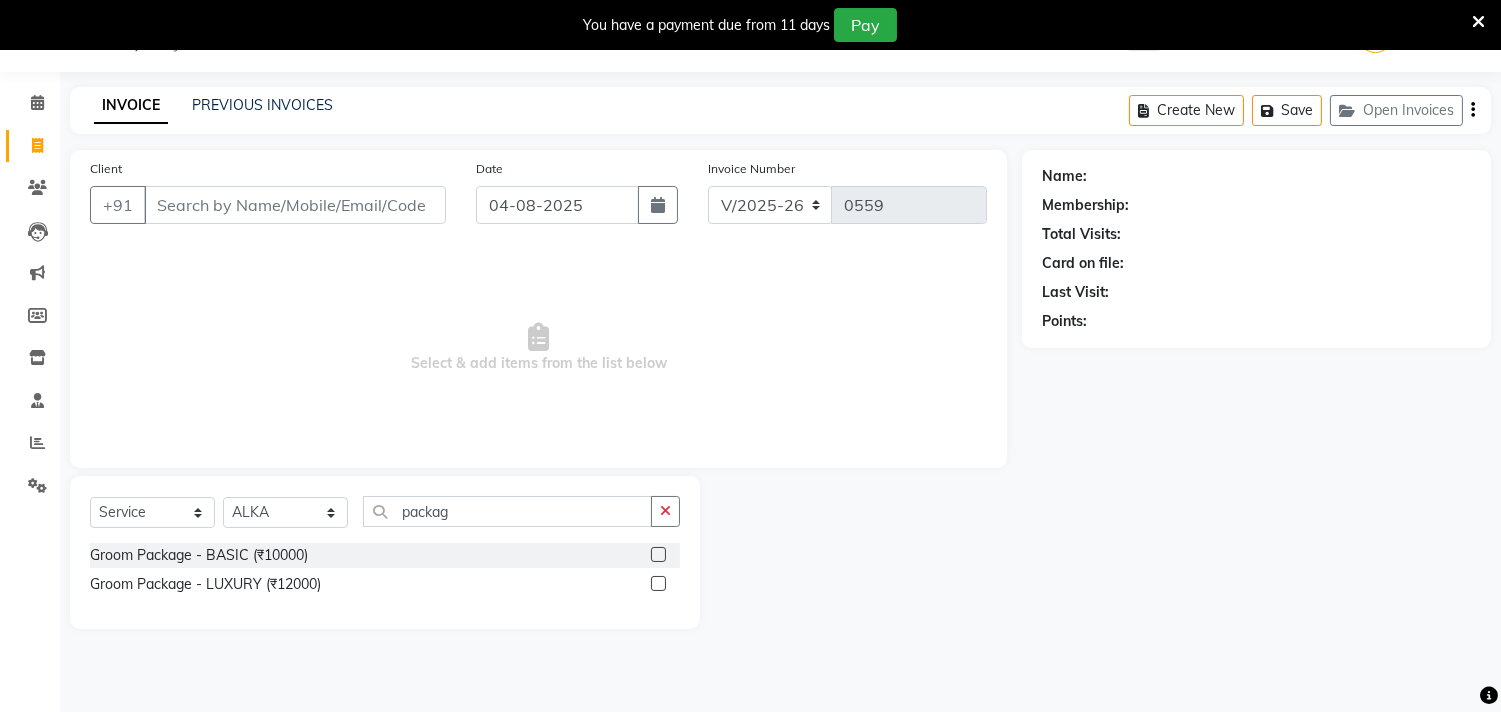 click 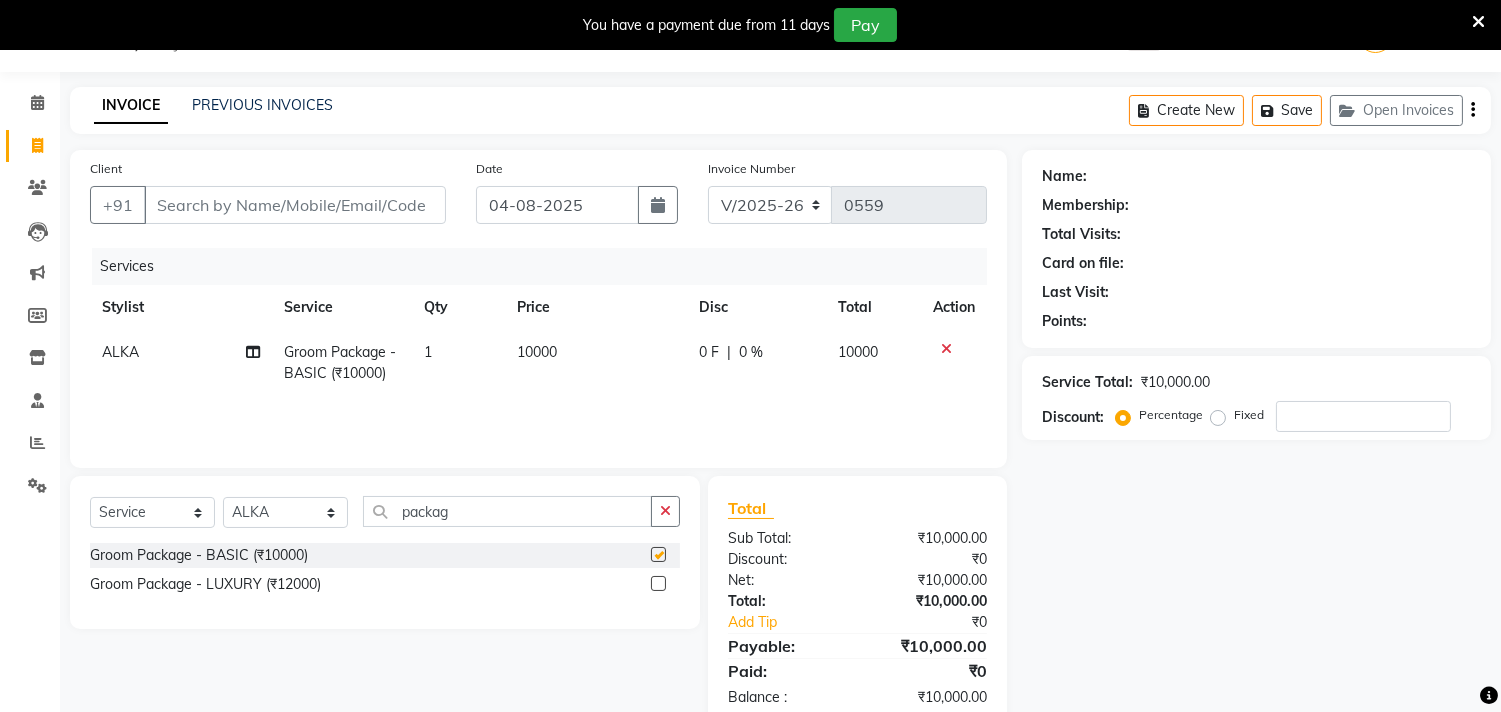 checkbox on "false" 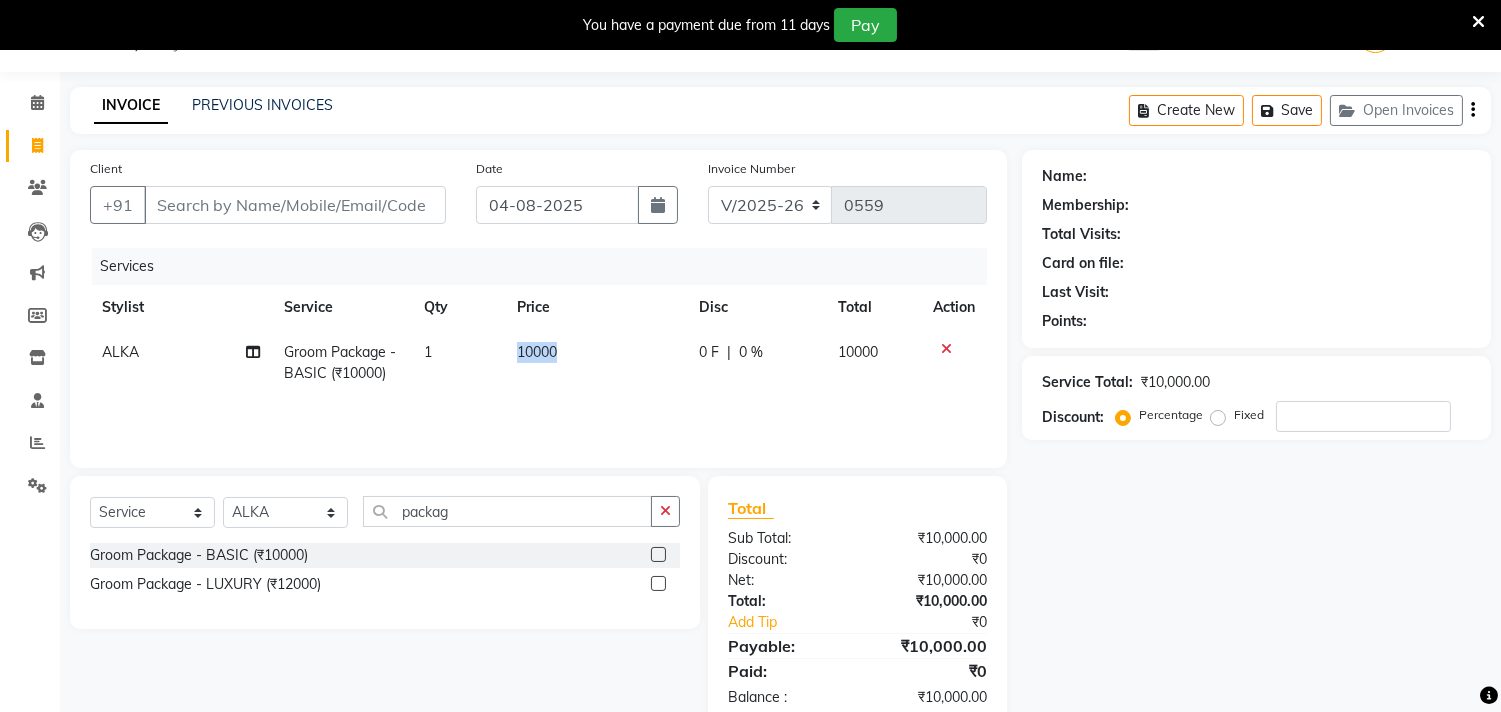 drag, startPoint x: 570, startPoint y: 348, endPoint x: 462, endPoint y: 365, distance: 109.32977 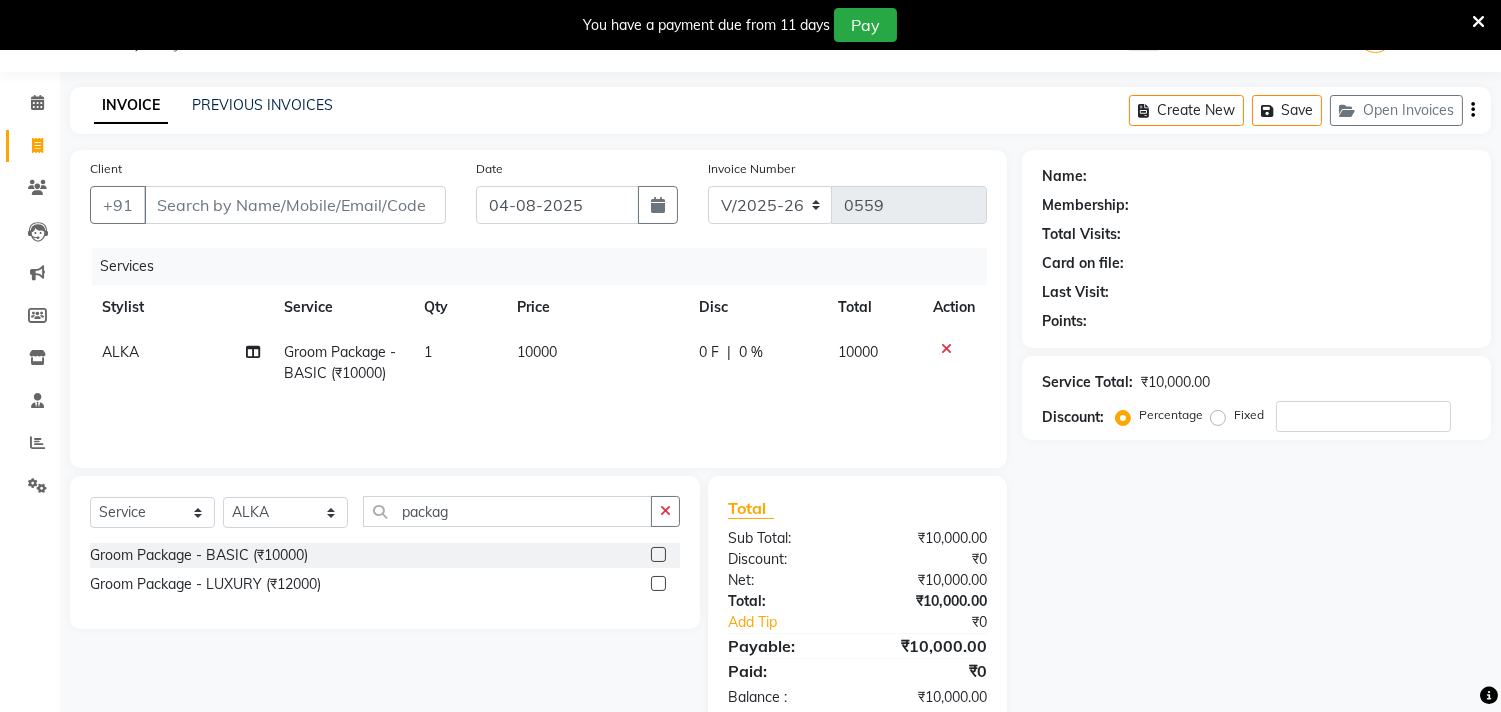select on "71124" 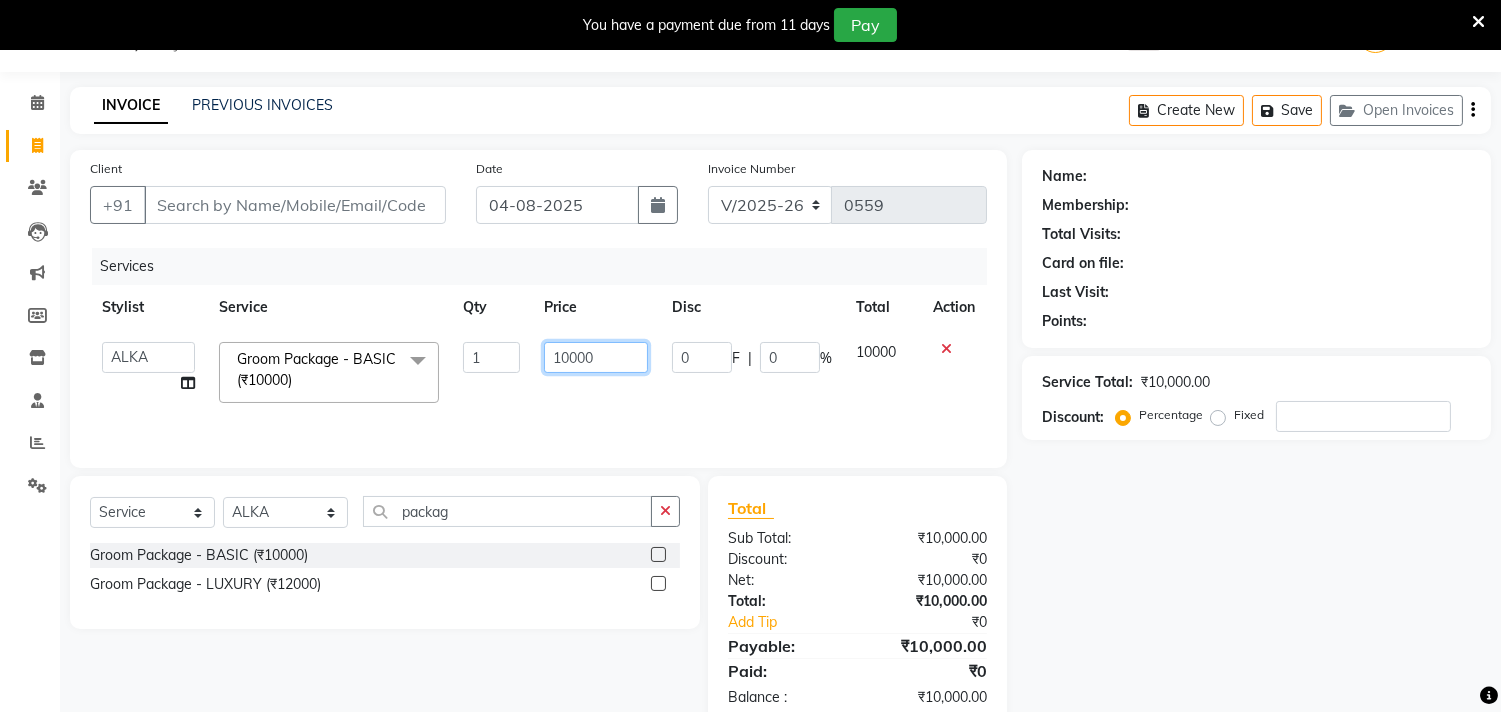 drag, startPoint x: 606, startPoint y: 358, endPoint x: 531, endPoint y: 371, distance: 76.11833 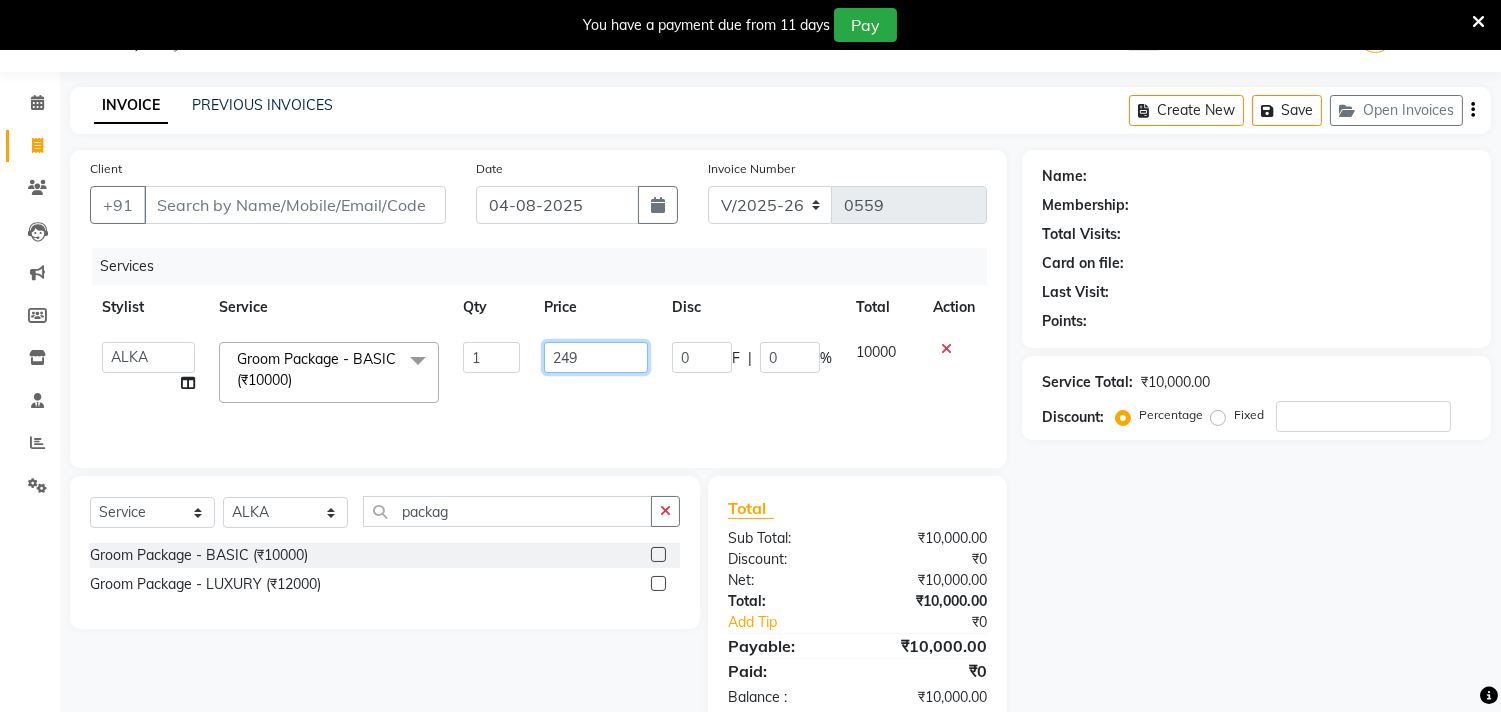 type on "2499" 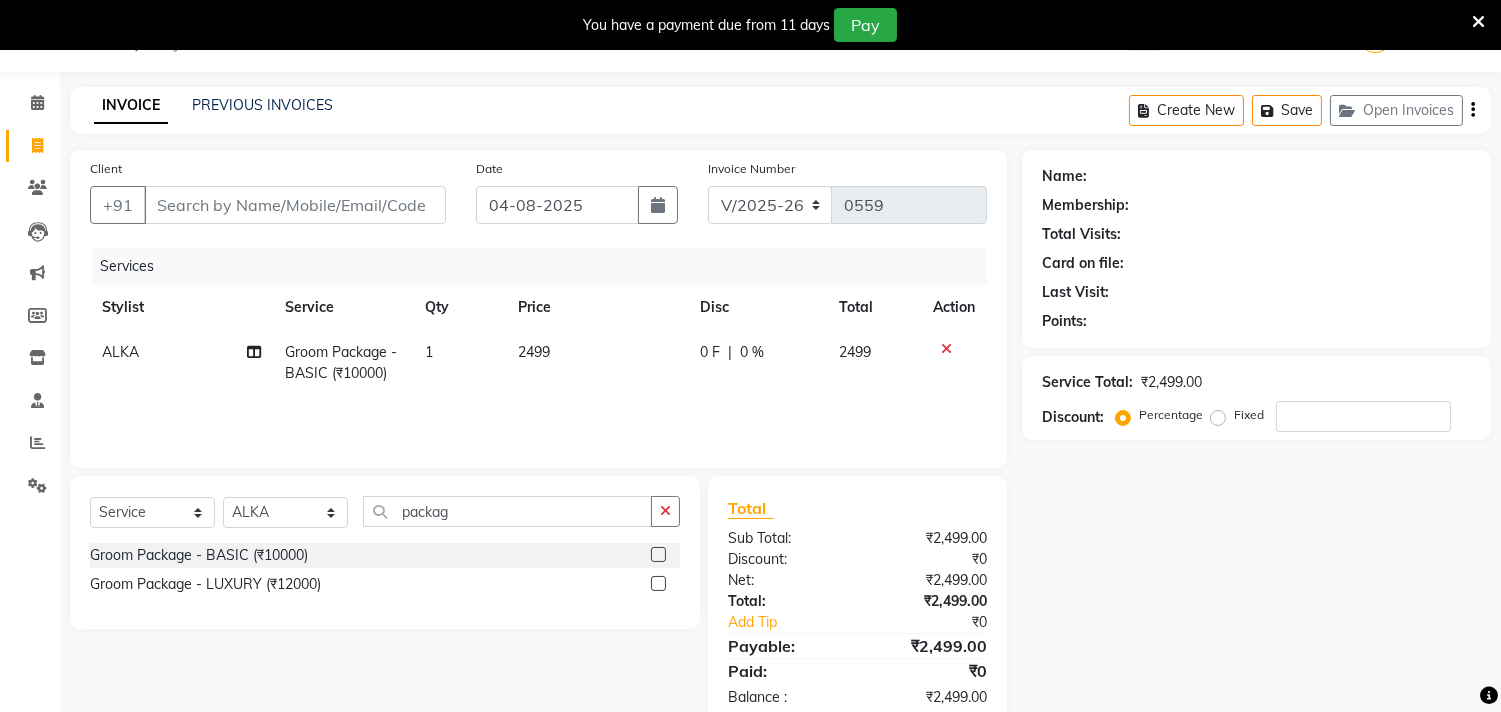 click on "Name: Membership: Total Visits: Card on file: Last Visit:  Points:  Service Total:  ₹2,499.00  Discount:  Percentage   Fixed" 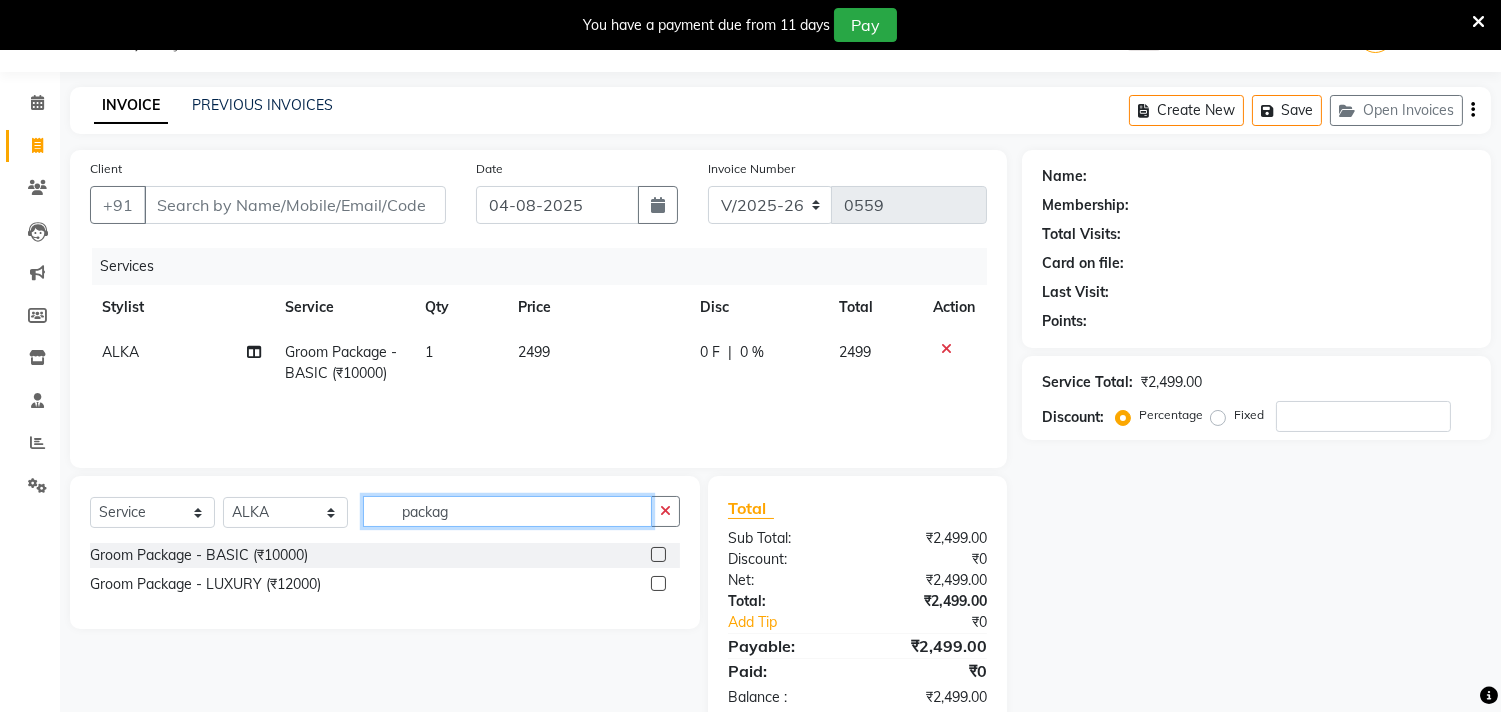 drag, startPoint x: 515, startPoint y: 507, endPoint x: 335, endPoint y: 562, distance: 188.2153 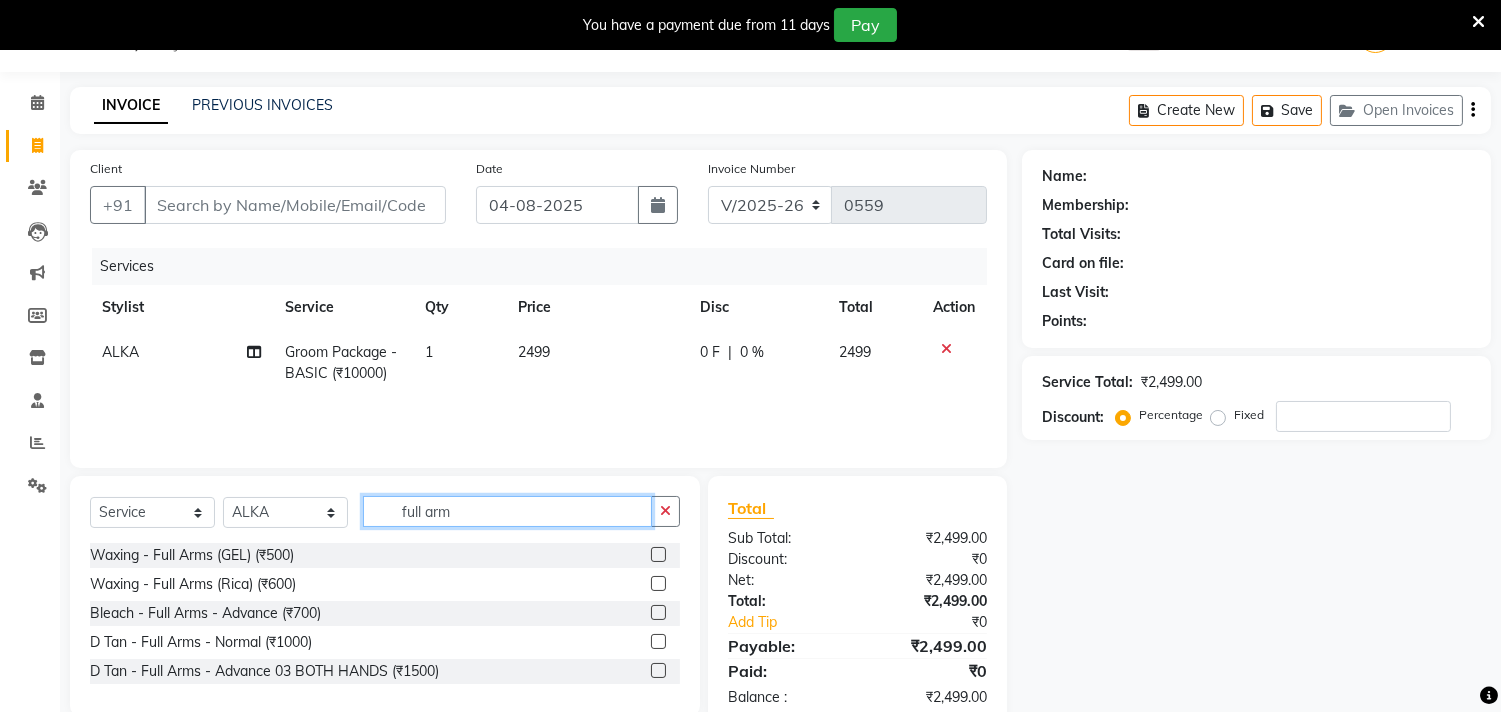 type on "full arm" 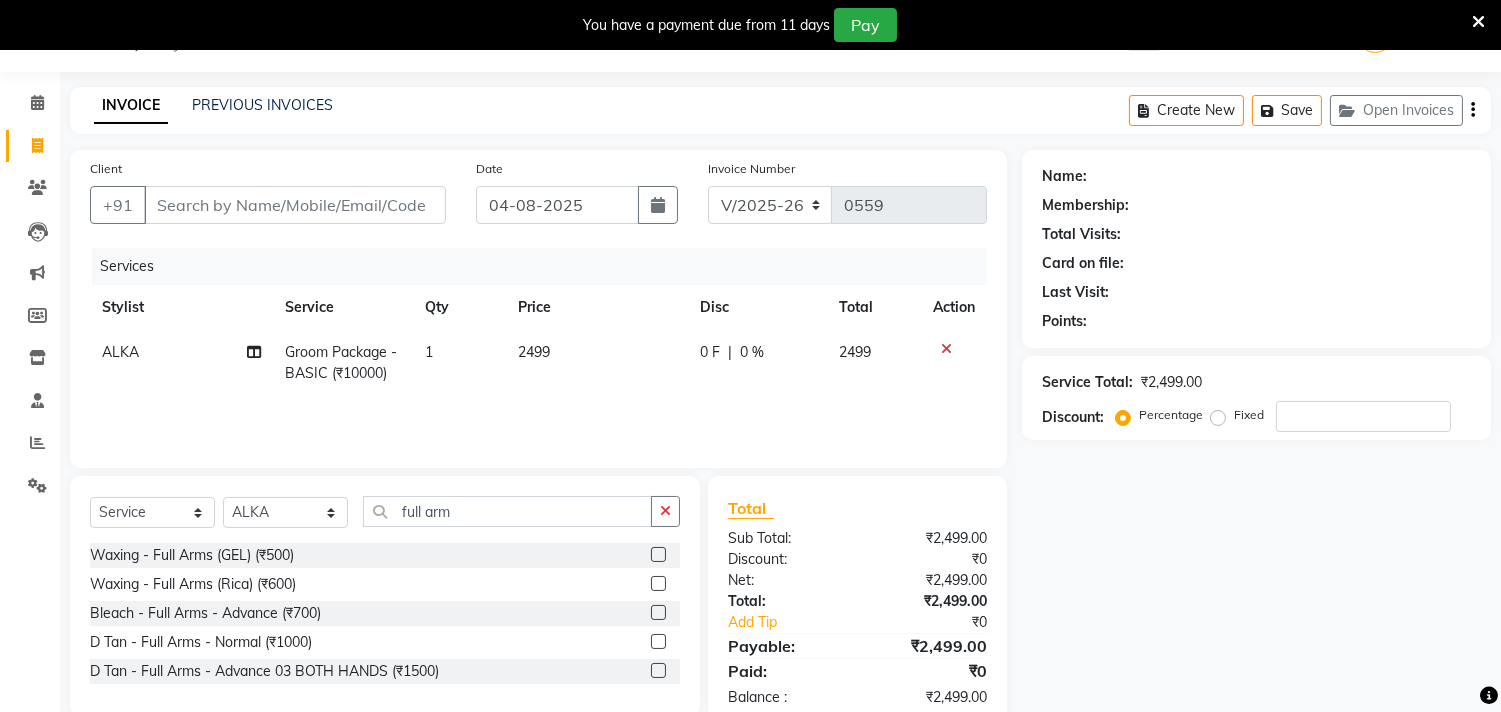 click 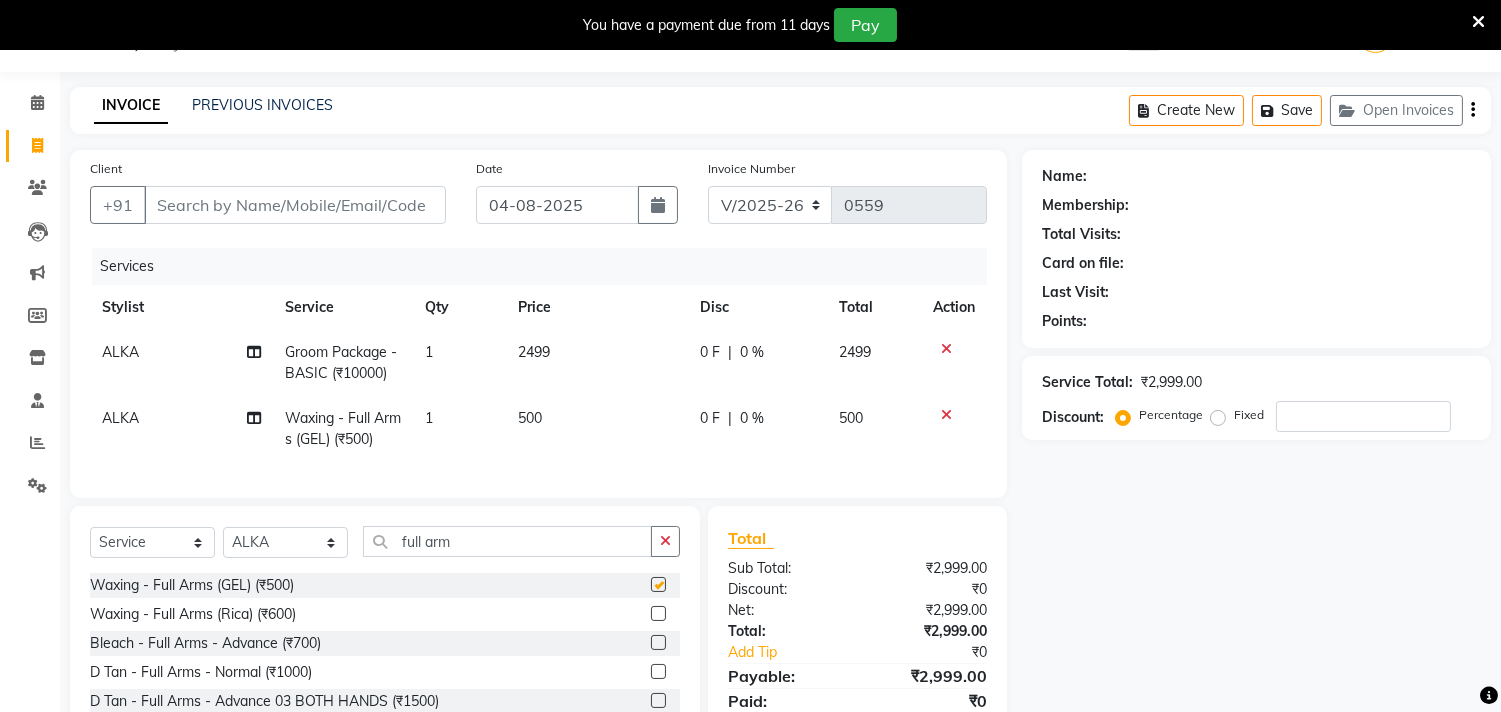checkbox on "false" 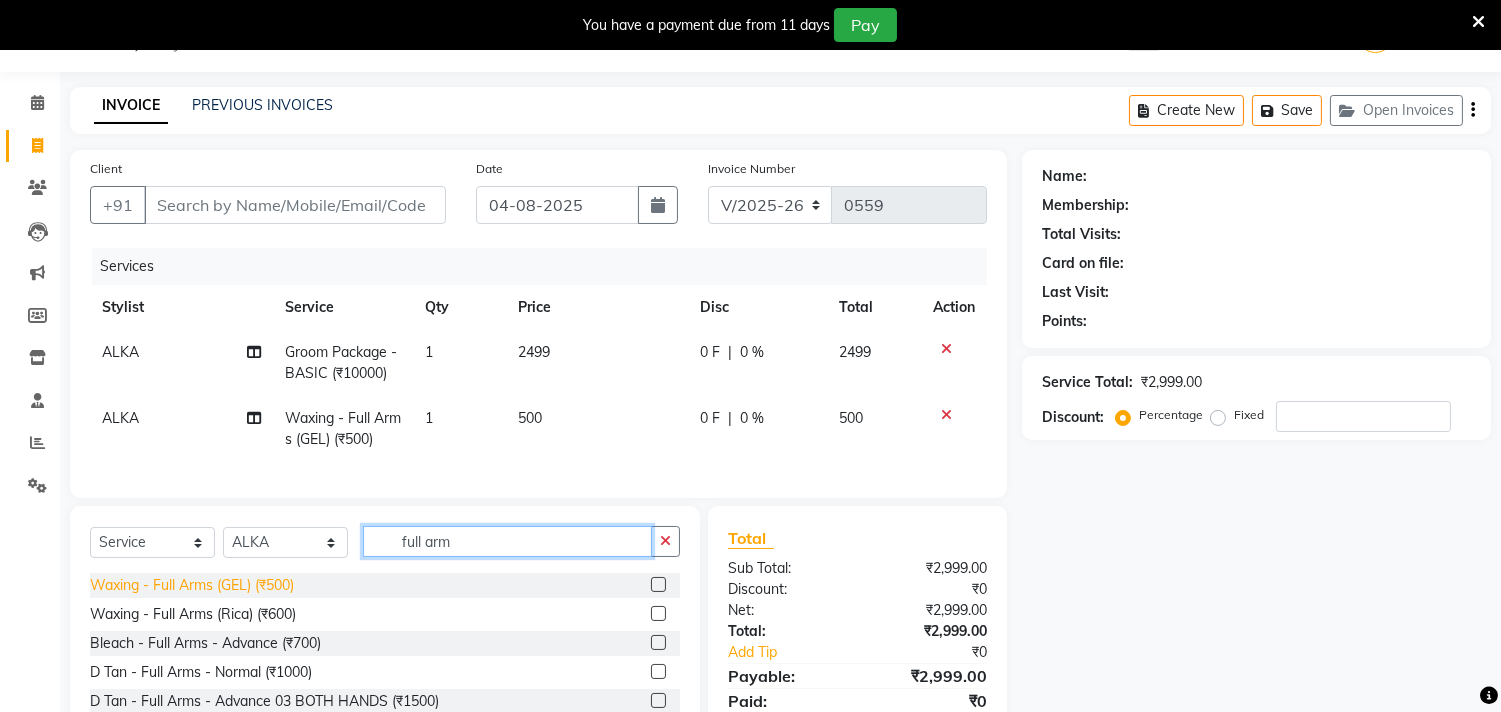 drag, startPoint x: 493, startPoint y: 568, endPoint x: 297, endPoint y: 601, distance: 198.75865 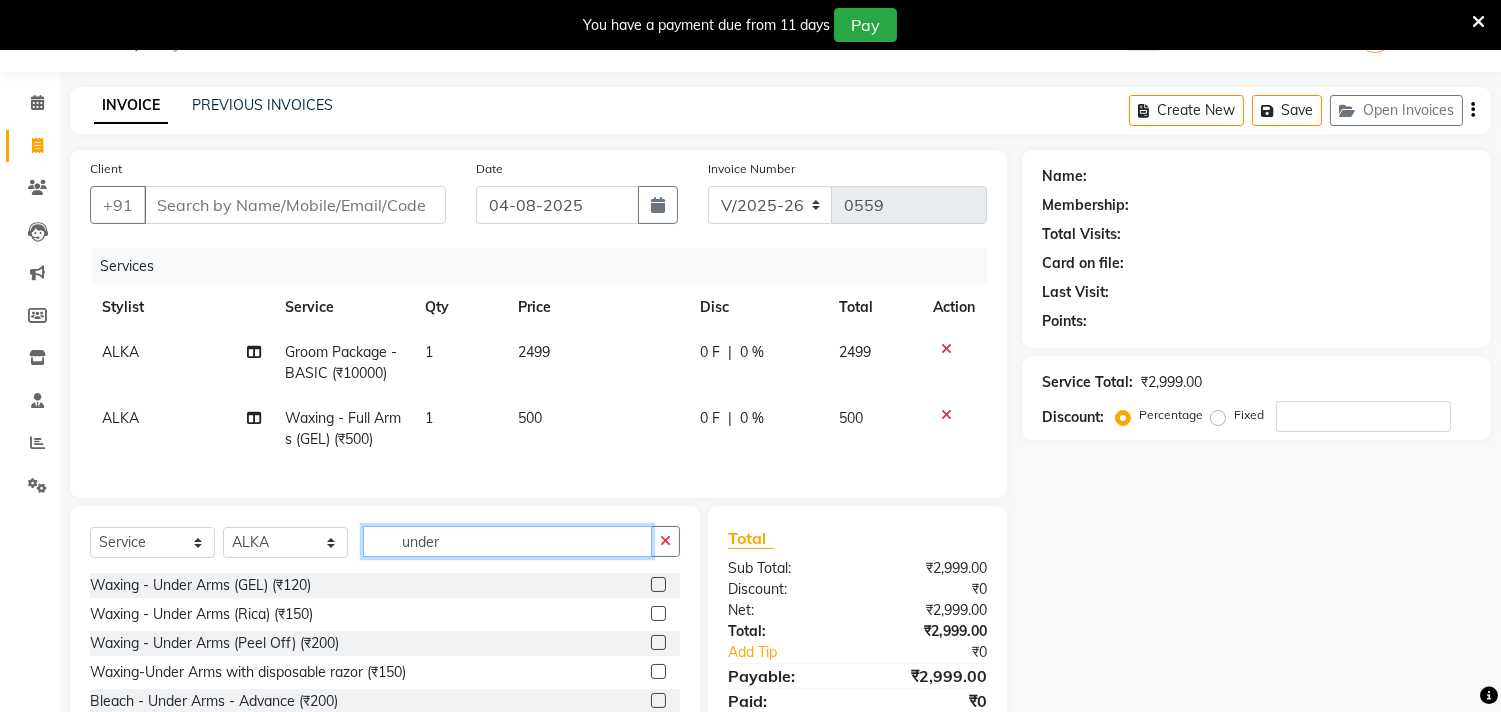 type on "under" 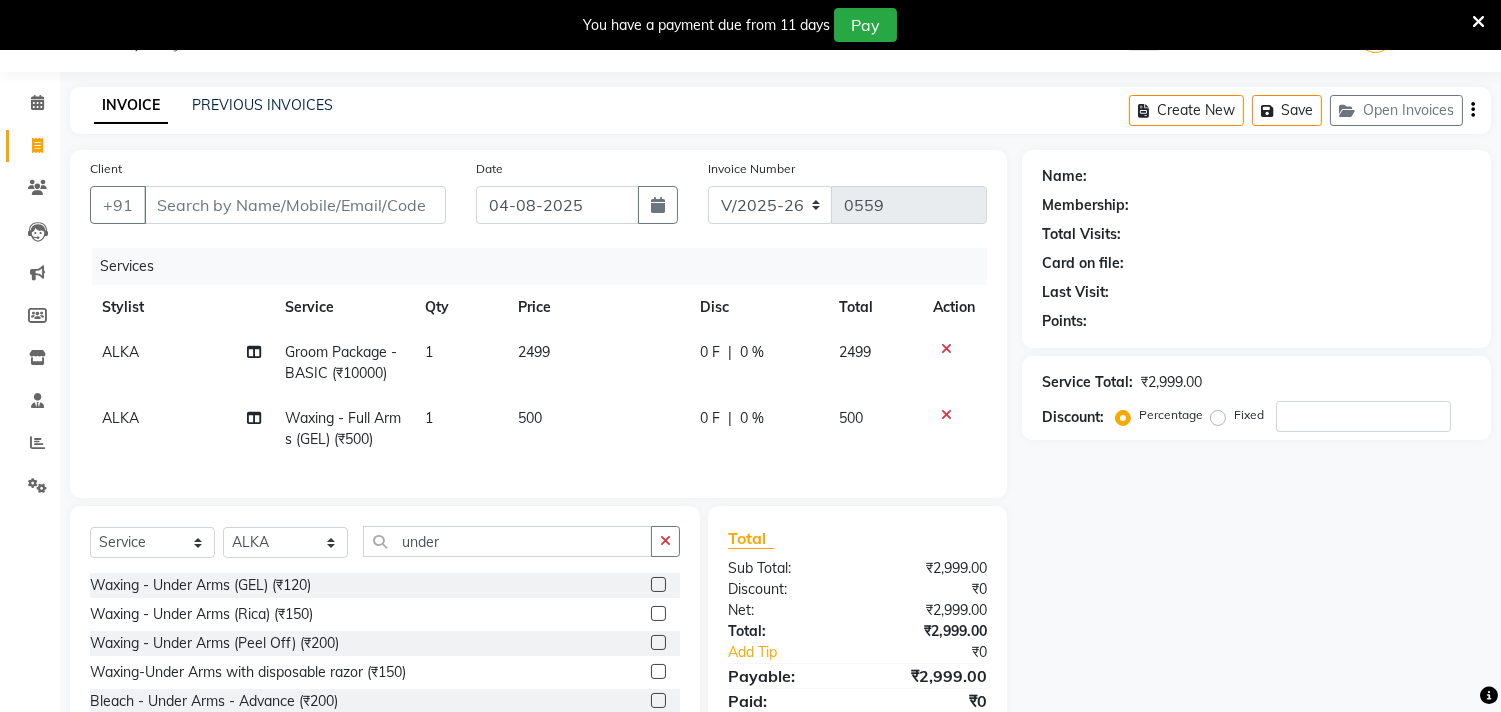 click 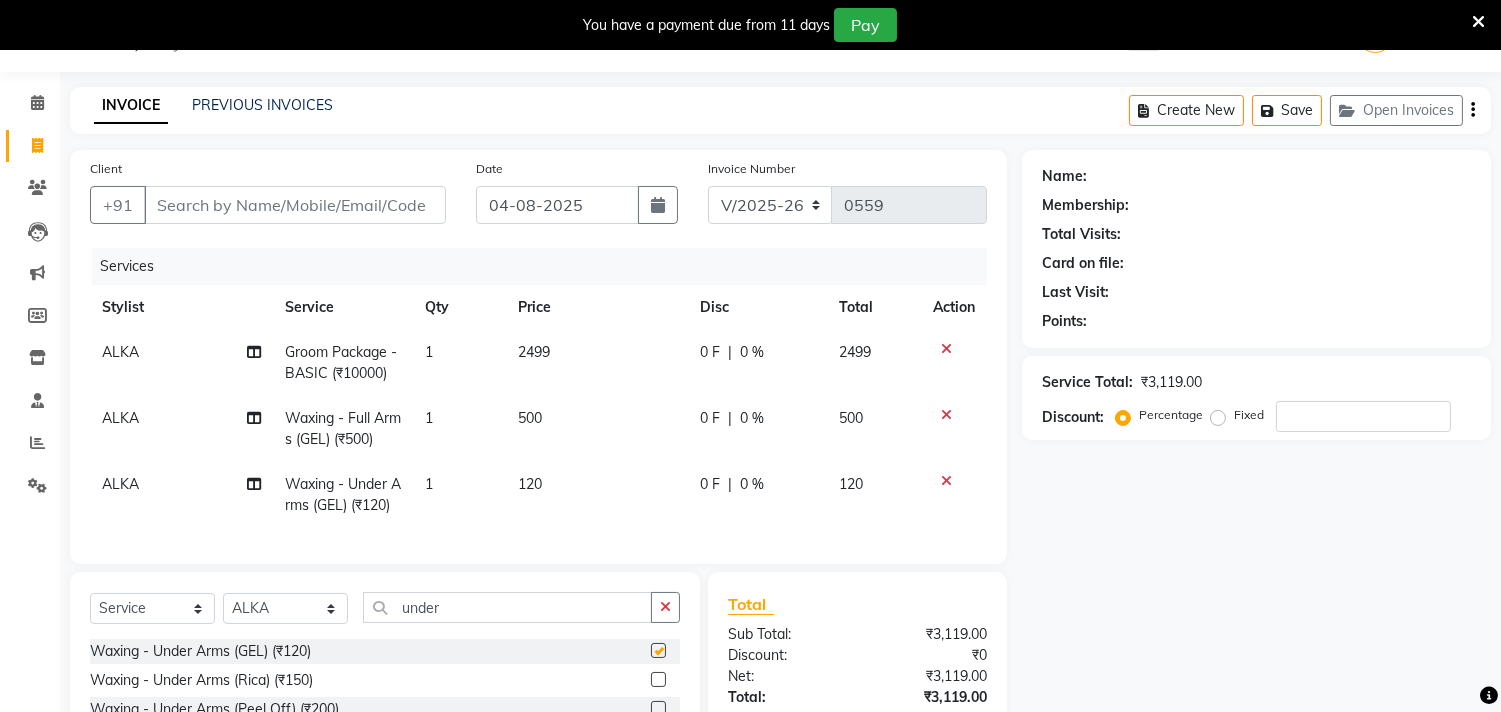 checkbox on "false" 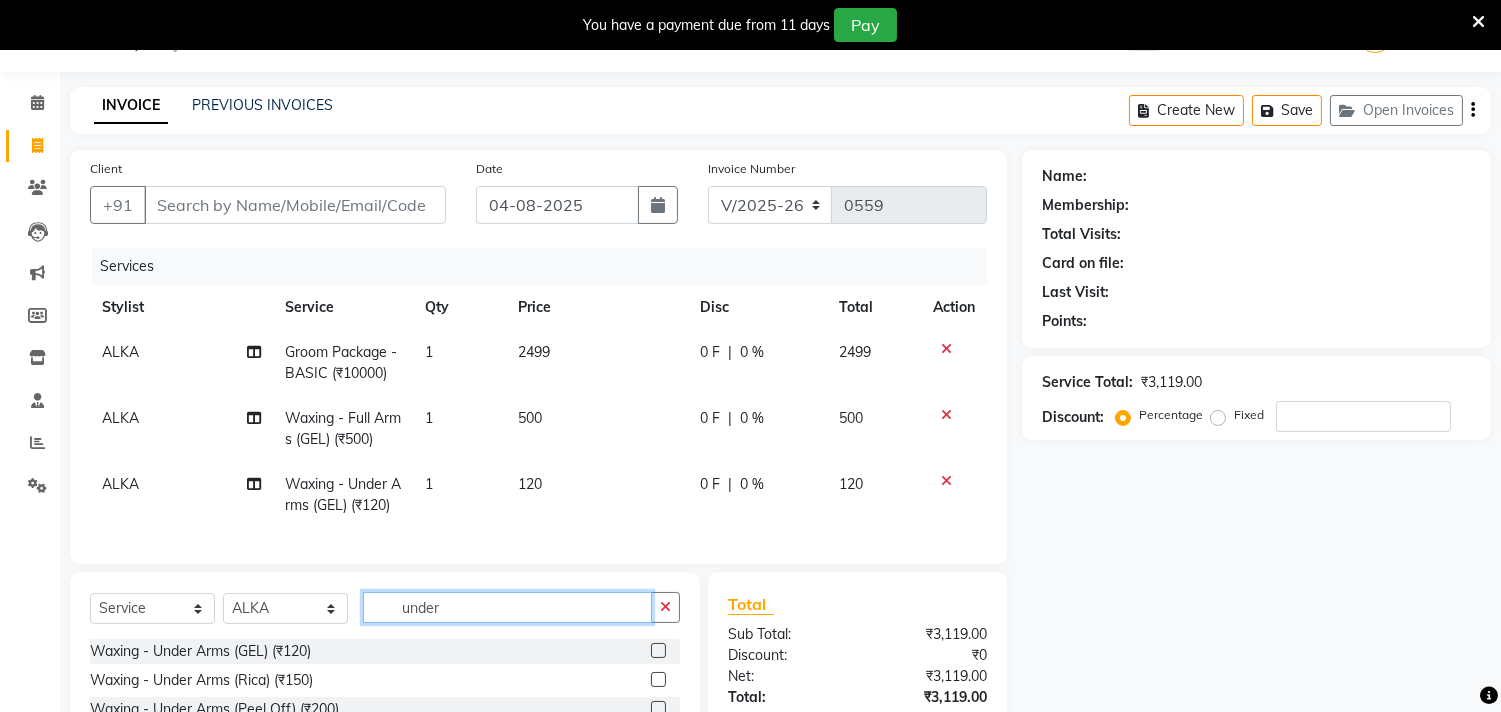 drag, startPoint x: 463, startPoint y: 648, endPoint x: 297, endPoint y: 653, distance: 166.07529 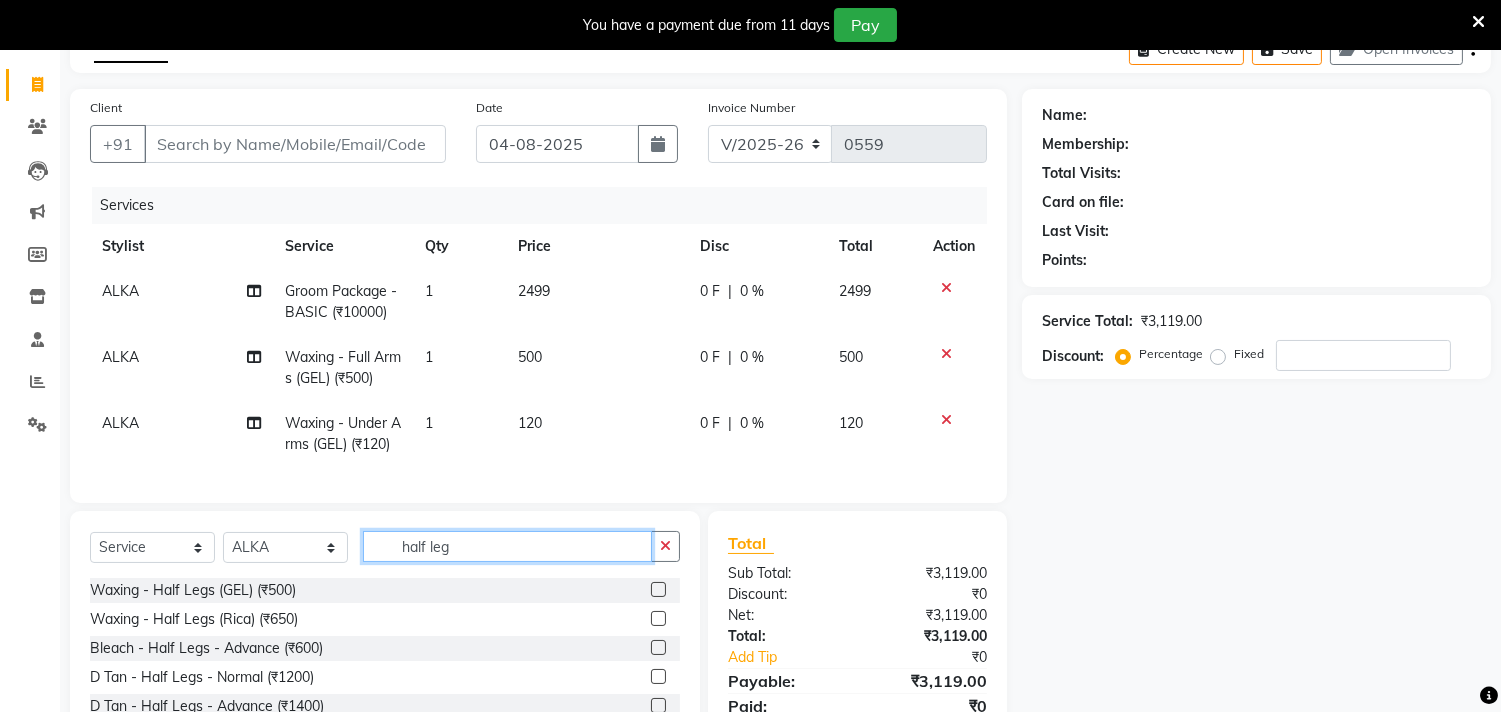 scroll, scrollTop: 161, scrollLeft: 0, axis: vertical 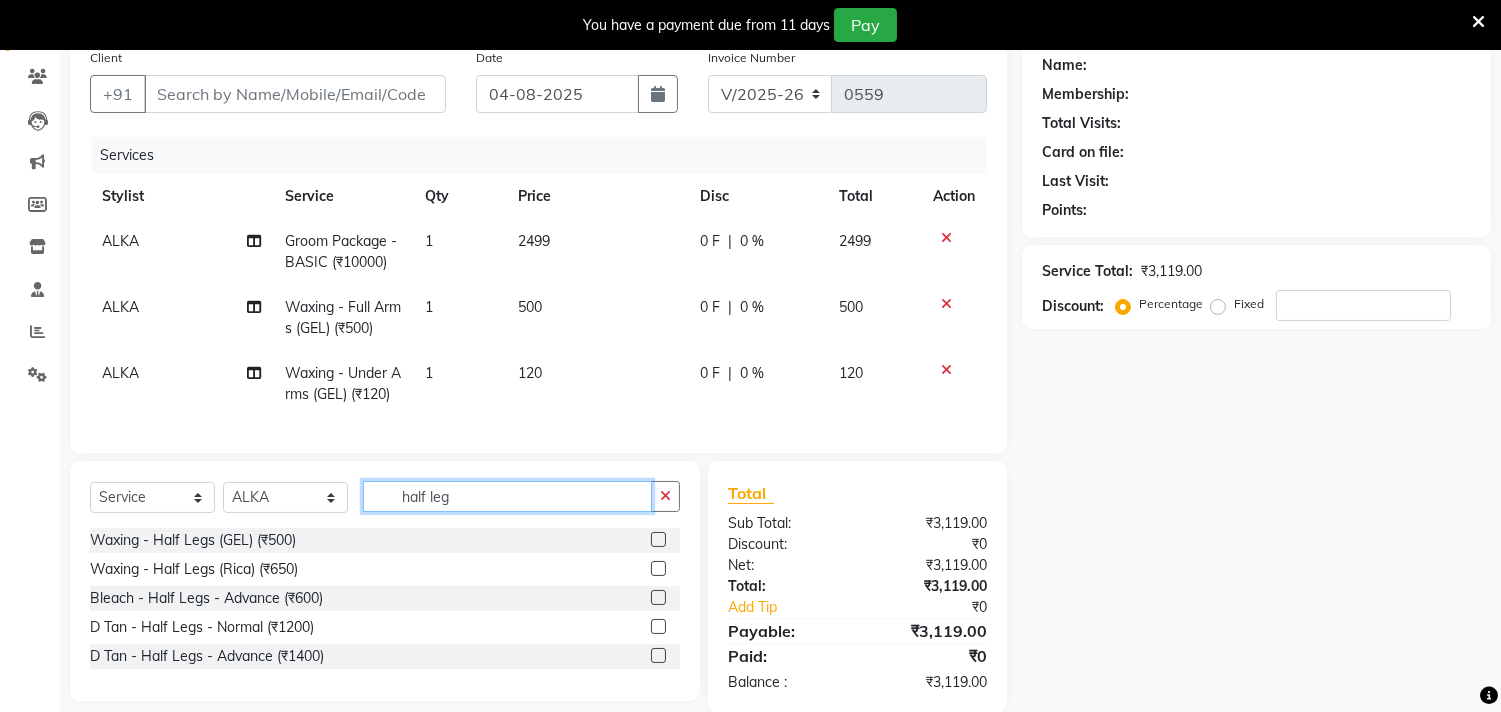 type on "half leg" 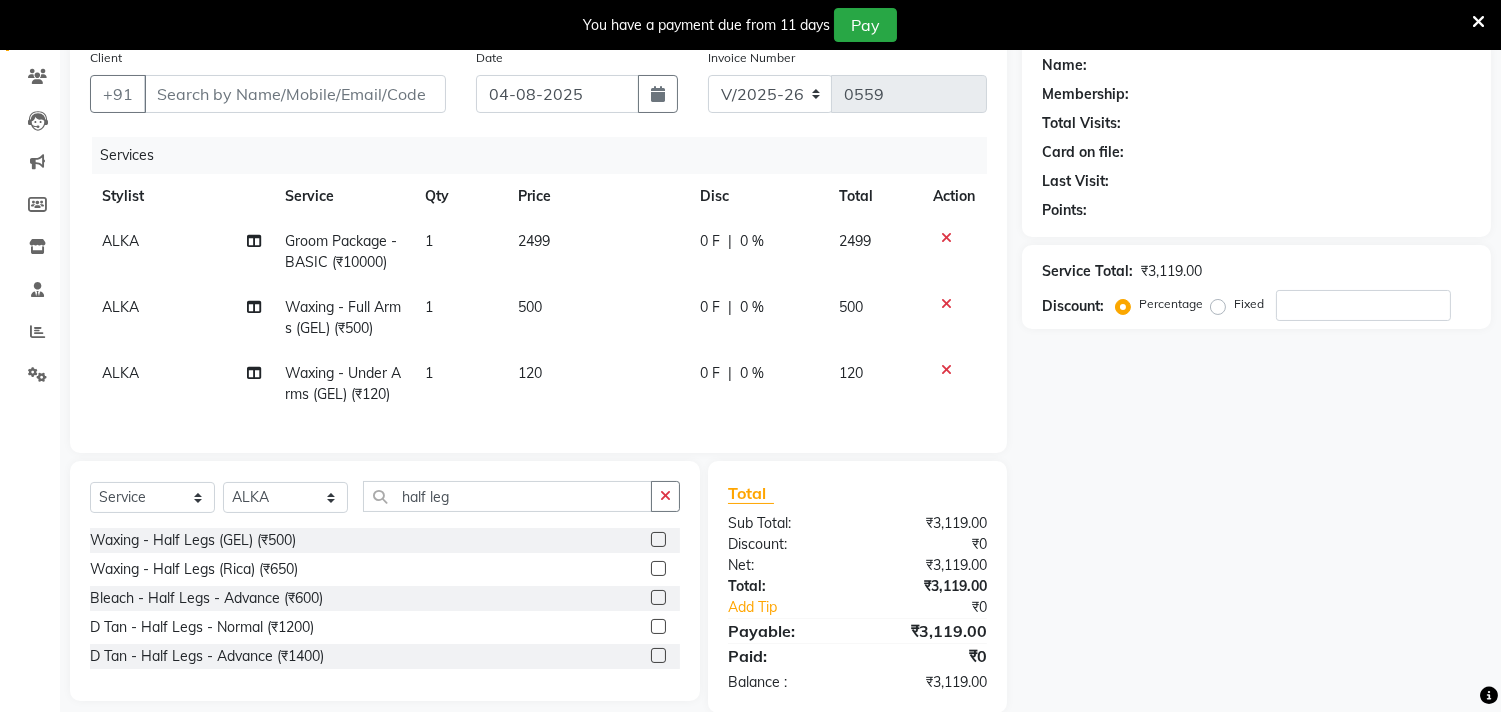 click 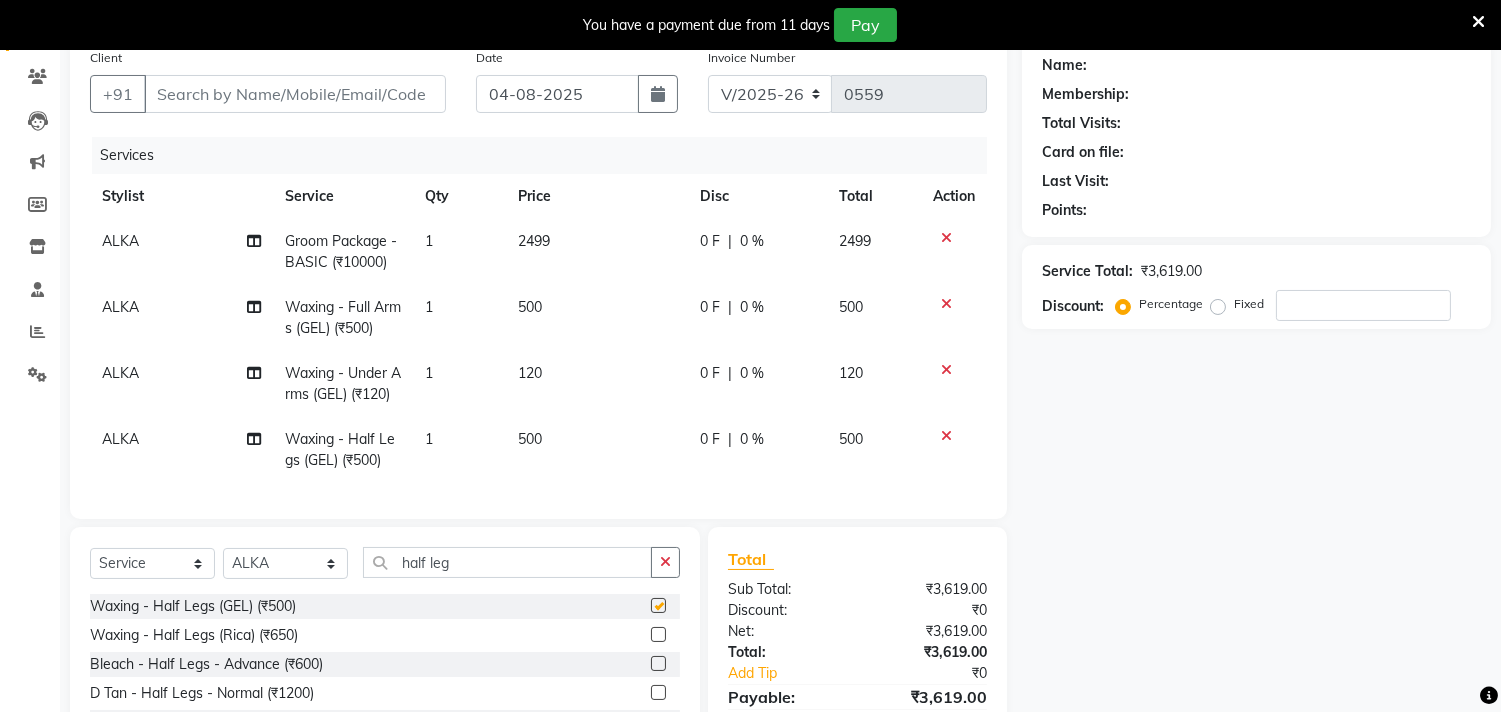 checkbox on "false" 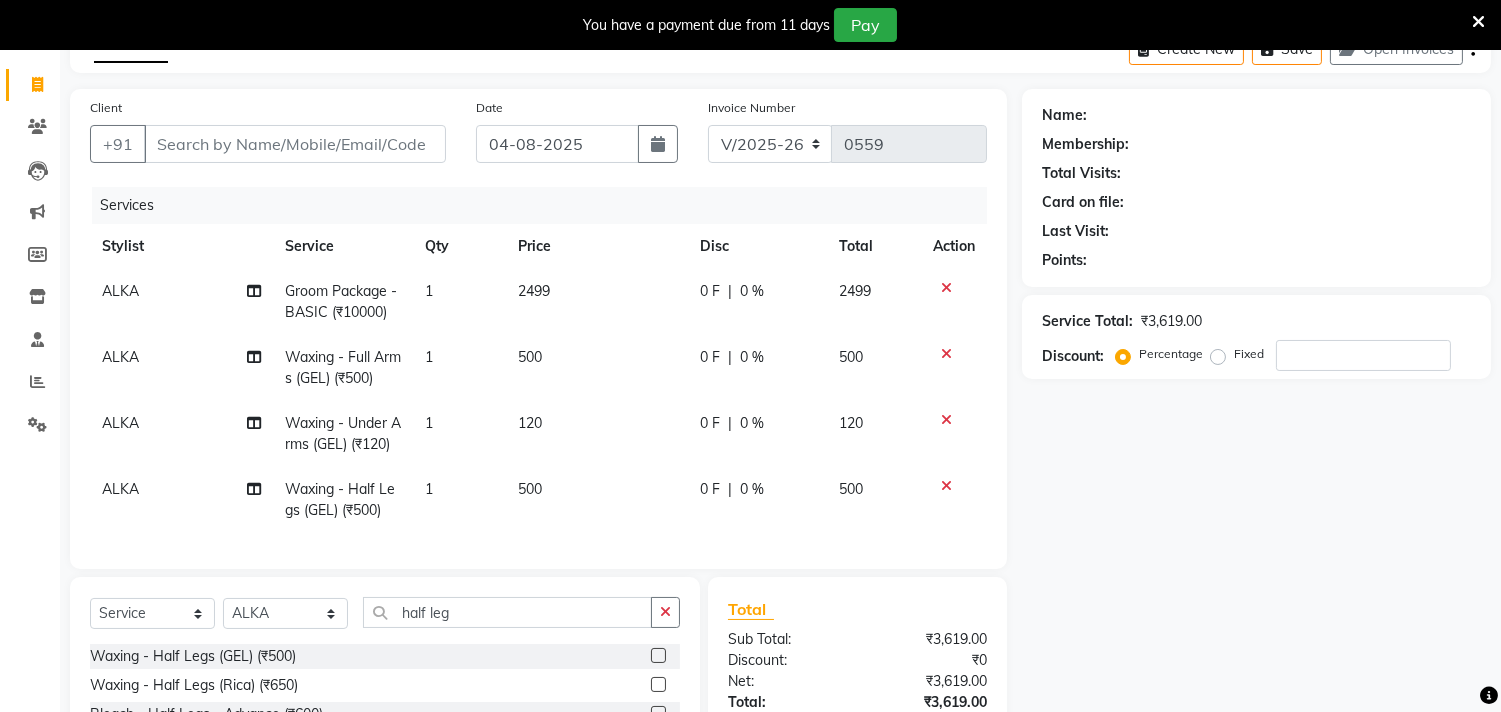 scroll, scrollTop: 222, scrollLeft: 0, axis: vertical 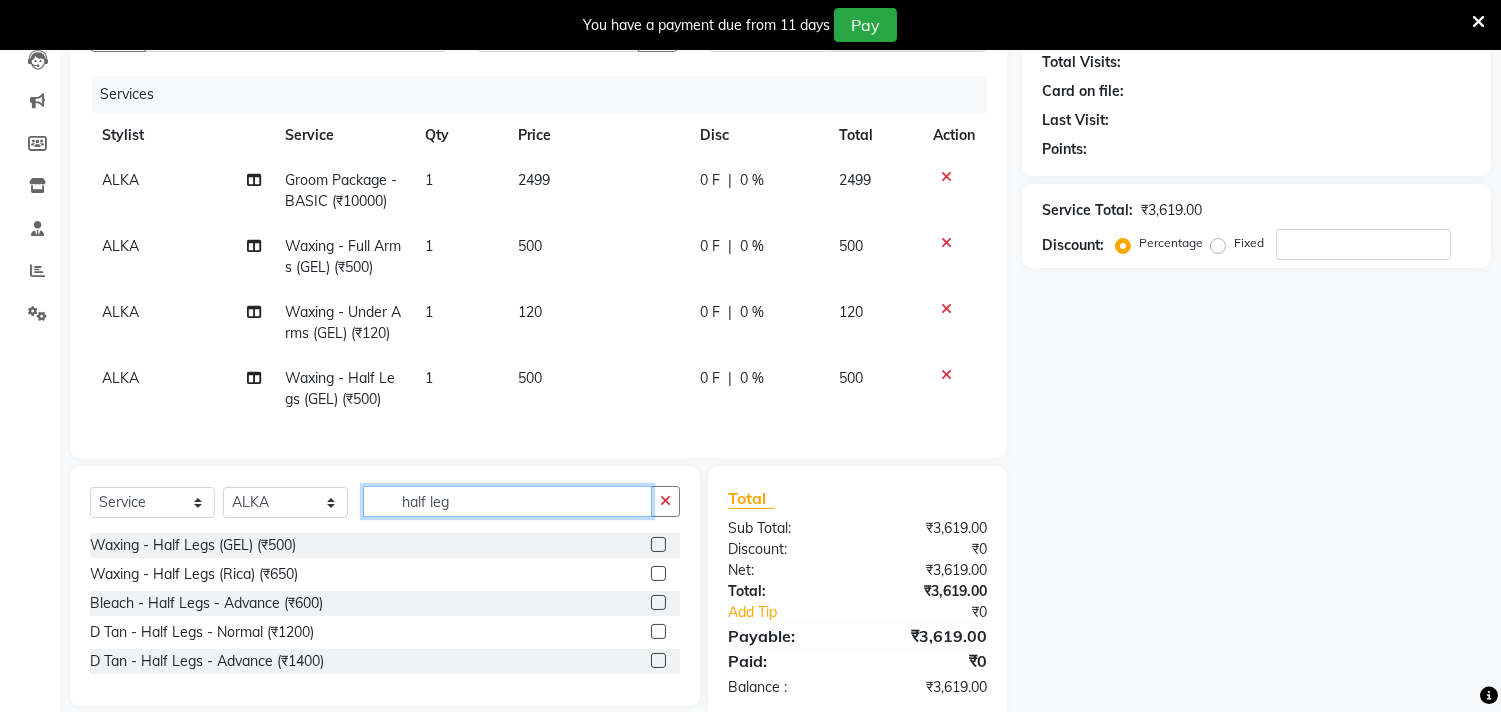 drag, startPoint x: 427, startPoint y: 533, endPoint x: 521, endPoint y: 531, distance: 94.02127 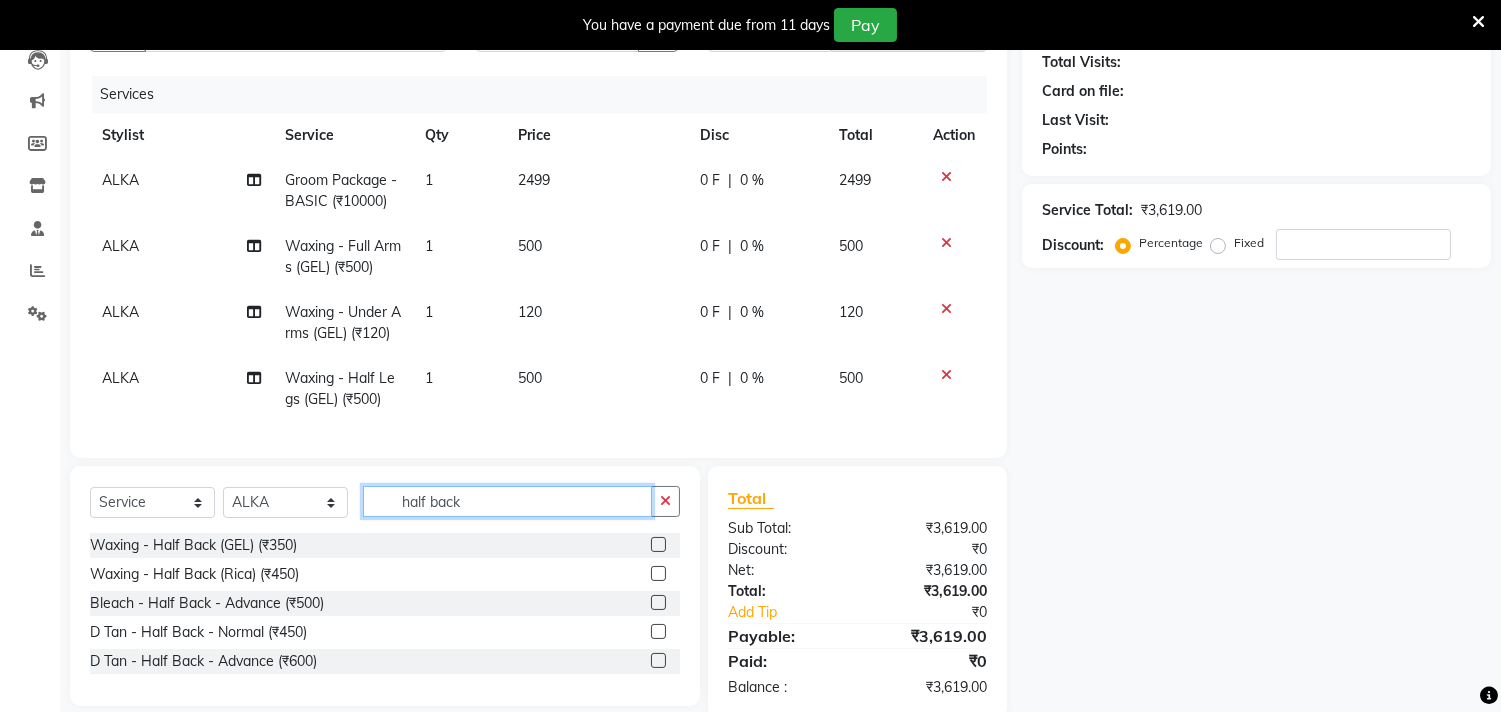 type on "half back" 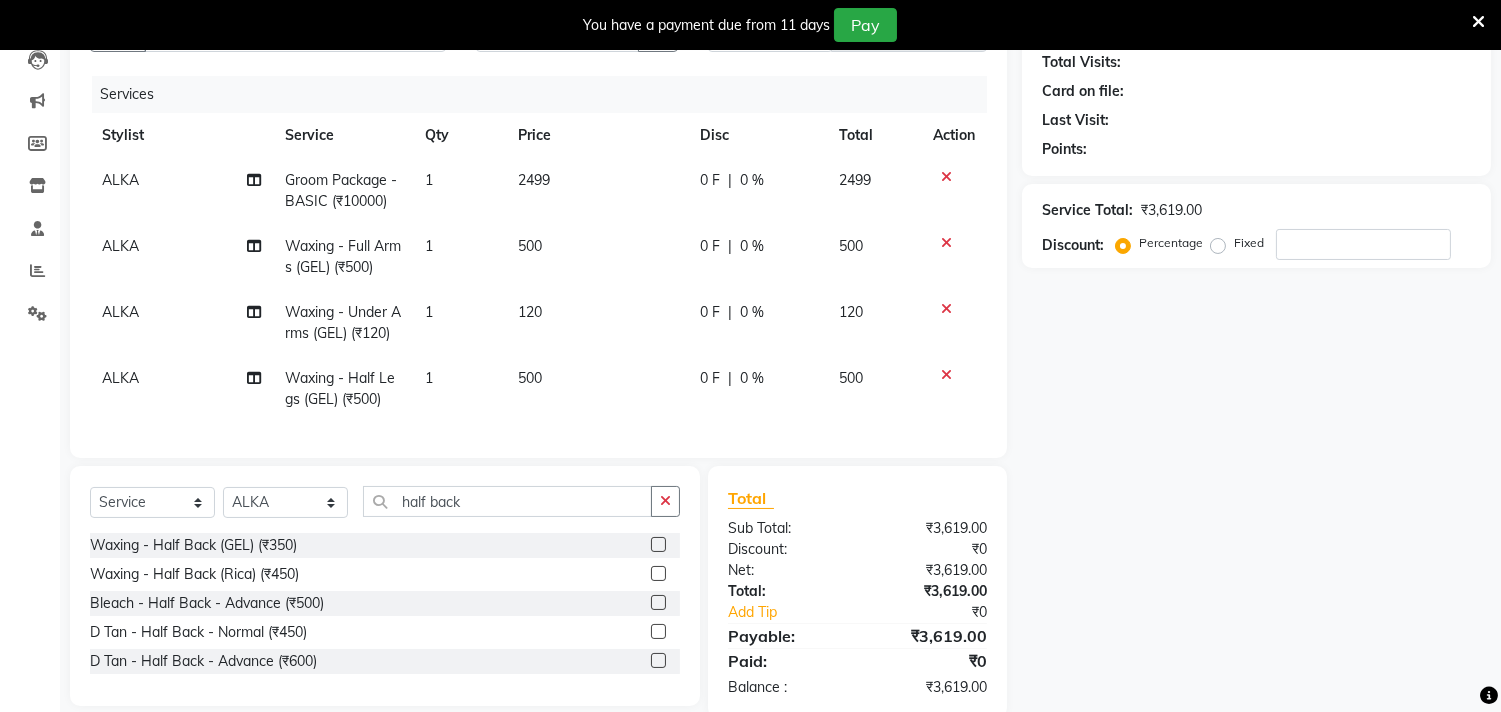 click 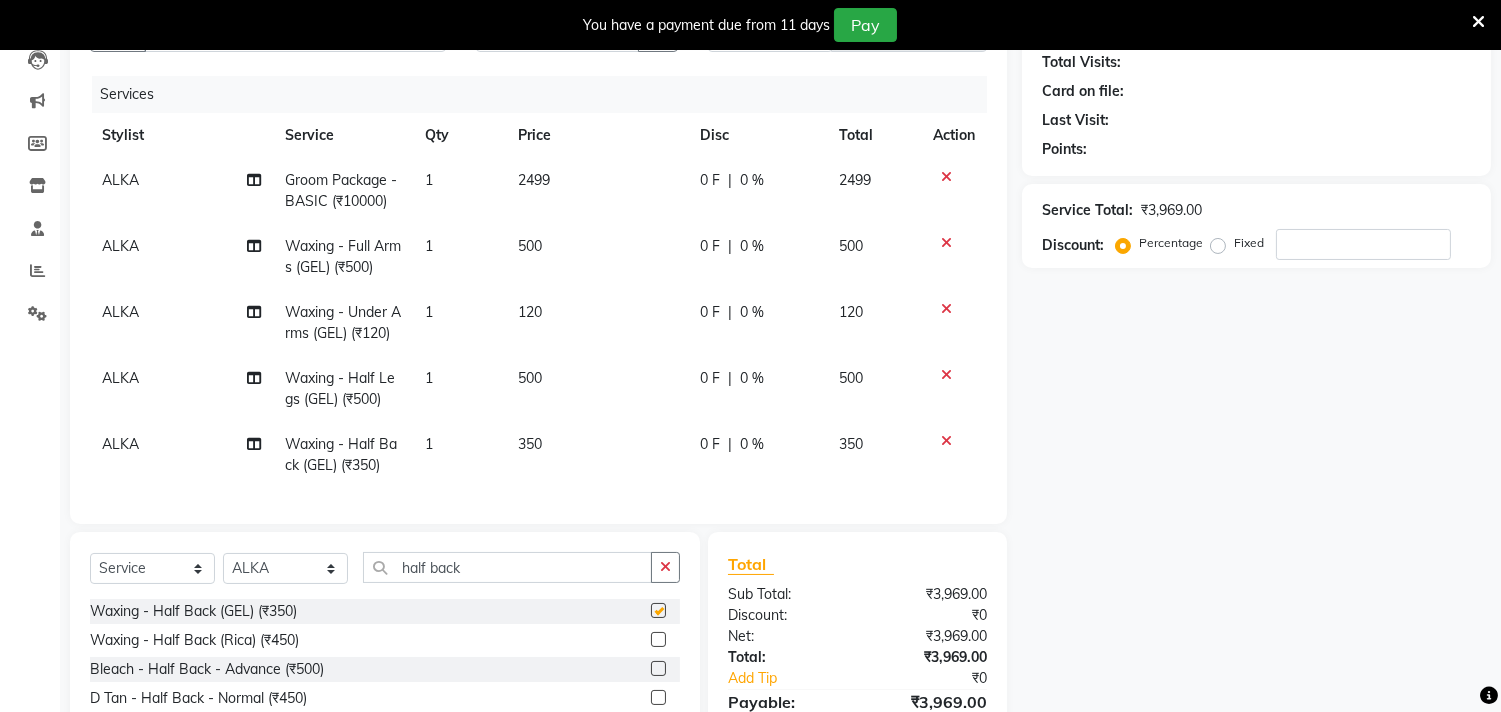 checkbox on "false" 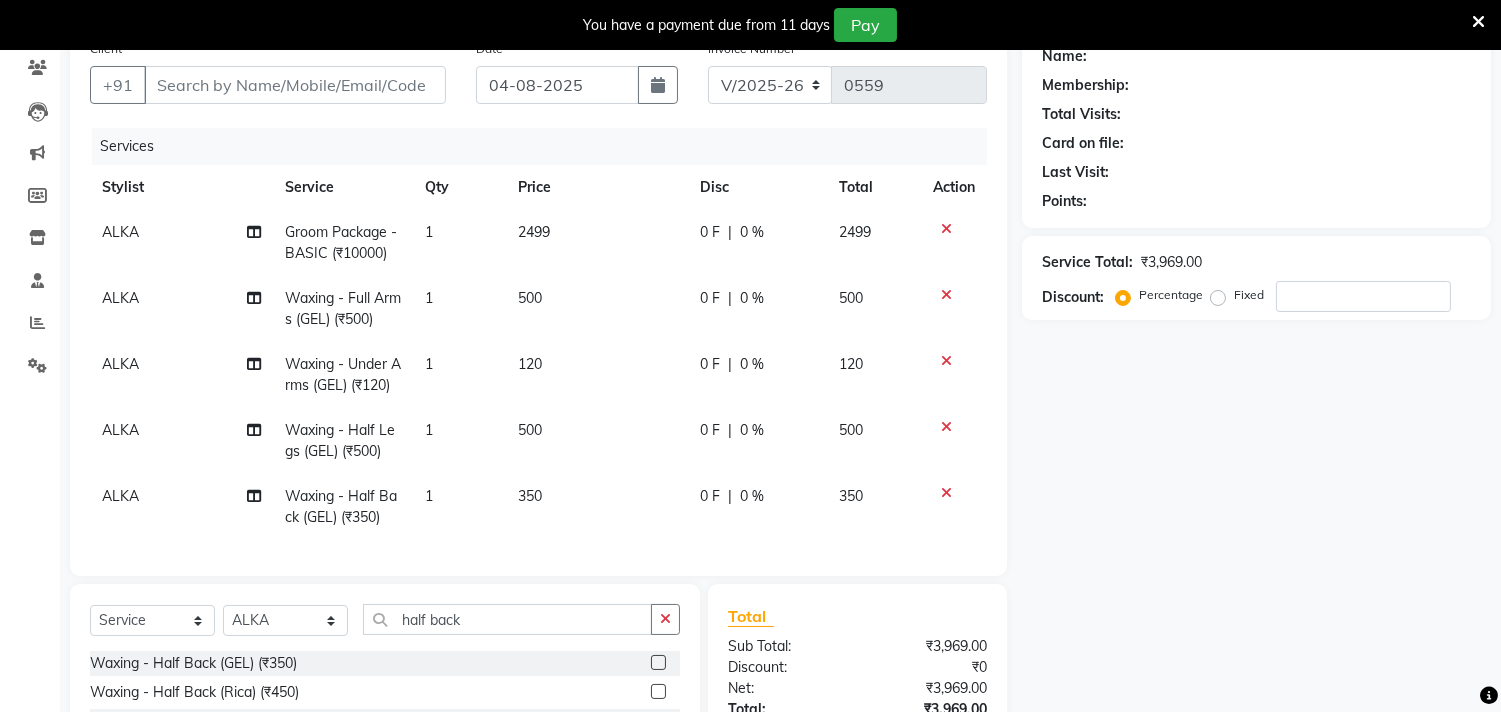 scroll, scrollTop: 222, scrollLeft: 0, axis: vertical 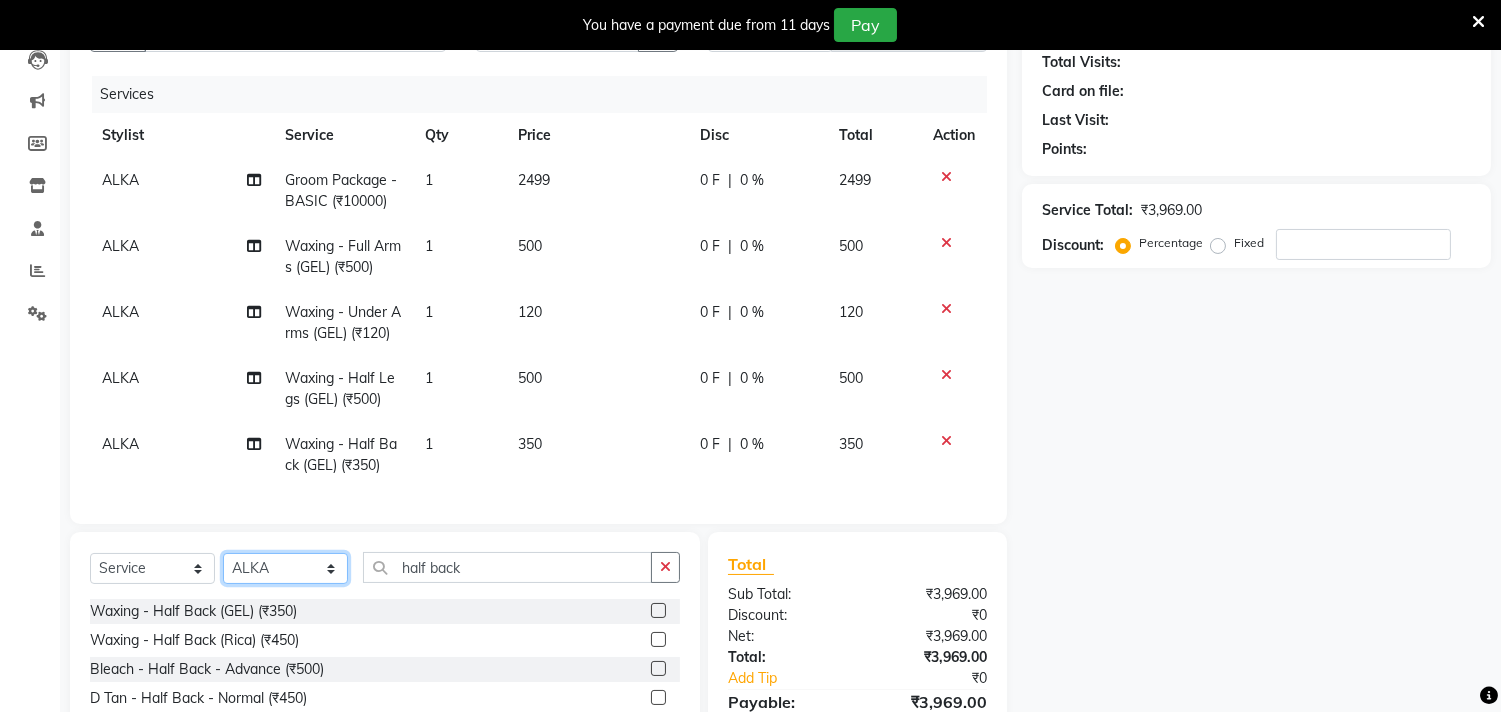 click on "Select Stylist Abhinav ADVANCE ALKA Ankita B-WAX  KUNAL Manager MEMBERSHIP PALLAVI PRATHAM PRODUCT RAJAT TANIYA VIRENDRA" 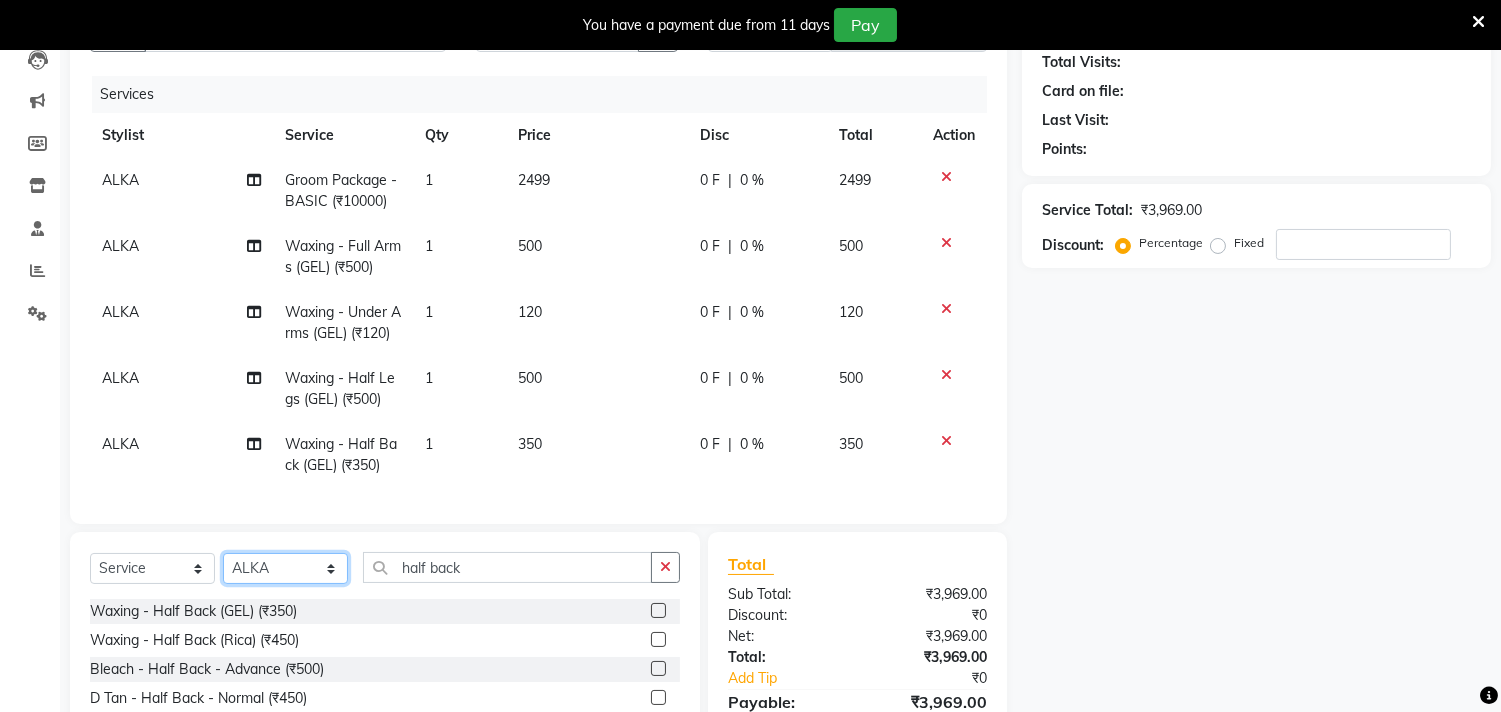 select on "66163" 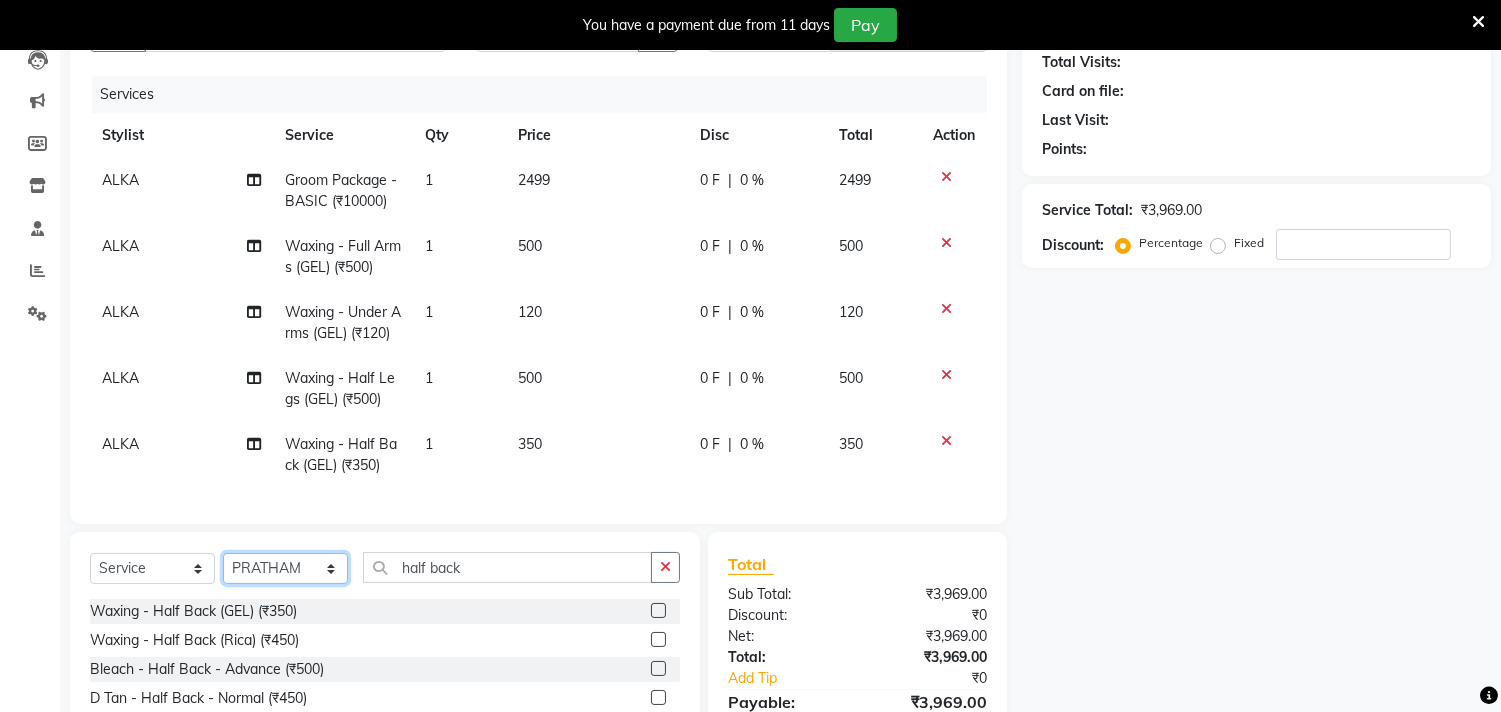 click on "Select Stylist Abhinav ADVANCE ALKA Ankita B-WAX  KUNAL Manager MEMBERSHIP PALLAVI PRATHAM PRODUCT RAJAT TANIYA VIRENDRA" 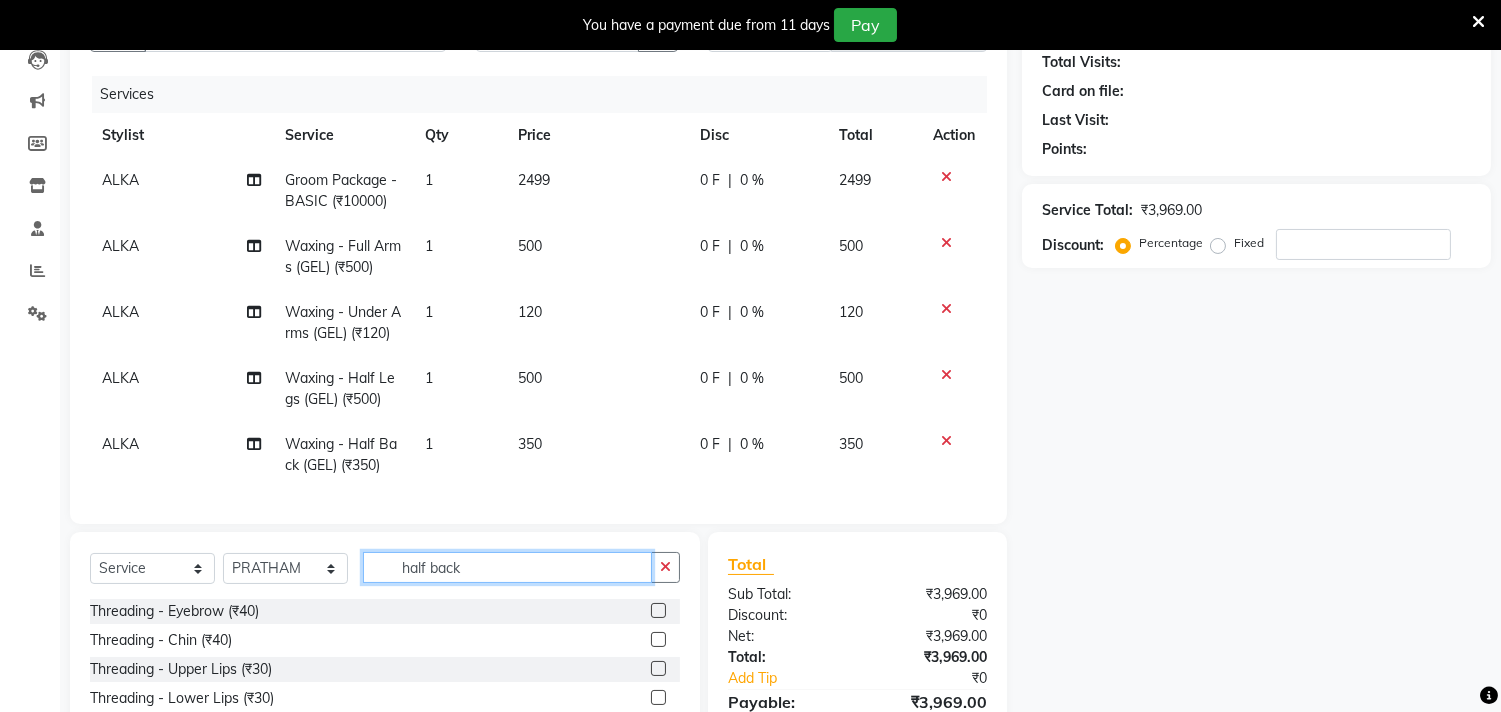 drag, startPoint x: 497, startPoint y: 600, endPoint x: 212, endPoint y: 607, distance: 285.08594 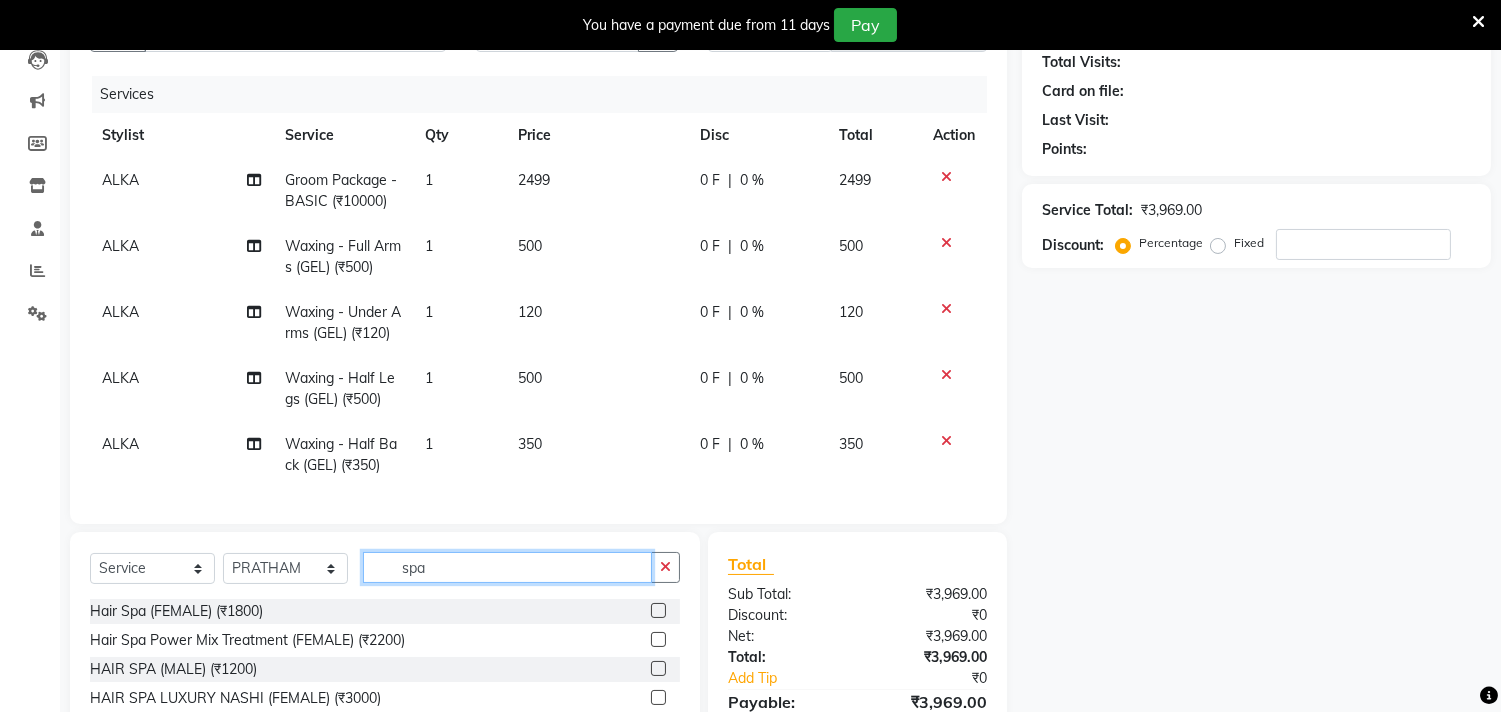 type on "spa" 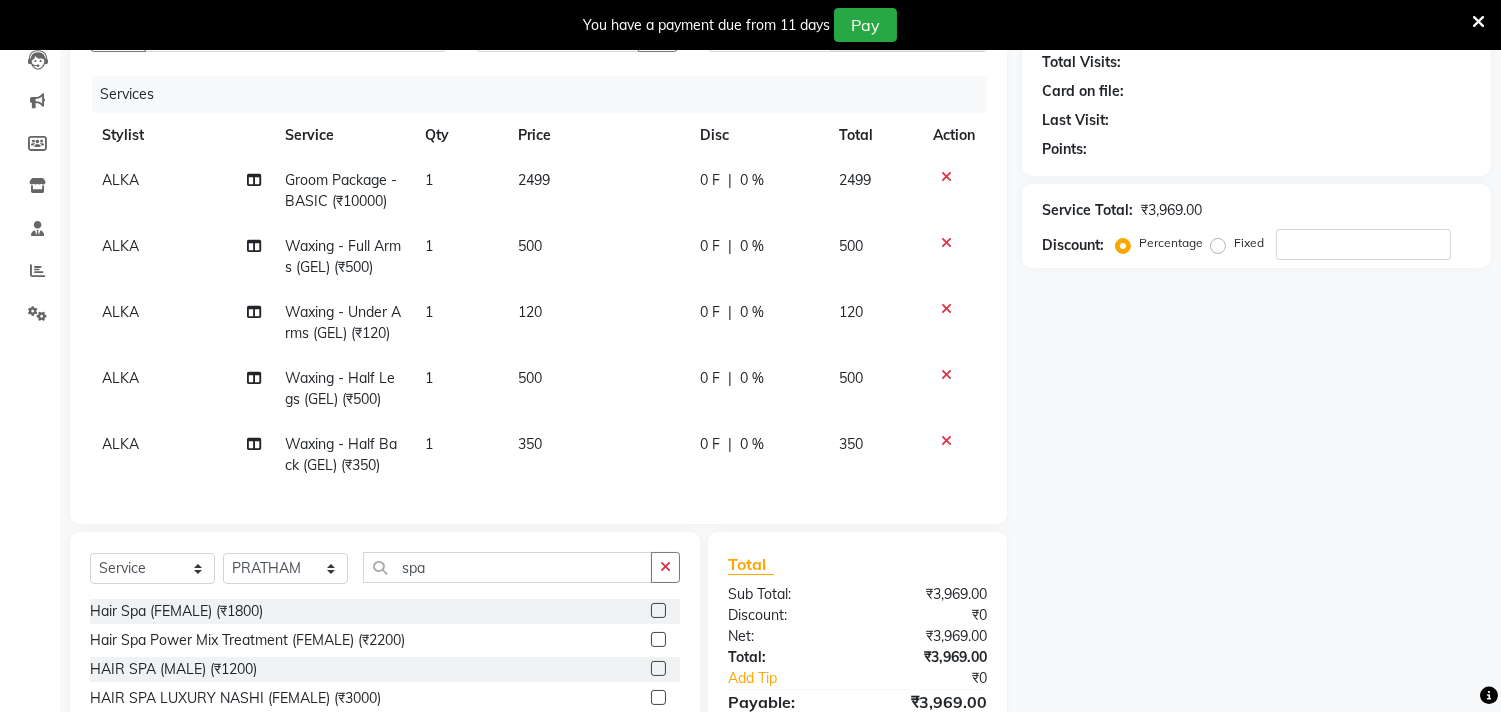 click 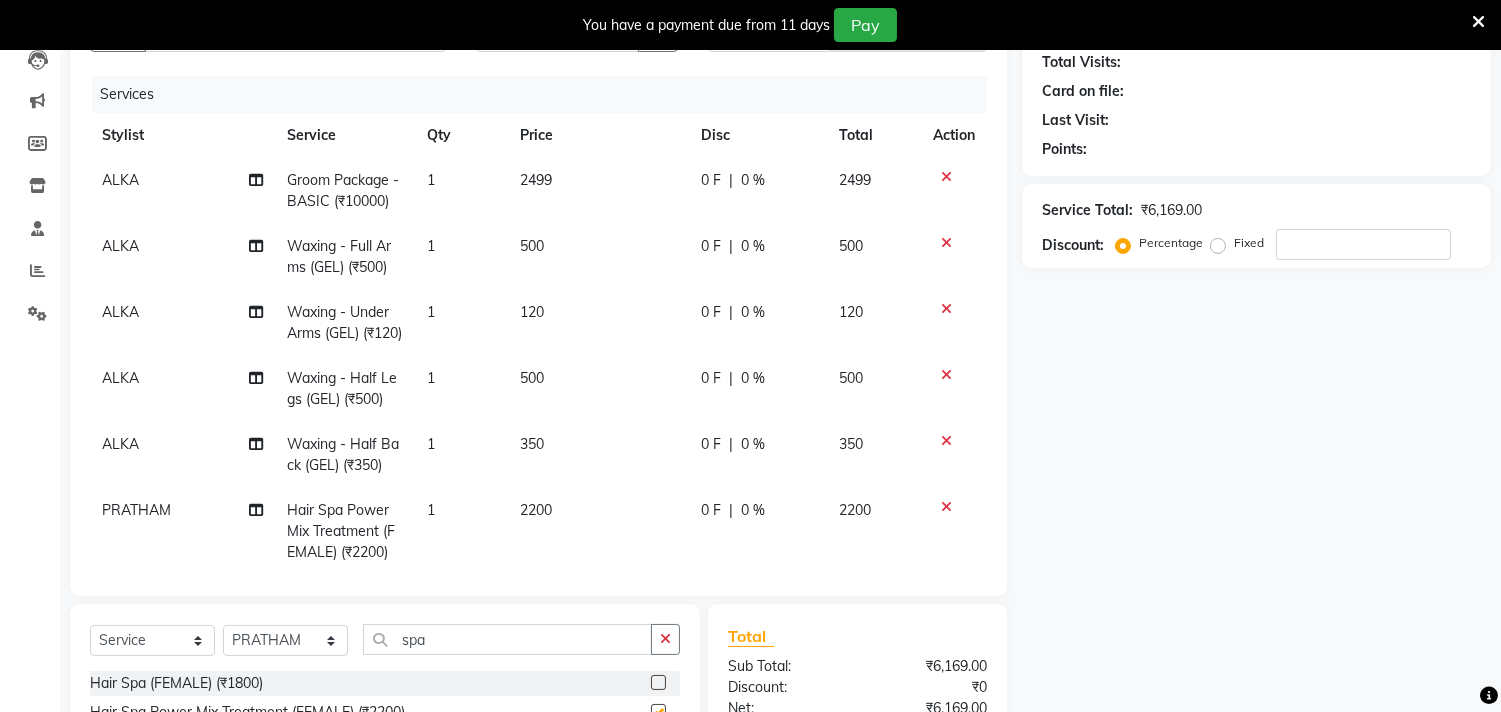checkbox on "false" 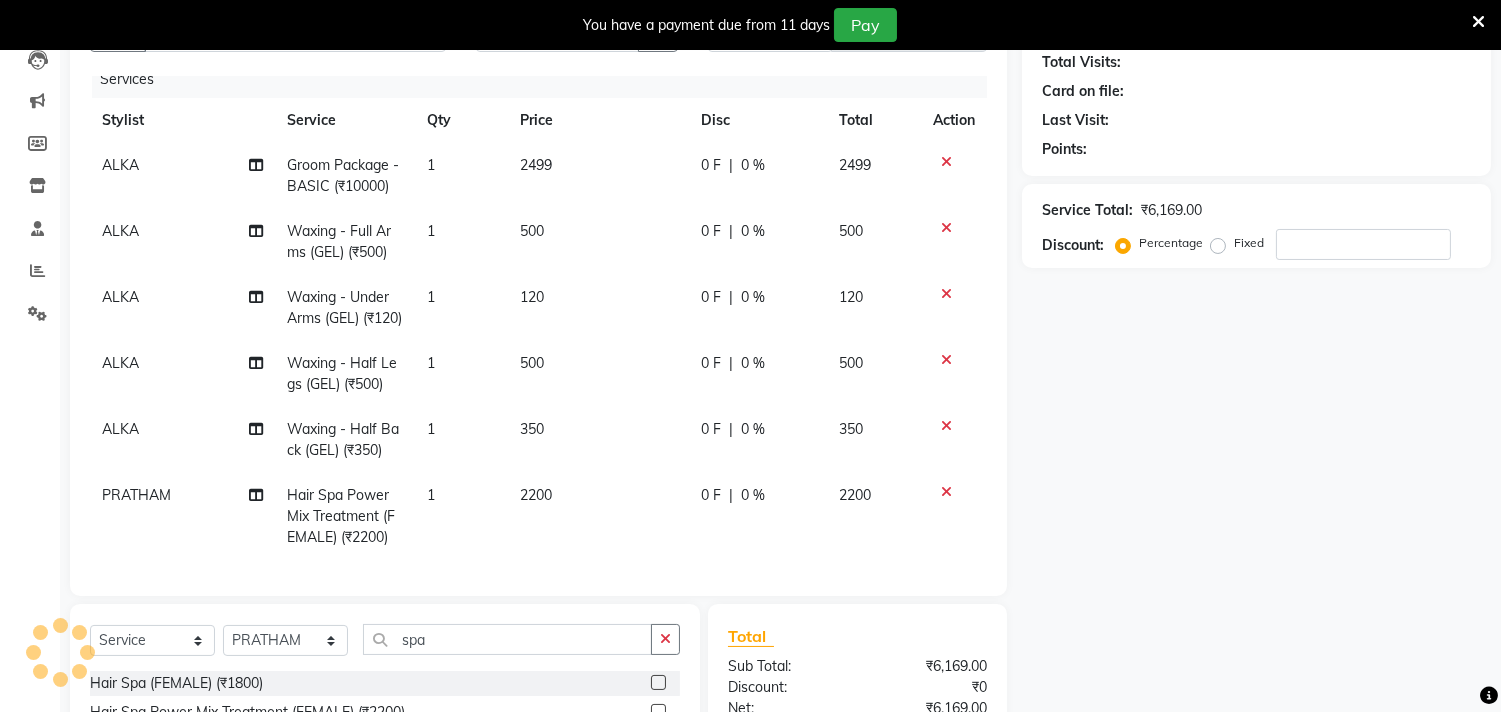 scroll, scrollTop: 52, scrollLeft: 0, axis: vertical 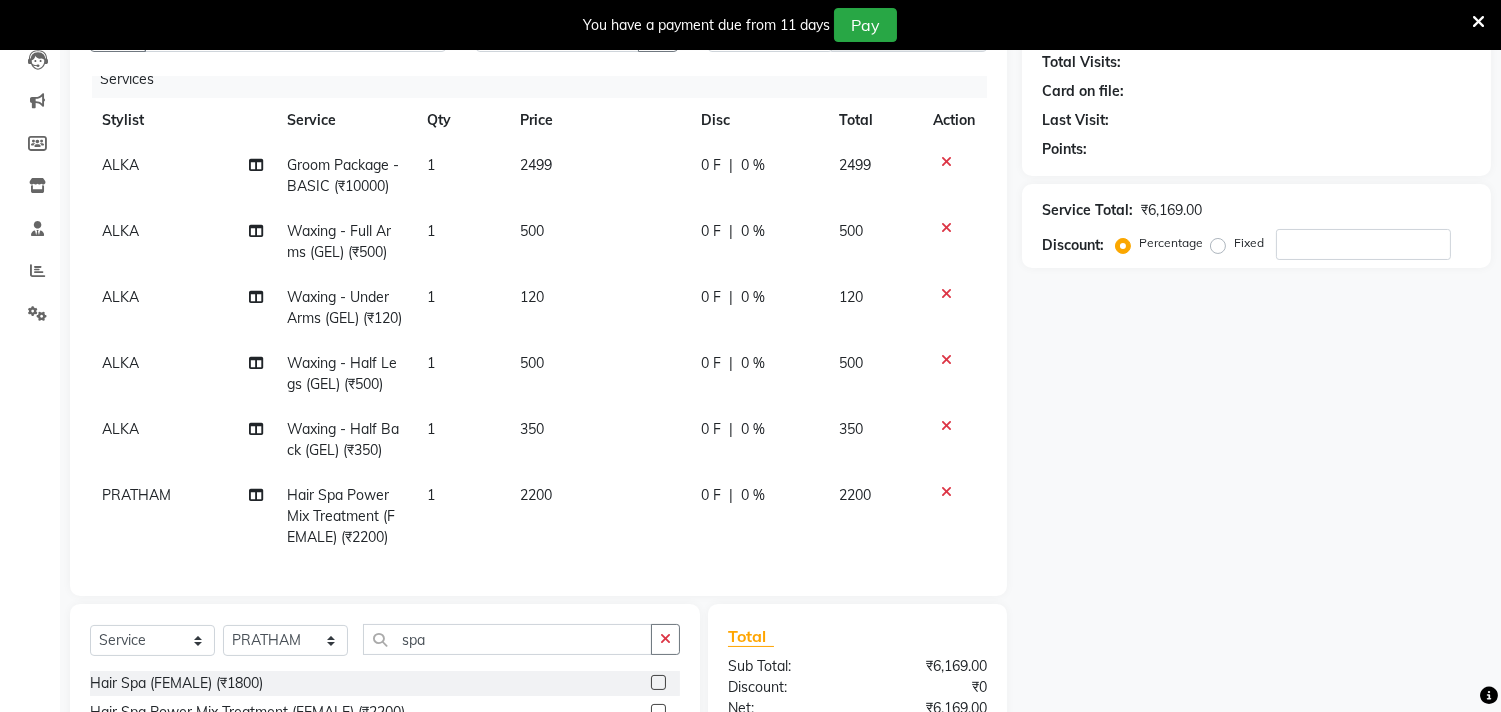 click on "0 F | 0 %" 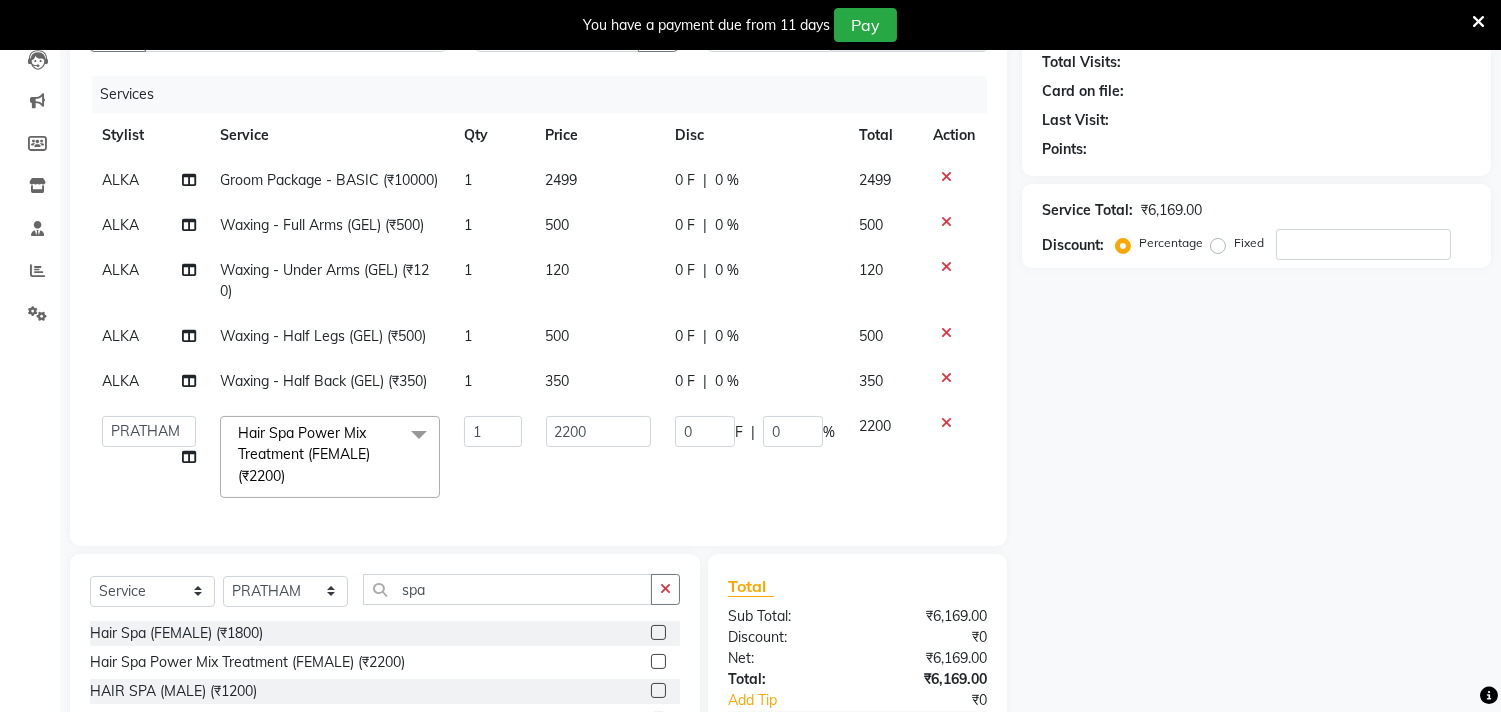 scroll, scrollTop: 0, scrollLeft: 0, axis: both 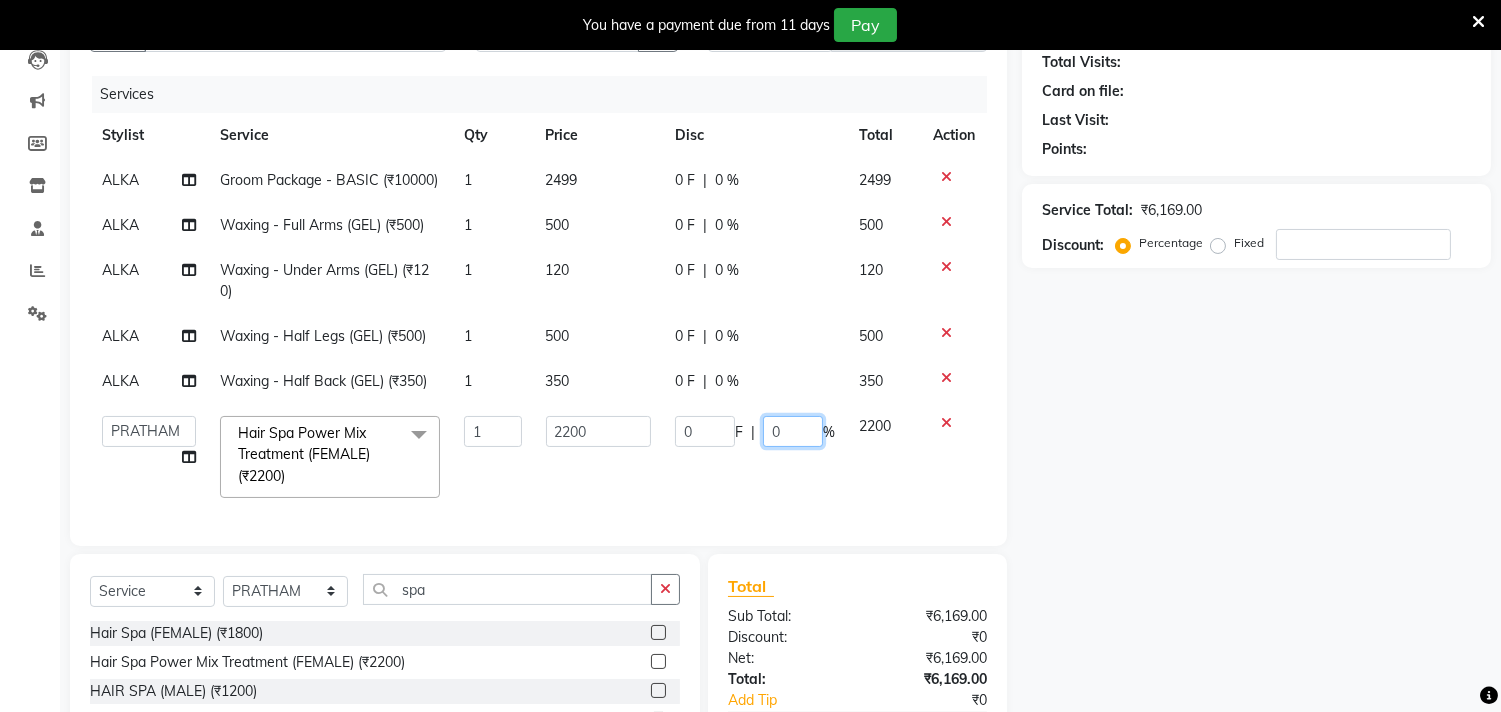 drag, startPoint x: 796, startPoint y: 446, endPoint x: 671, endPoint y: 472, distance: 127.67537 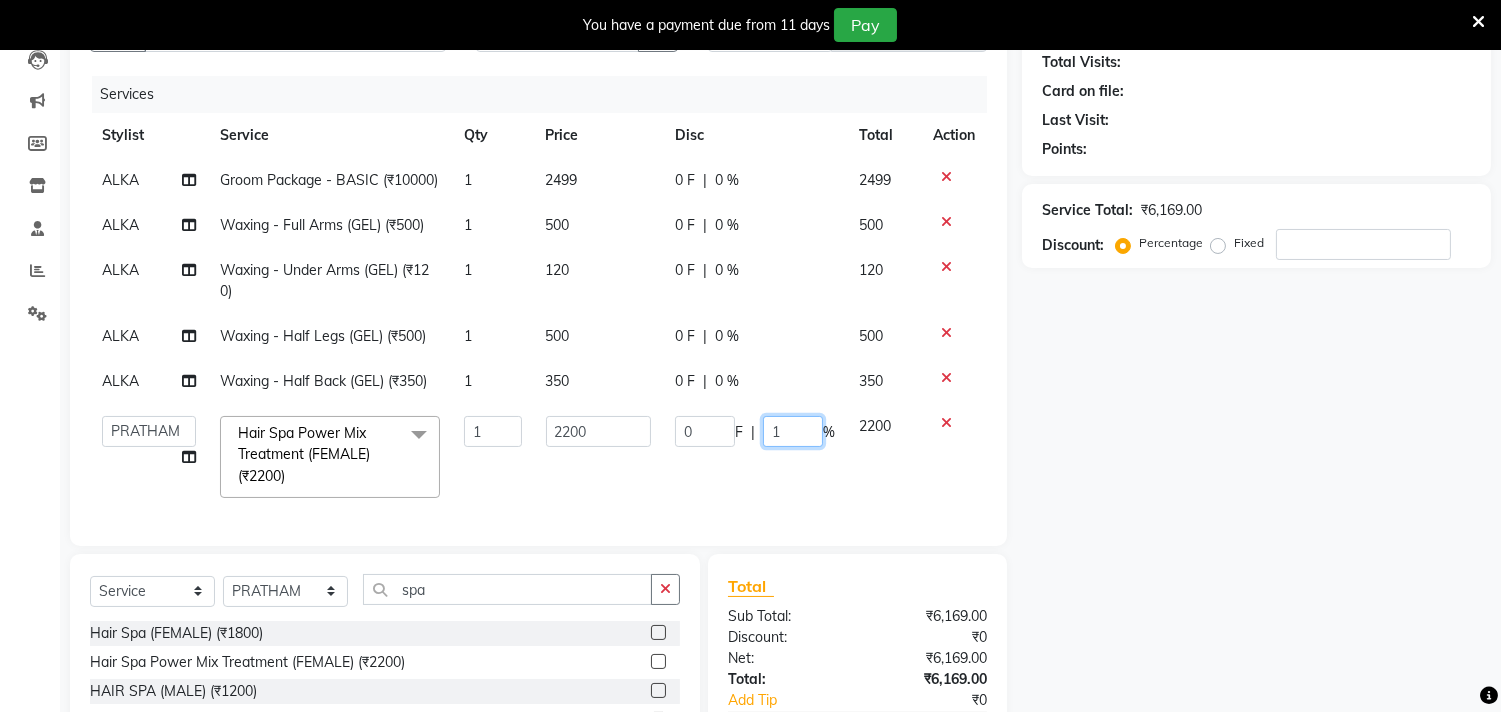 type on "10" 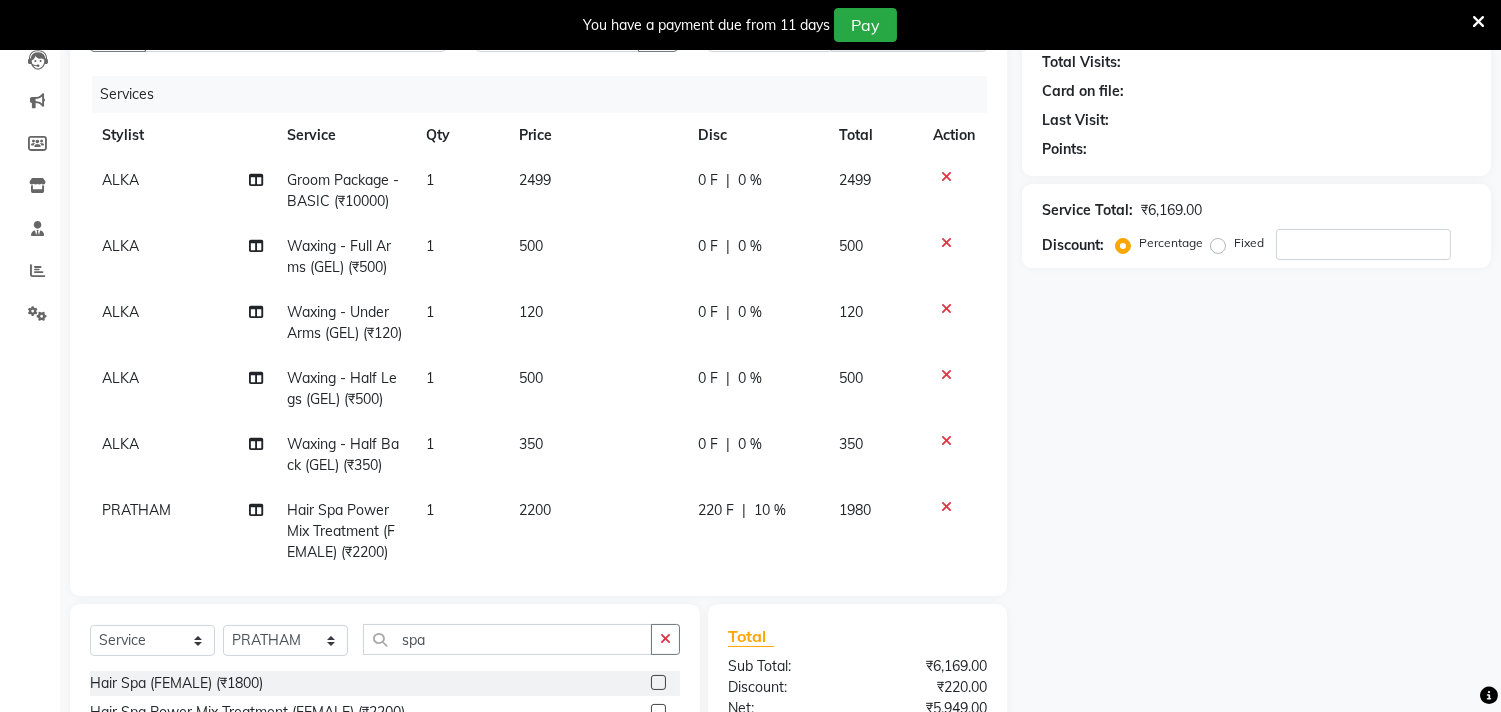 click on "Name: Membership: Total Visits: Card on file: Last Visit:  Points:  Service Total:  ₹6,169.00  Discount:  Percentage   Fixed" 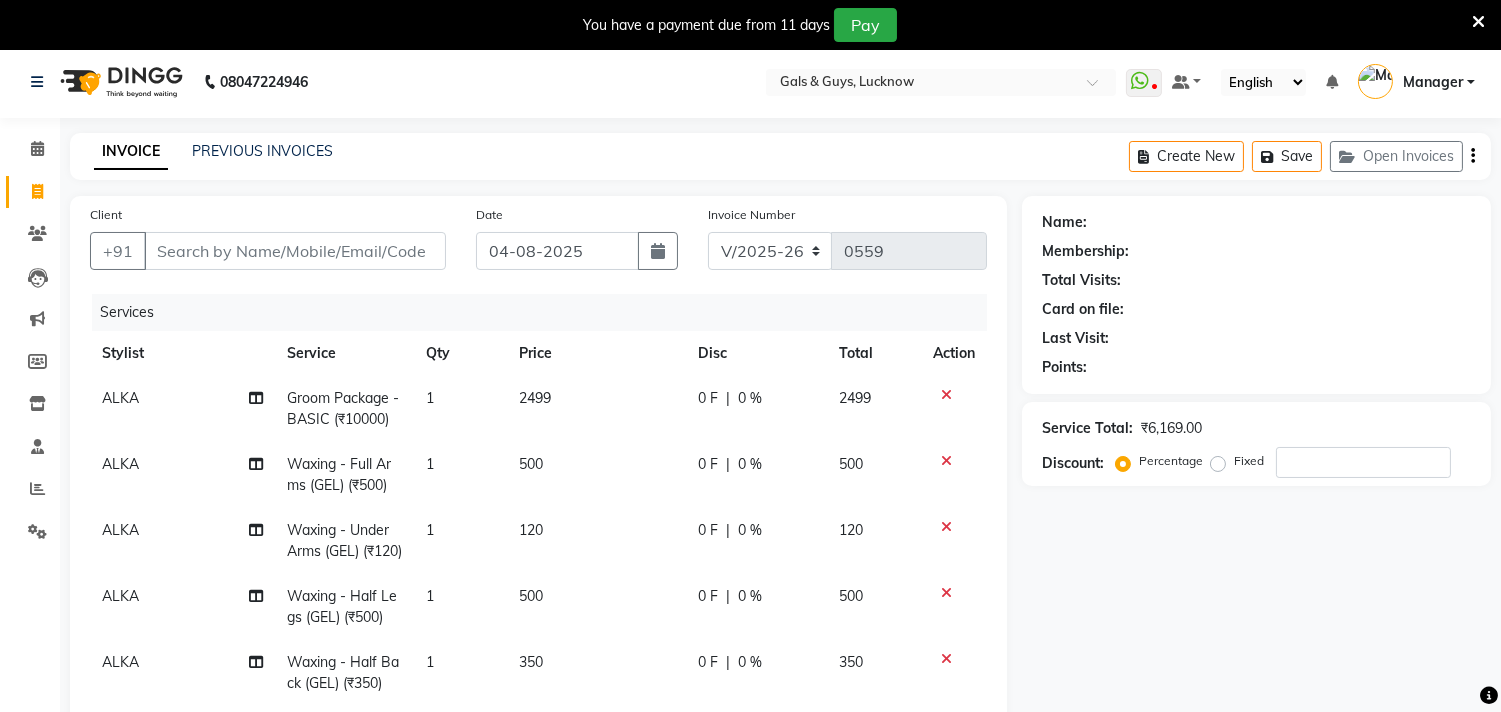 scroll, scrollTop: 0, scrollLeft: 0, axis: both 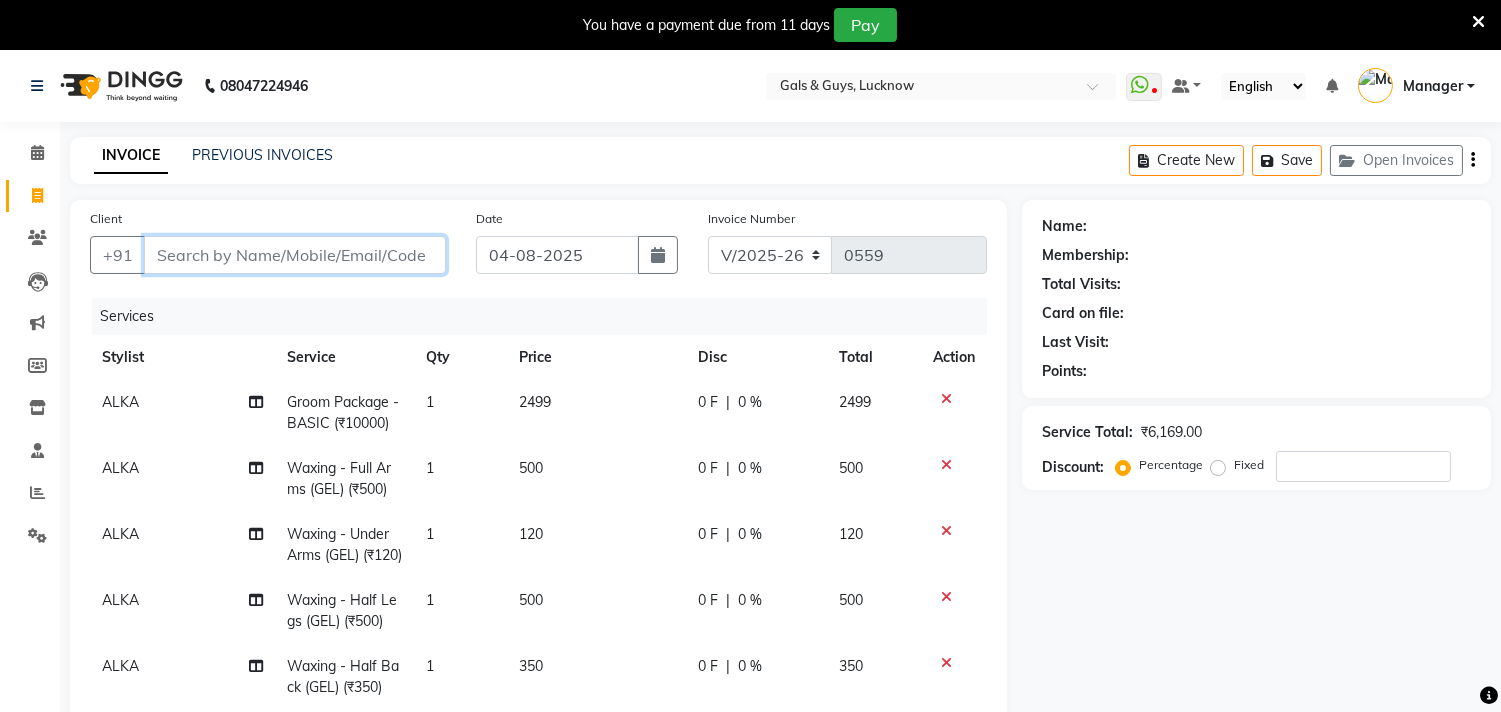 click on "Client" at bounding box center (295, 255) 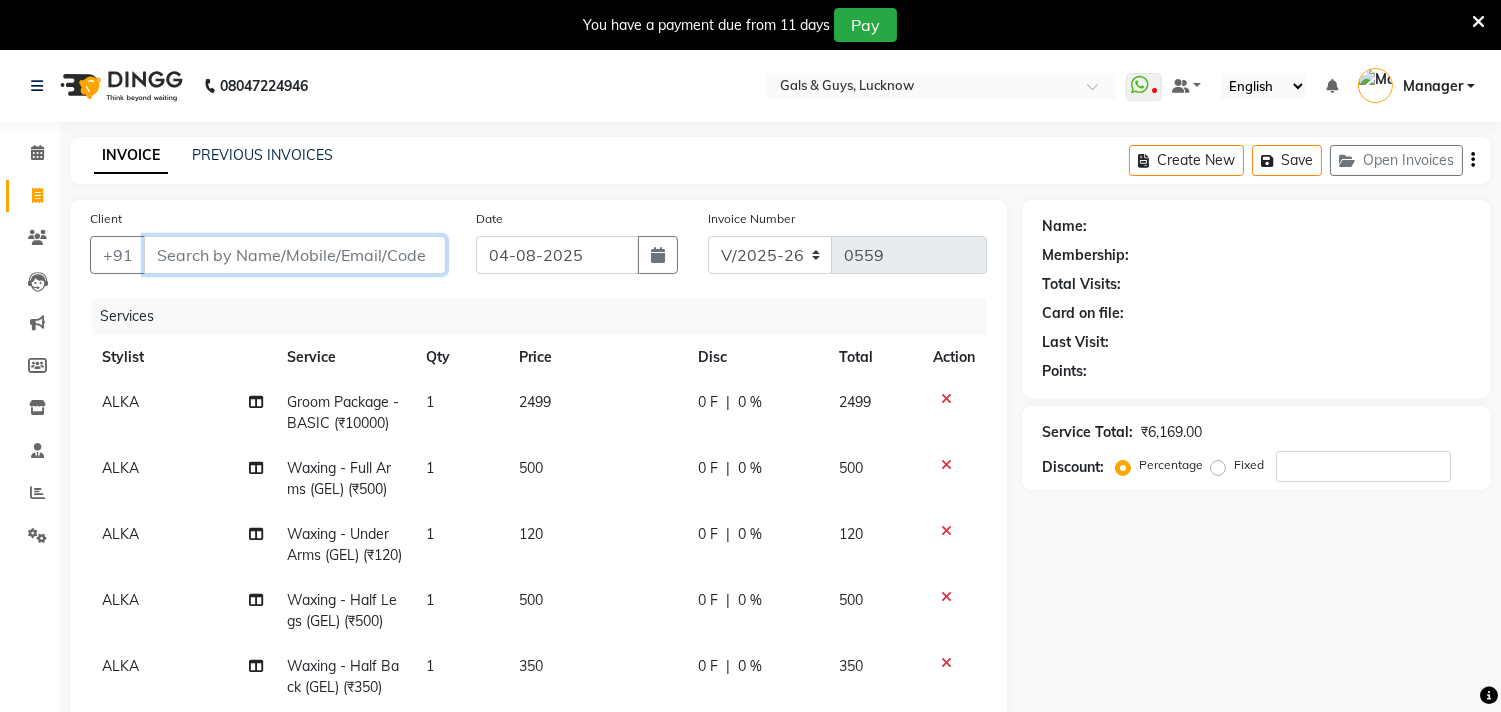 type on "8" 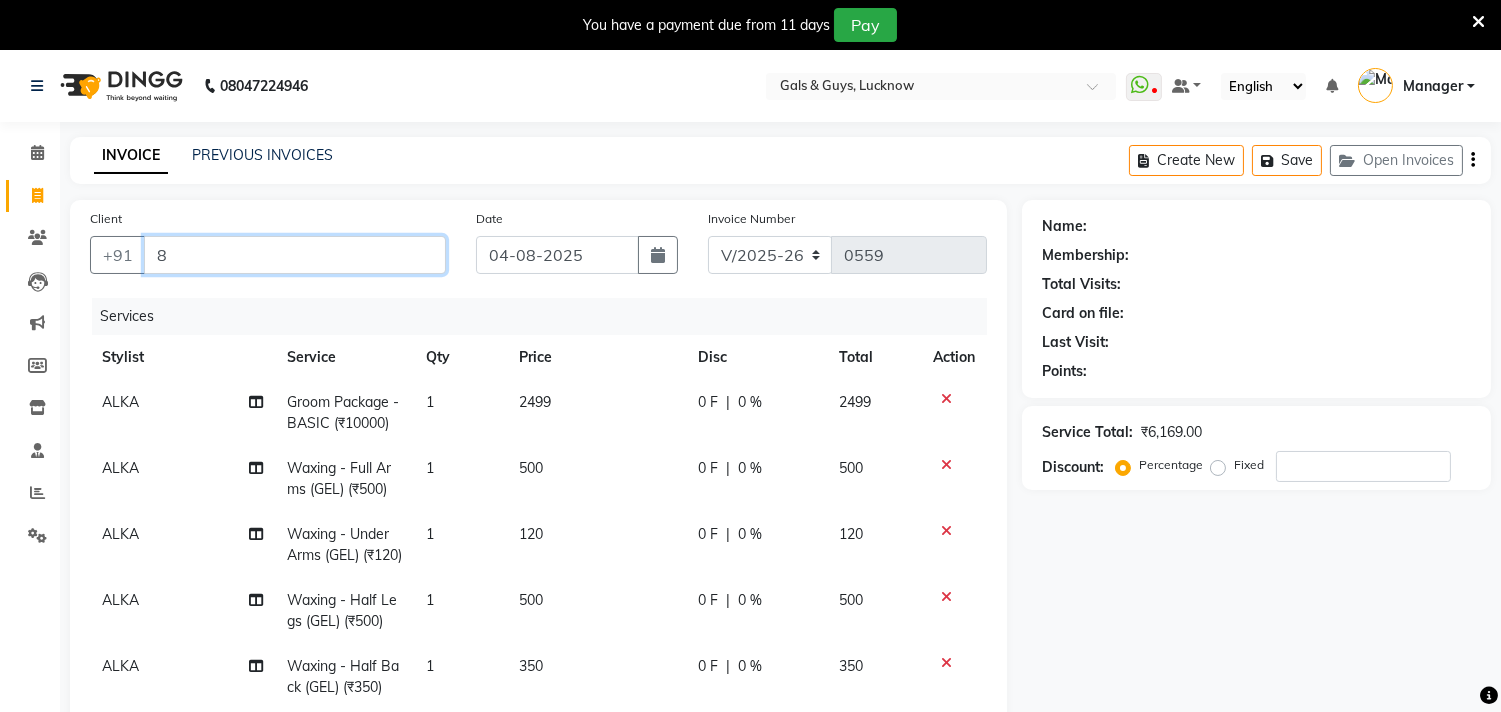 type on "0" 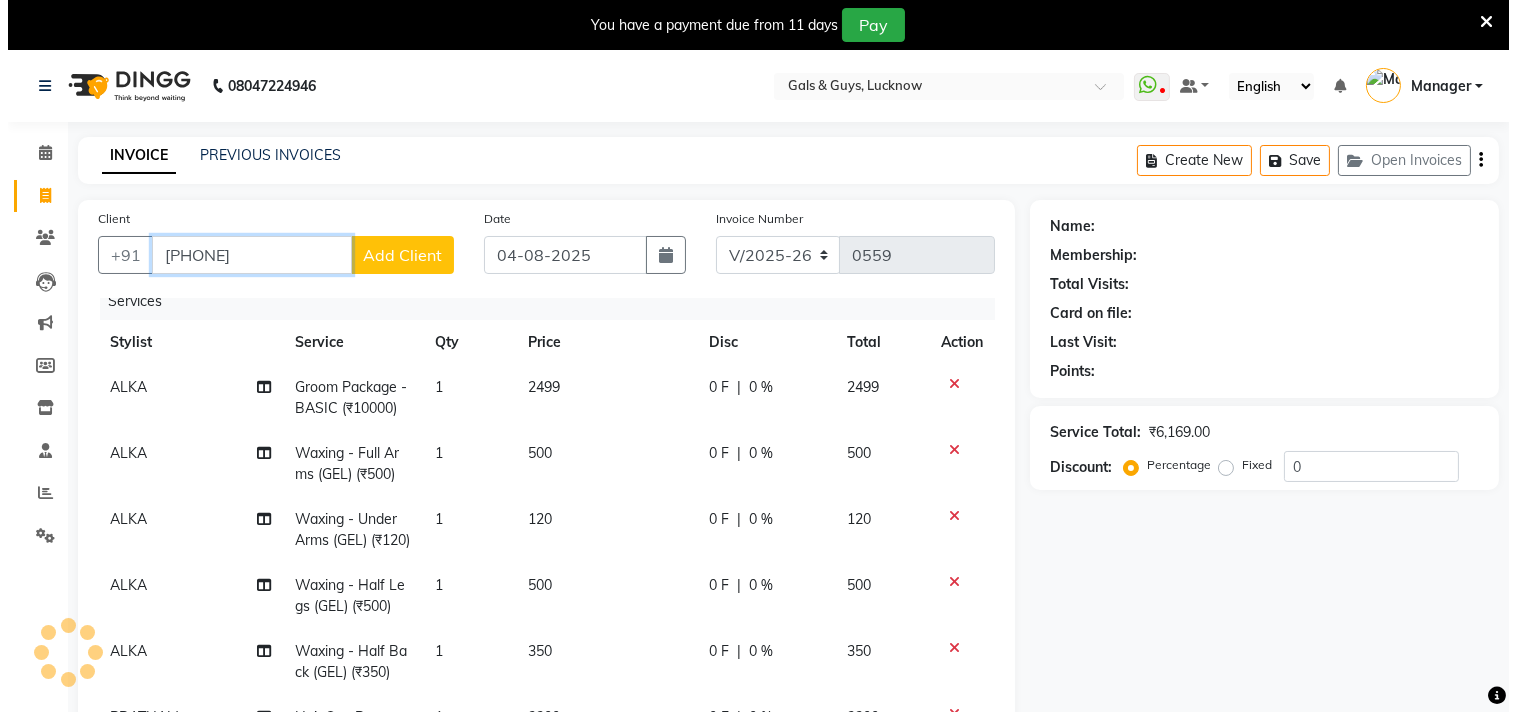 scroll, scrollTop: 52, scrollLeft: 0, axis: vertical 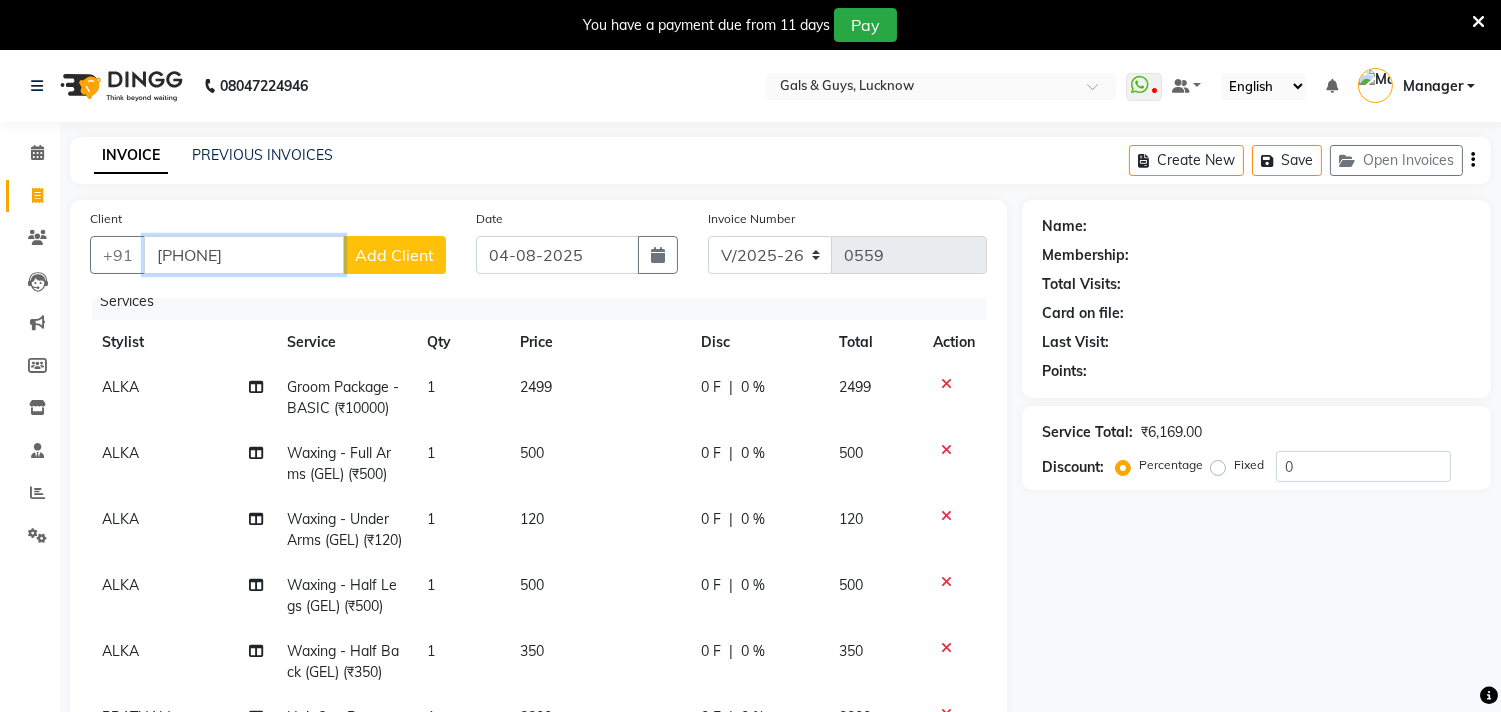 type on "8979759127" 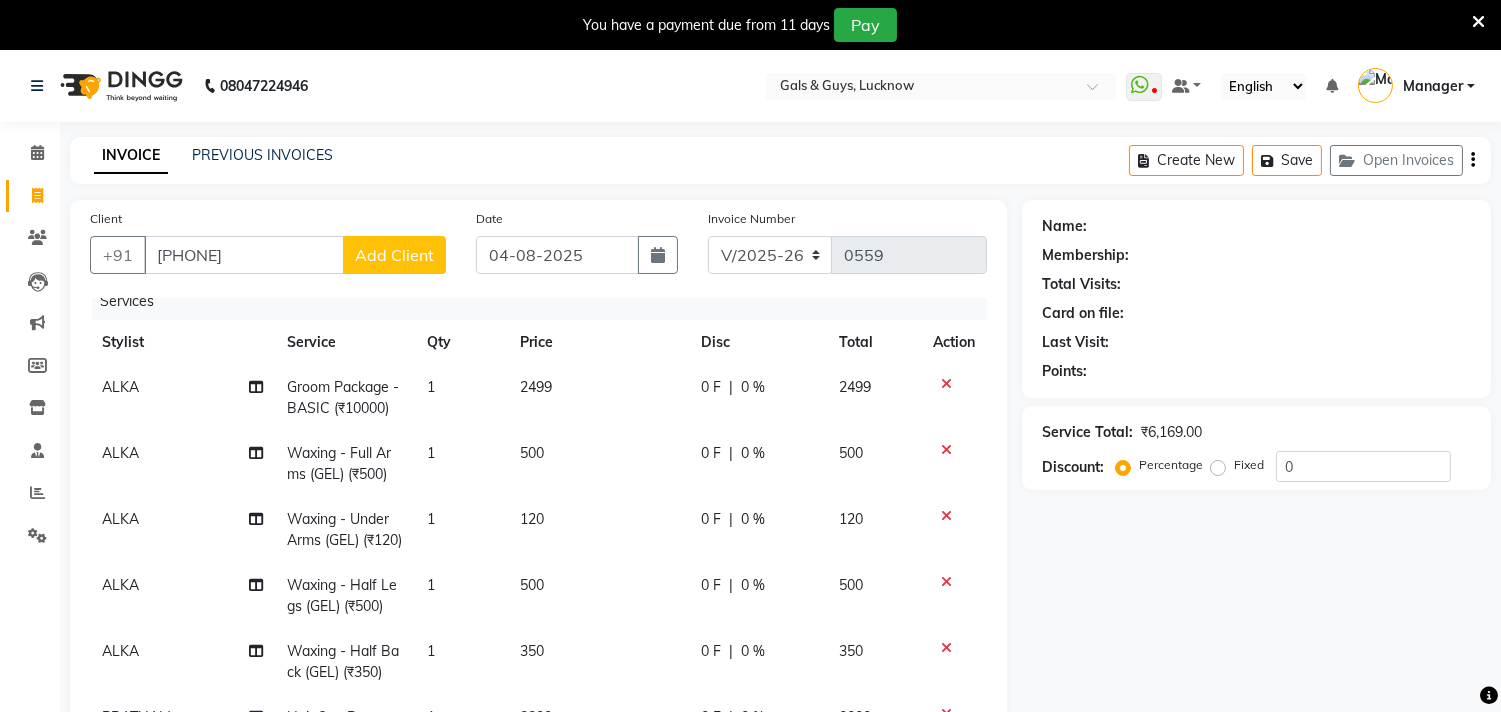 click on "Add Client" 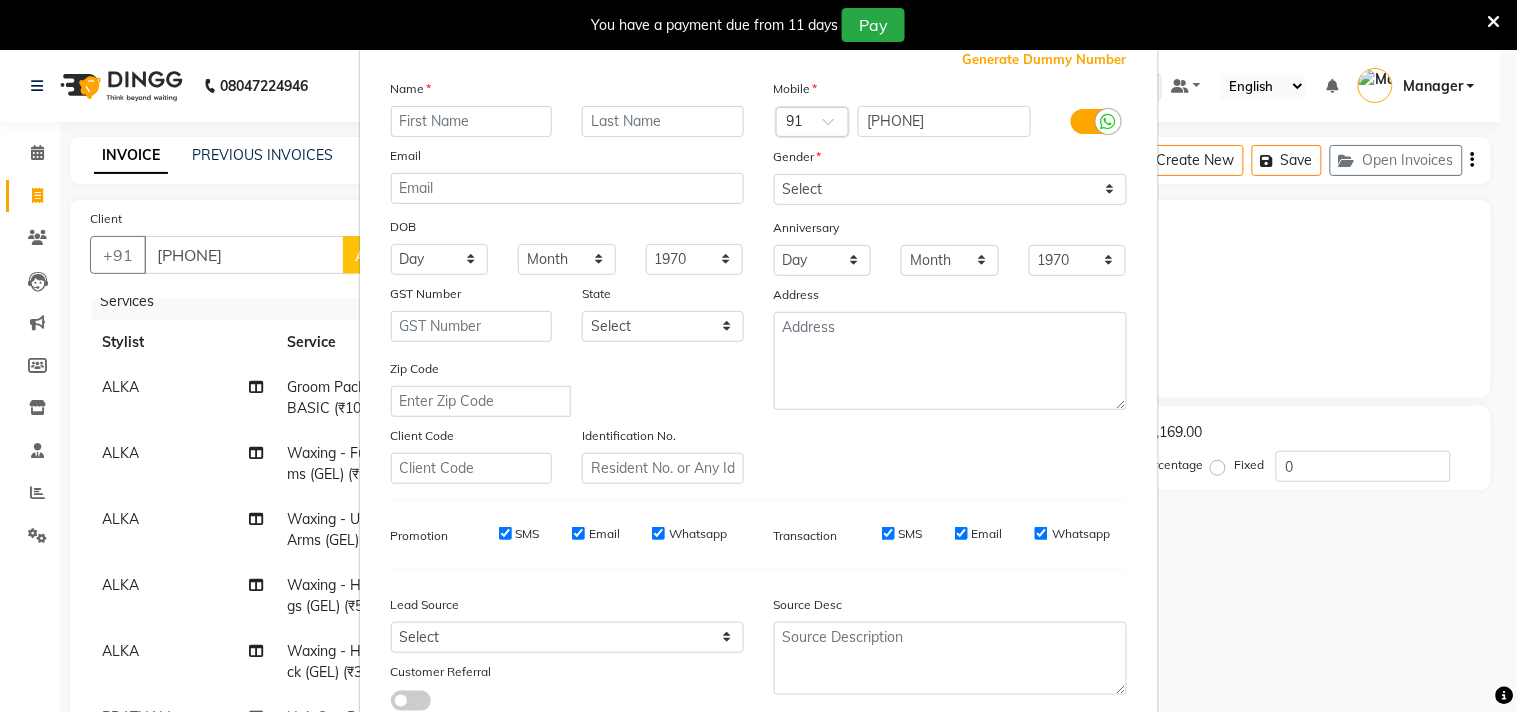 scroll, scrollTop: 111, scrollLeft: 0, axis: vertical 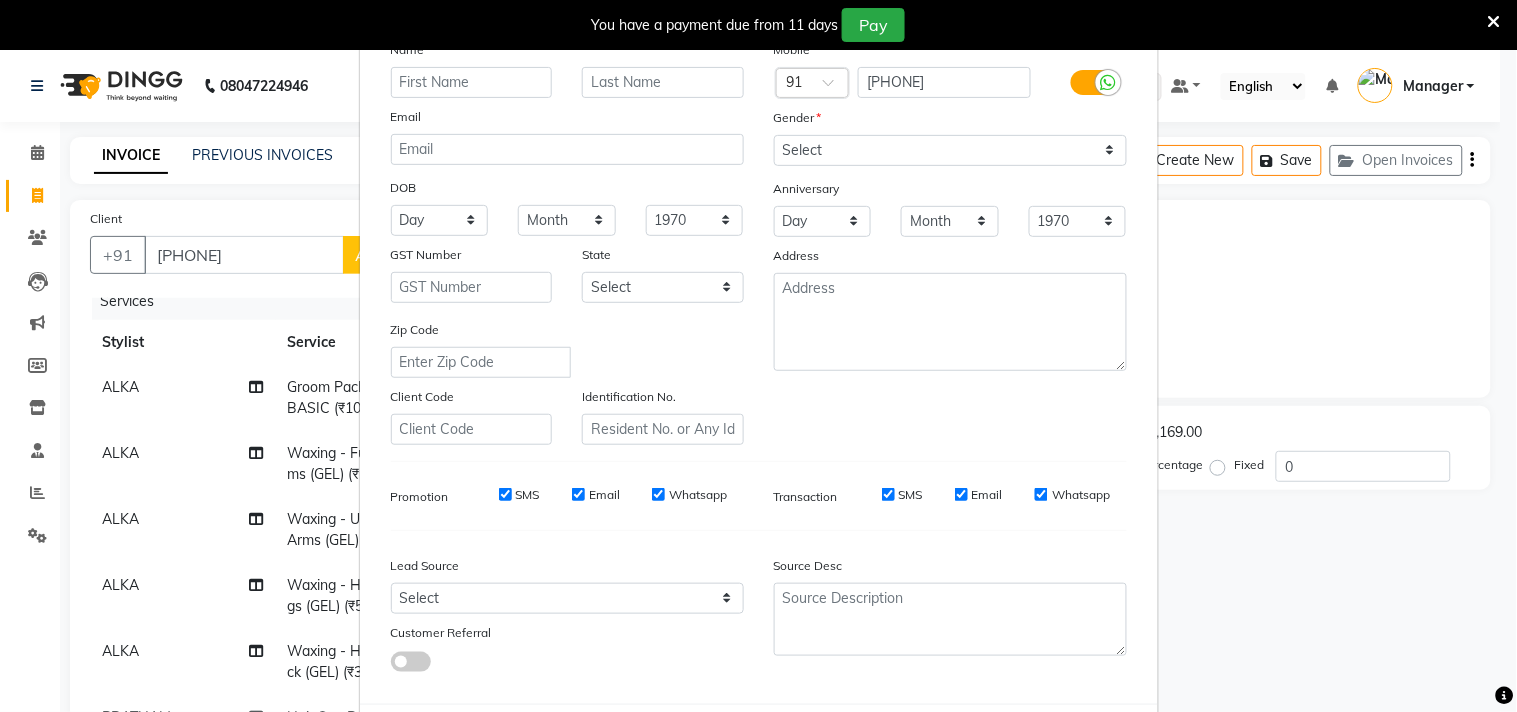 click at bounding box center [472, 82] 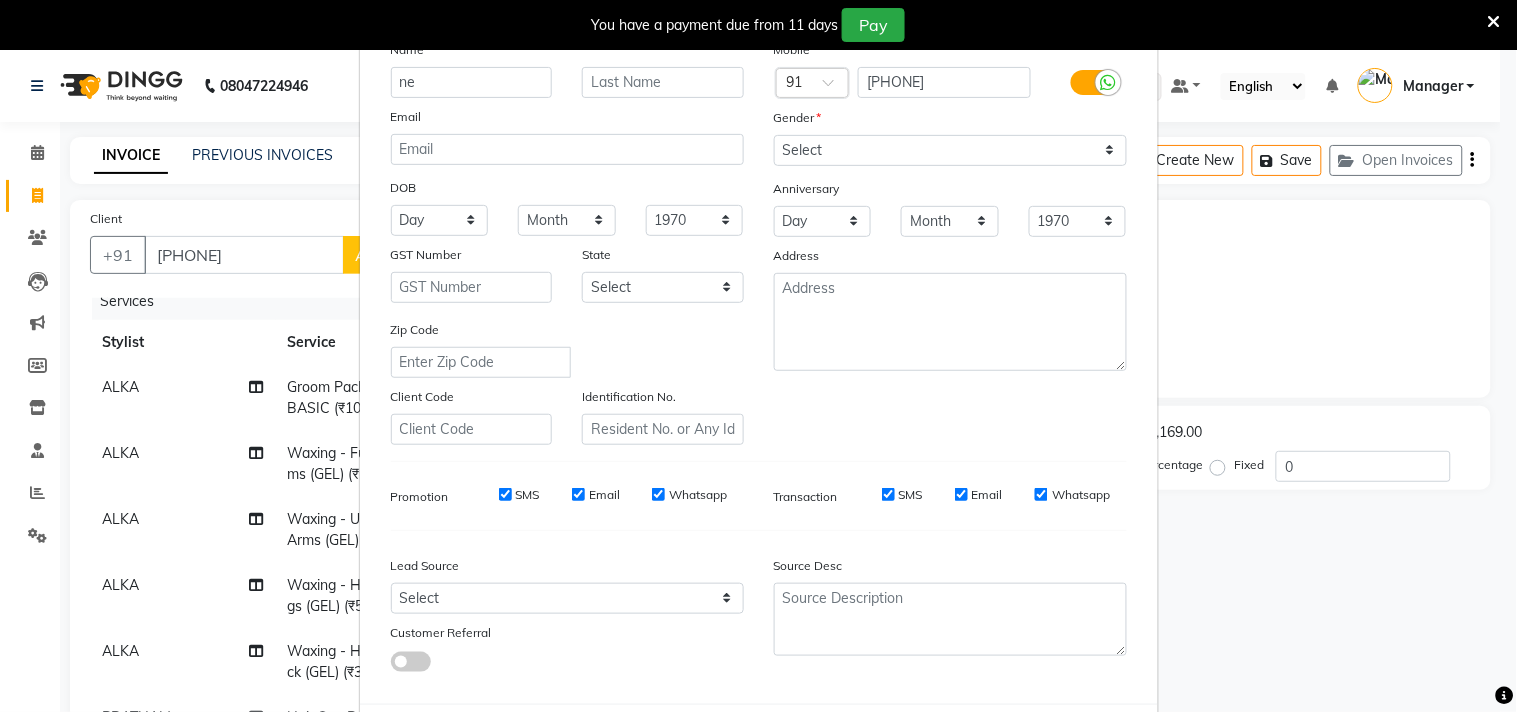 type on "n" 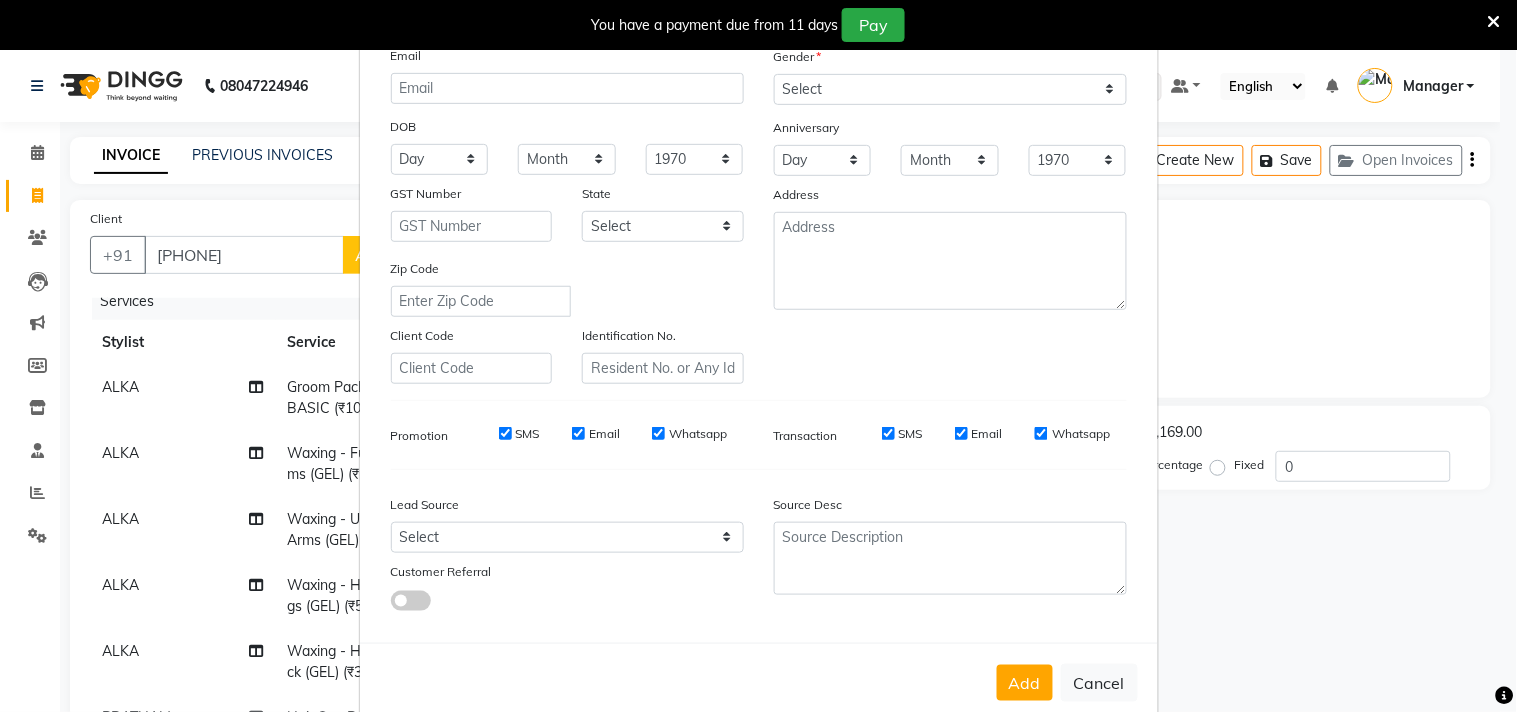 scroll, scrollTop: 101, scrollLeft: 0, axis: vertical 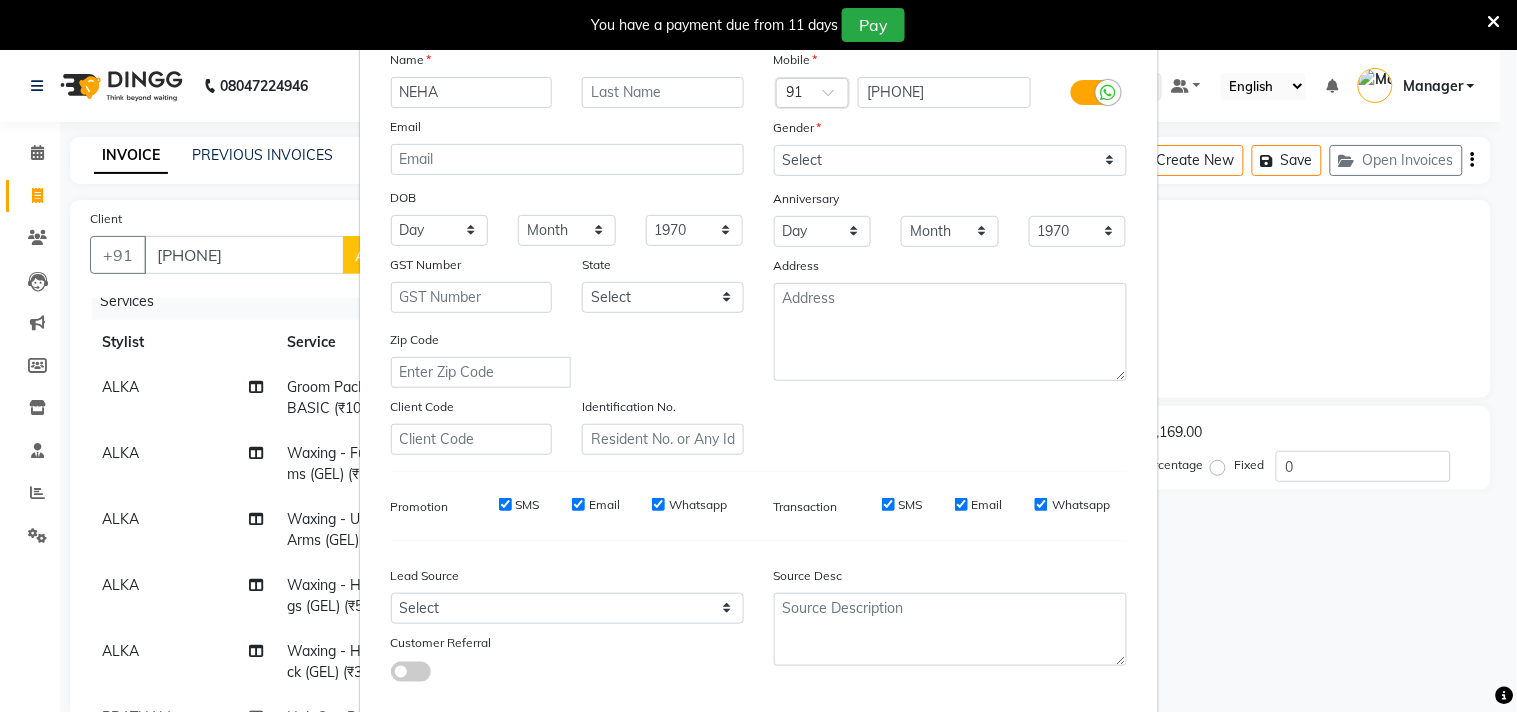 type on "NEHA" 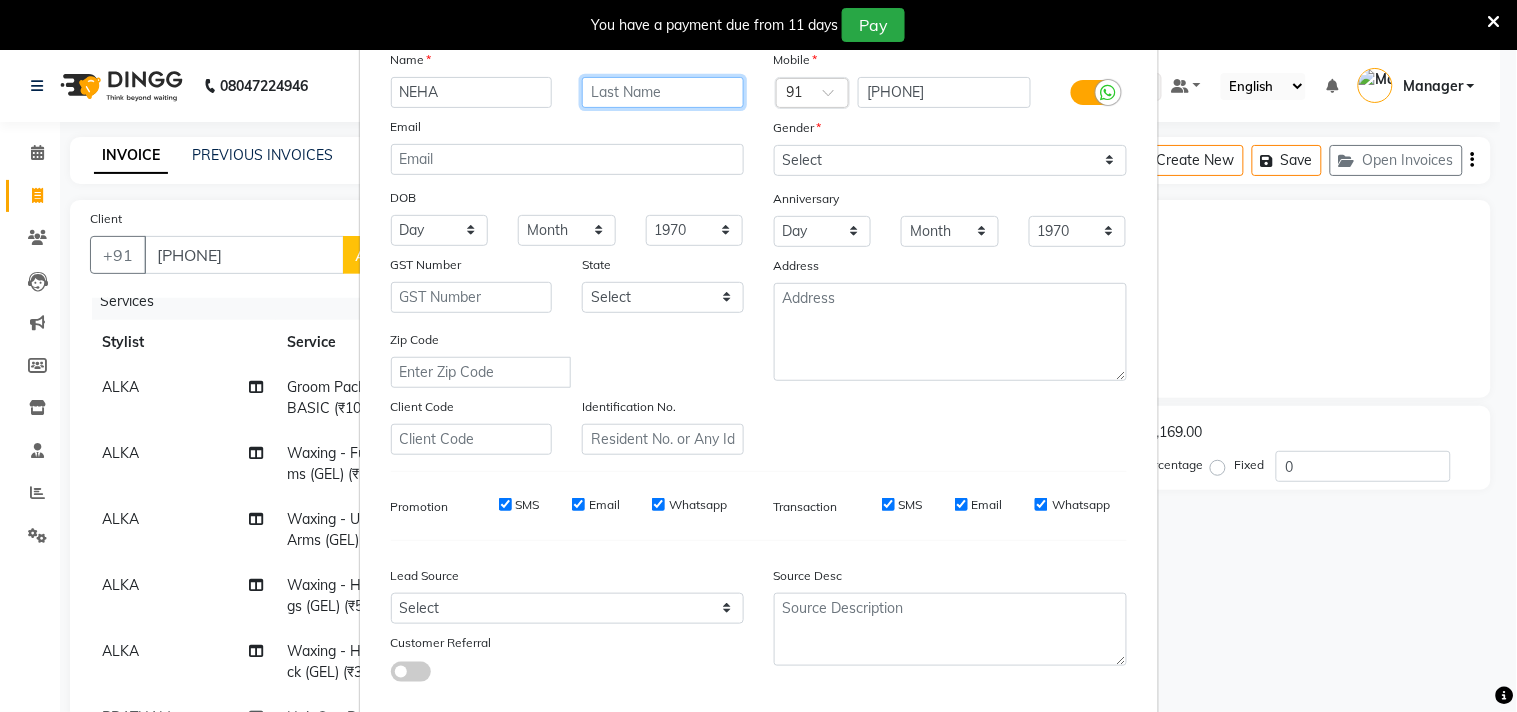 click at bounding box center [663, 92] 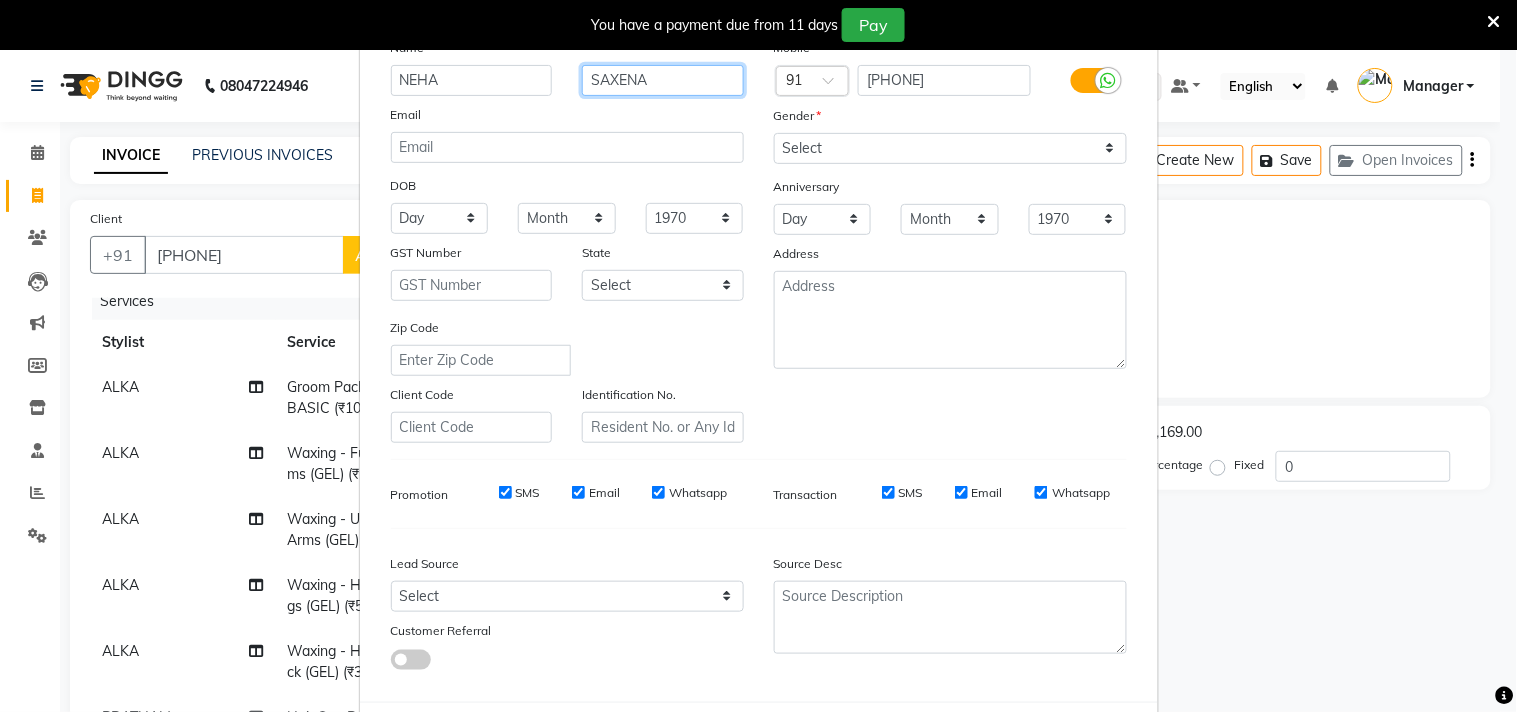 scroll, scrollTop: 0, scrollLeft: 0, axis: both 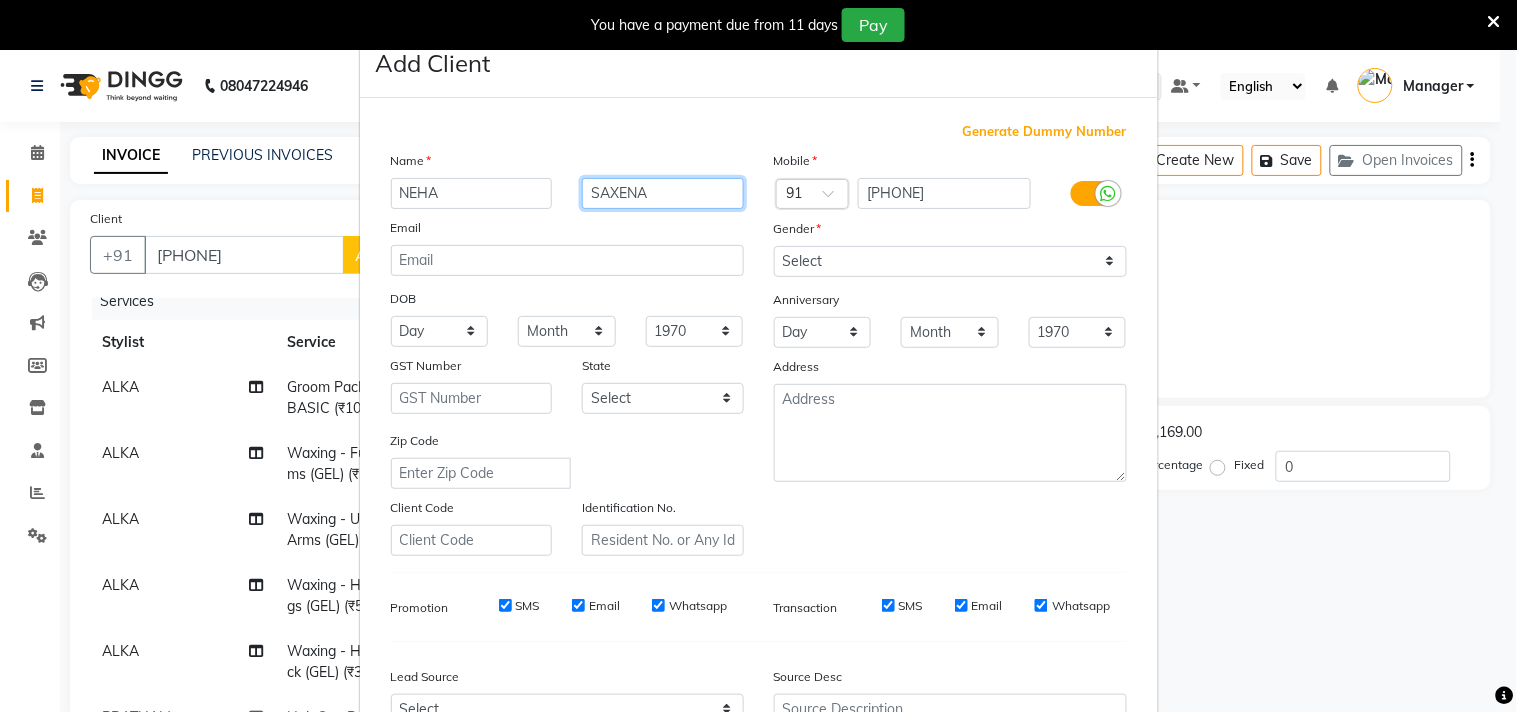type on "SAXENA" 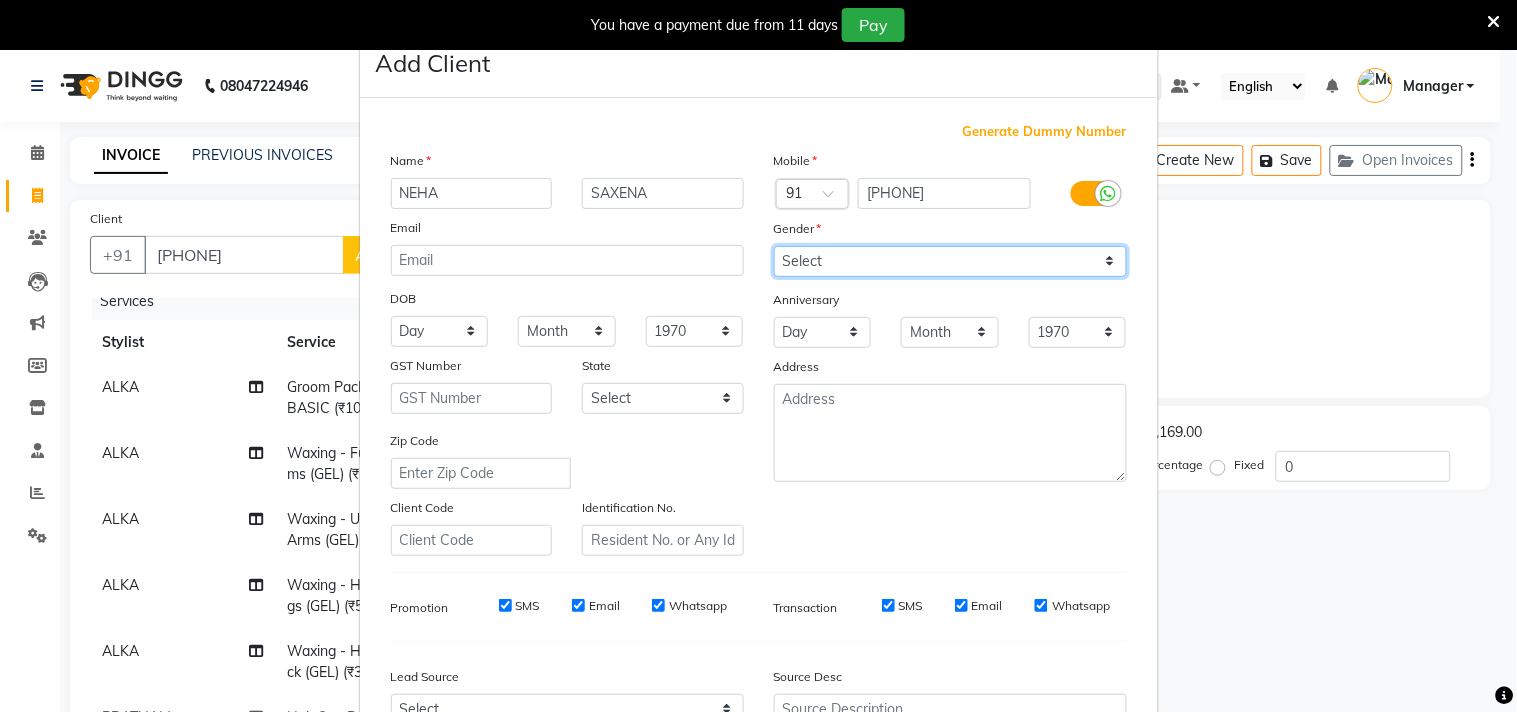 click on "Select Male Female Other Prefer Not To Say" at bounding box center (950, 261) 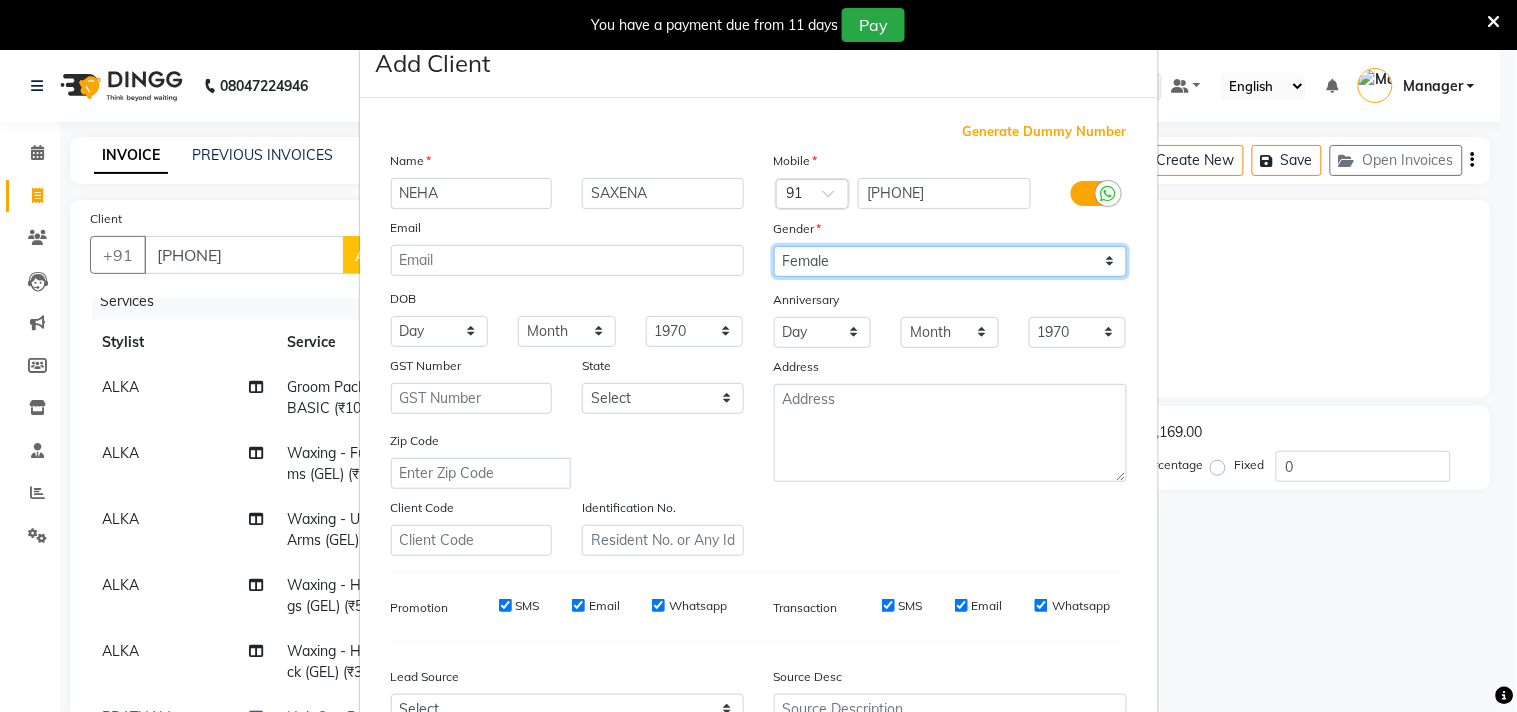 click on "Select Male Female Other Prefer Not To Say" at bounding box center (950, 261) 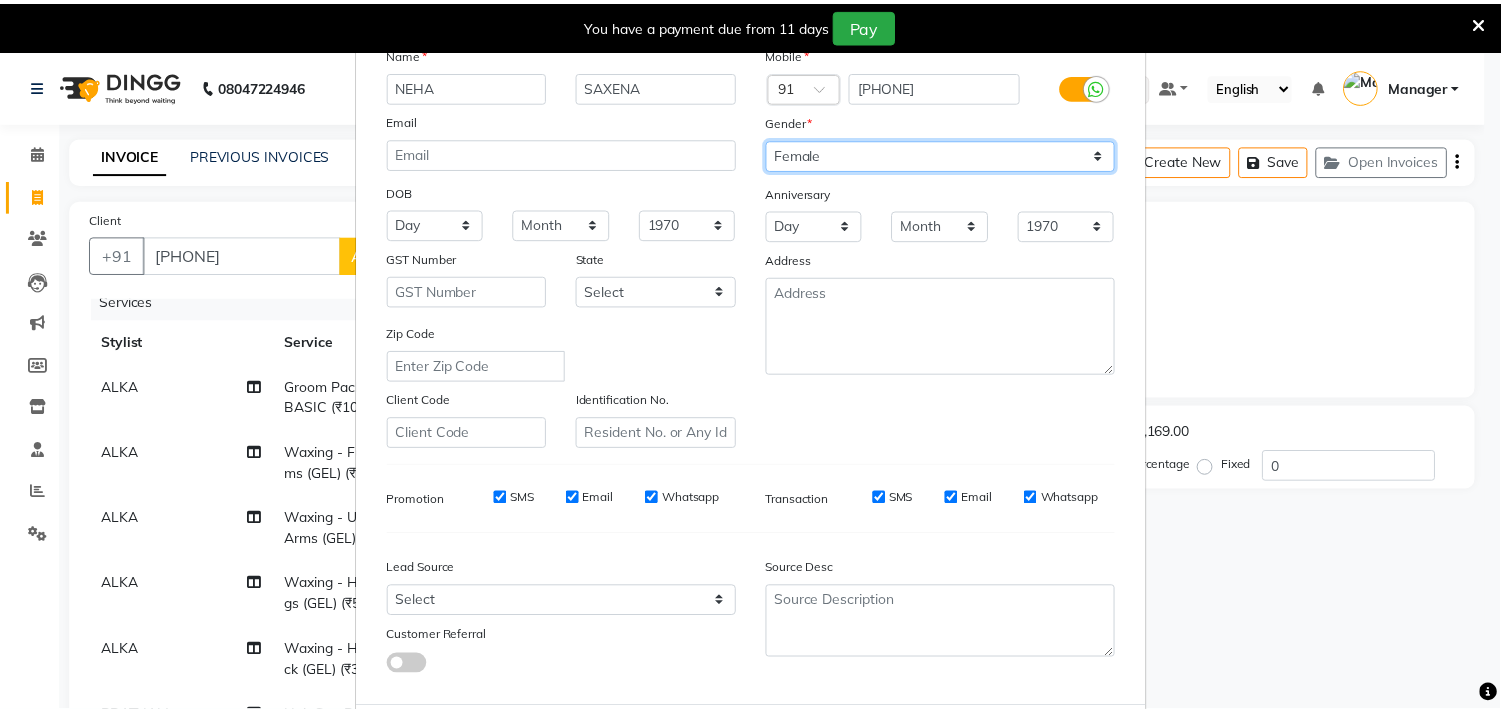 scroll, scrollTop: 212, scrollLeft: 0, axis: vertical 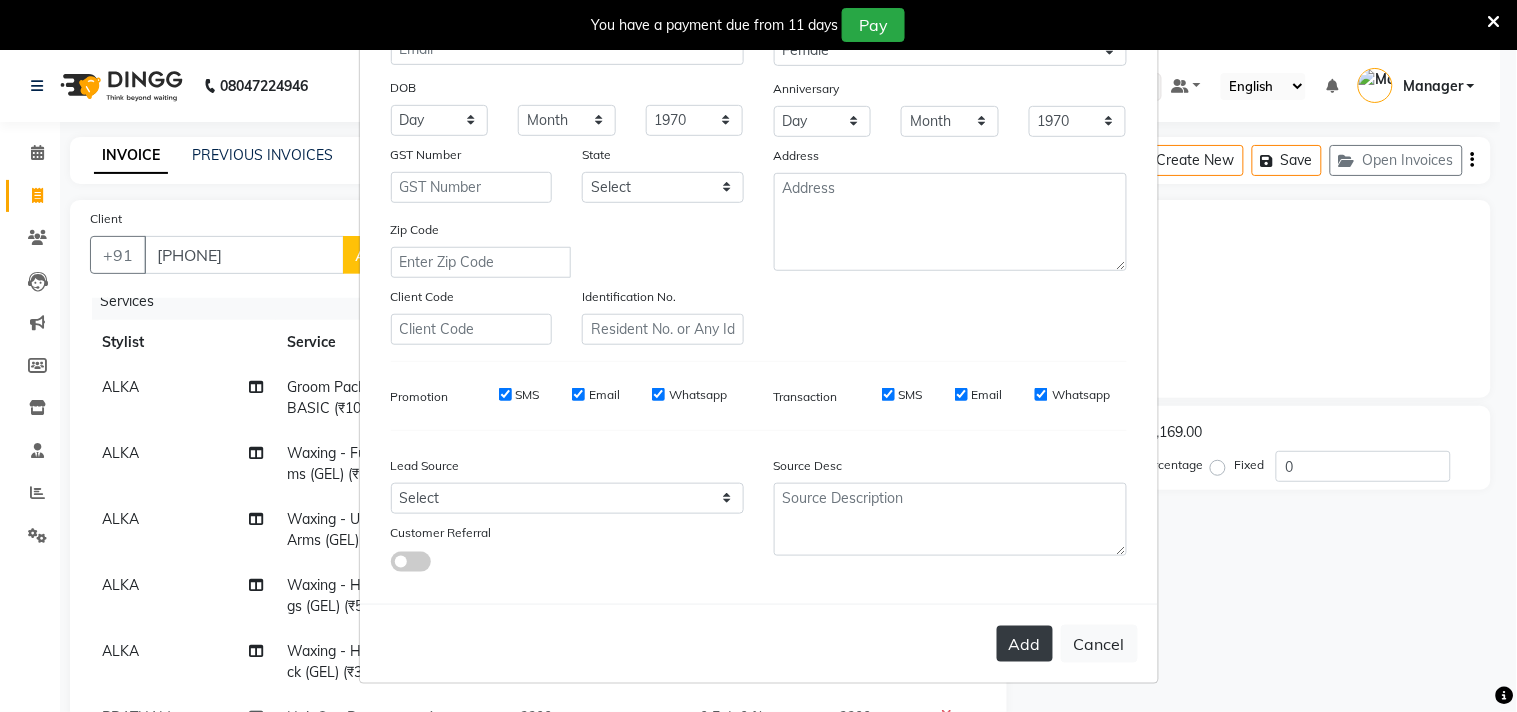 click on "Add" at bounding box center (1025, 644) 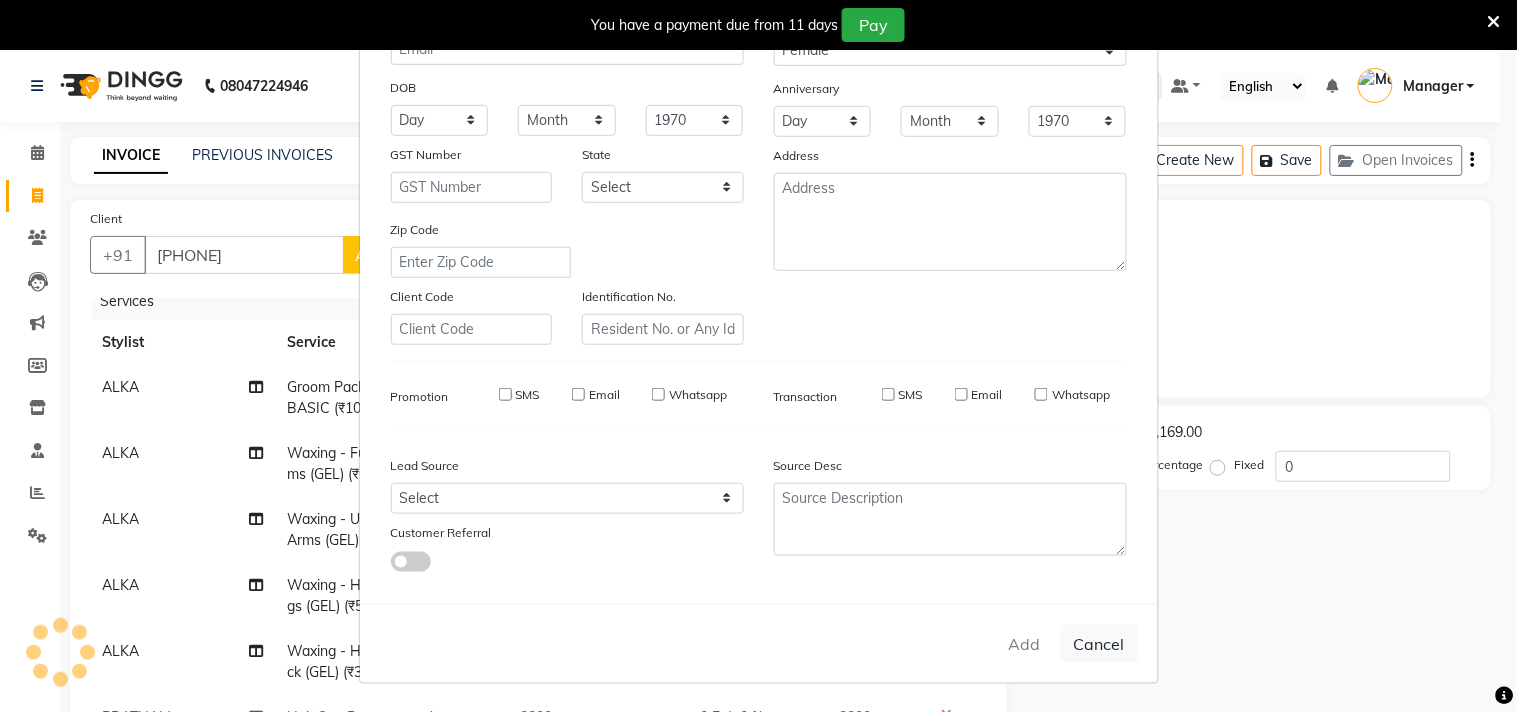 type 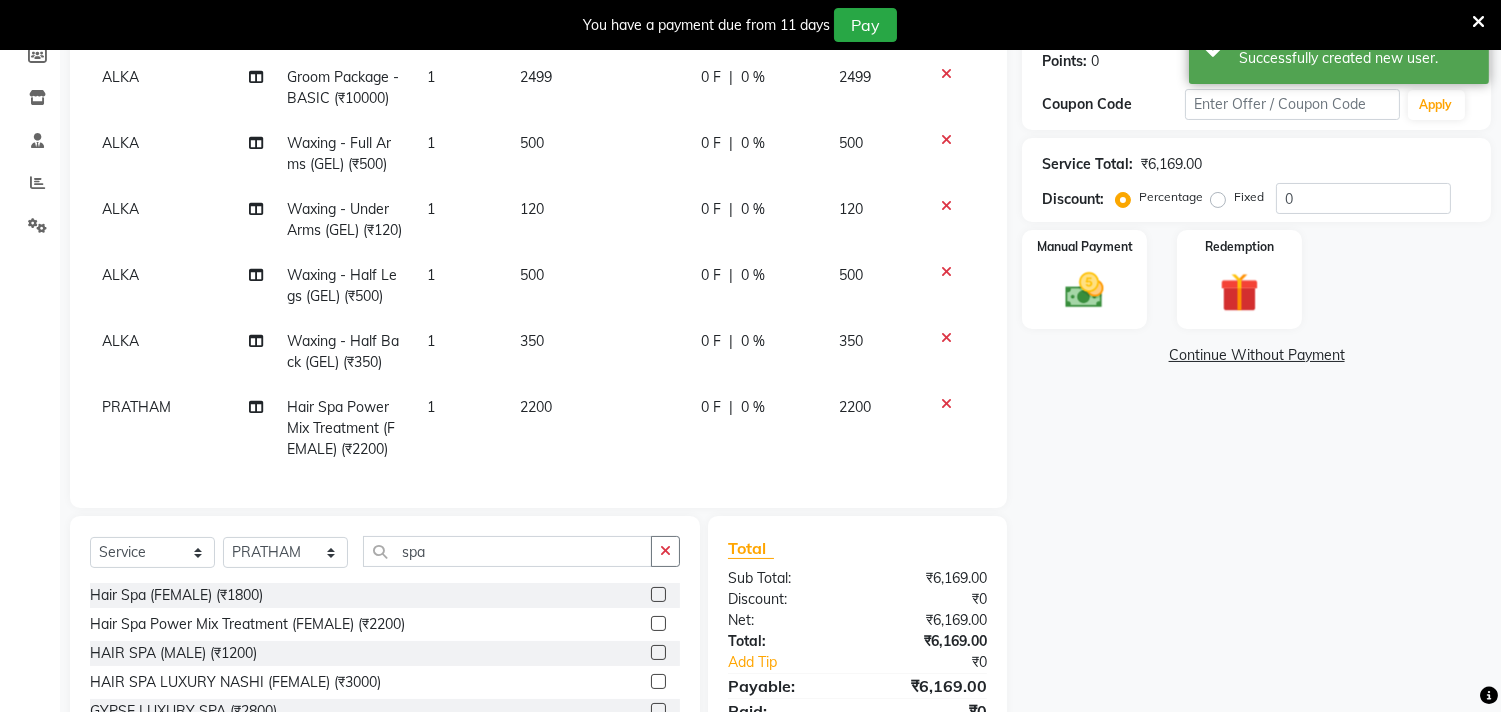 scroll, scrollTop: 327, scrollLeft: 0, axis: vertical 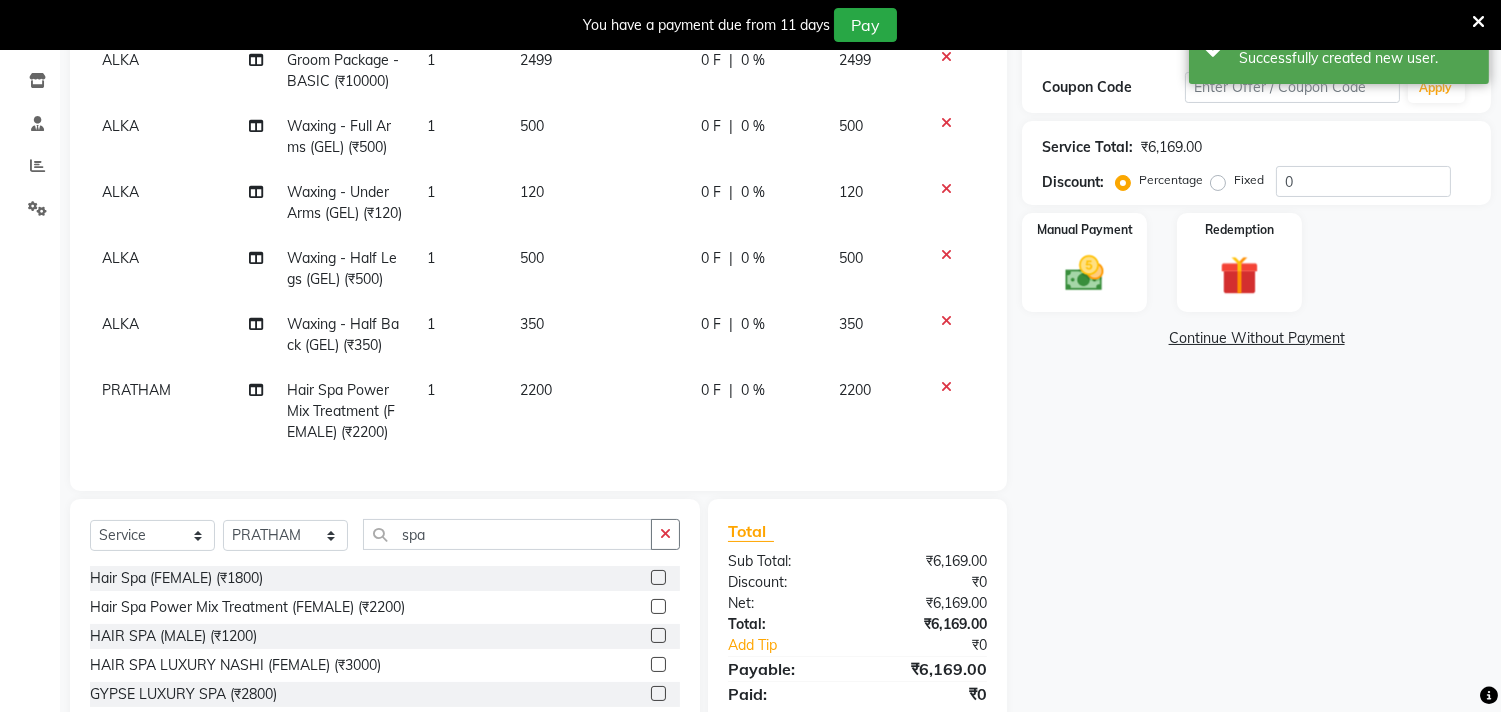 click on "0 %" 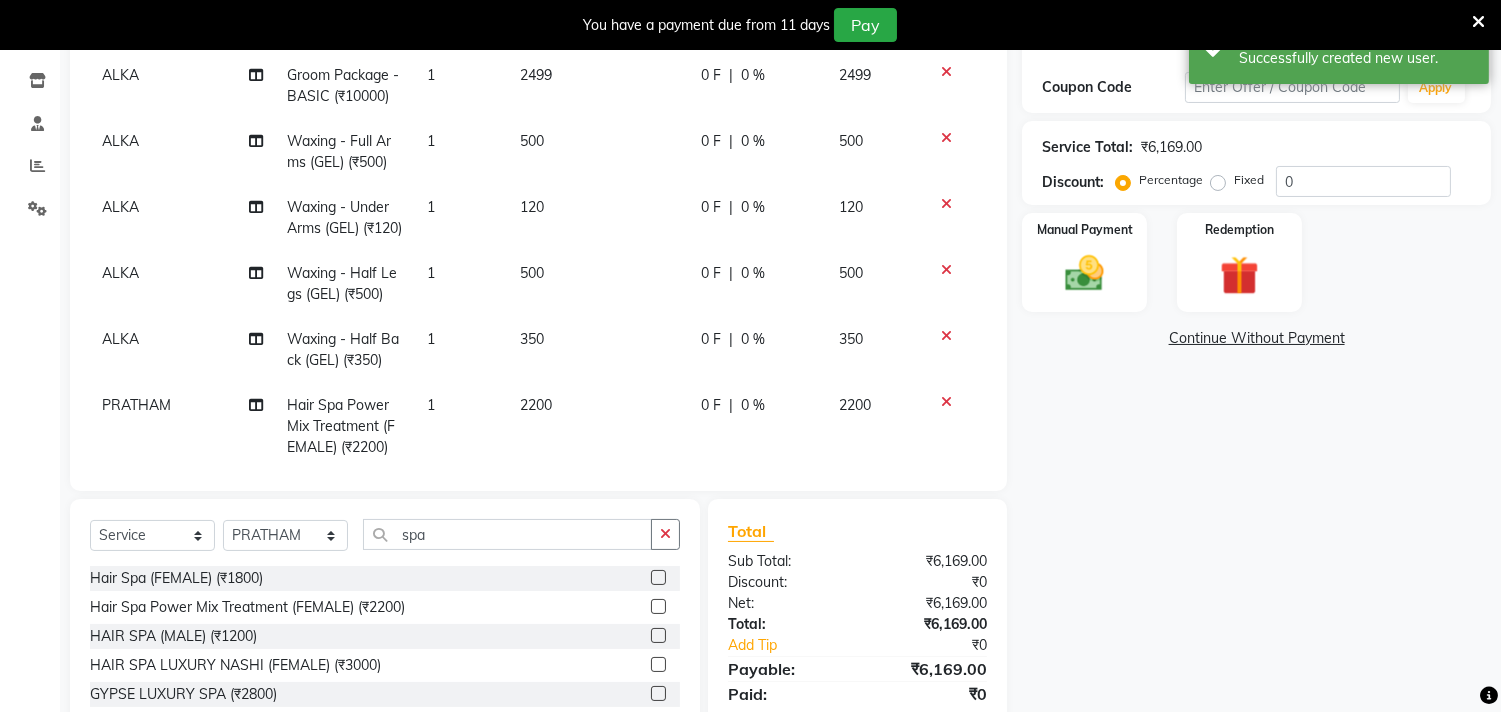select on "66163" 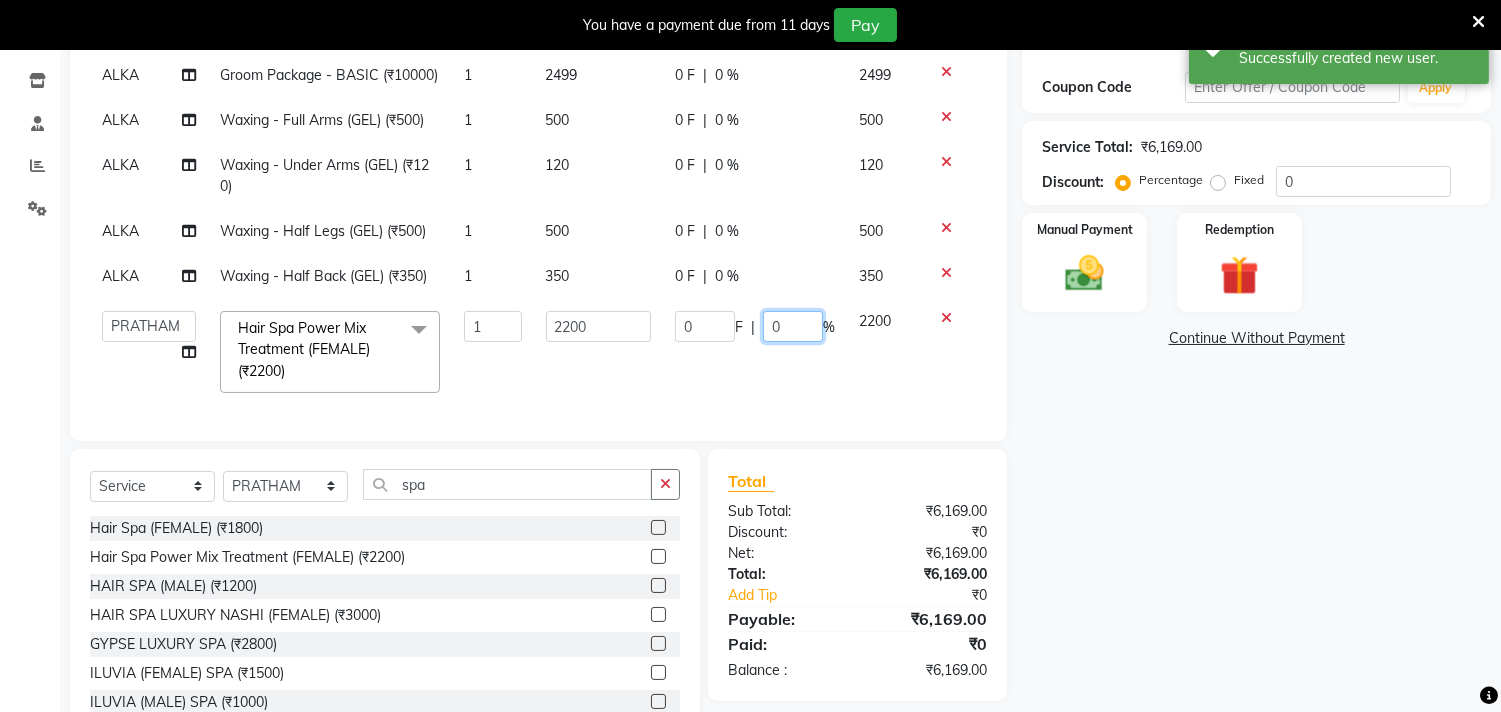 drag, startPoint x: 797, startPoint y: 344, endPoint x: 741, endPoint y: 358, distance: 57.72348 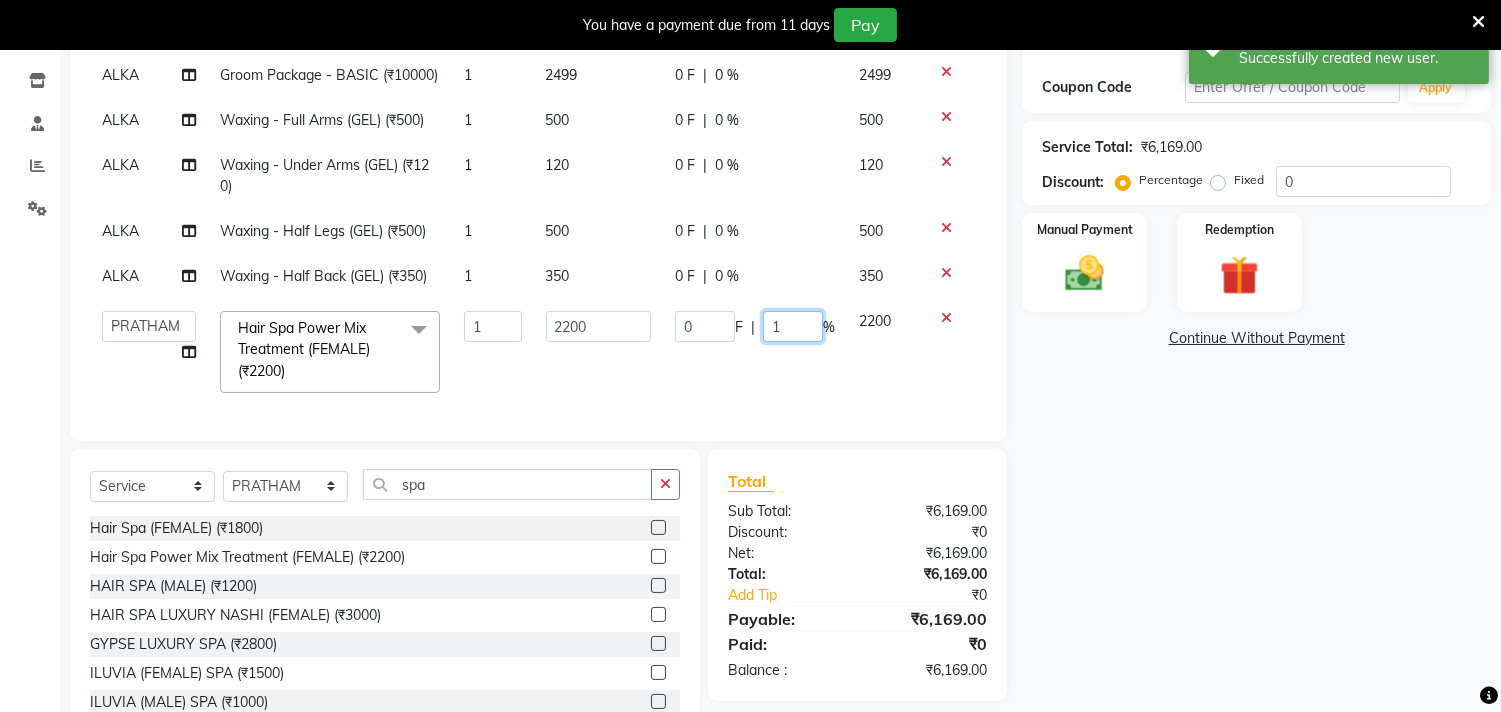 type on "10" 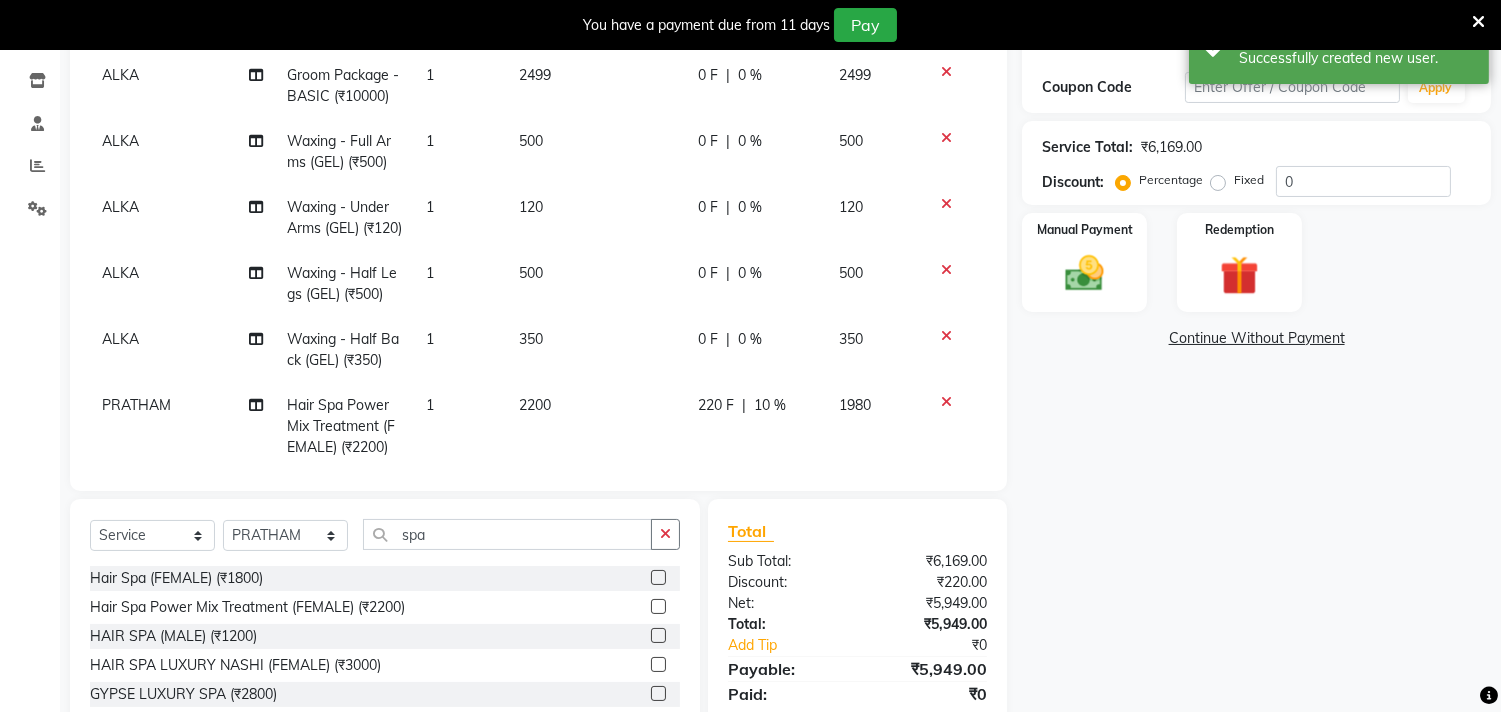 click on "Name: Neha Saxena Membership:  No Active Membership  Total Visits:   Card on file:  0 Last Visit:   - Points:   0  Coupon Code Apply Service Total:  ₹6,169.00  Discount:  Percentage   Fixed  0 Manual Payment Redemption  Continue Without Payment" 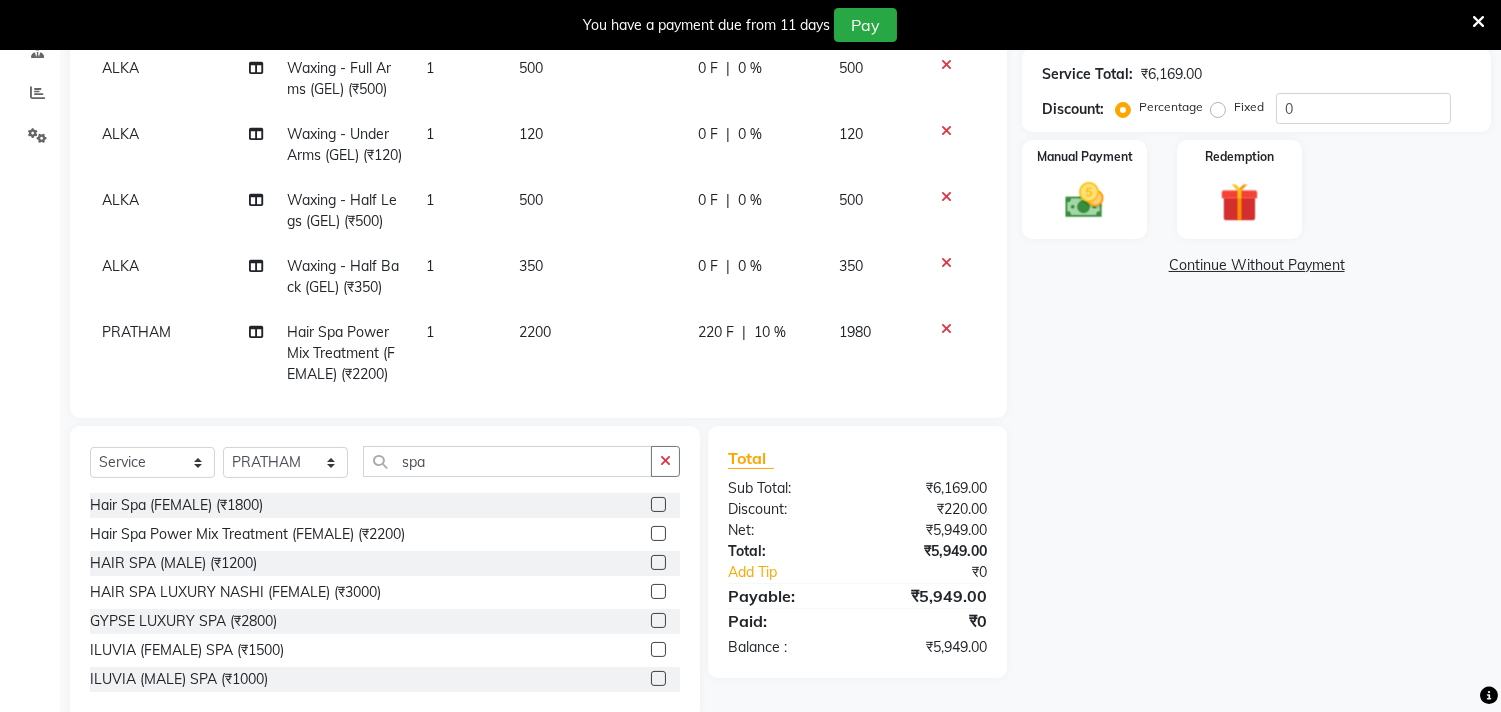 scroll, scrollTop: 438, scrollLeft: 0, axis: vertical 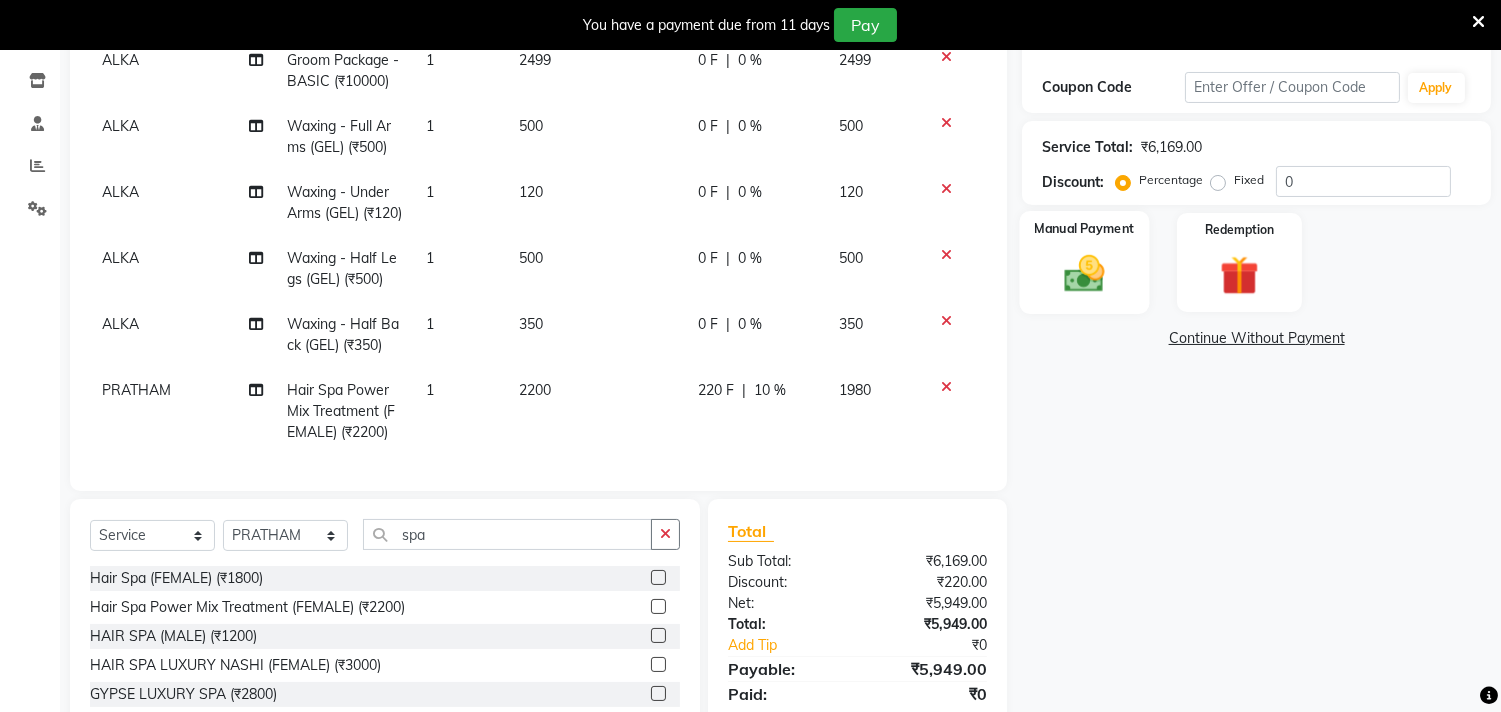 click 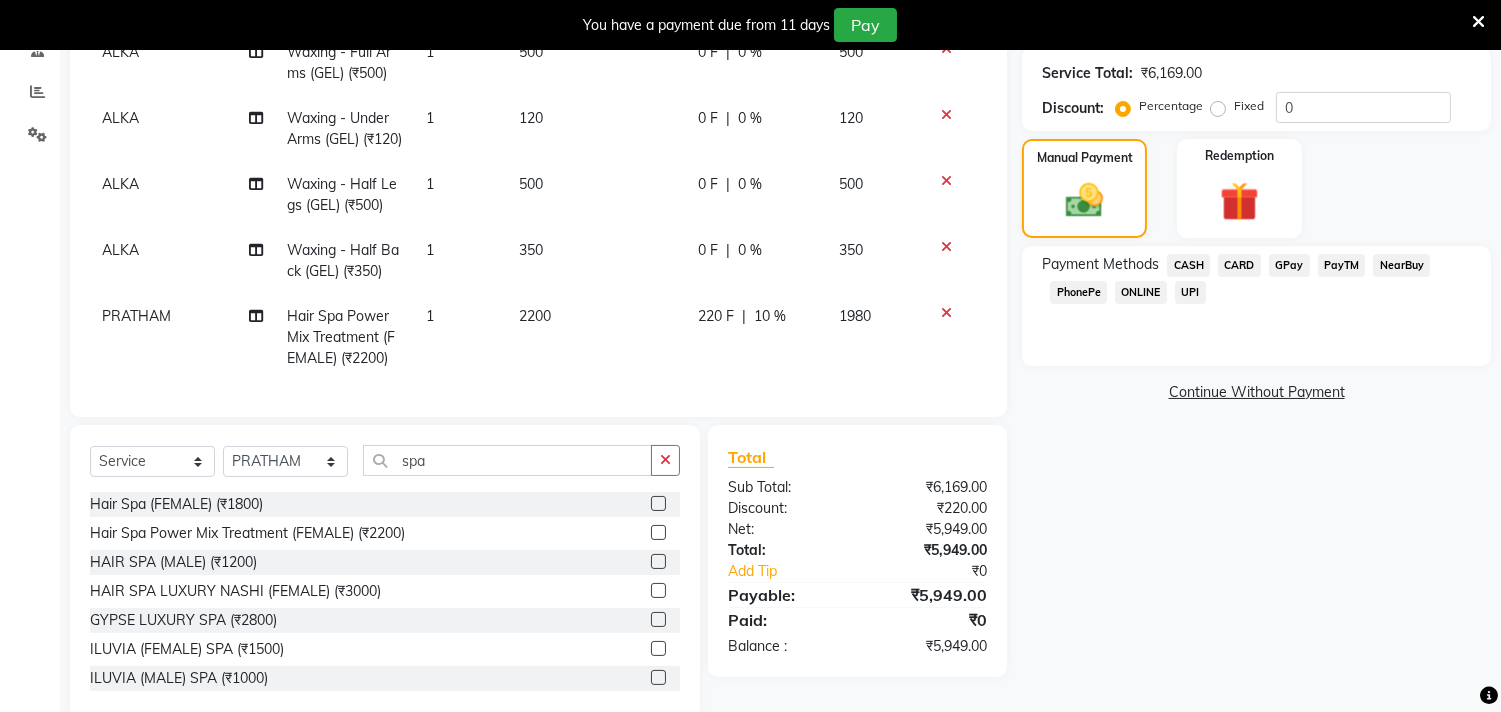 scroll, scrollTop: 438, scrollLeft: 0, axis: vertical 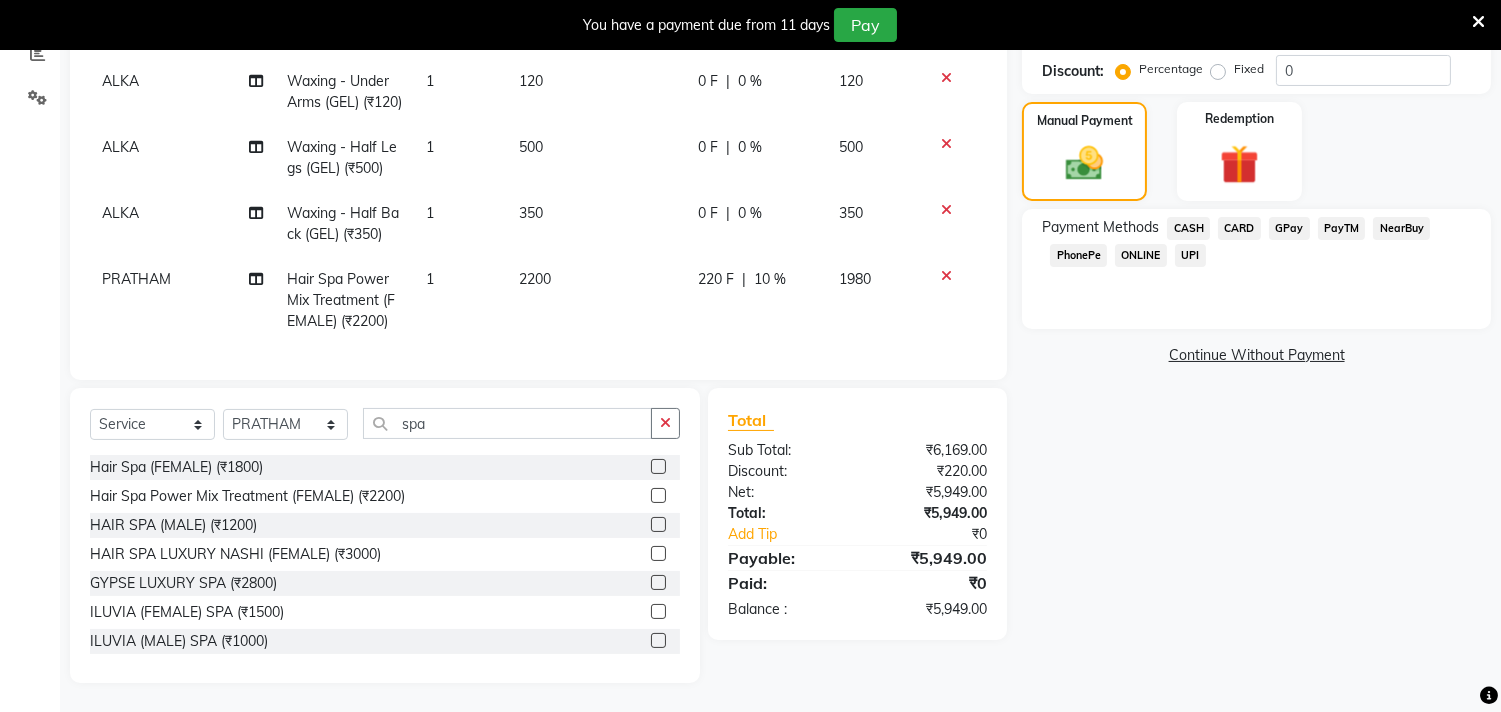 click on "CARD" 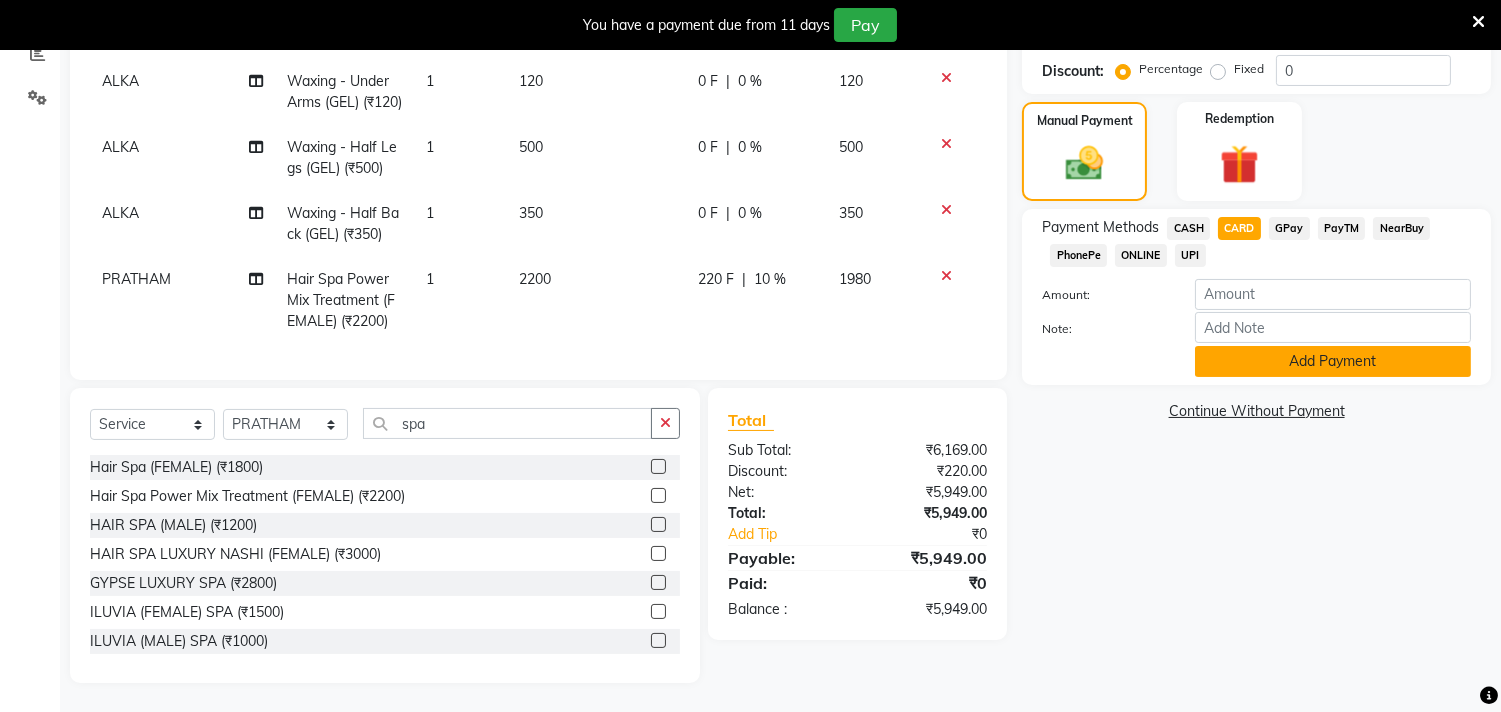 click on "Add Payment" 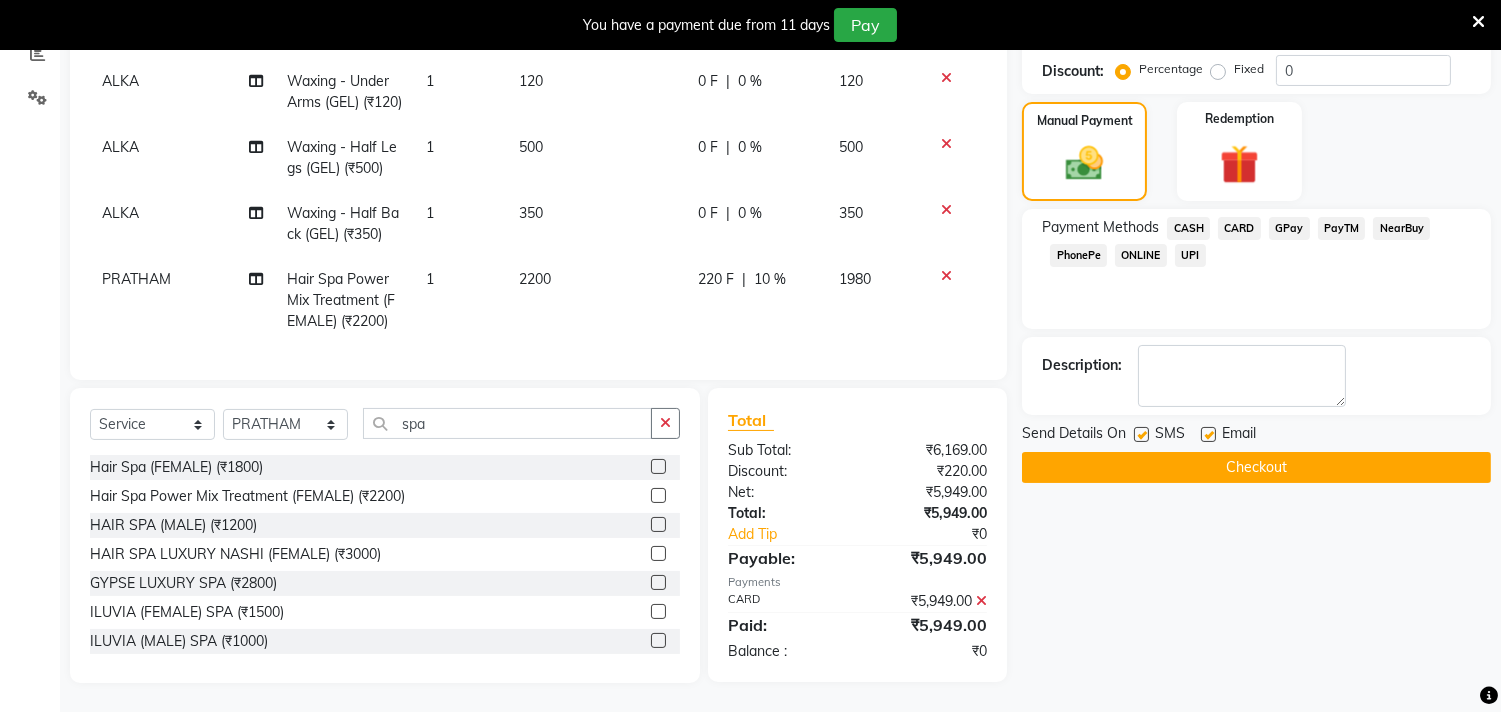 click on "Checkout" 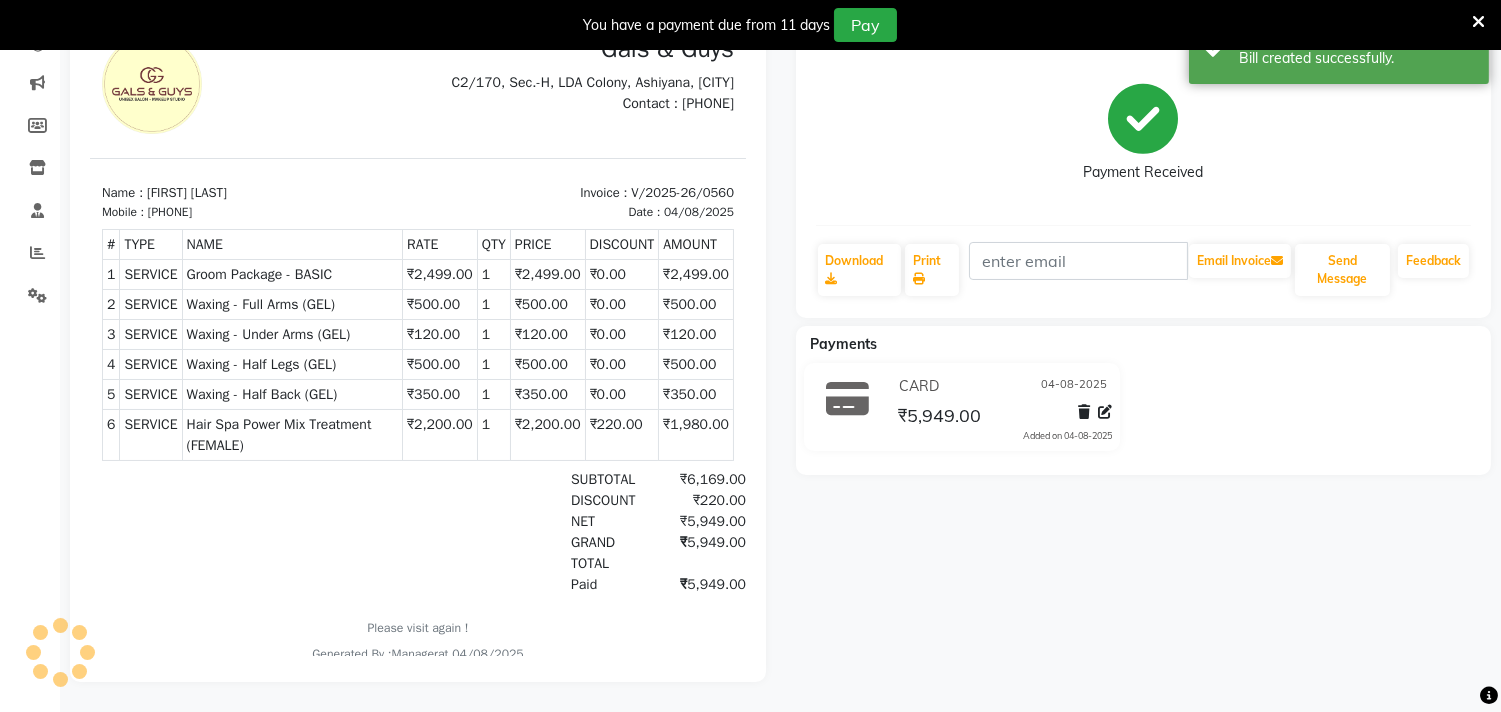 scroll, scrollTop: 0, scrollLeft: 0, axis: both 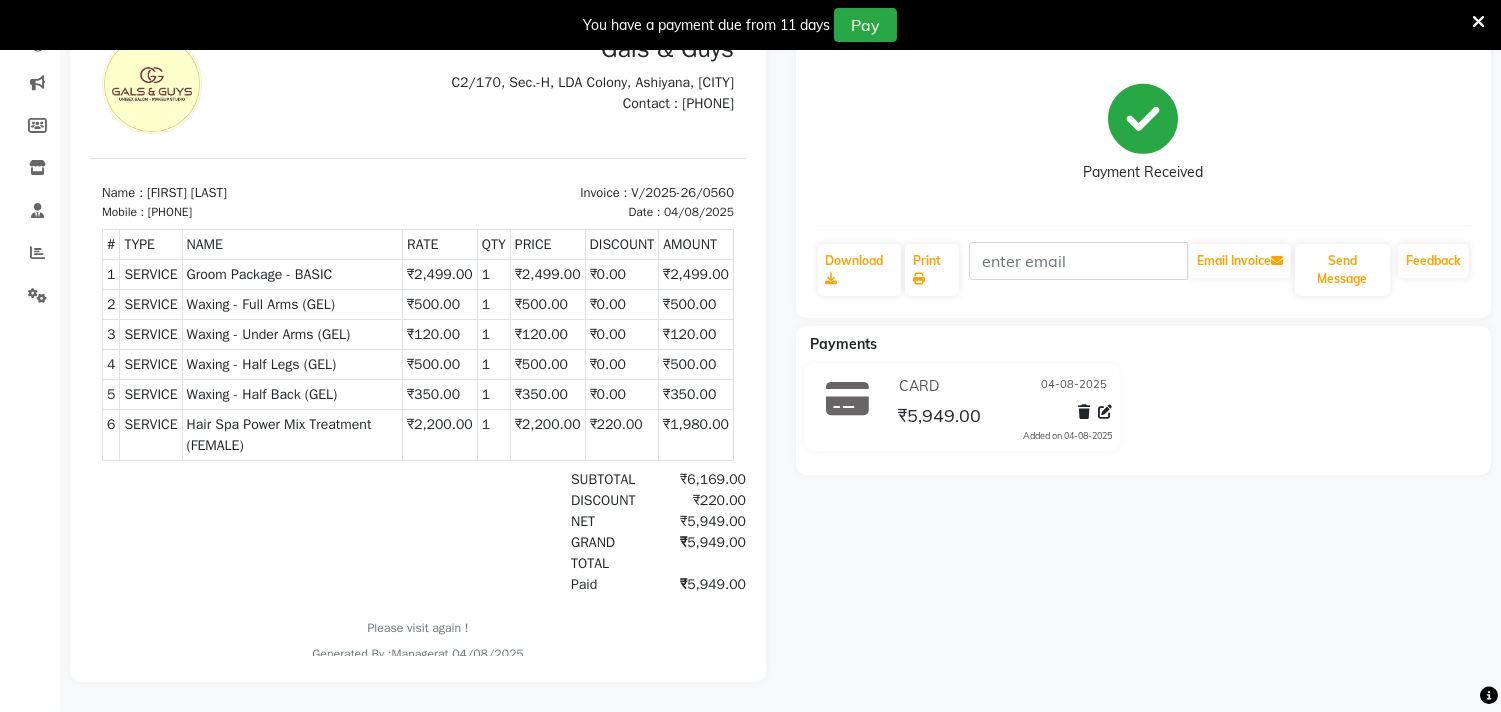 drag, startPoint x: 1256, startPoint y: 391, endPoint x: 477, endPoint y: 755, distance: 859.8471 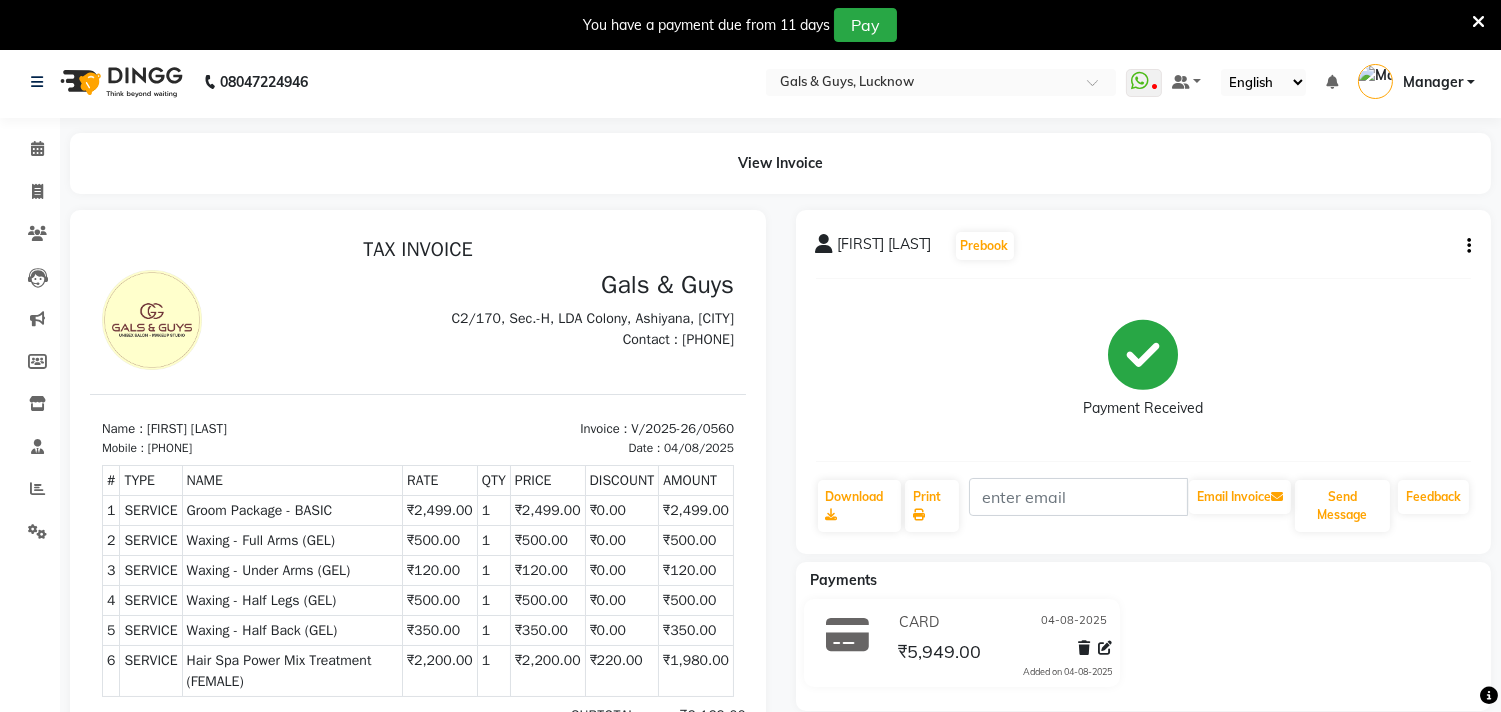 scroll, scrollTop: 0, scrollLeft: 0, axis: both 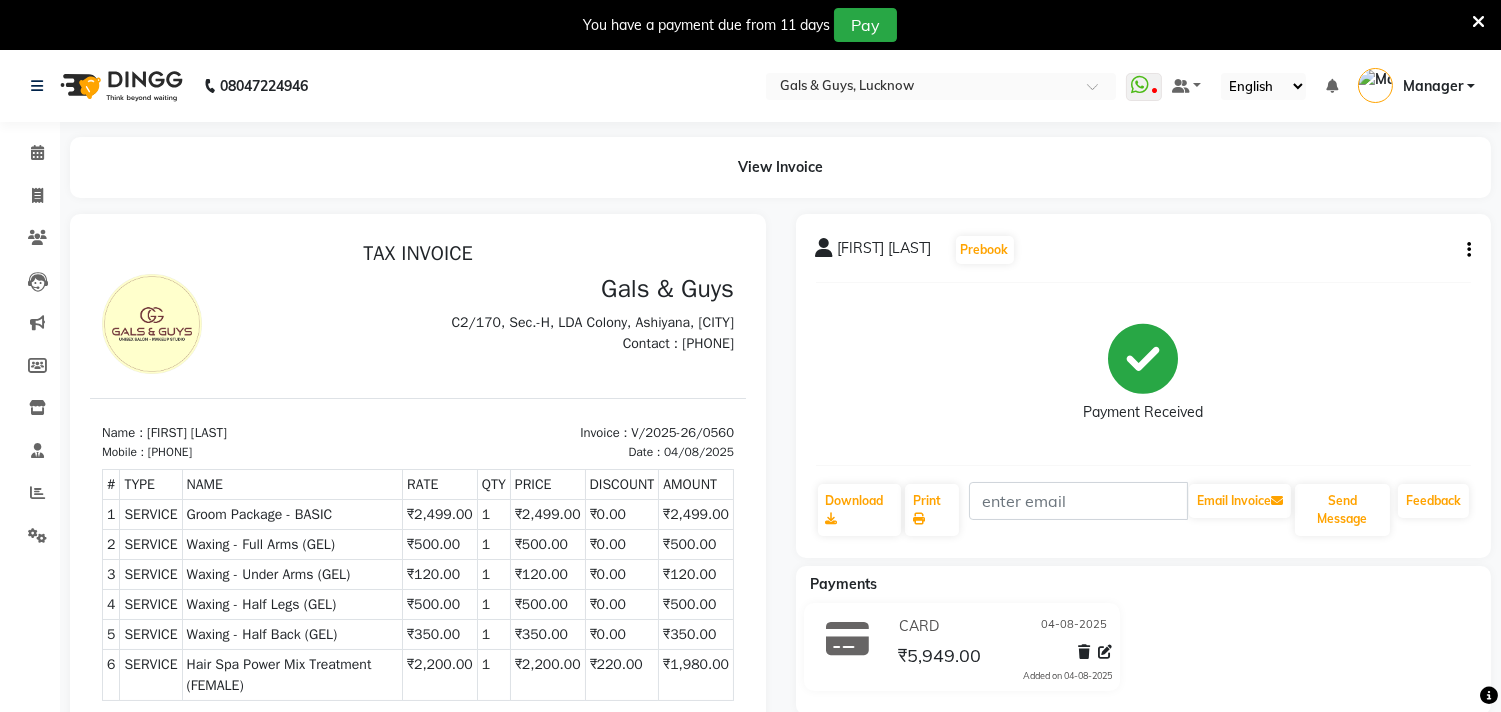 click 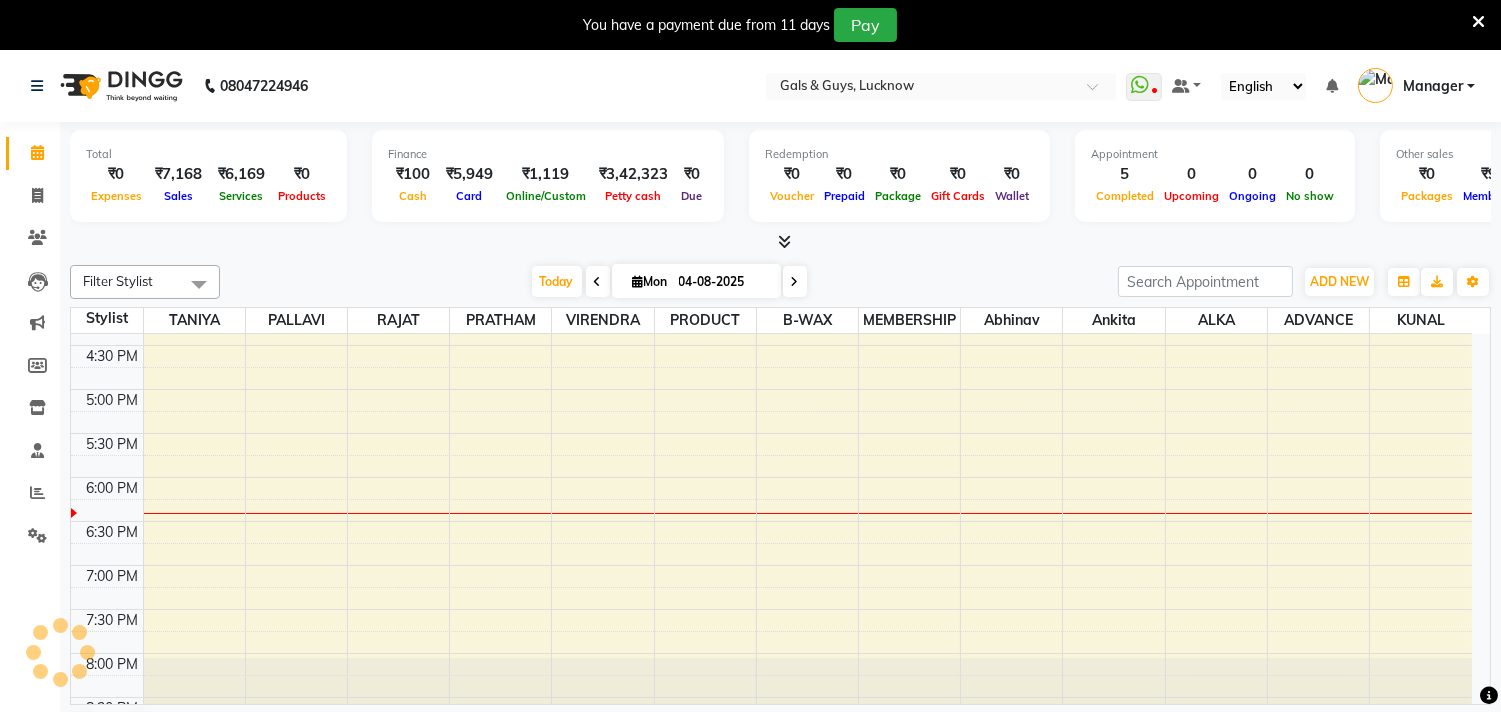 scroll, scrollTop: 0, scrollLeft: 0, axis: both 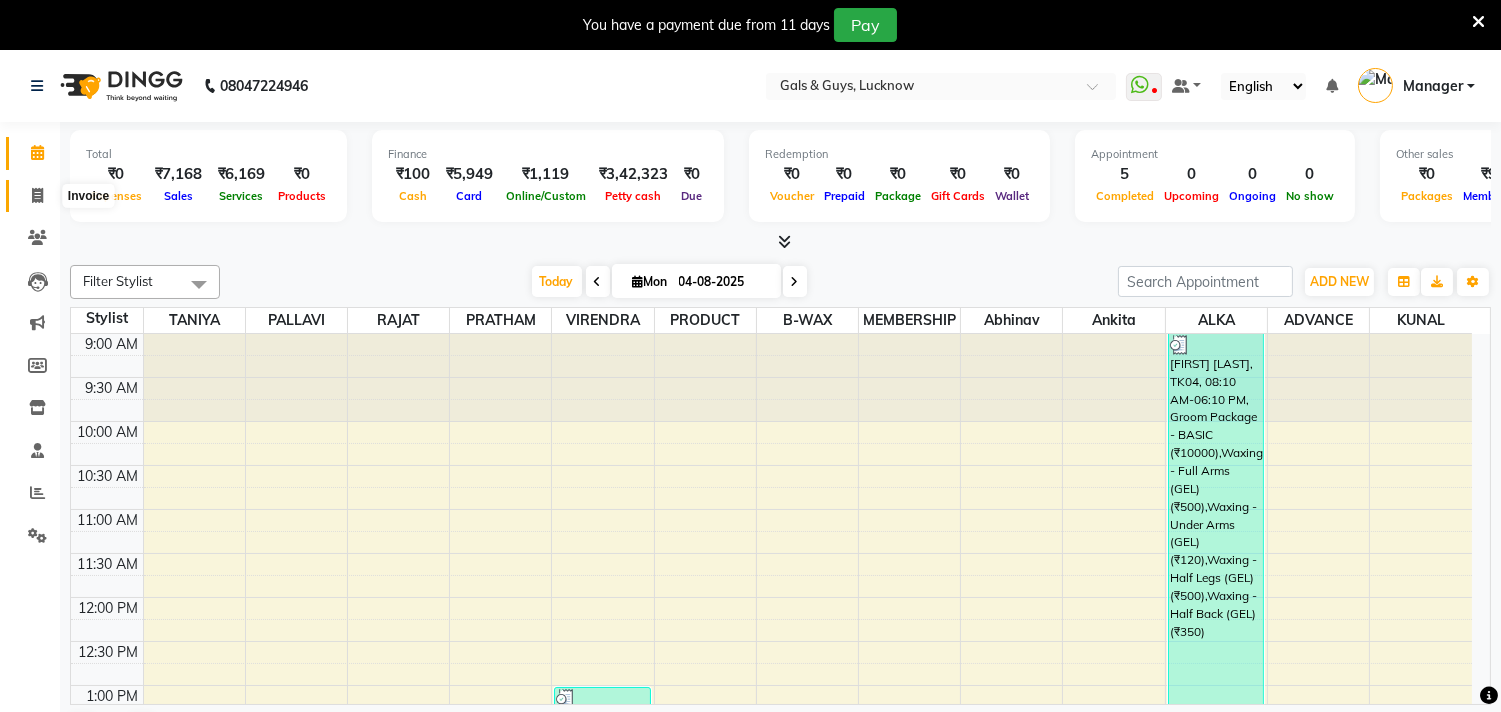 click 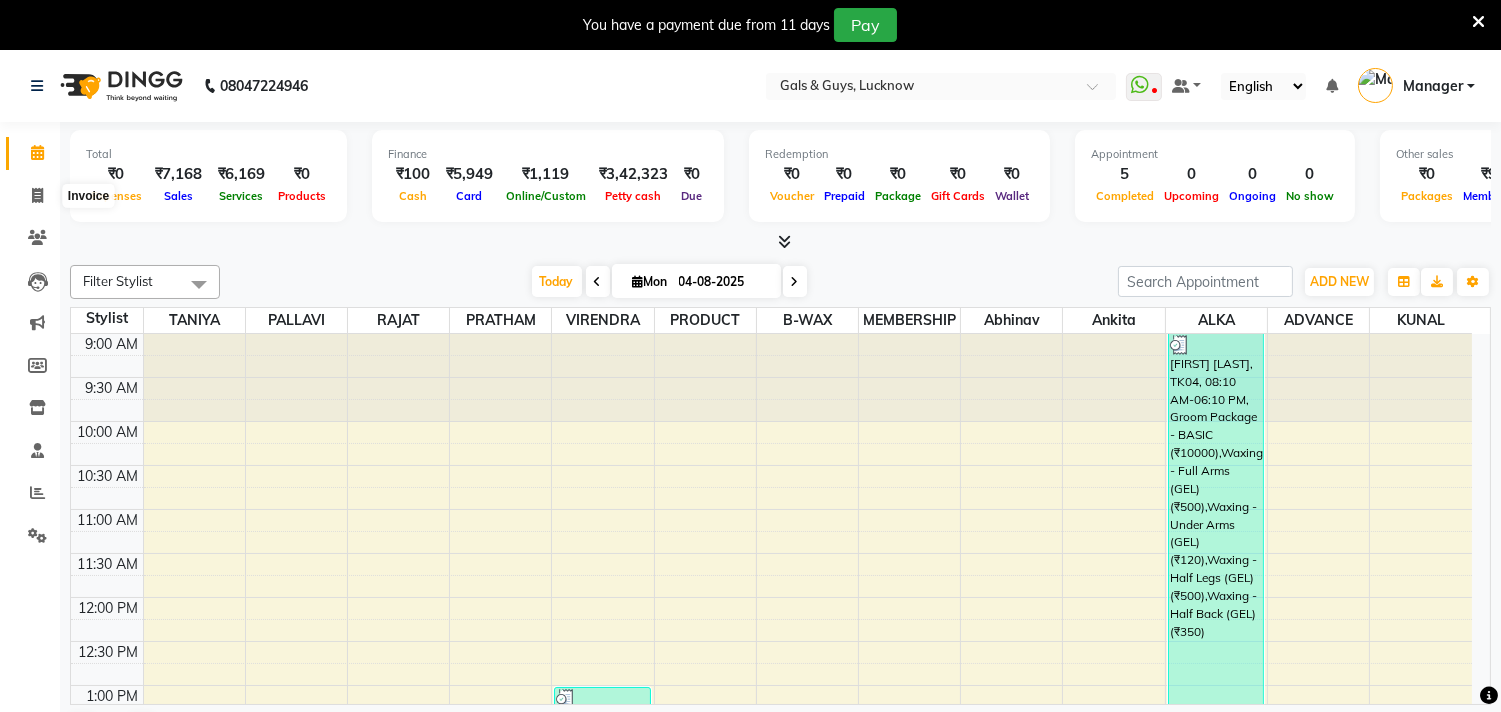 select on "service" 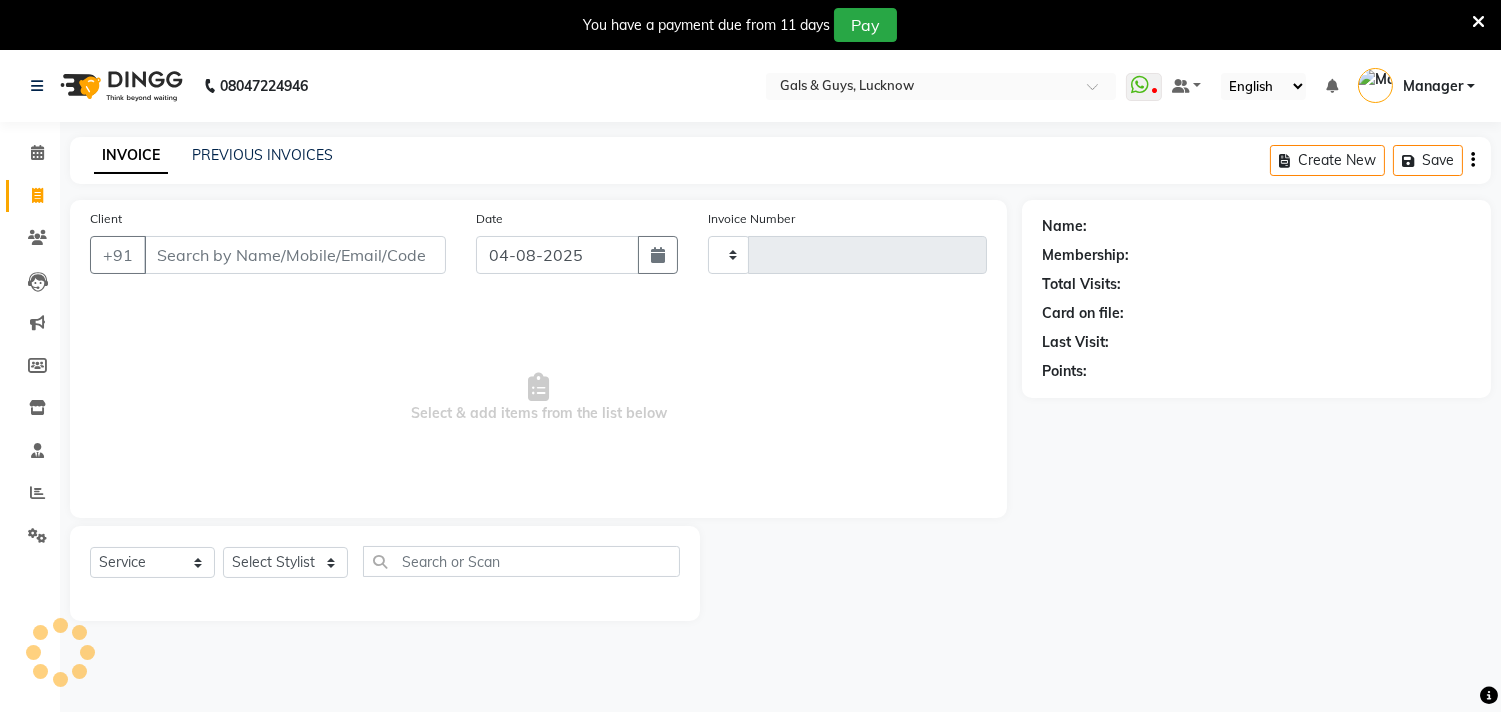 type on "0561" 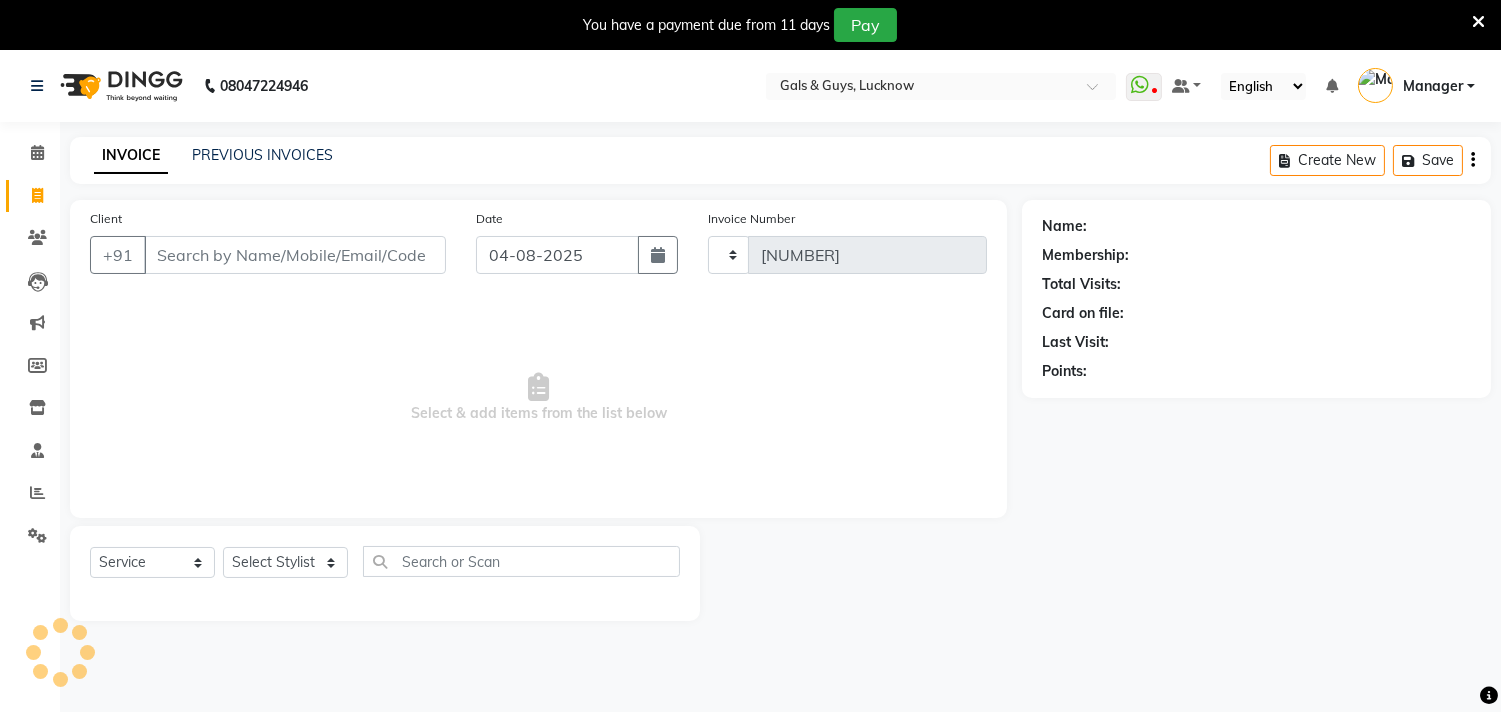 select on "7505" 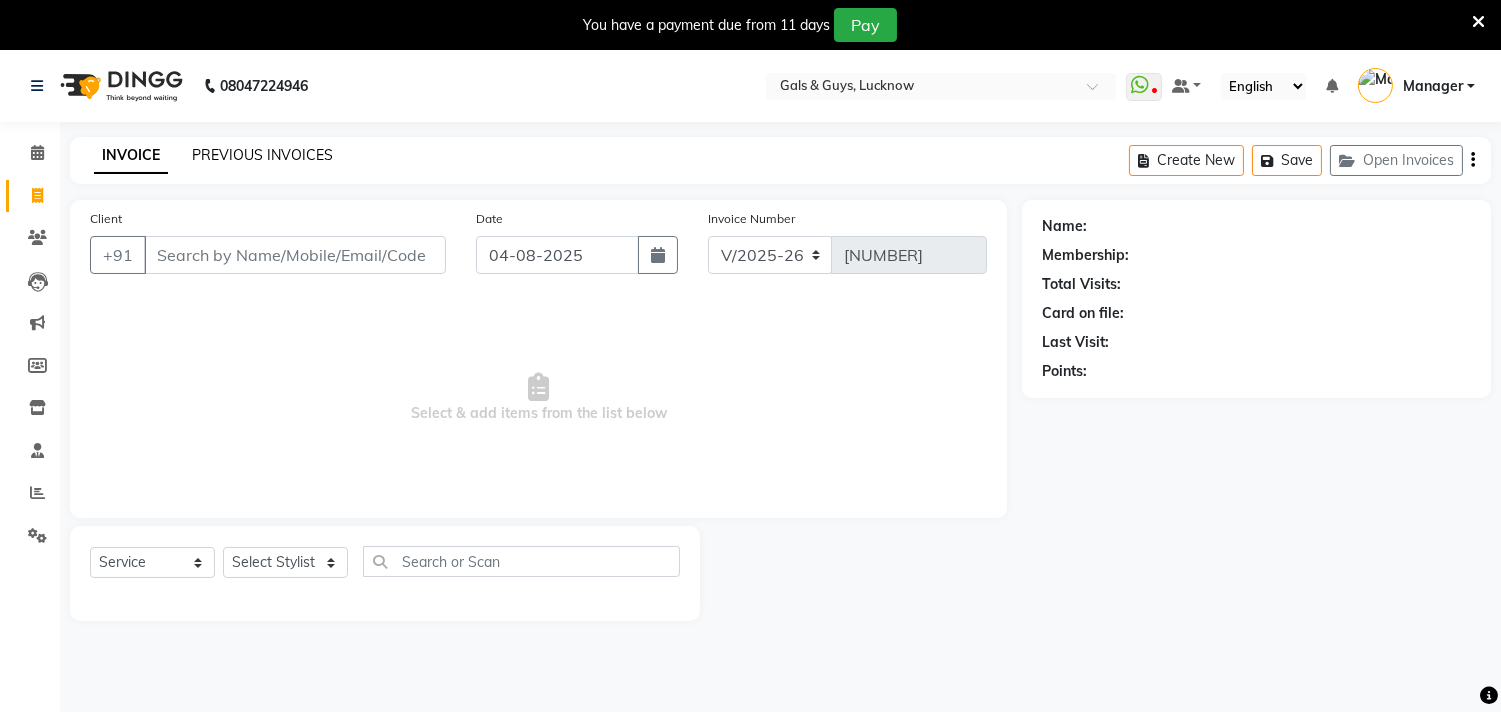 click on "PREVIOUS INVOICES" 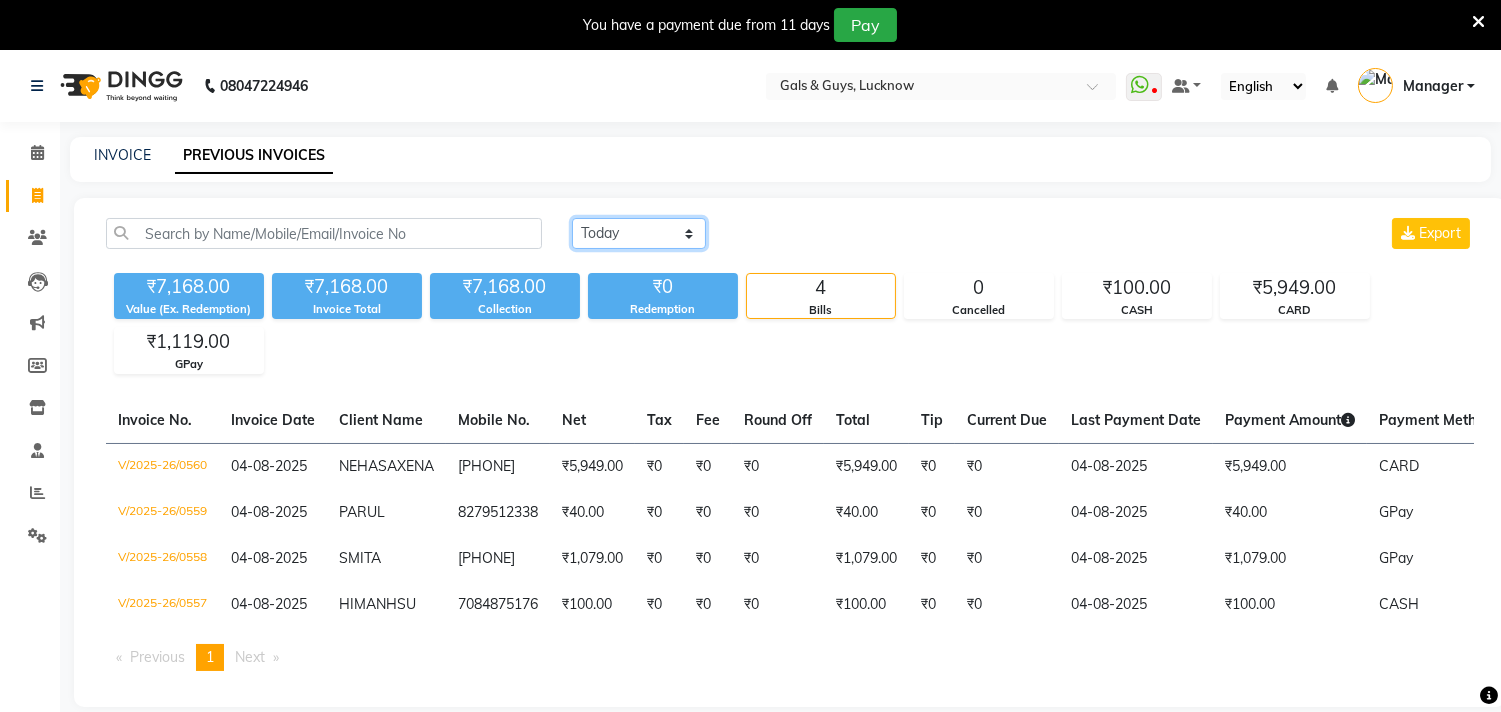 click on "Today Yesterday Custom Range" 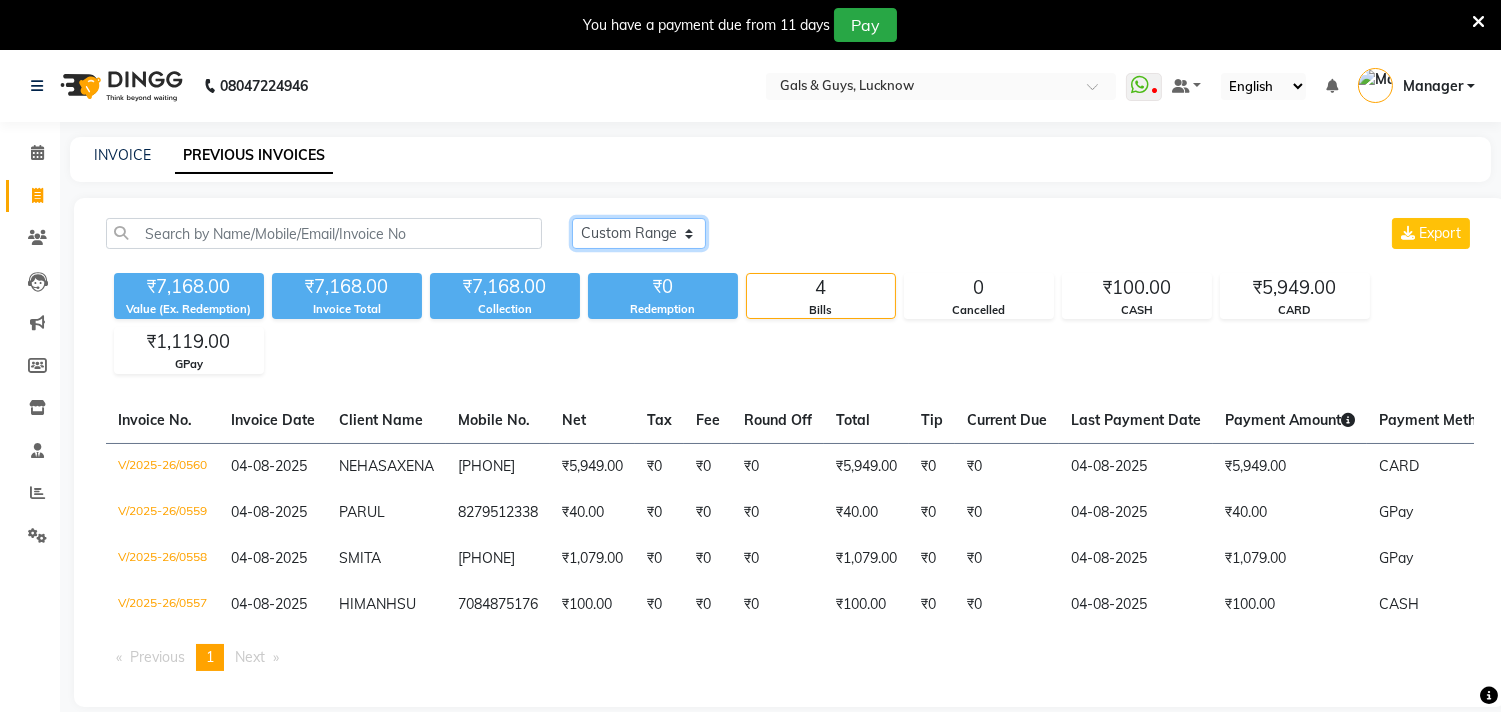 click on "Today Yesterday Custom Range" 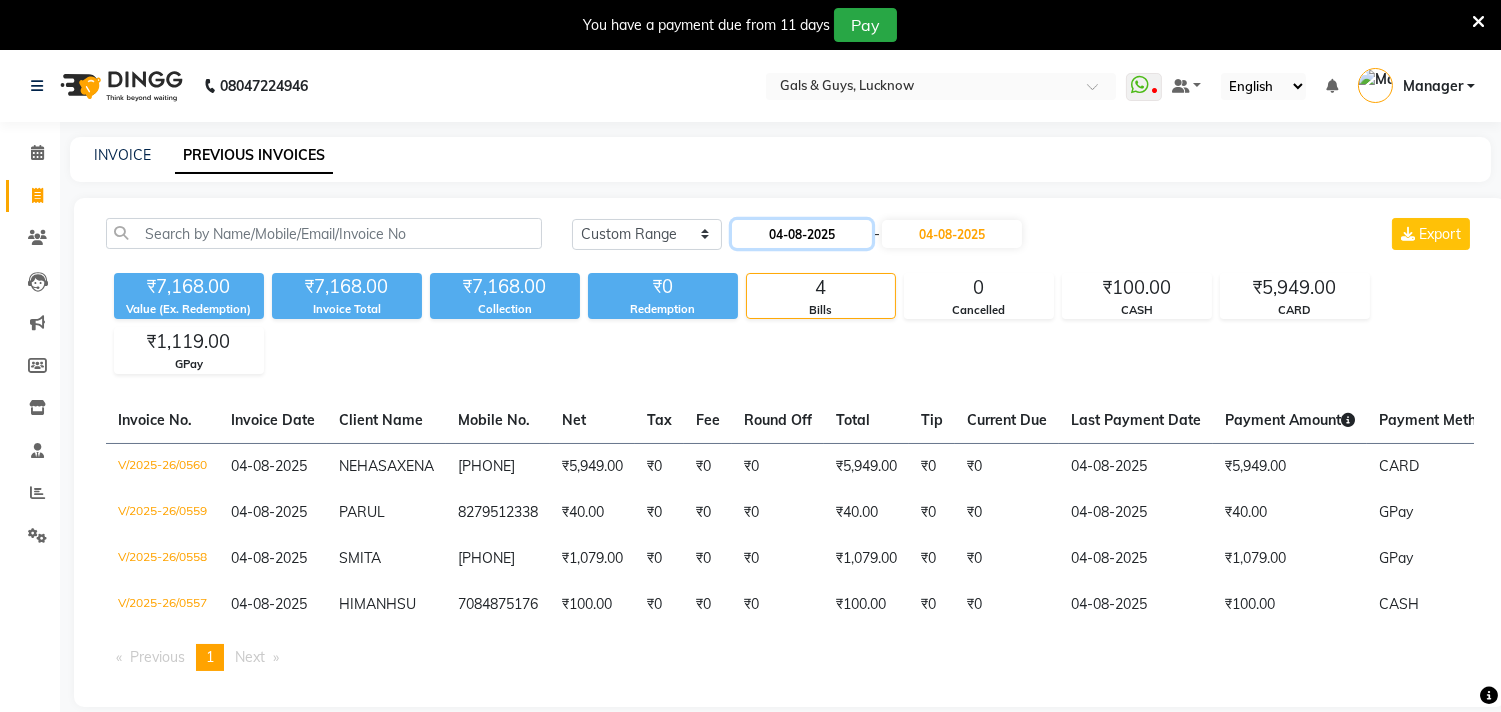 click on "04-08-2025" 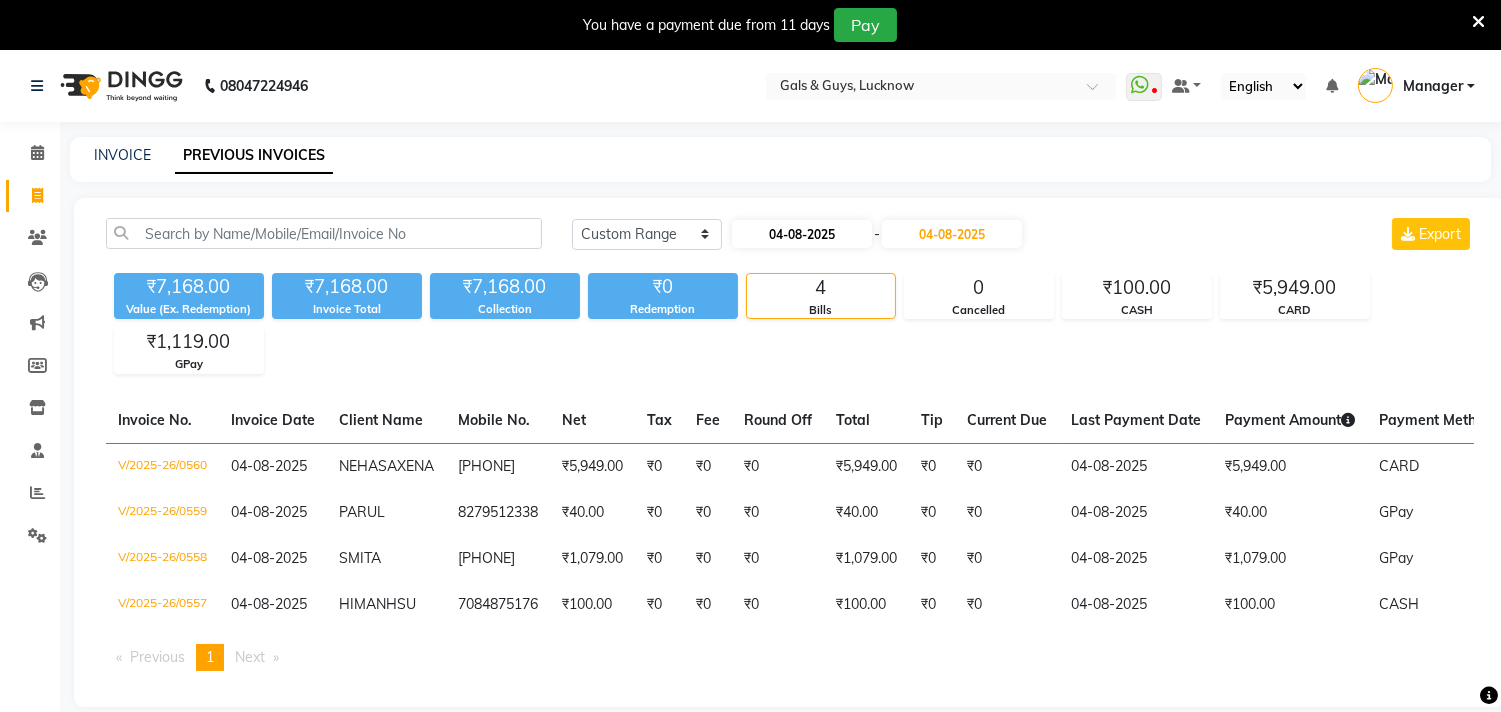 select on "8" 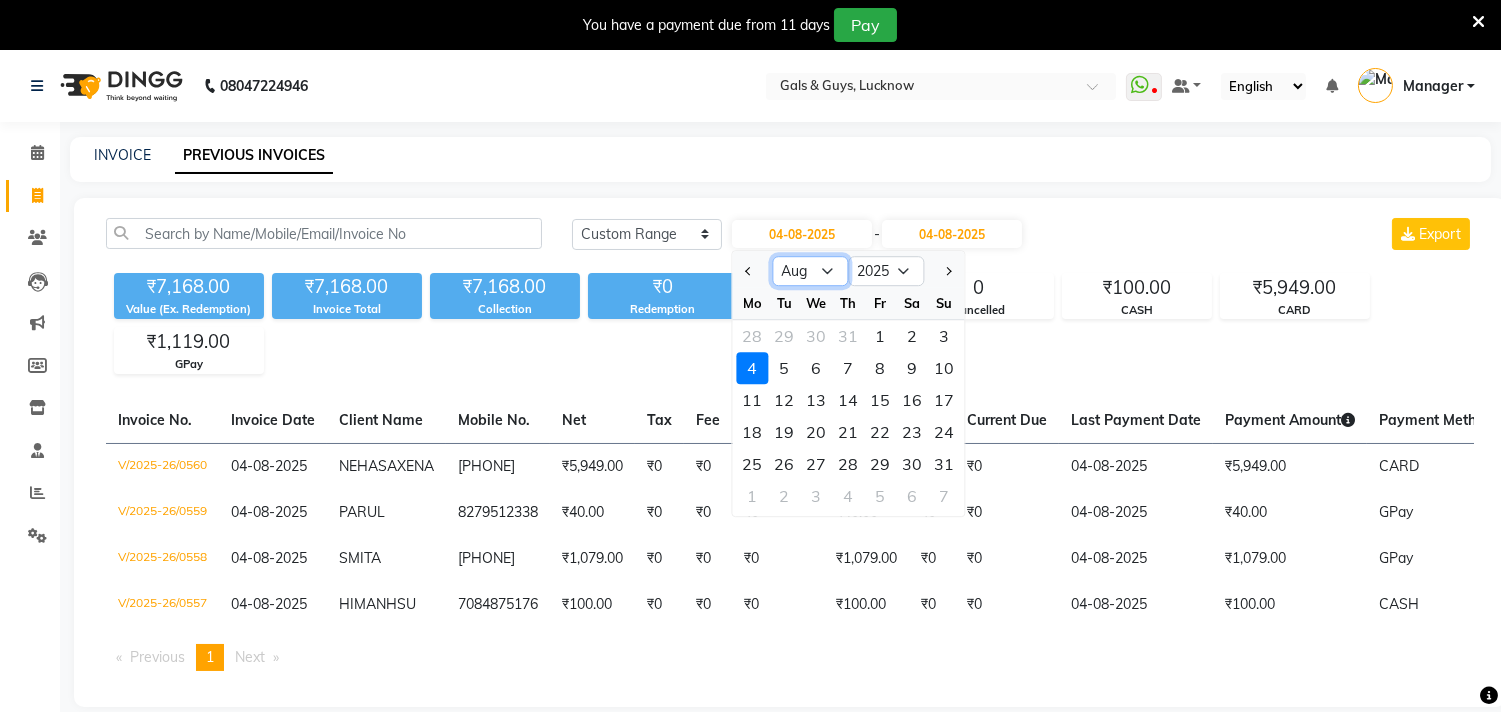 click on "Jan Feb Mar Apr May Jun Jul Aug Sep Oct Nov Dec" 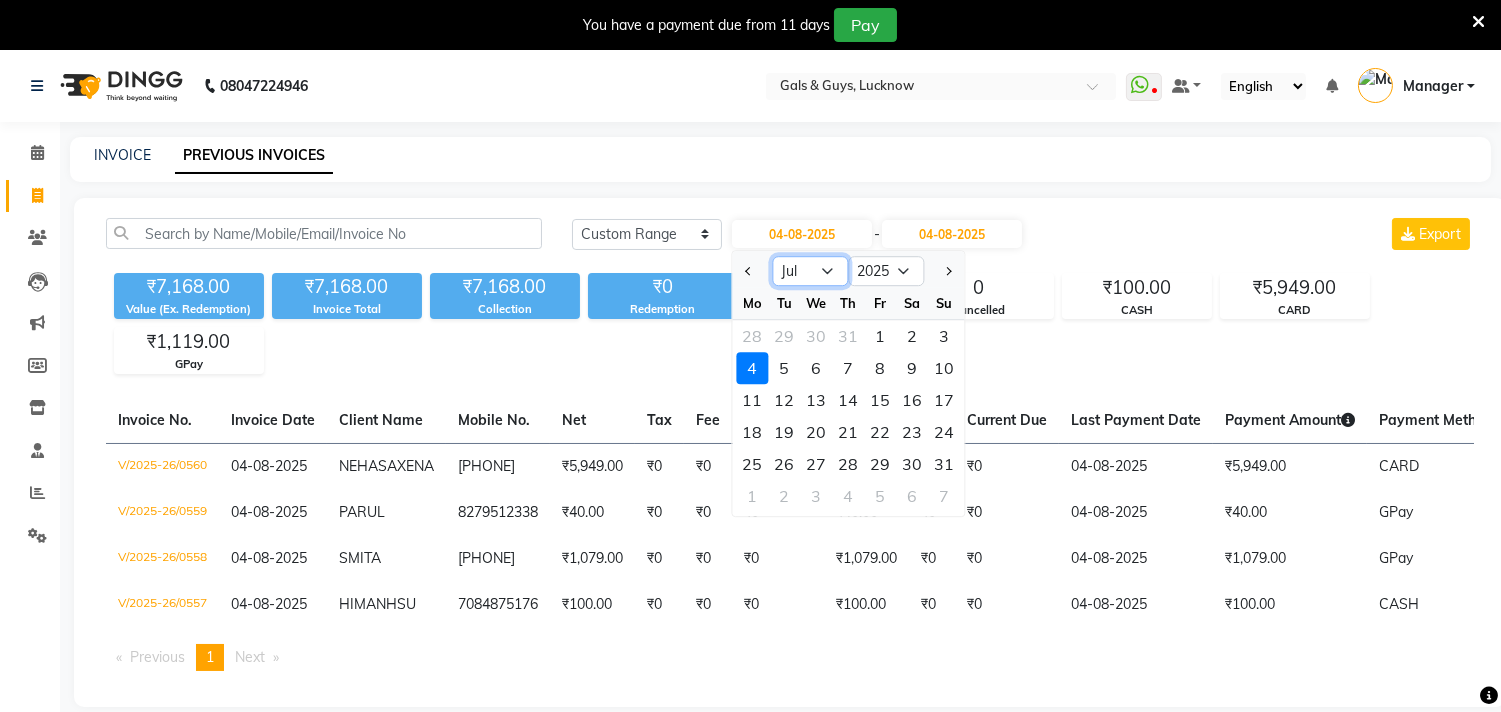 click on "Jan Feb Mar Apr May Jun Jul Aug Sep Oct Nov Dec" 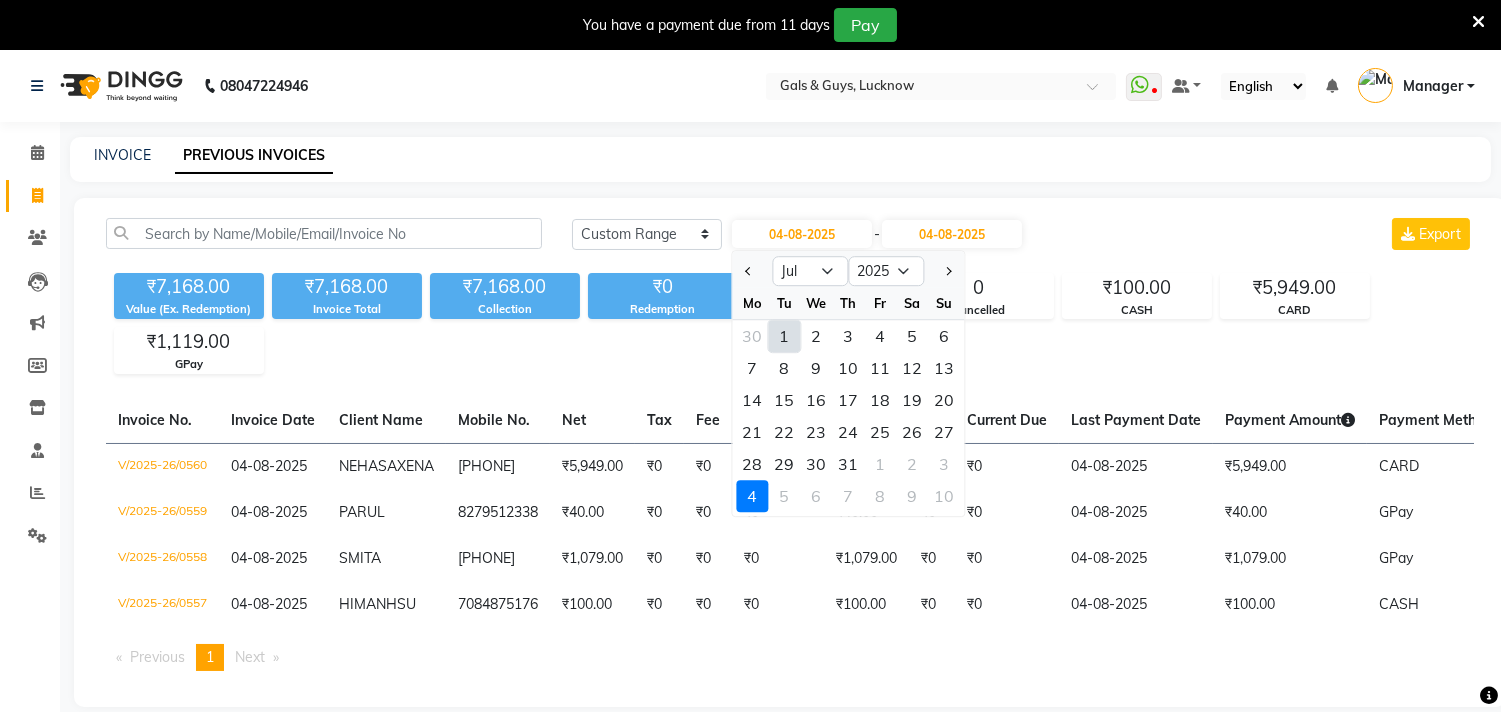 click on "1" 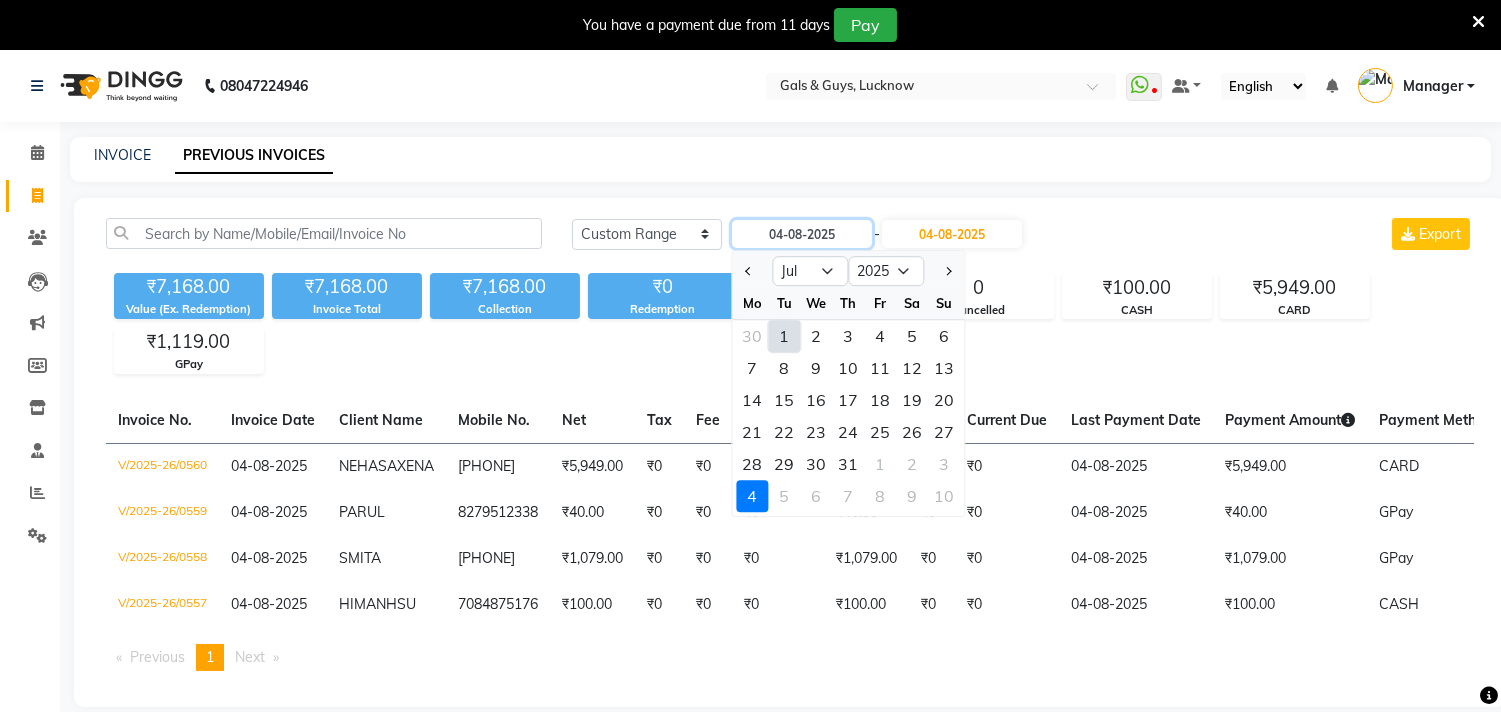 type on "01-07-2025" 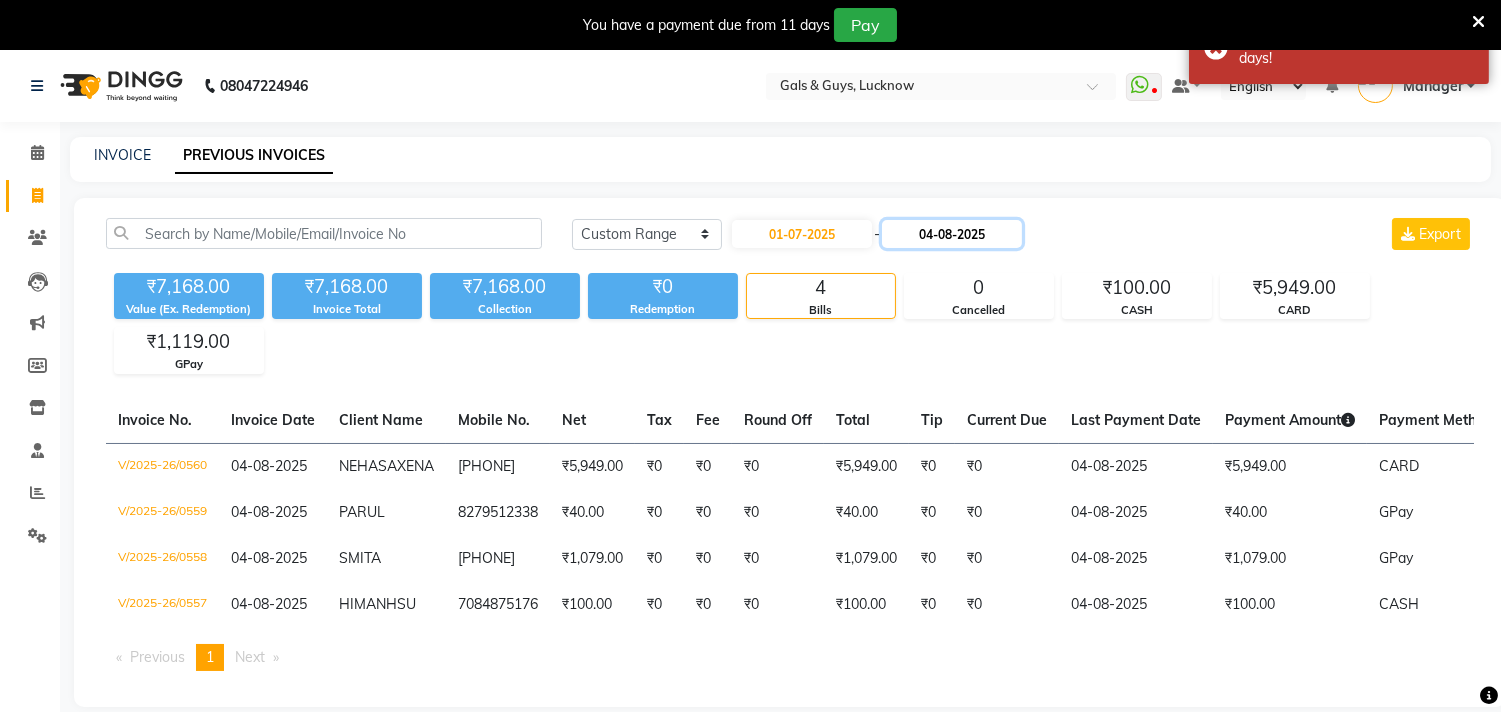 click on "04-08-2025" 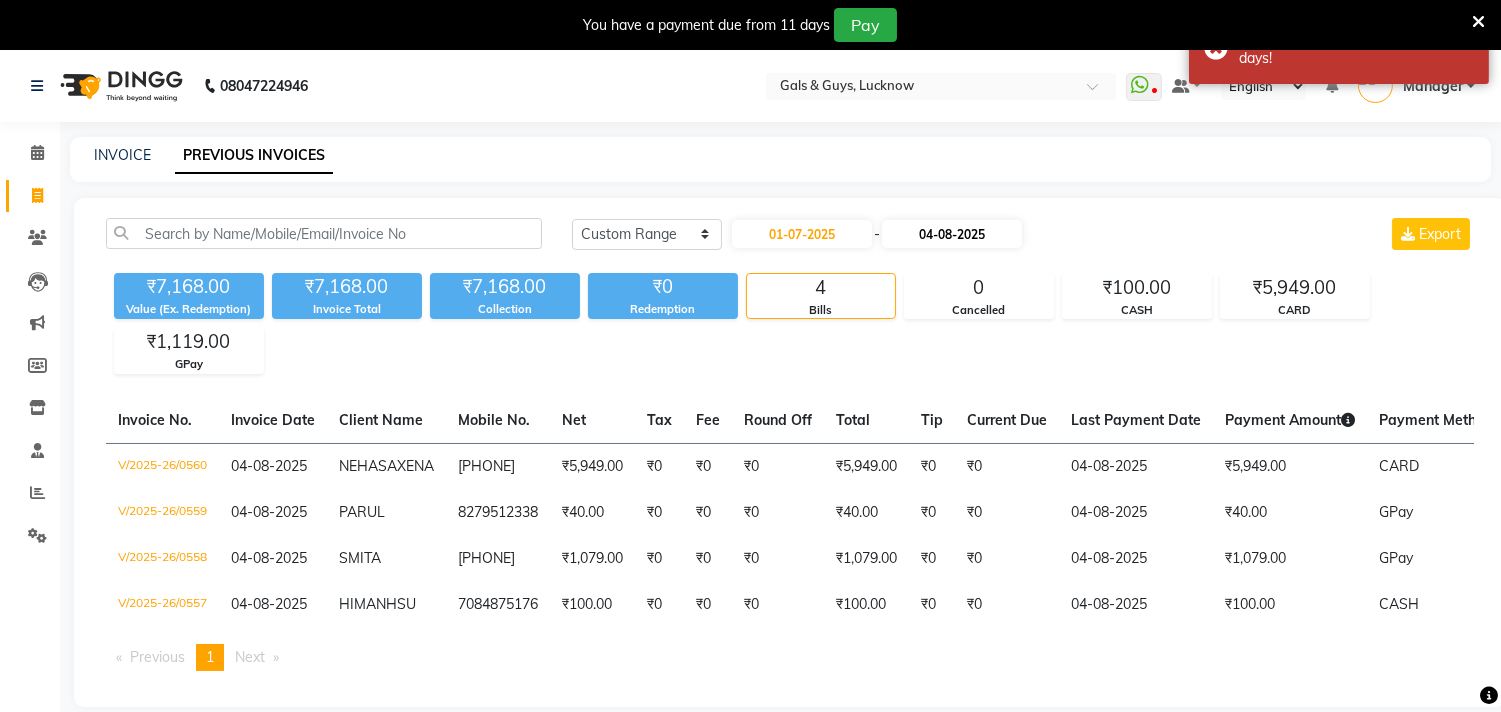 select on "8" 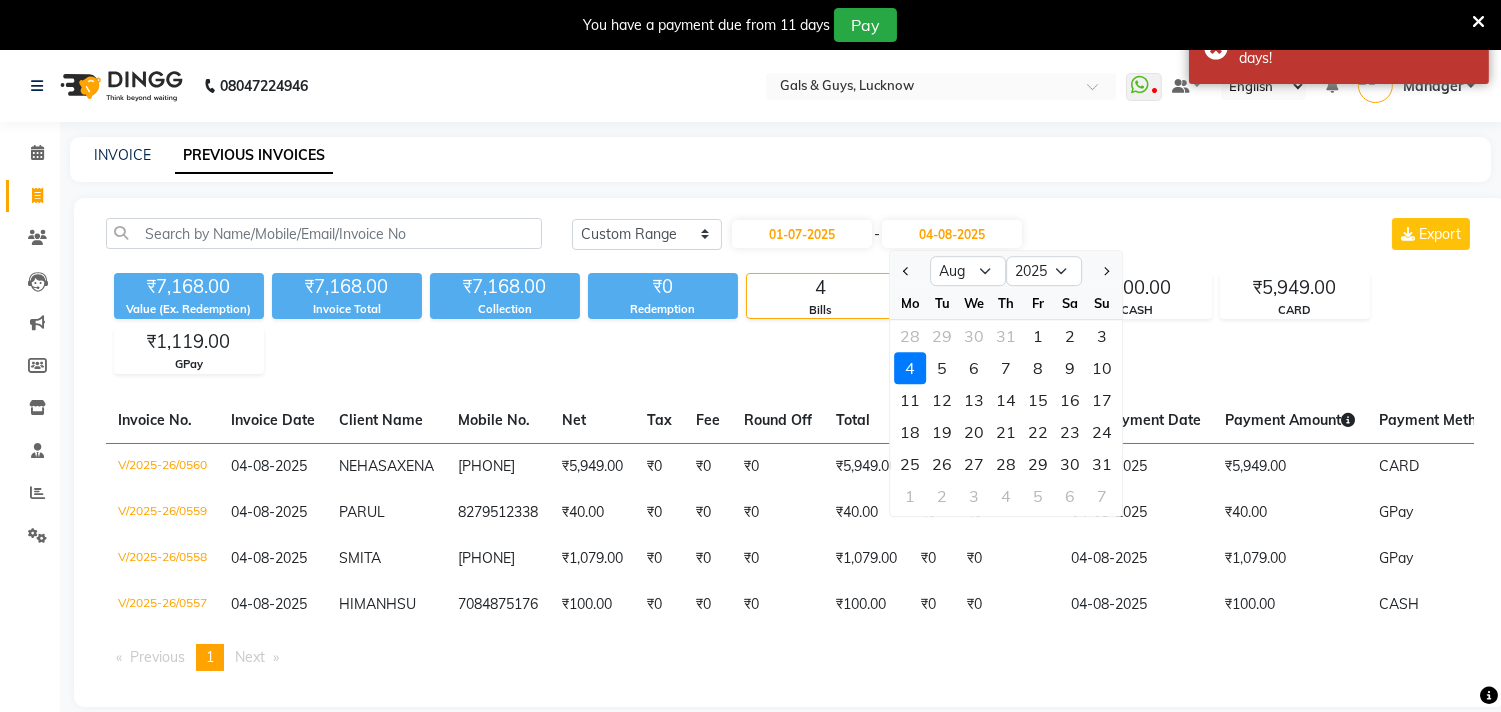 click on "Today Yesterday Custom Range 01-07-2025 - 04-08-2025 Jul Aug Sep Oct Nov Dec 2025 2026 2027 2028 2029 2030 2031 2032 2033 2034 2035 Mo Tu We Th Fr Sa Su 28 29 30 31 1 2 3 4 5 6 7 8 9 10 11 12 13 14 15 16 17 18 19 20 21 22 23 24 25 26 27 28 29 30 31 1 2 3 4 5 6 7 Export ₹7,168.00 Value (Ex. Redemption) ₹7,168.00 Invoice Total  ₹7,168.00 Collection ₹0 Redemption 4 Bills 0 Cancelled ₹100.00 CASH ₹5,949.00 CARD ₹1,119.00 GPay  Invoice No.   Invoice Date   Client Name   Mobile No.   Net   Tax   Fee   Round Off   Total   Tip   Current Due   Last Payment Date   Payment Amount   Payment Methods   Cancel Reason   Status   V/2025-26/0560  04-08-2025 NEHA  SAXENA 8979759127 ₹5,949.00 ₹0  ₹0  ₹0 ₹5,949.00 ₹0 ₹0 04-08-2025 ₹5,949.00  CARD - PAID  V/2025-26/0559  04-08-2025 PARUL   8279512338 ₹40.00 ₹0  ₹0  ₹0 ₹40.00 ₹0 ₹0 04-08-2025 ₹40.00  GPay - PAID  V/2025-26/0558  04-08-2025 SMITA   9005604442 ₹1,079.00 ₹0  ₹0  ₹0 ₹1,079.00 ₹0 ₹0 04-08-2025 ₹1,079.00  GPay" 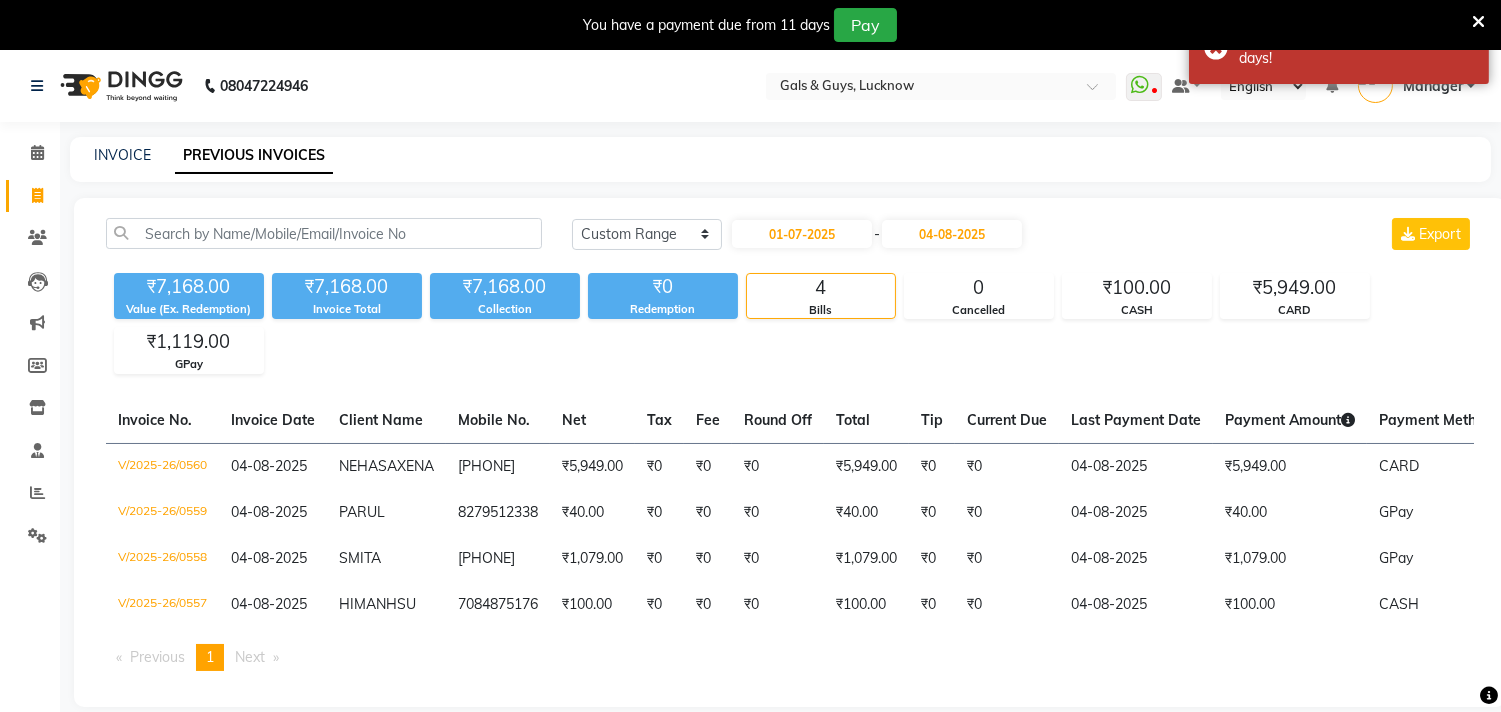 click on "Today Yesterday Custom Range 01-07-2025 - 04-08-2025 Export" 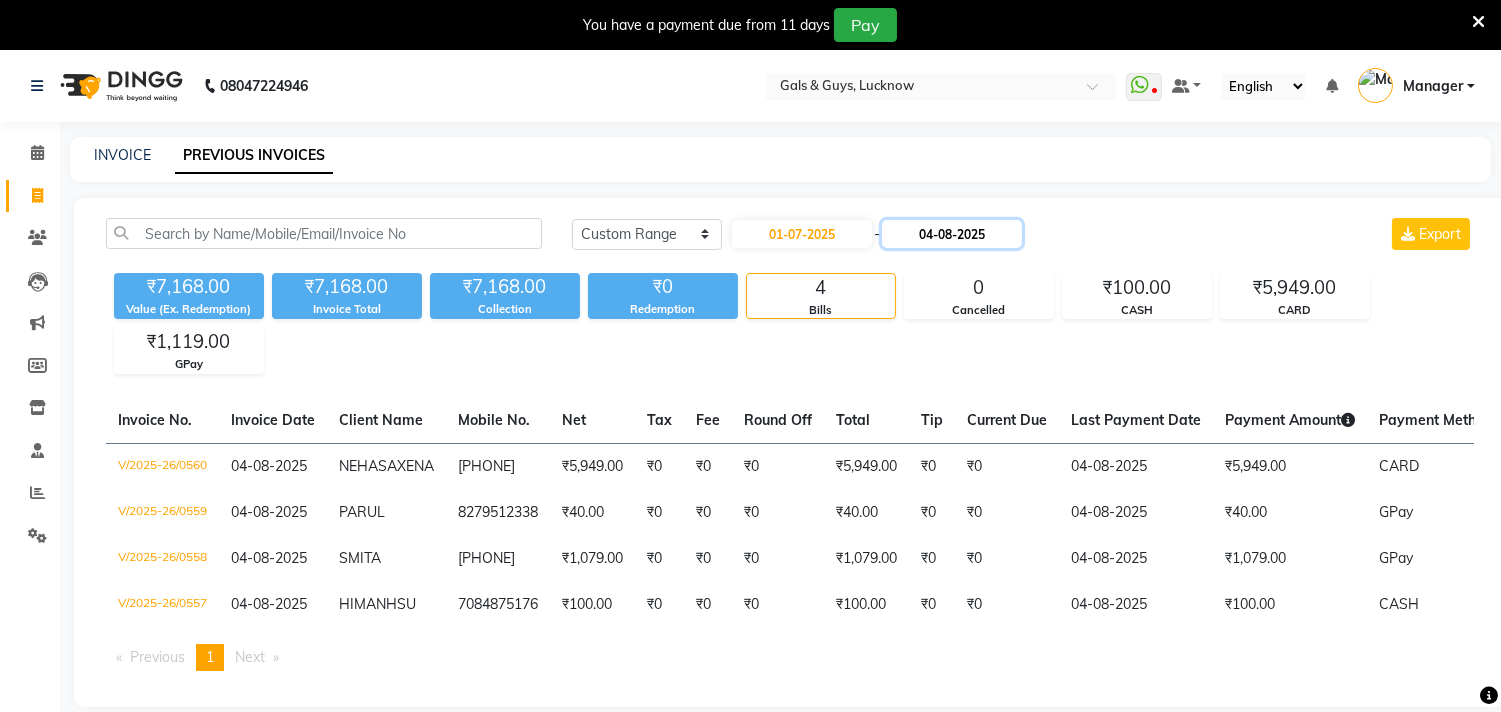click on "04-08-2025" 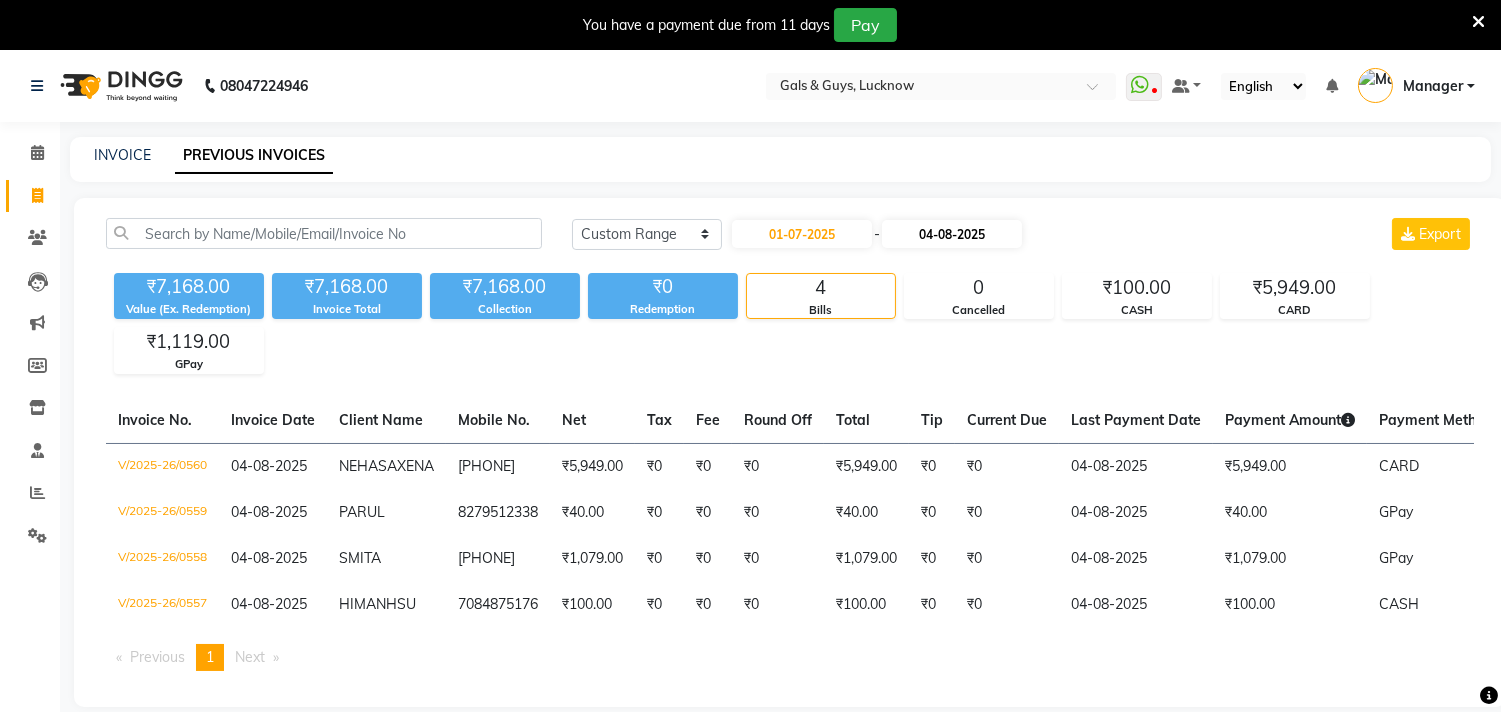 select on "8" 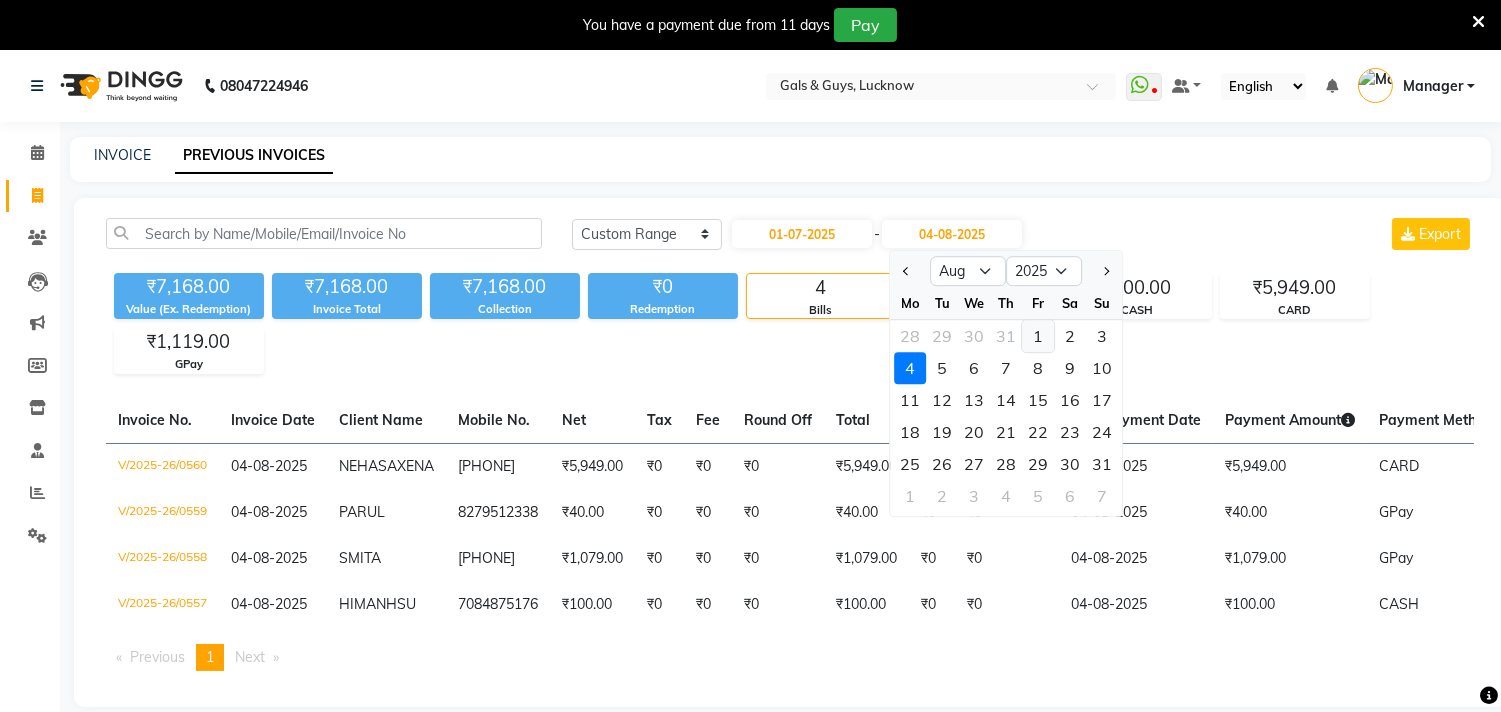 click on "1" 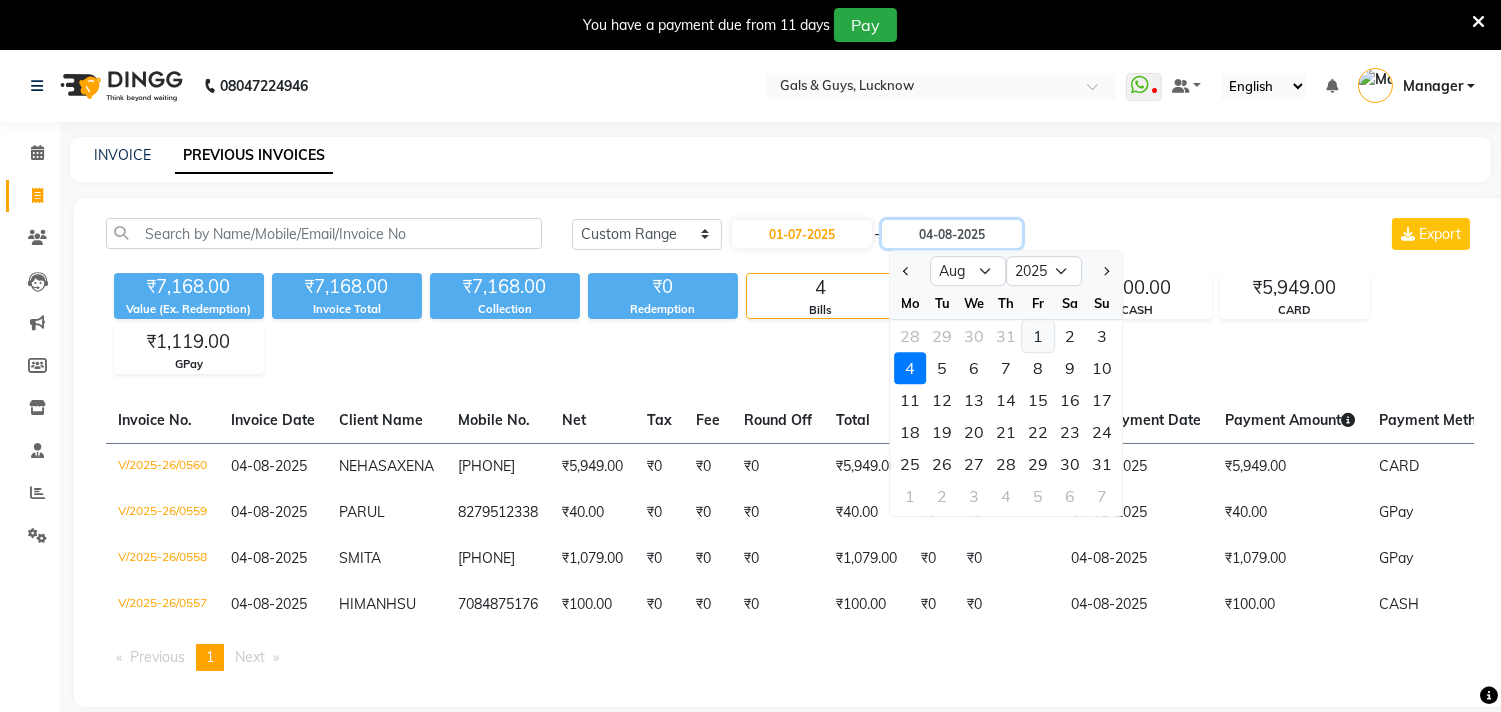 type on "01-08-2025" 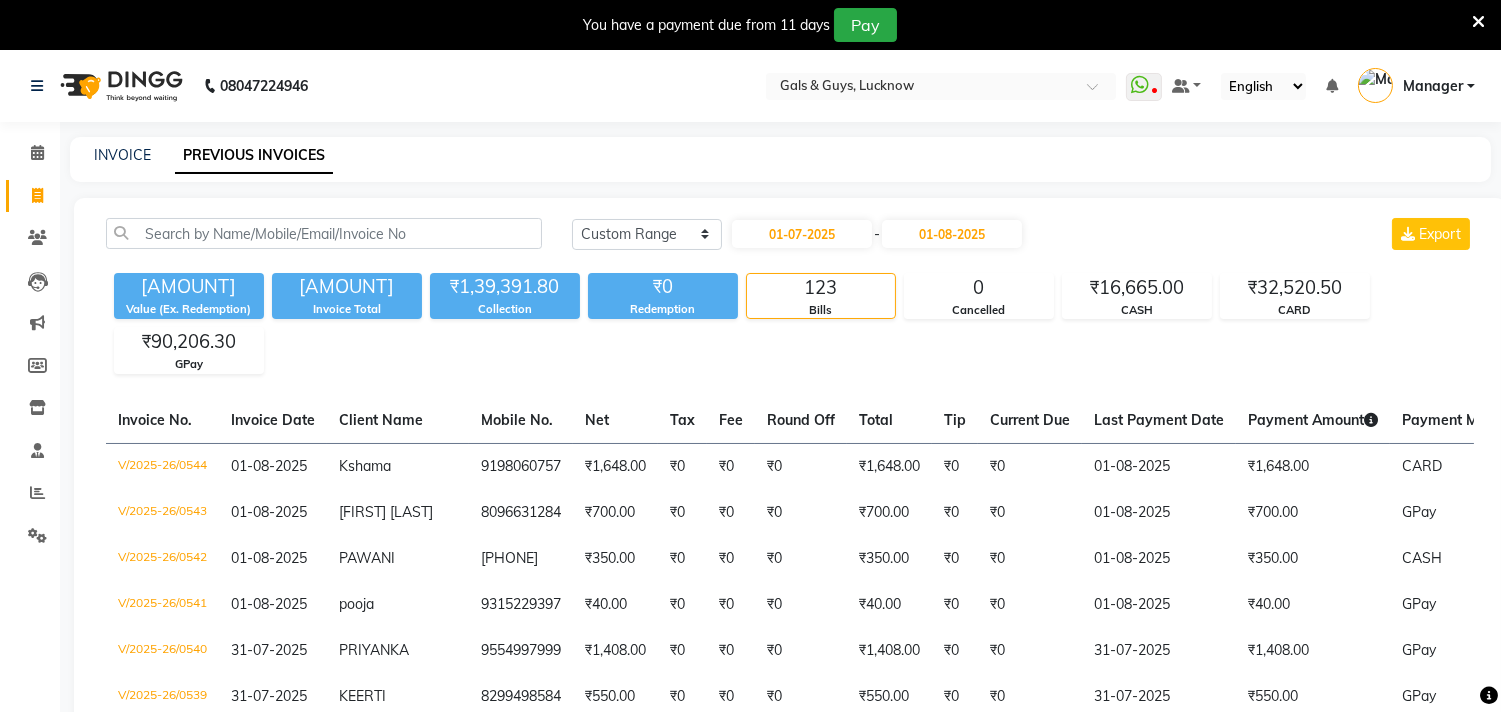 click on "Today Yesterday Custom Range 01-07-2025 - 01-08-2025 Export" 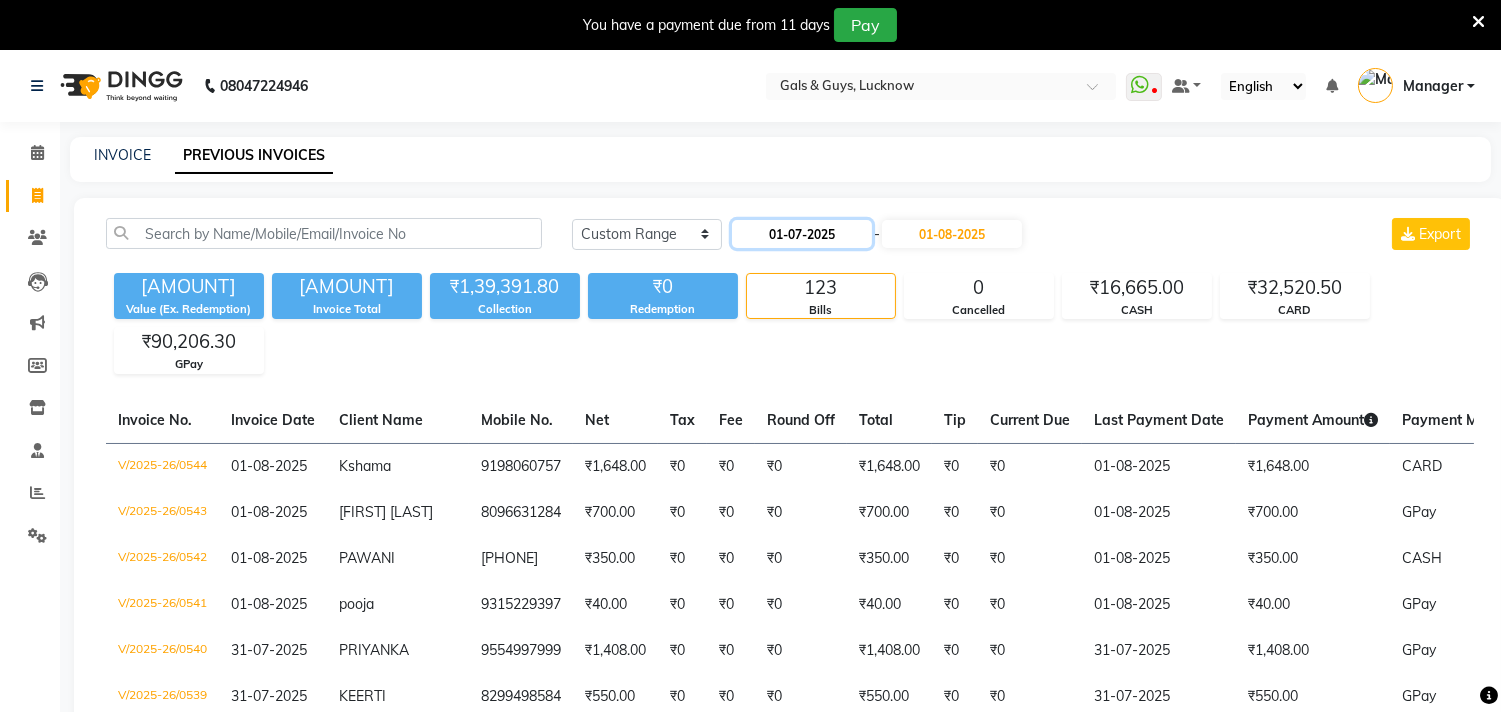 click on "01-07-2025" 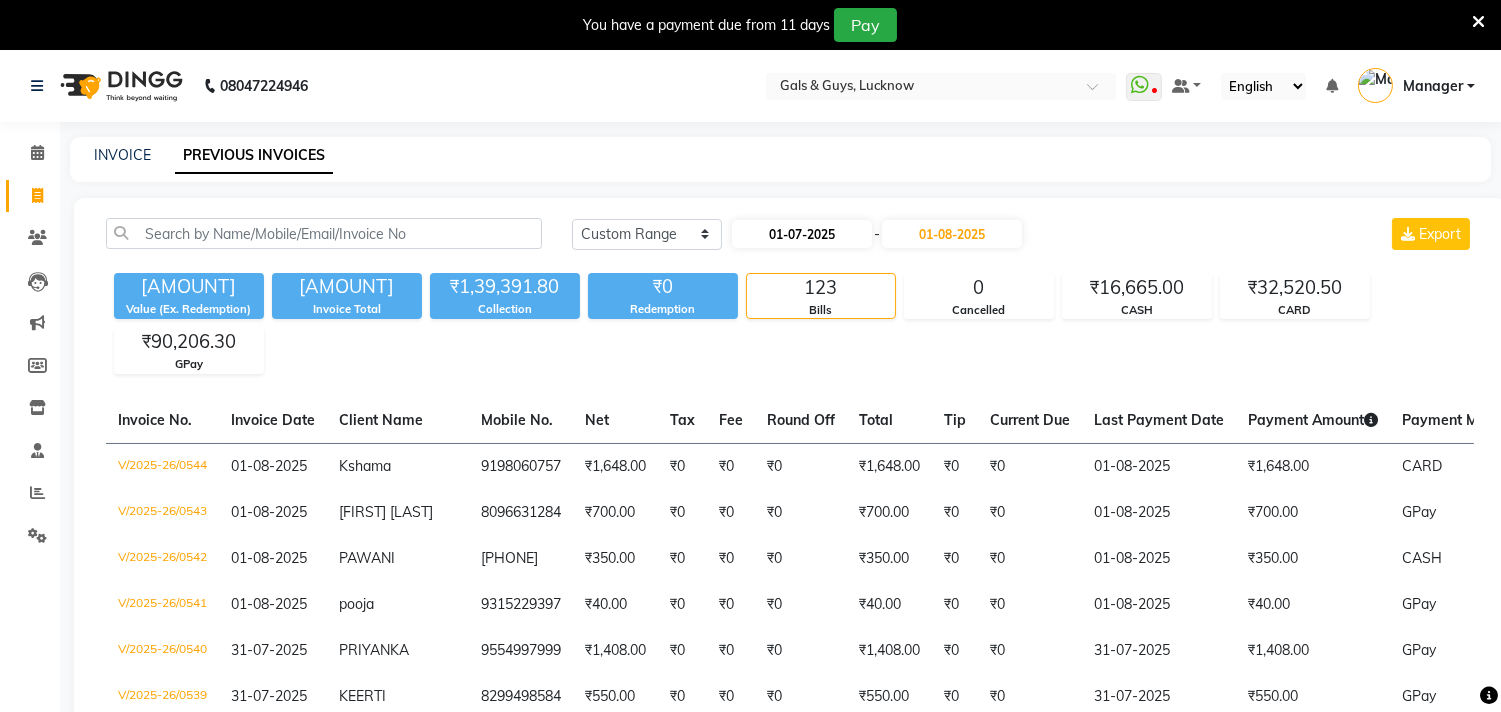 select on "7" 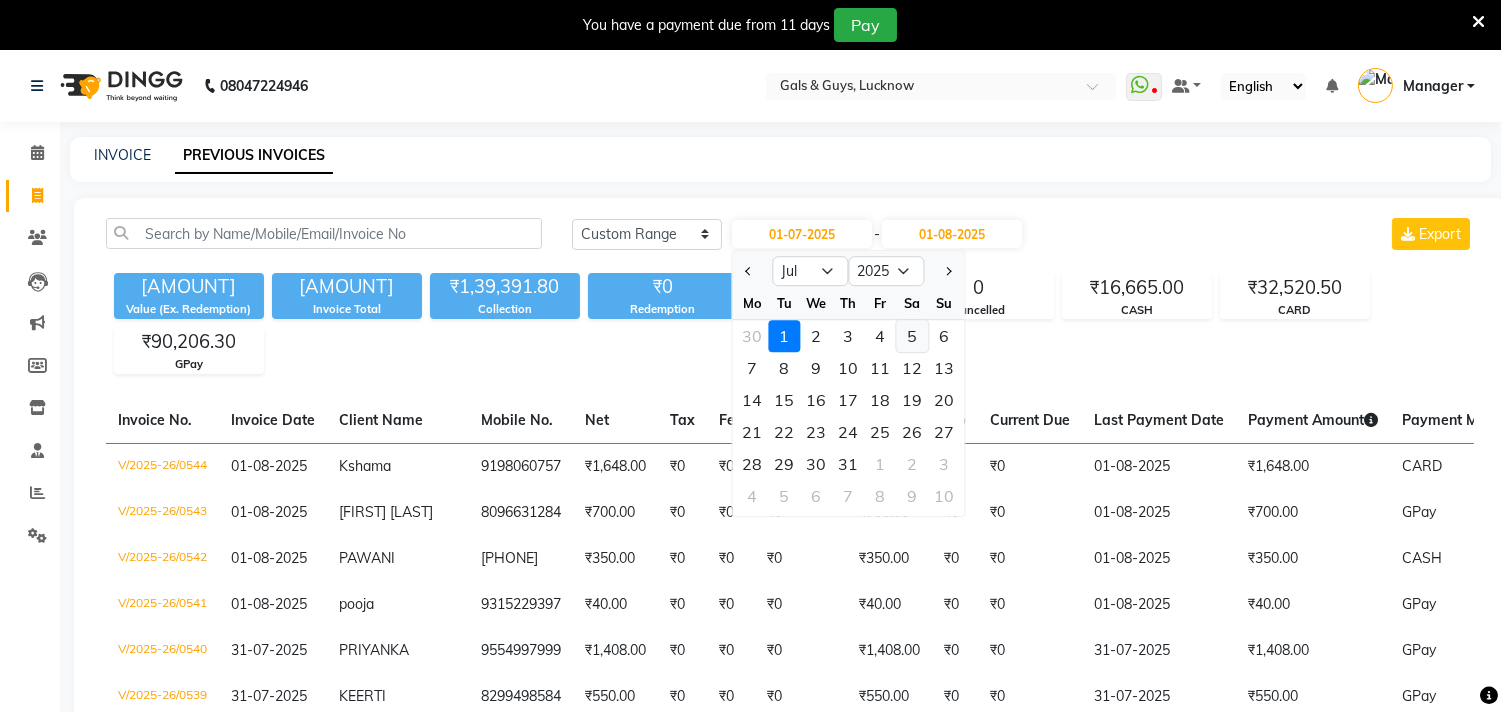 click on "5" 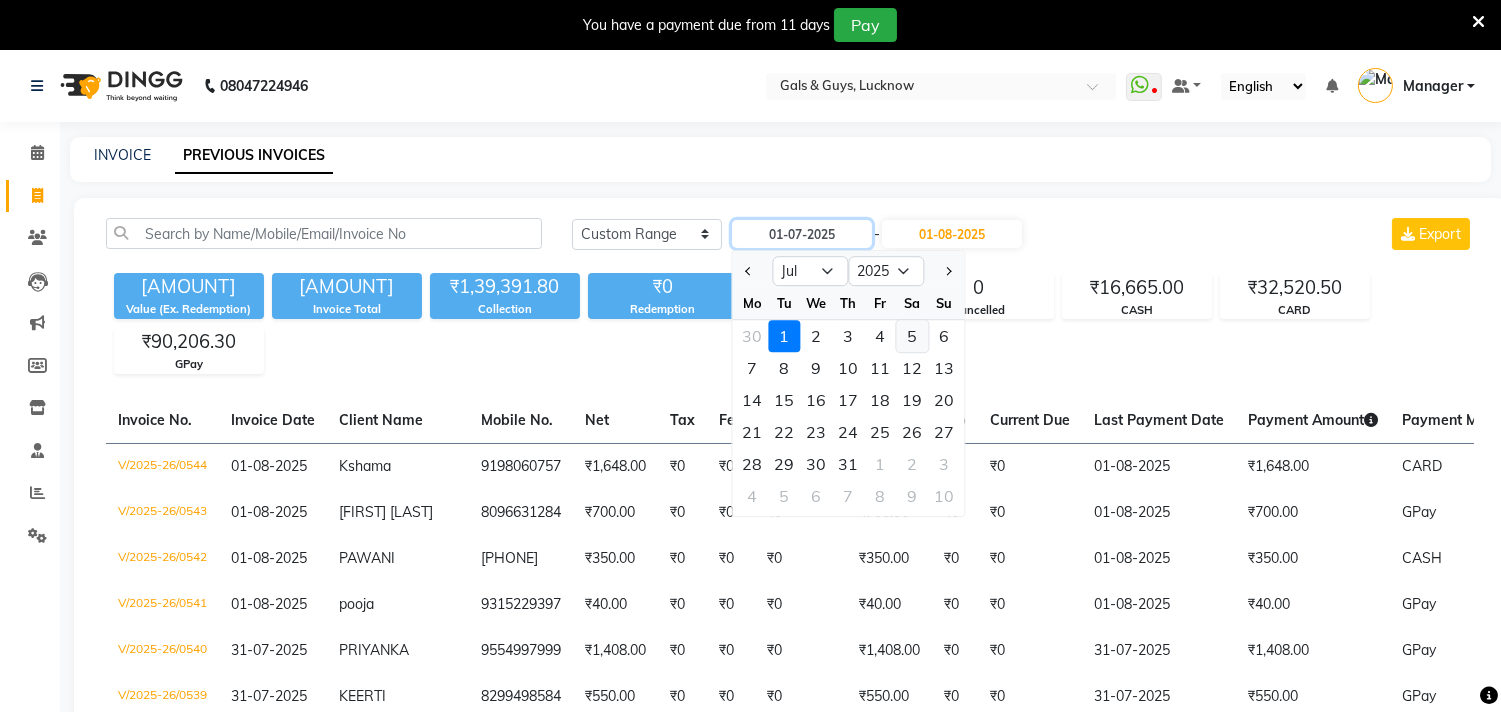 type on "05-07-2025" 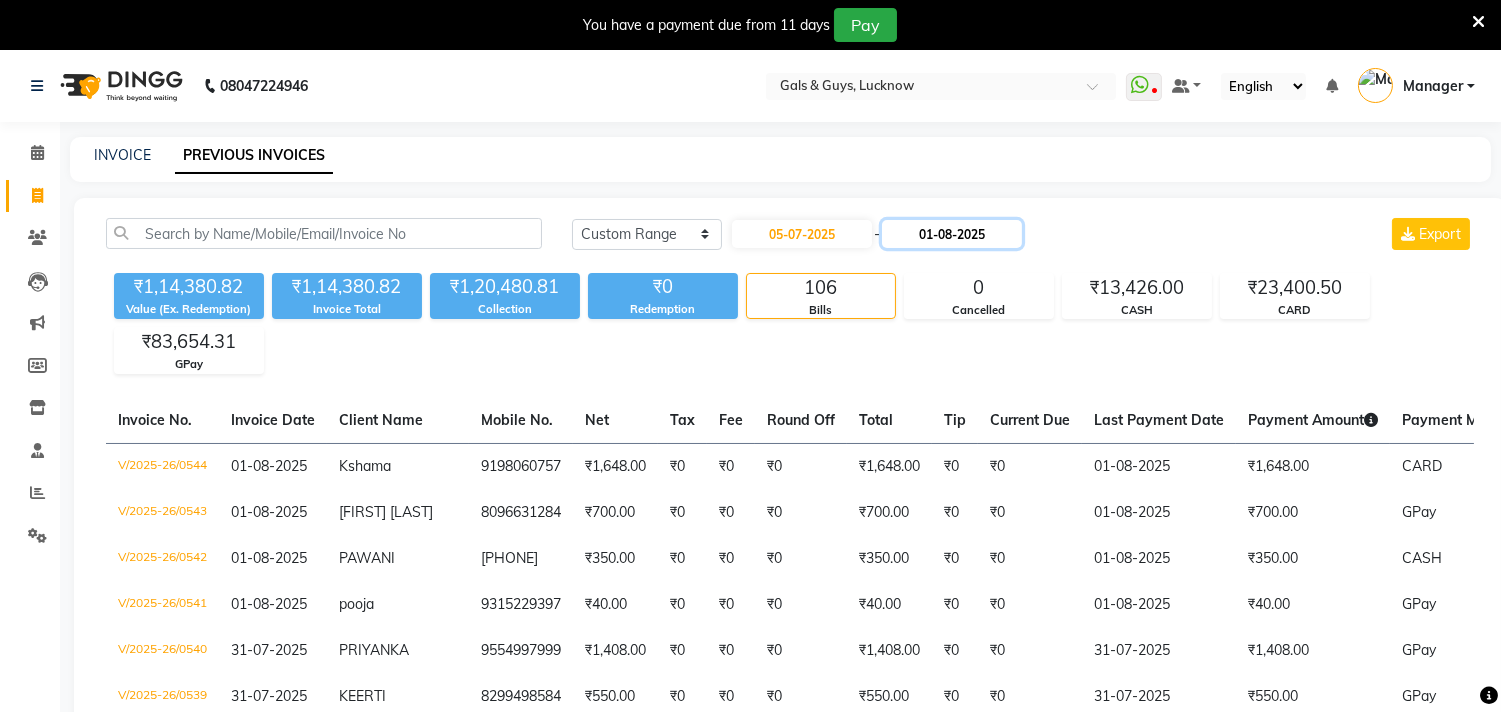 click on "01-08-2025" 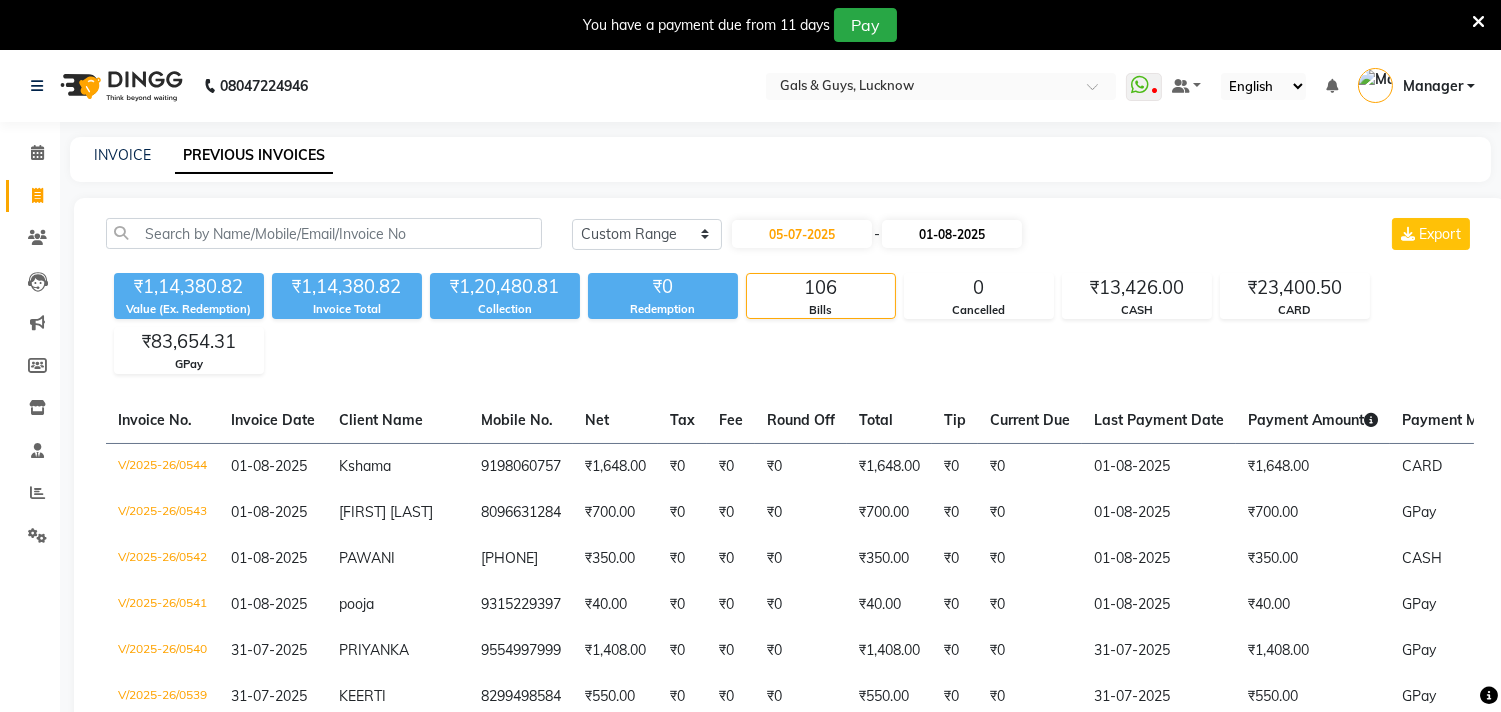 select on "8" 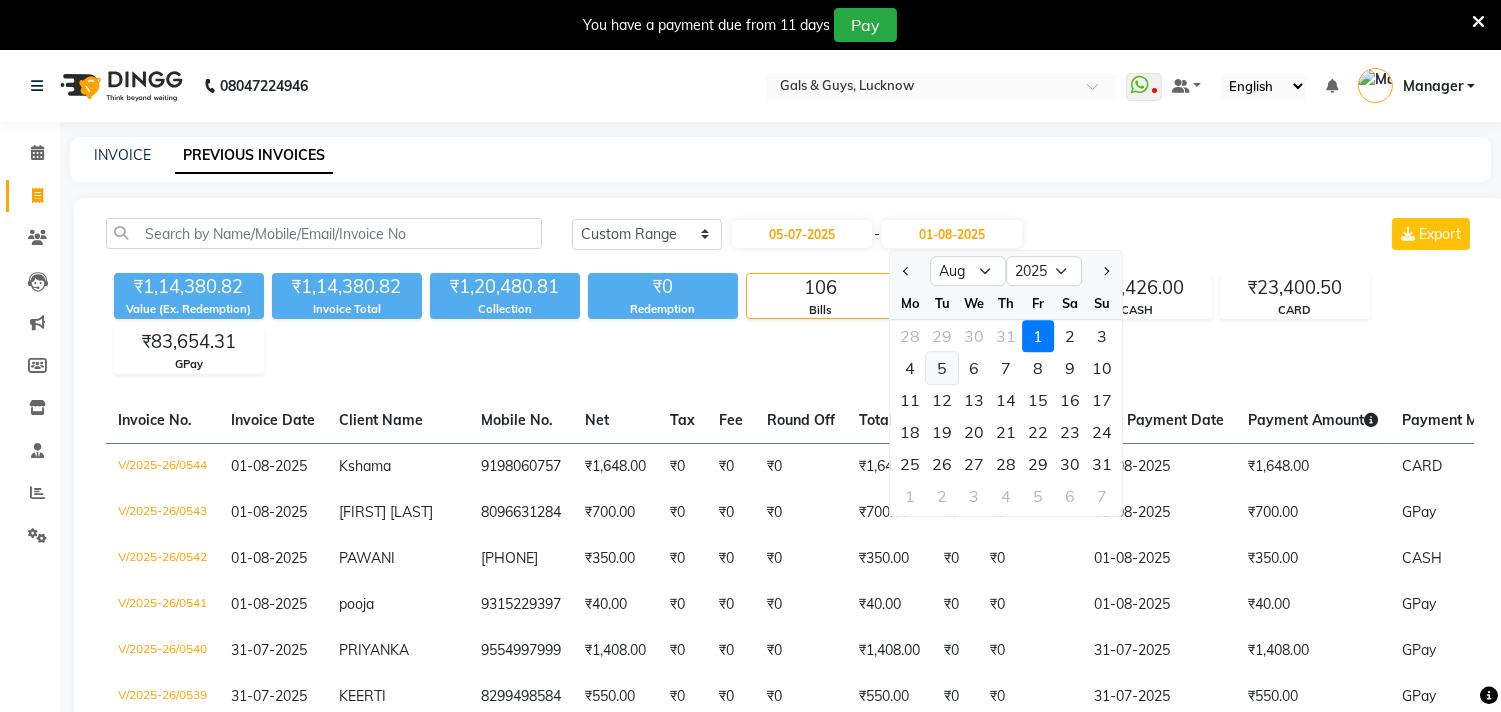 click on "5" 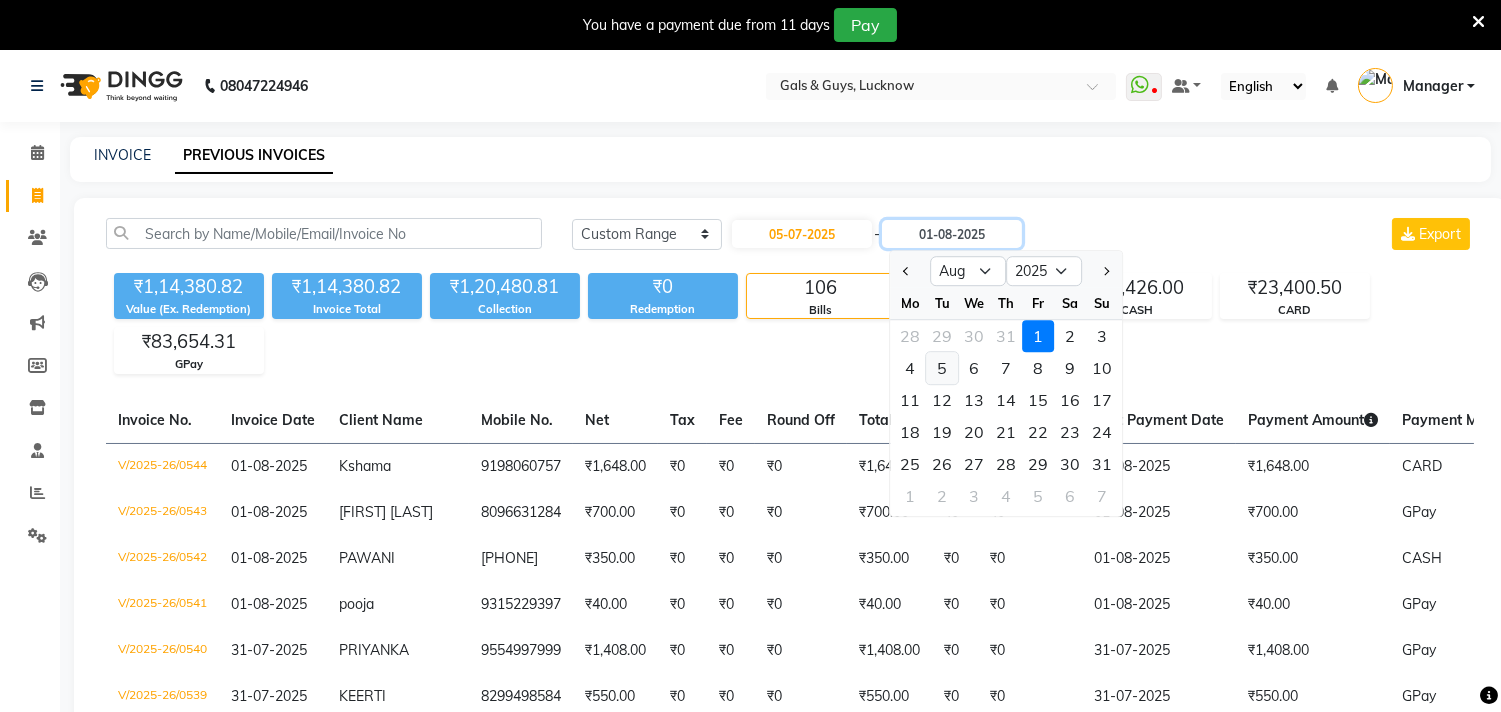 type on "05-08-2025" 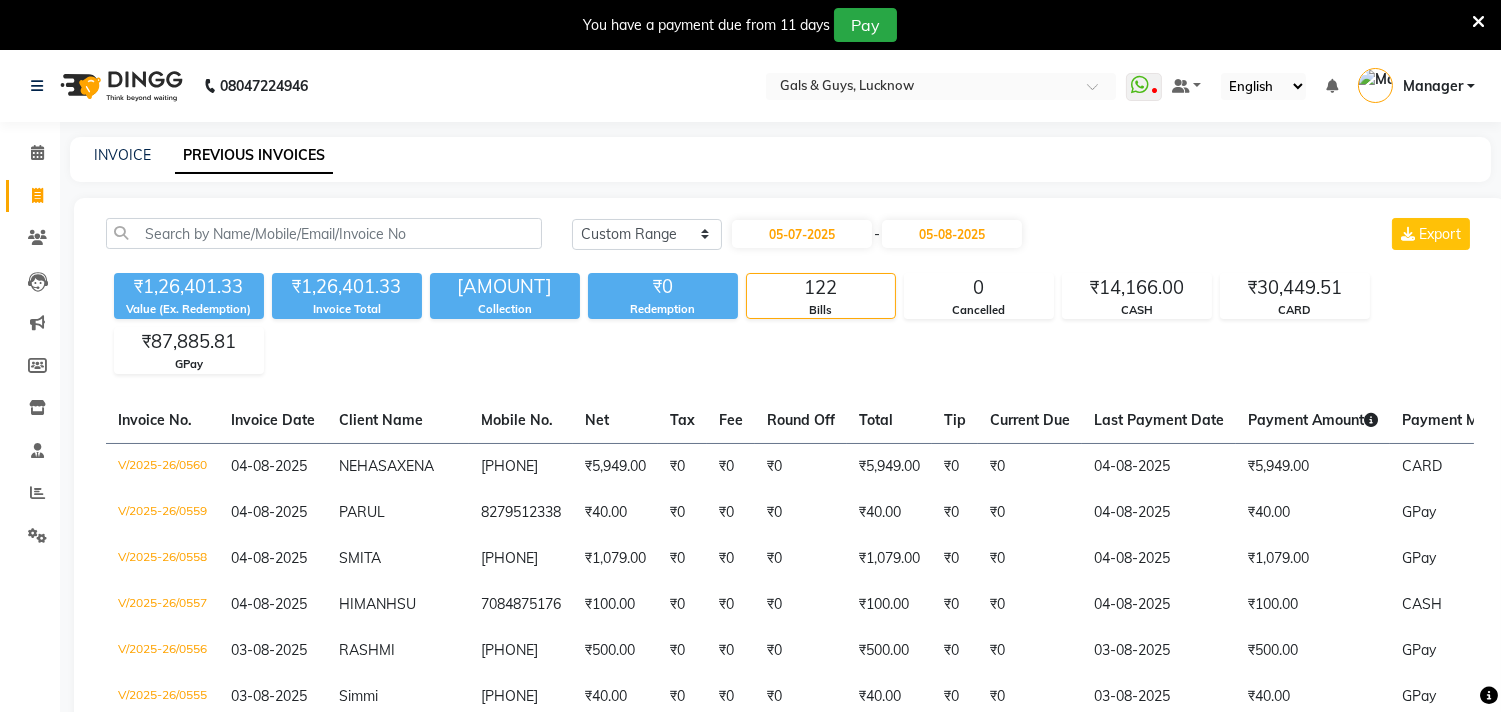 click on "₹1,26,401.33 Value (Ex. Redemption) ₹1,26,401.33 Invoice Total  ₹1,32,501.32 Collection ₹0 Redemption 122 Bills 0 Cancelled ₹14,166.00 CASH ₹30,449.51 CARD ₹87,885.81 GPay" 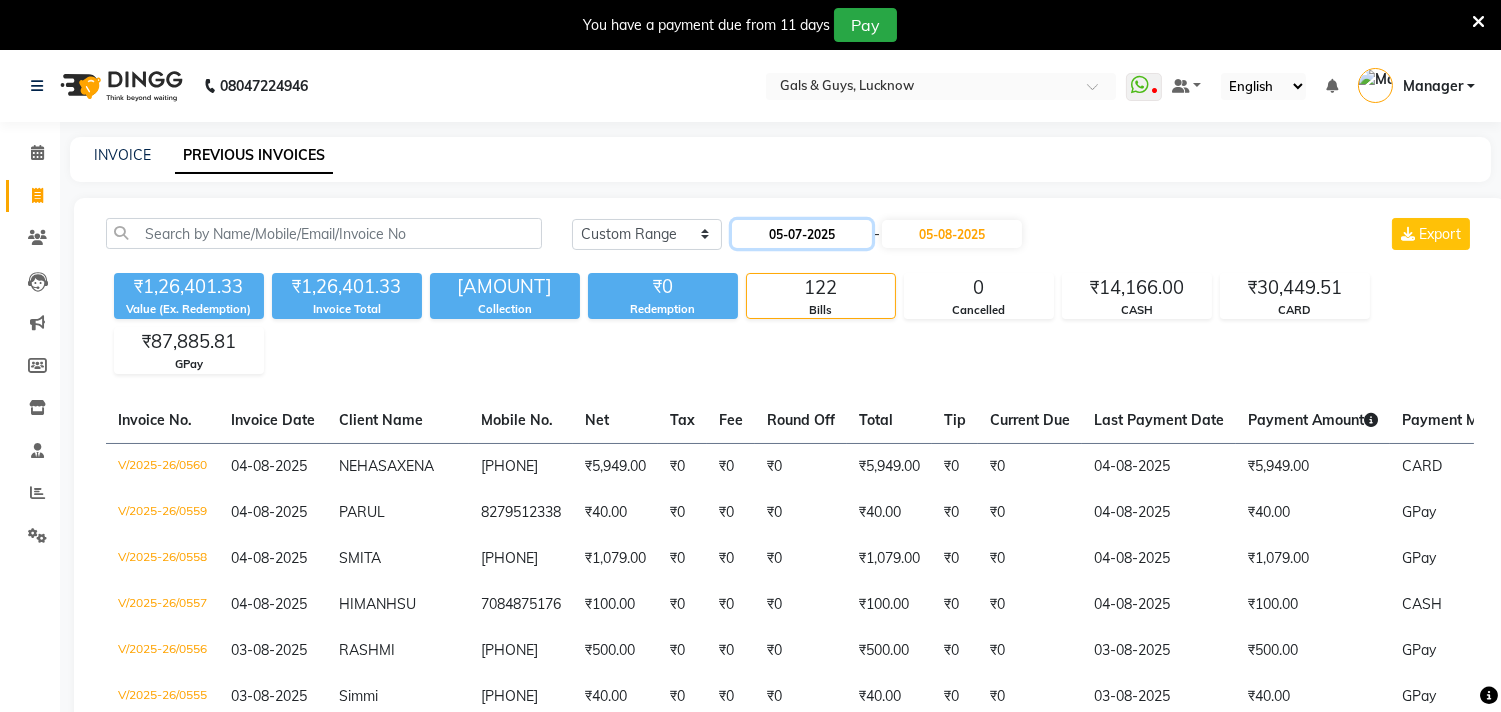 click on "05-07-2025" 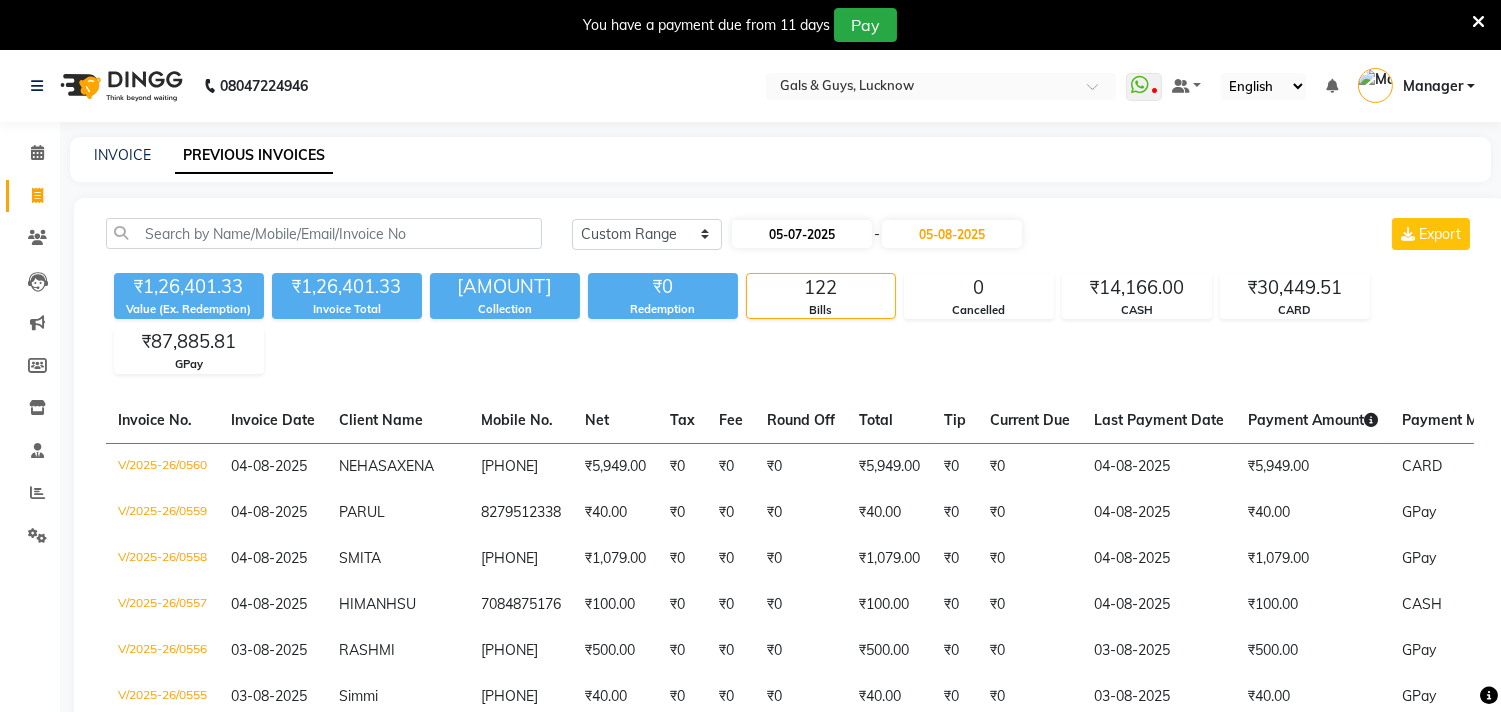 select on "7" 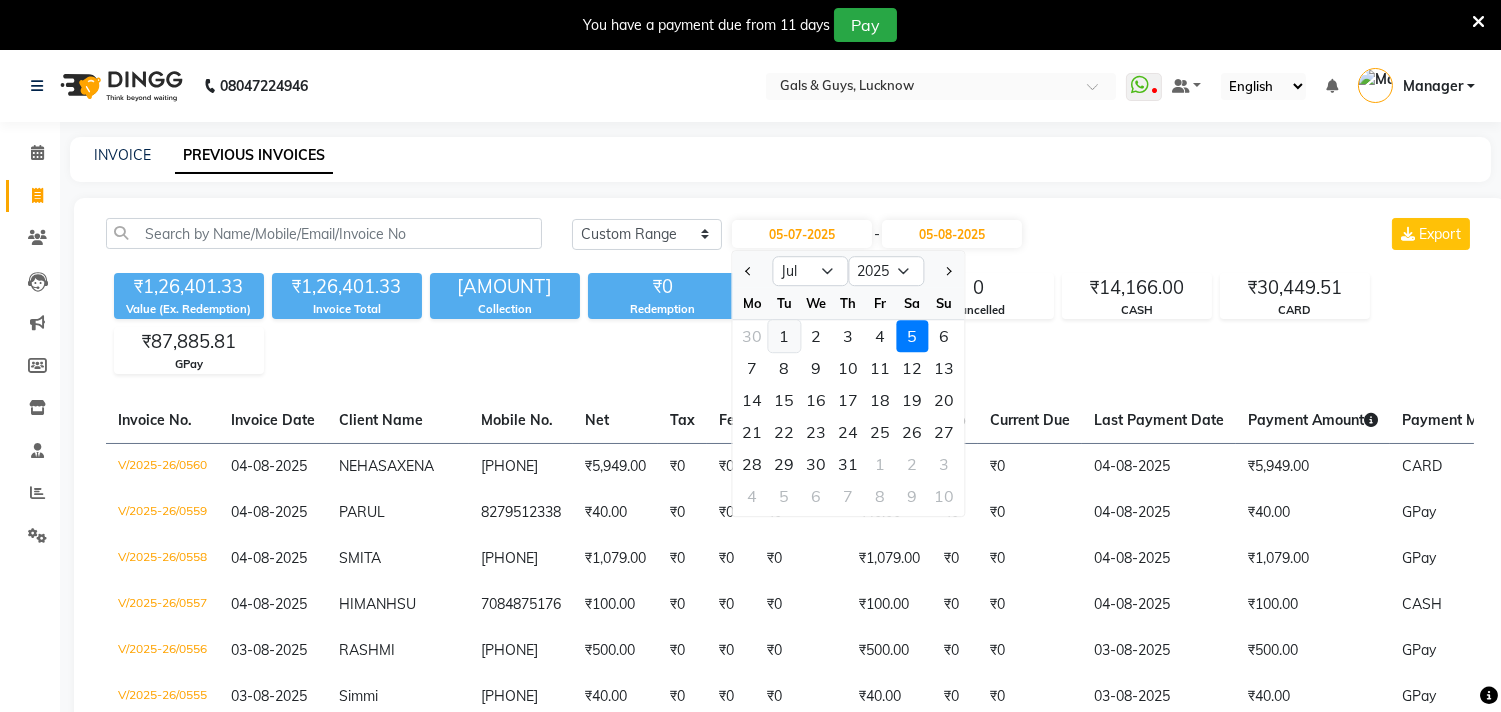 click on "1" 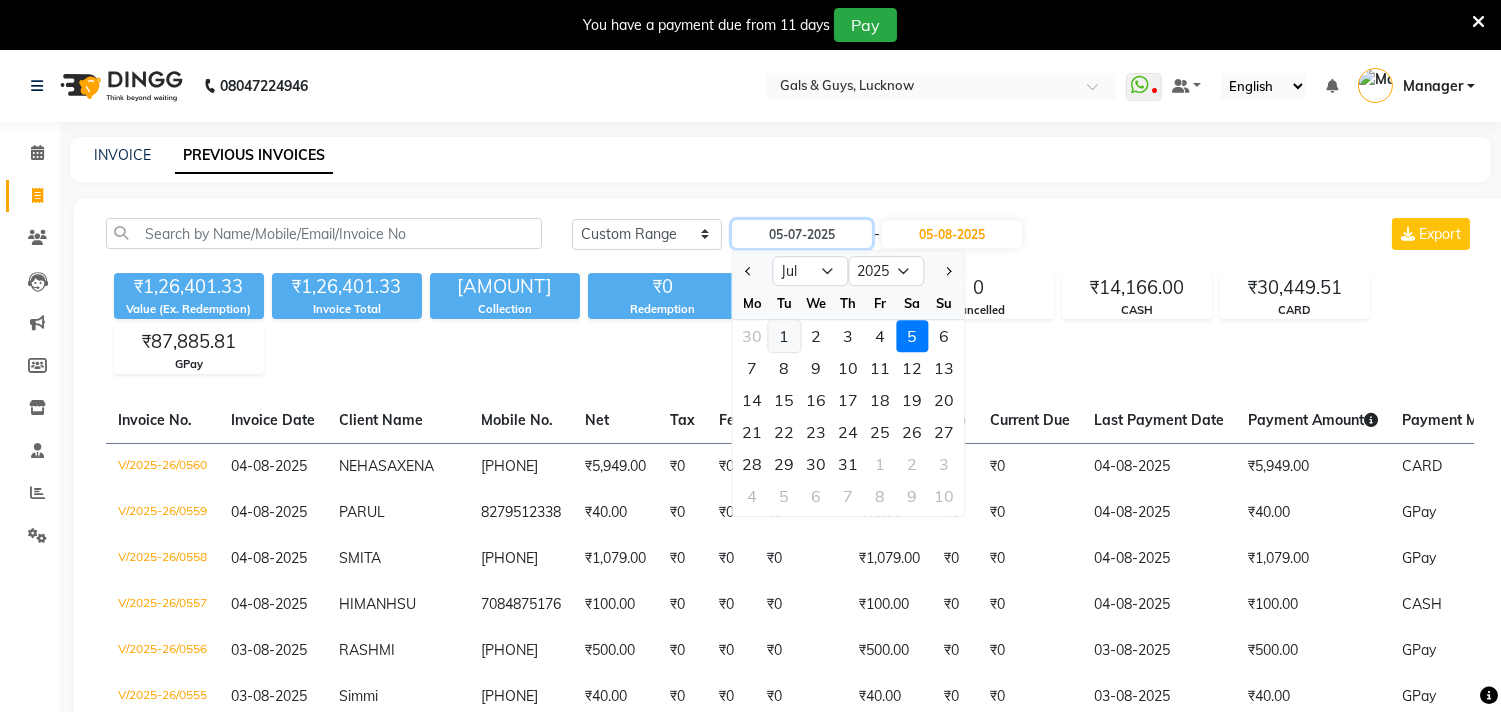 type on "01-07-2025" 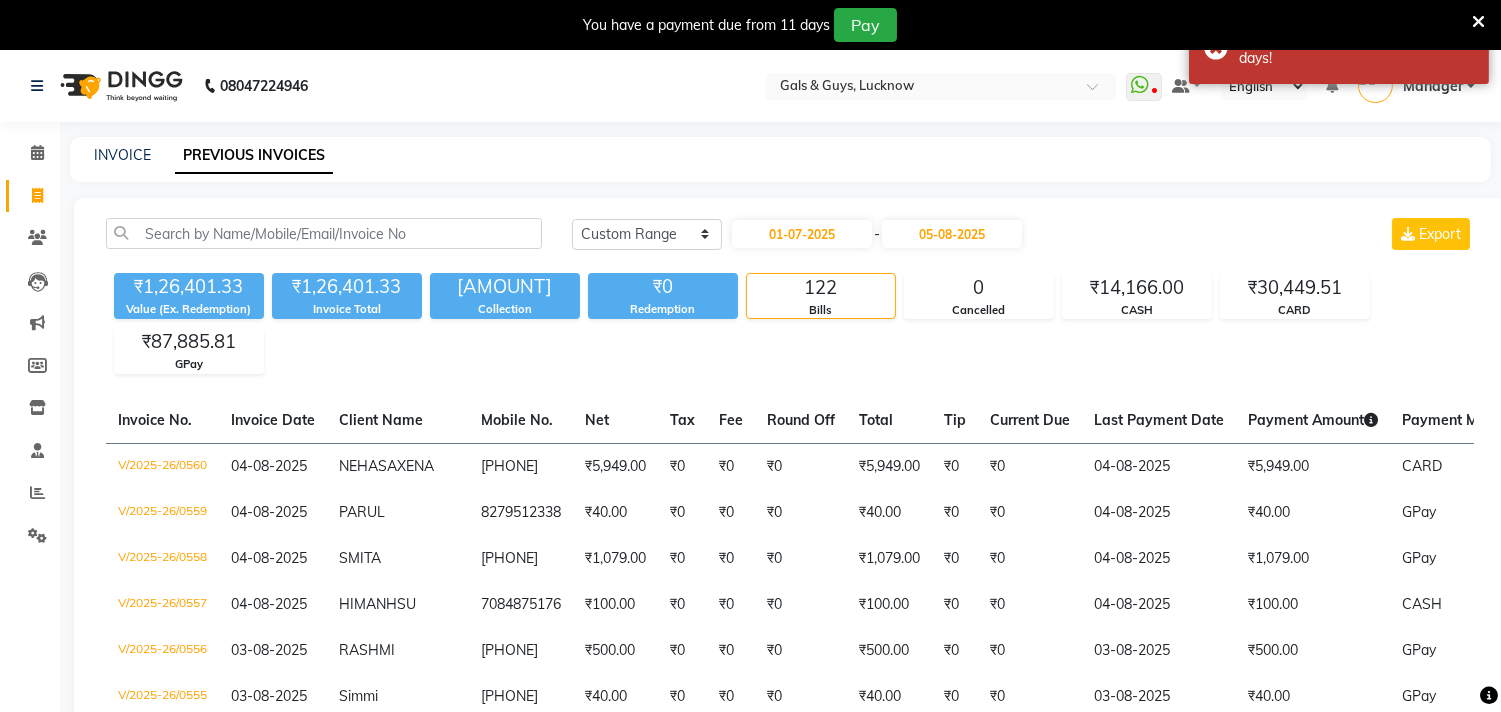 click on "₹1,26,401.33 Value (Ex. Redemption) ₹1,26,401.33 Invoice Total  ₹1,32,501.32 Collection ₹0 Redemption 122 Bills 0 Cancelled ₹14,166.00 CASH ₹30,449.51 CARD ₹87,885.81 GPay" 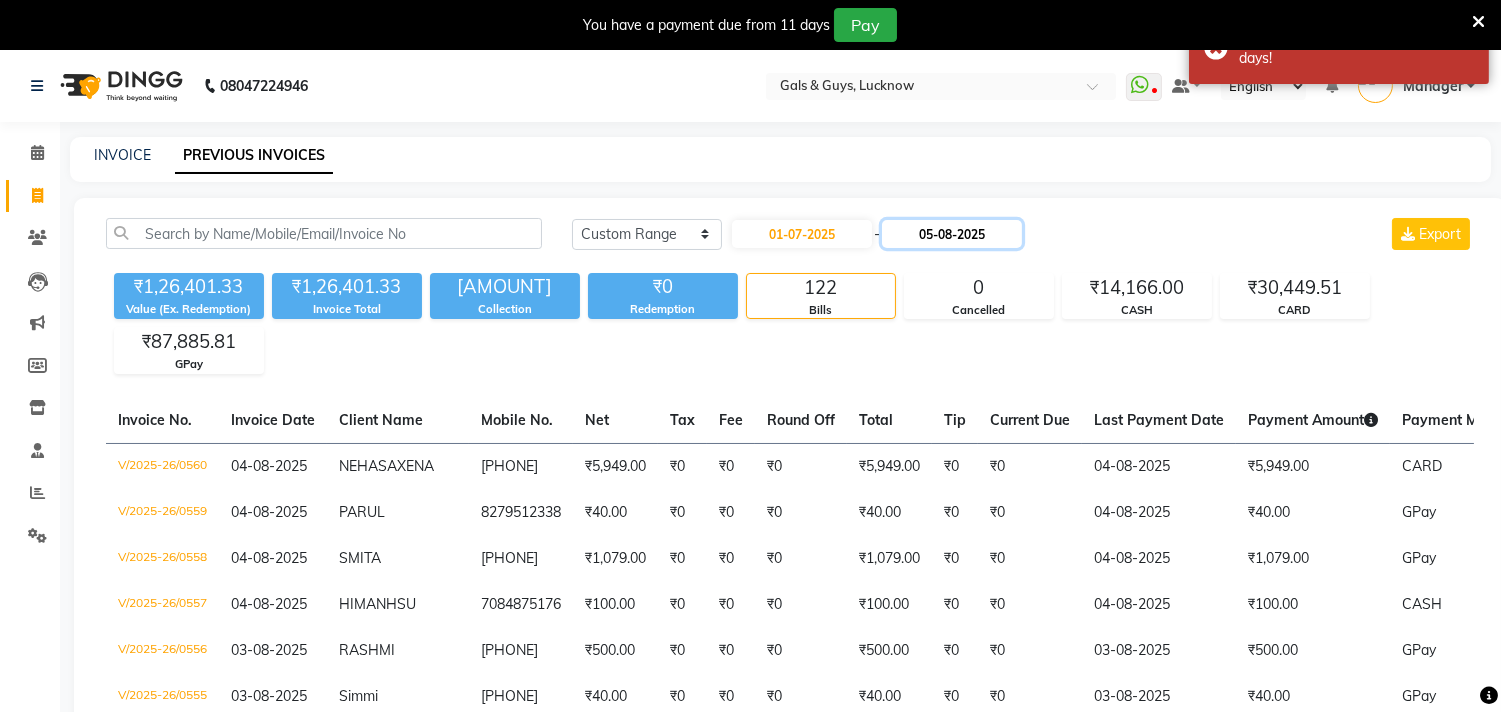 click on "05-08-2025" 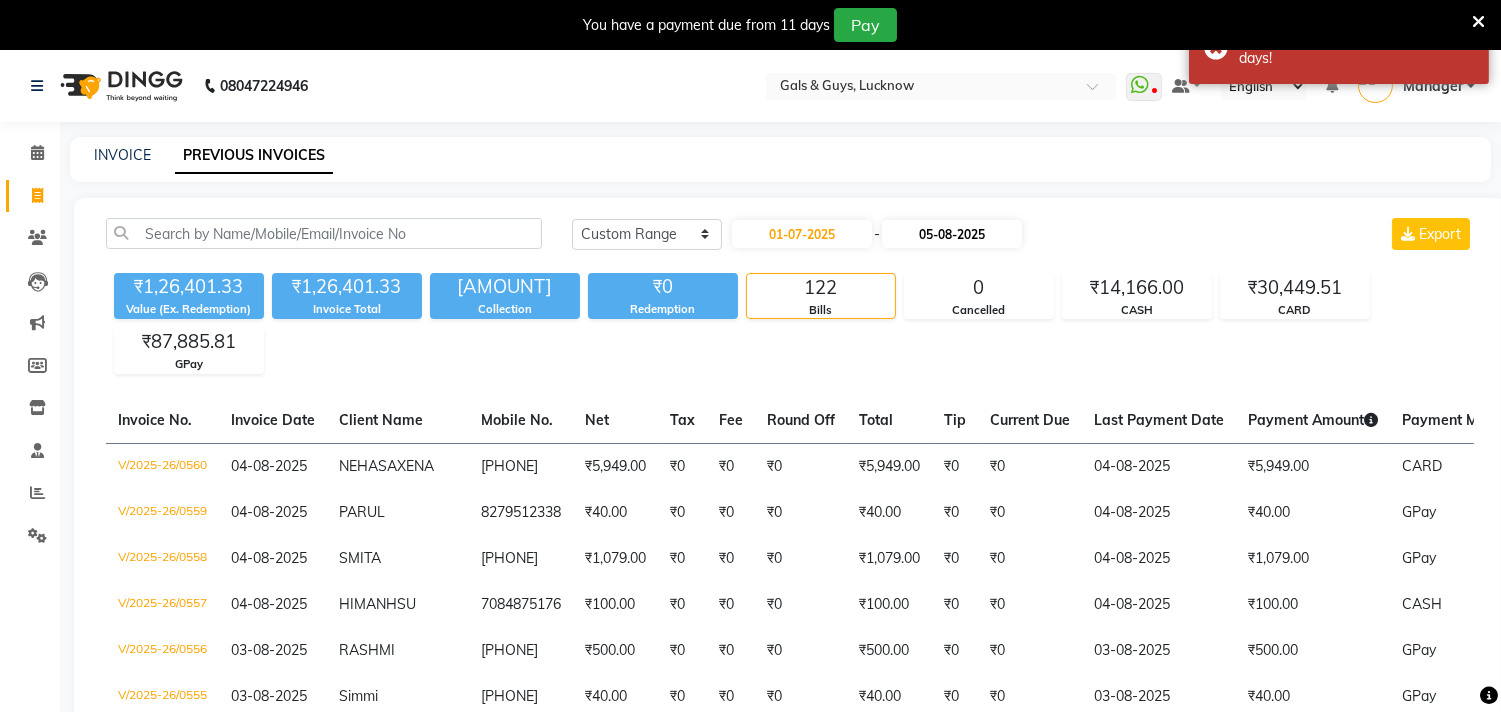 select on "8" 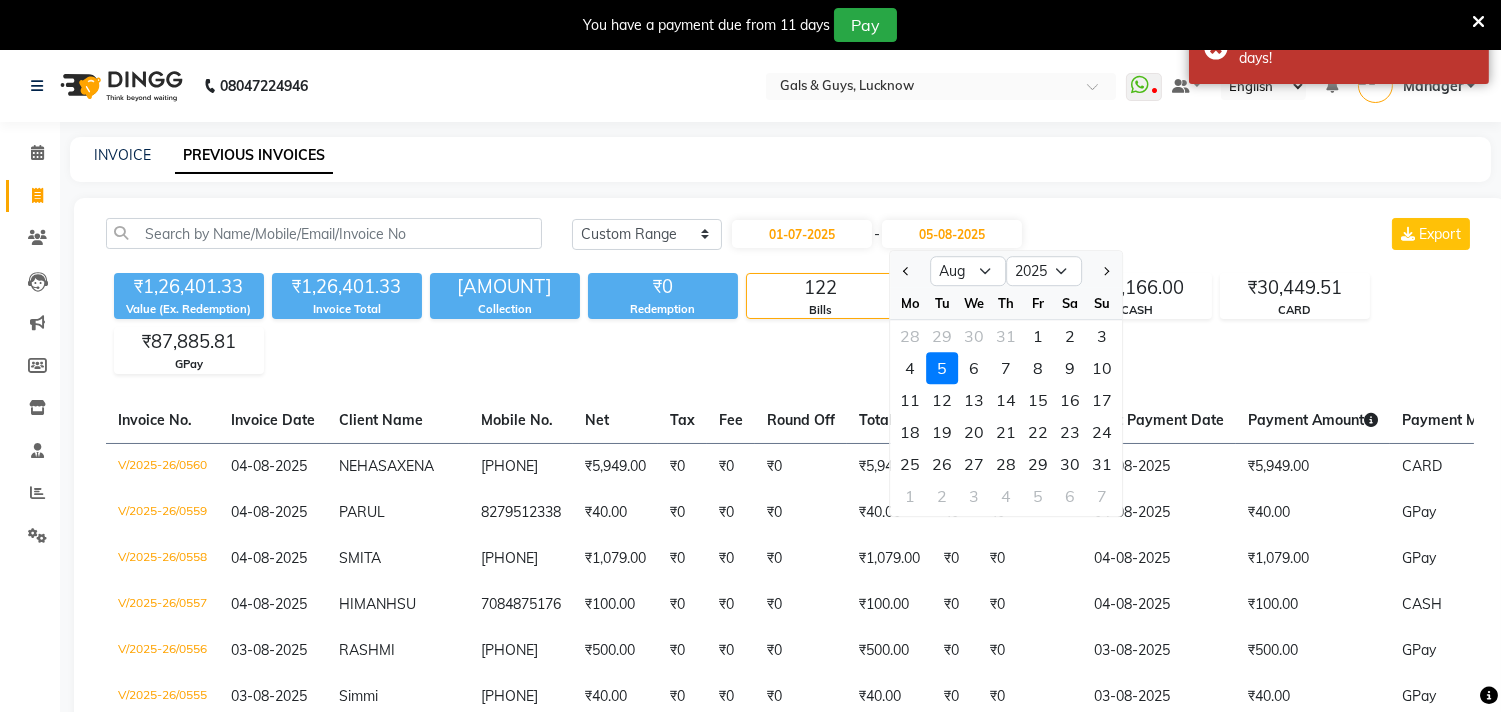 click on "5" 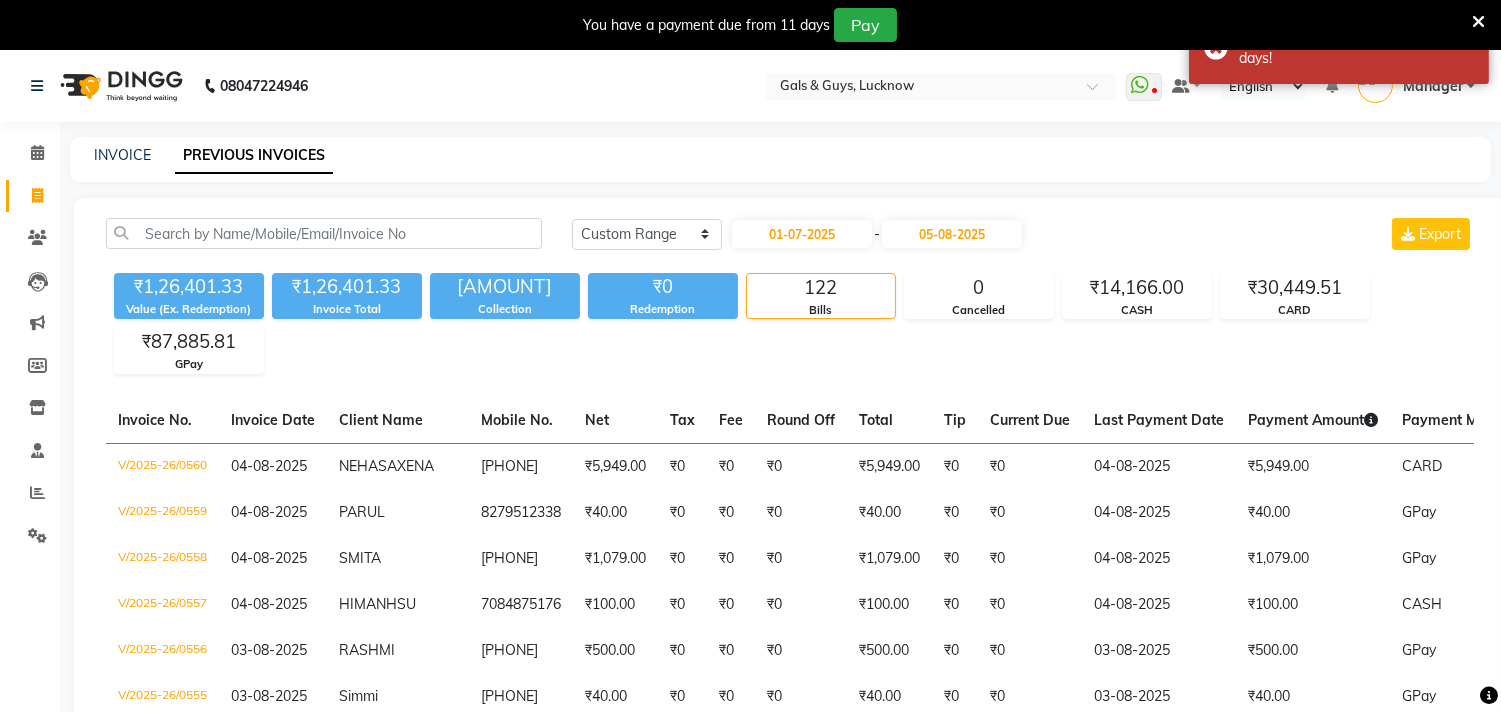click on "₹1,26,401.33 Value (Ex. Redemption) ₹1,26,401.33 Invoice Total  ₹1,32,501.32 Collection ₹0 Redemption 122 Bills 0 Cancelled ₹14,166.00 CASH ₹30,449.51 CARD ₹87,885.81 GPay" 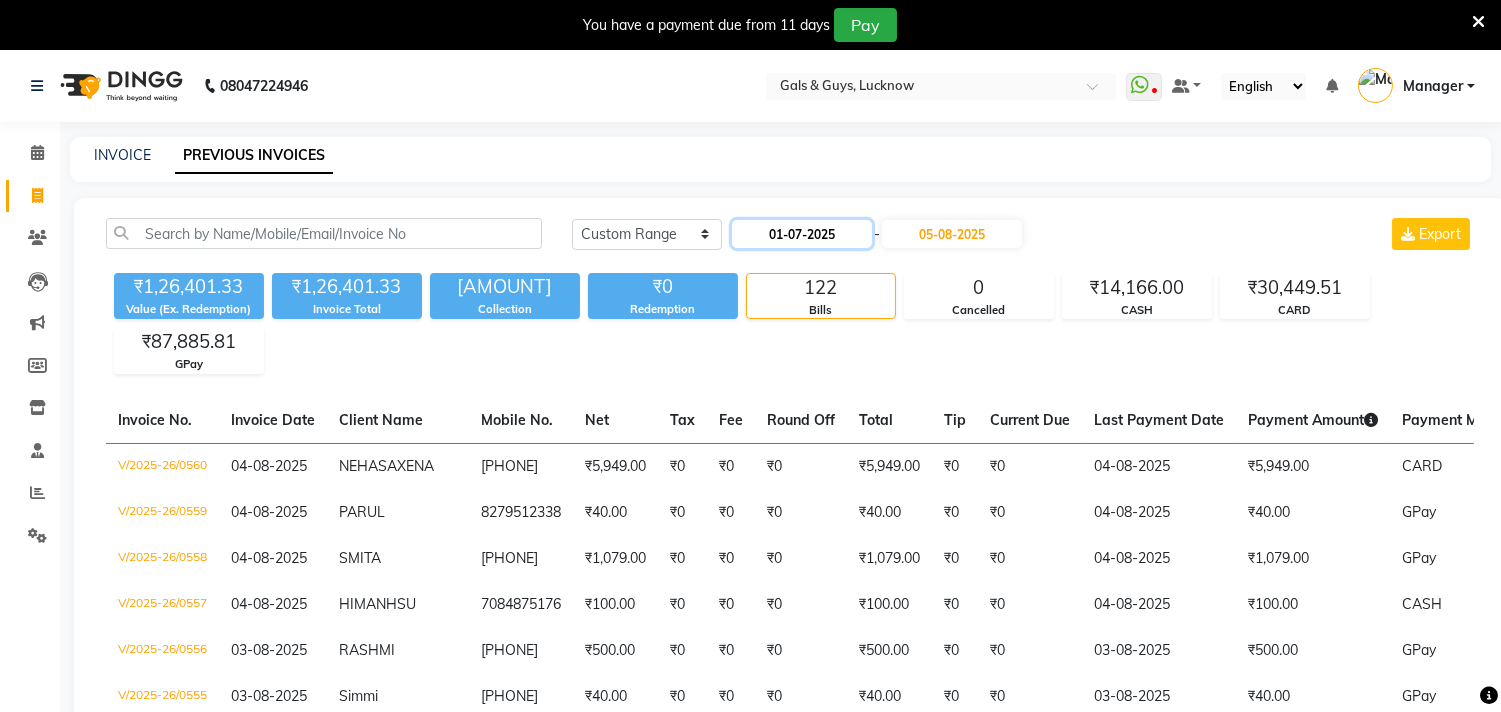 click on "01-07-2025" 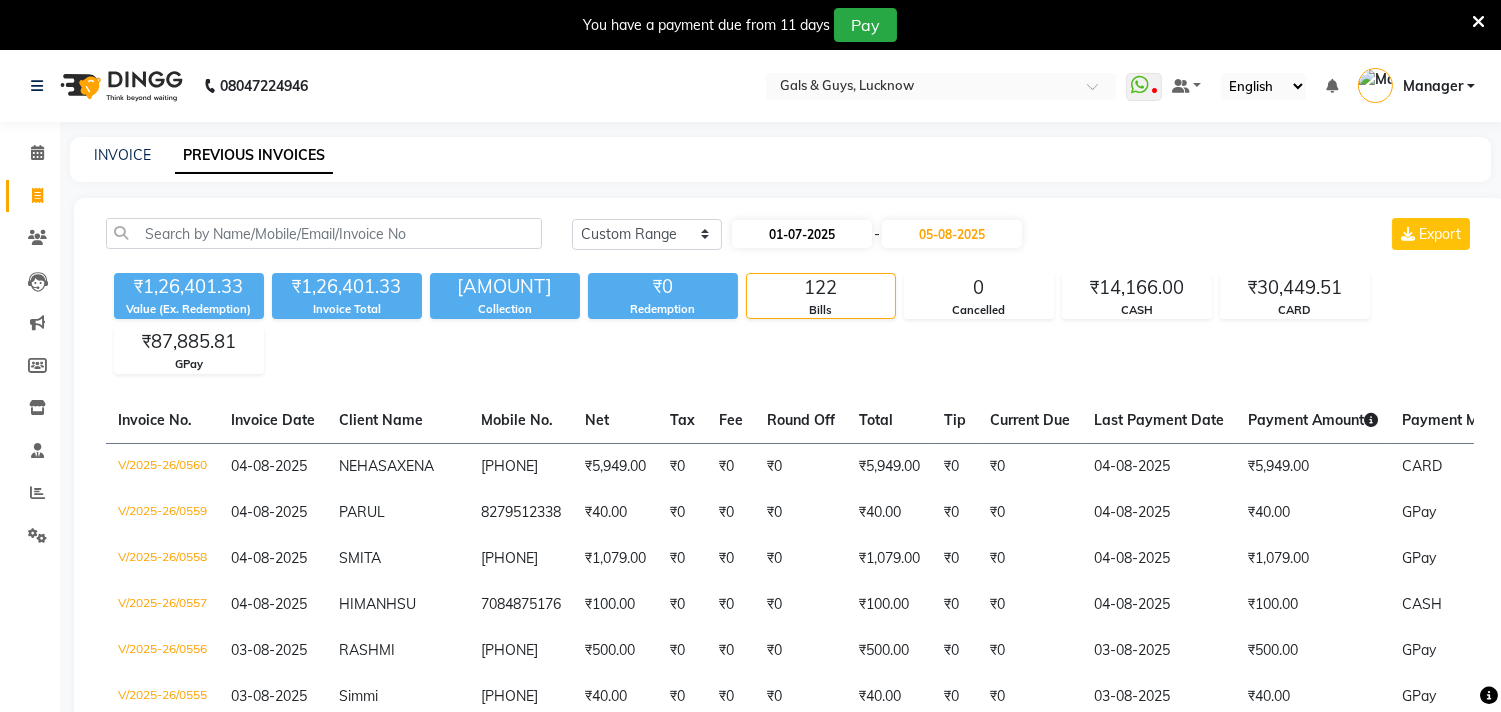 select on "7" 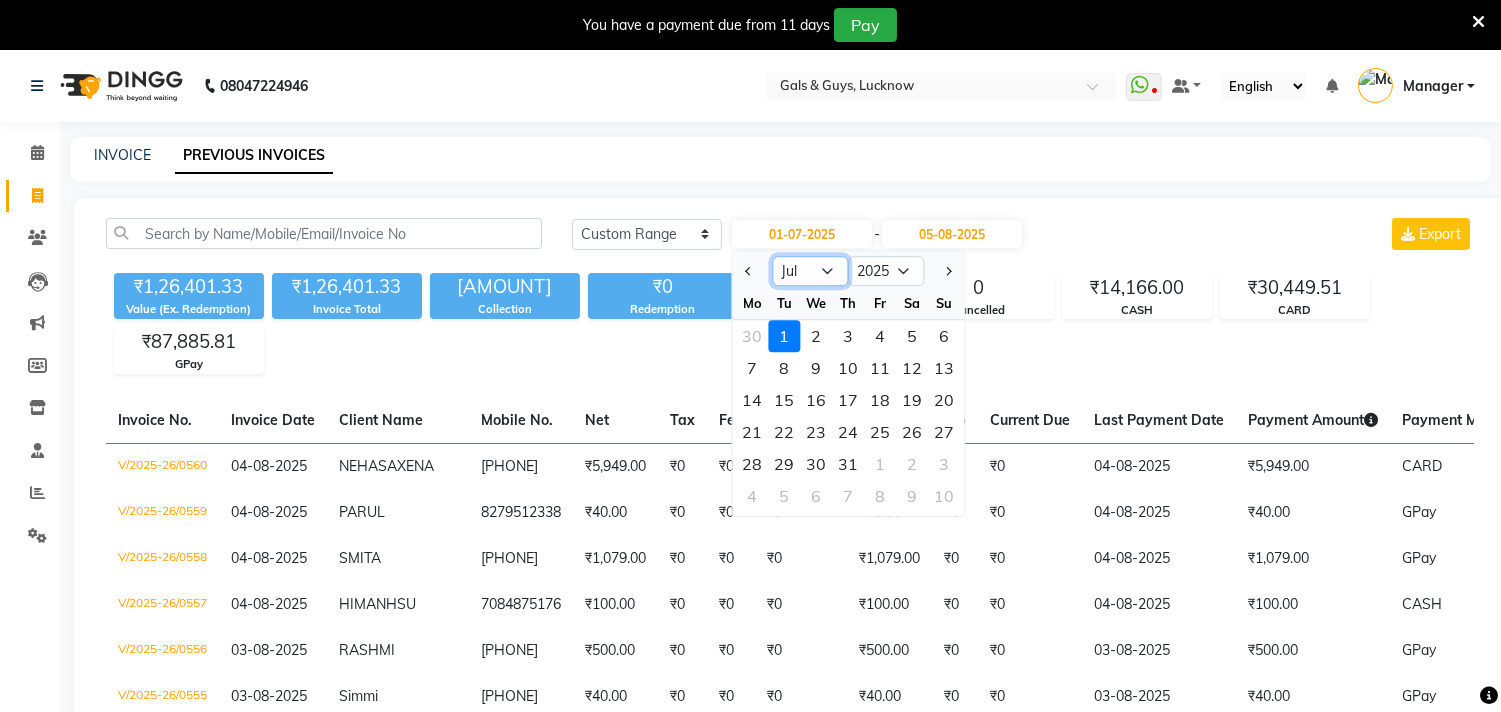 click on "Jan Feb Mar Apr May Jun Jul Aug Sep Oct Nov Dec" 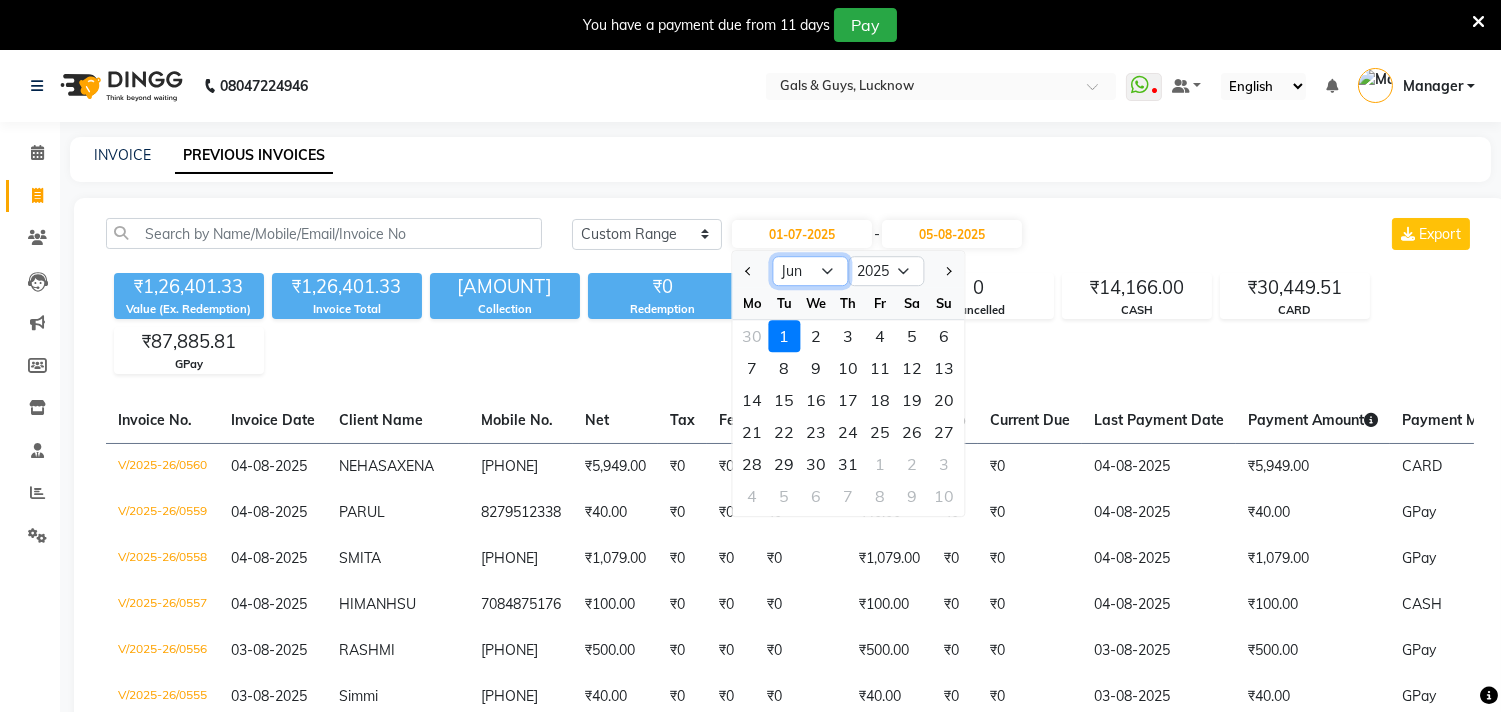click on "Jan Feb Mar Apr May Jun Jul Aug Sep Oct Nov Dec" 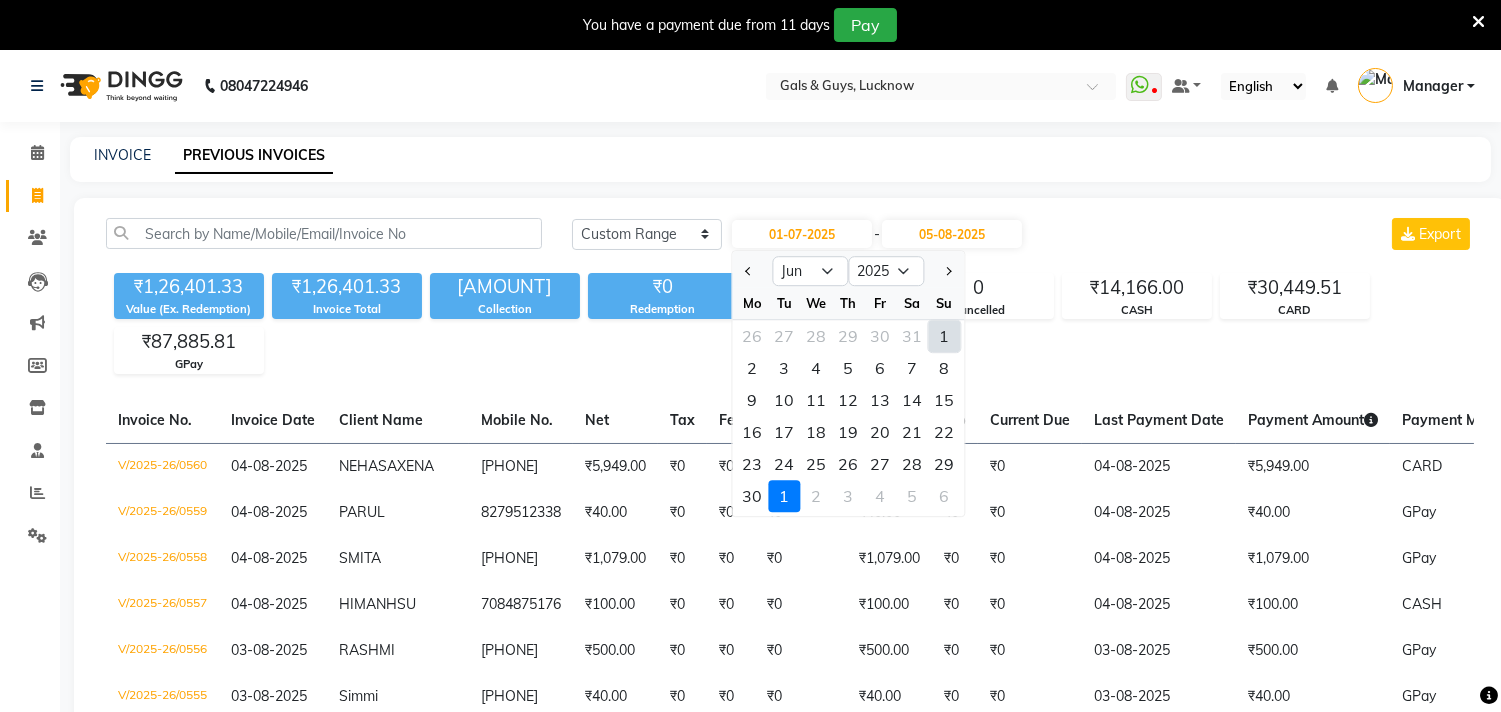 click on "1" 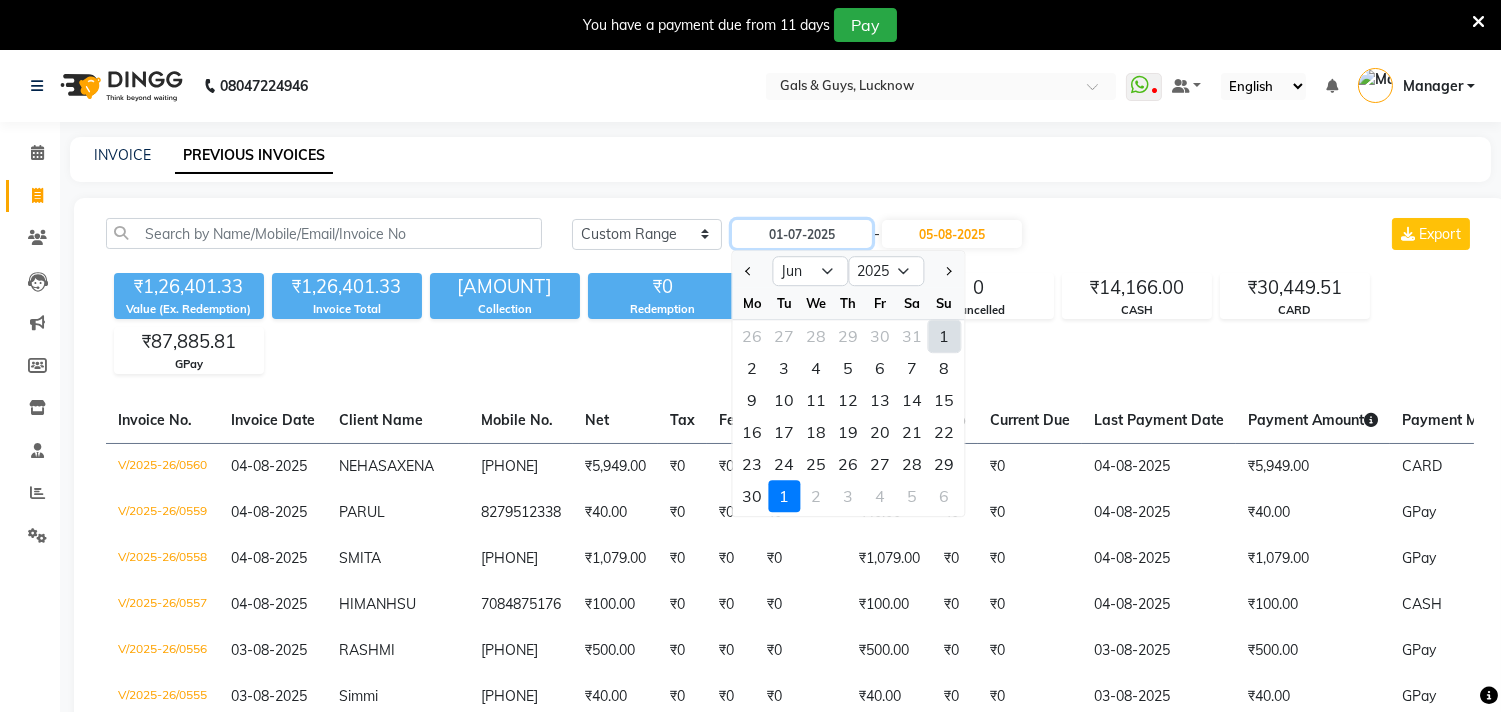 type on "01-06-2025" 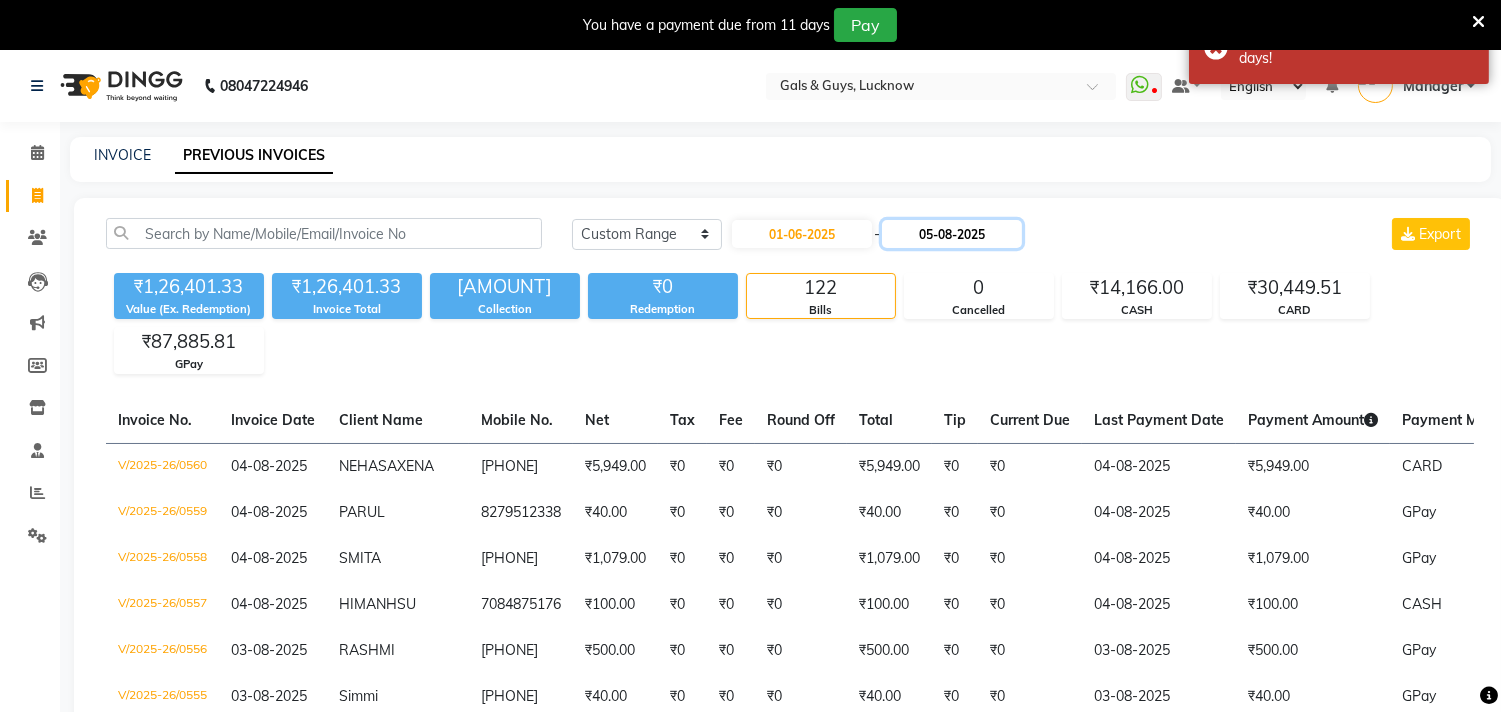 click on "05-08-2025" 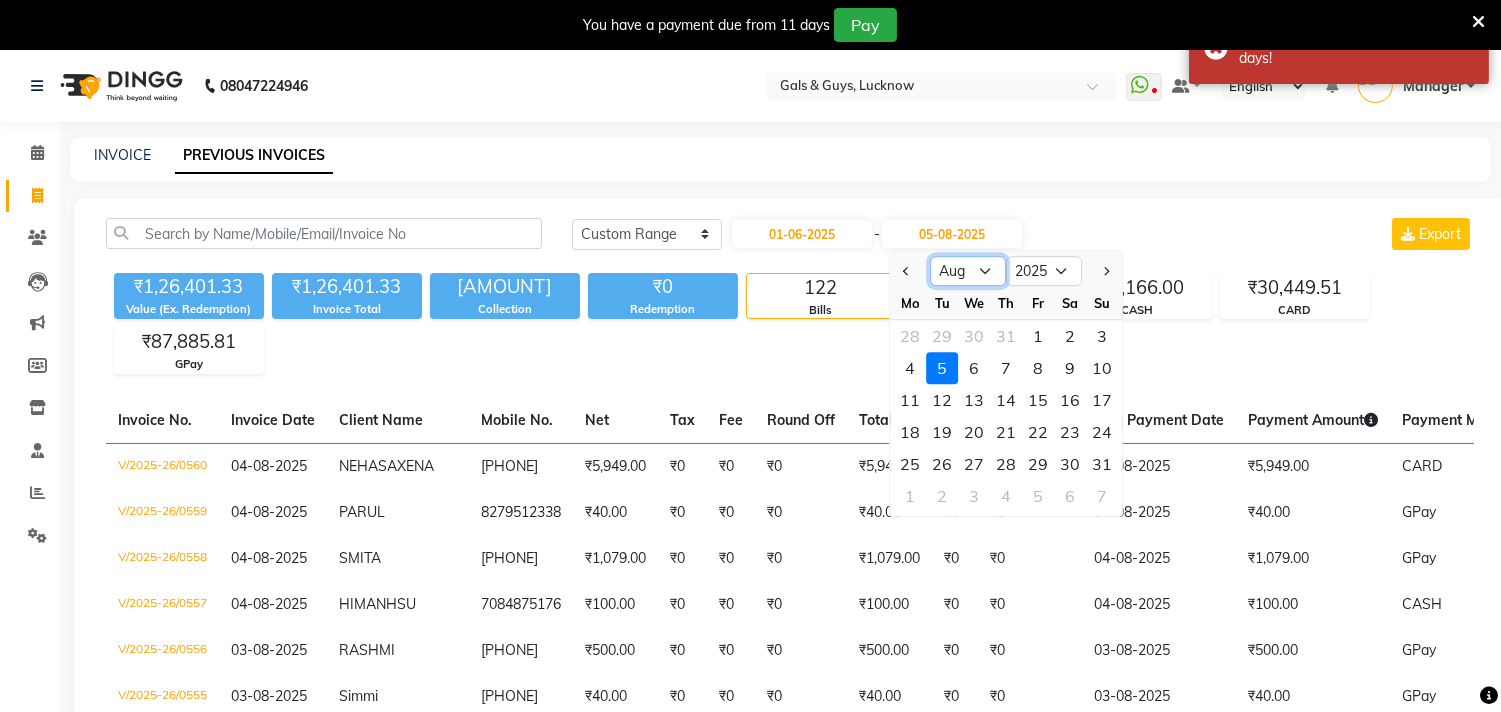 click on "Jun Jul Aug Sep Oct Nov Dec" 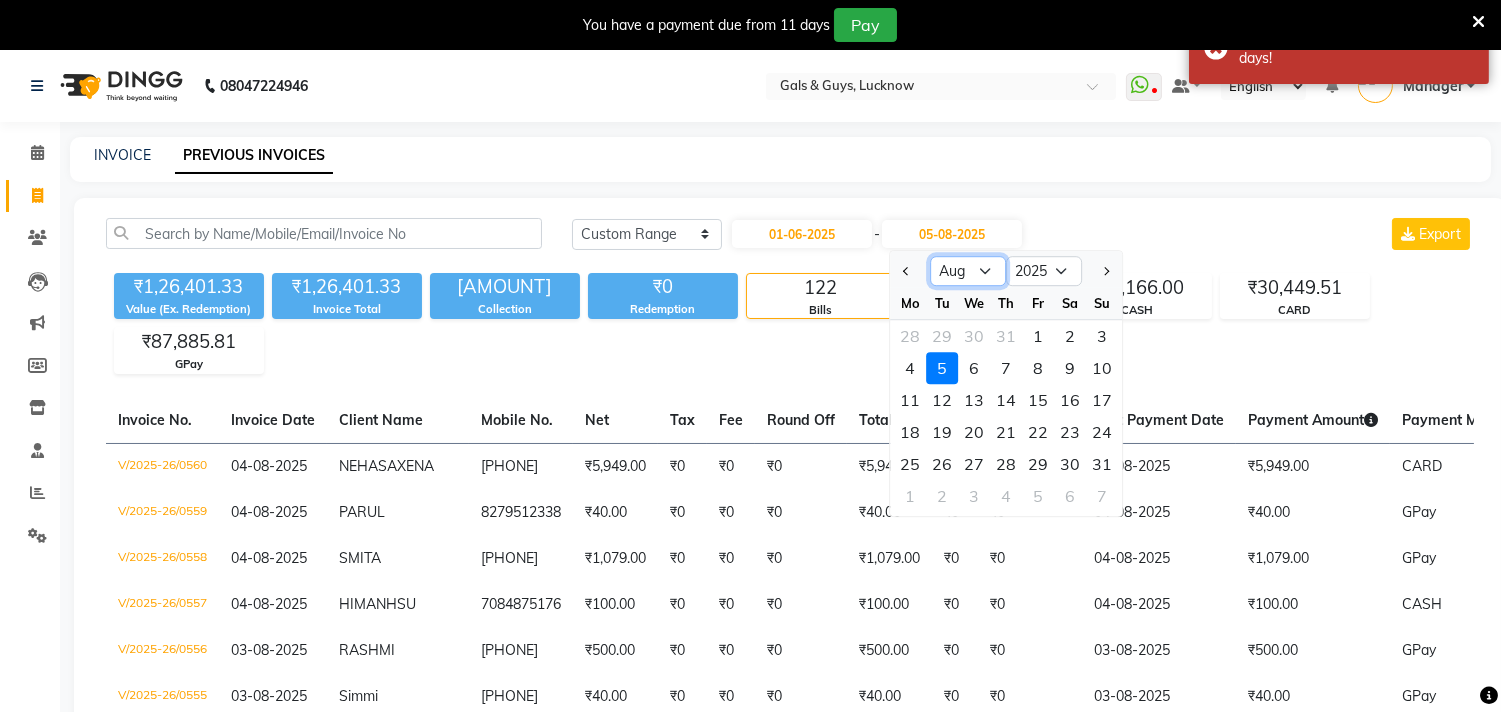 select on "6" 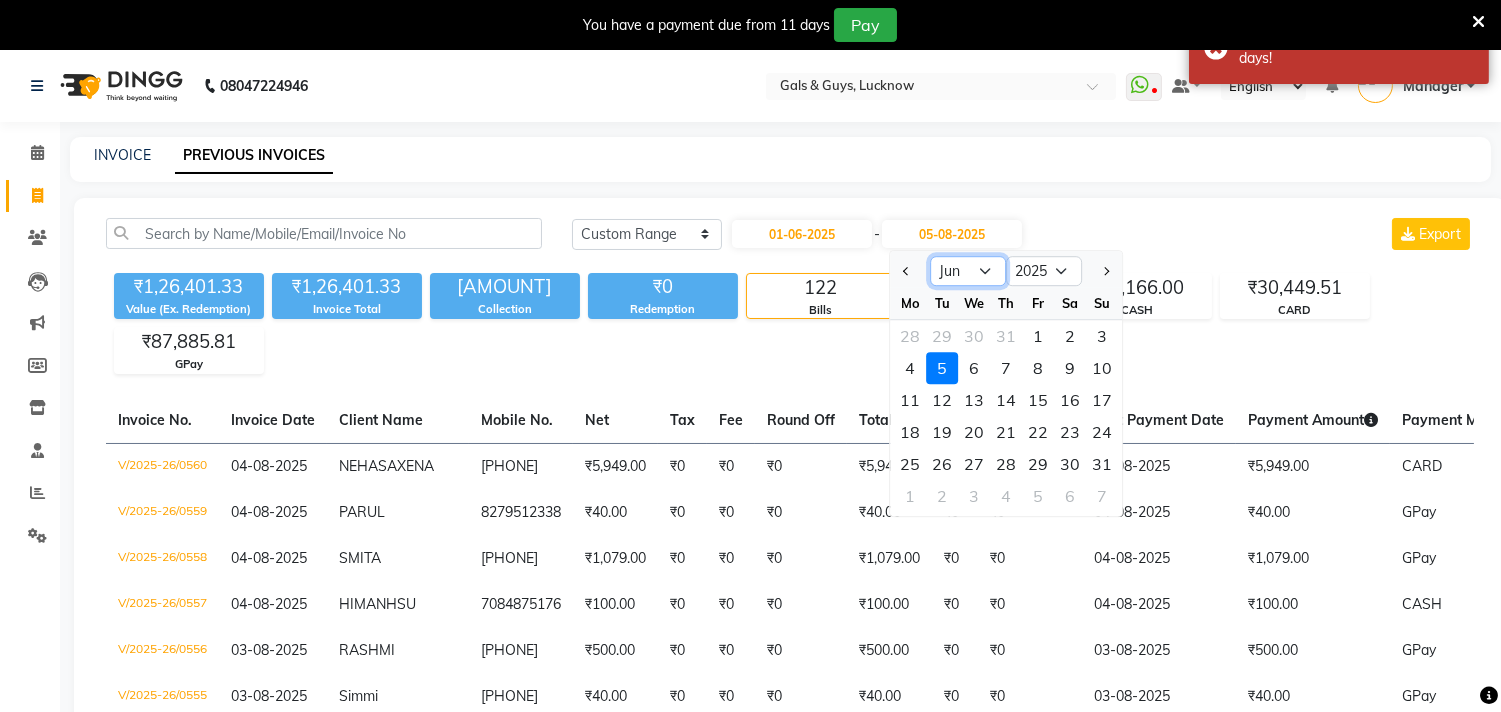 click on "Jun Jul Aug Sep Oct Nov Dec" 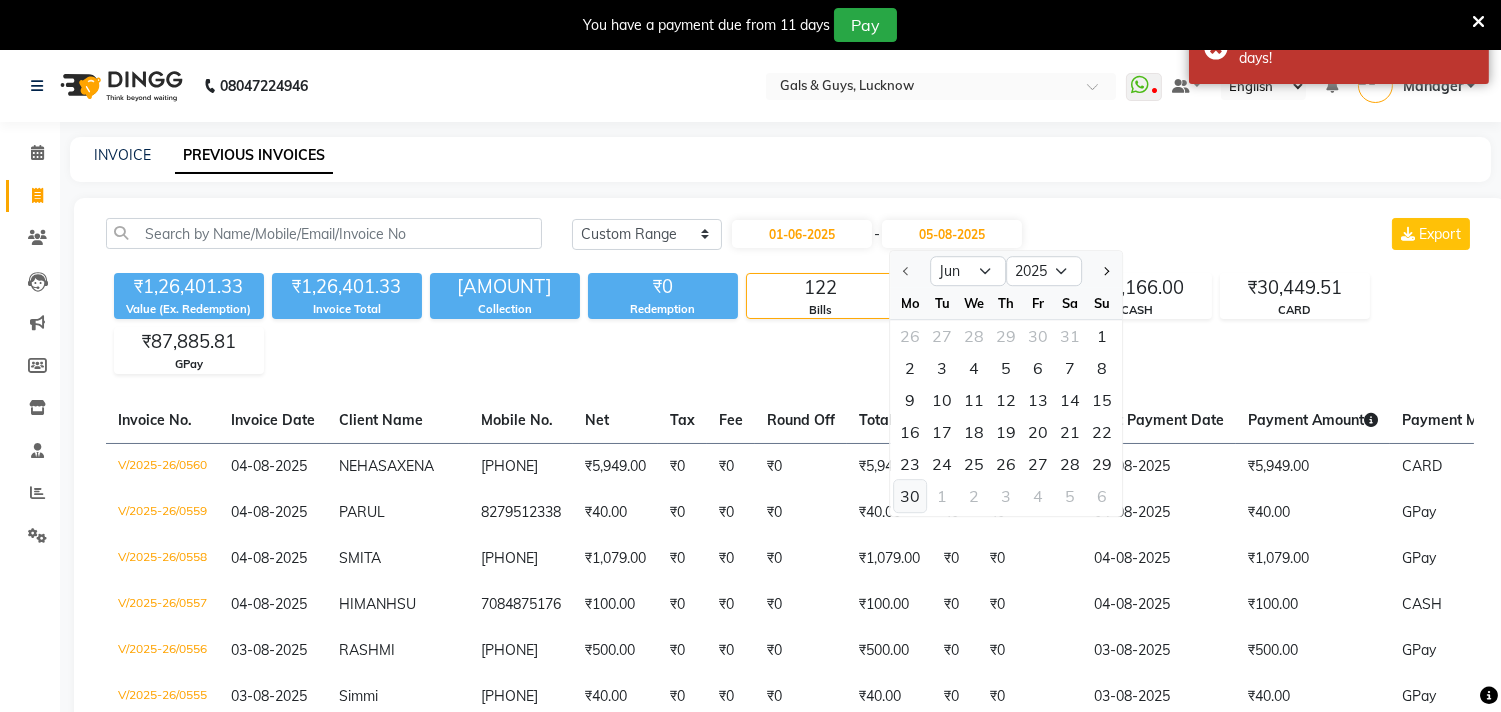 click on "30" 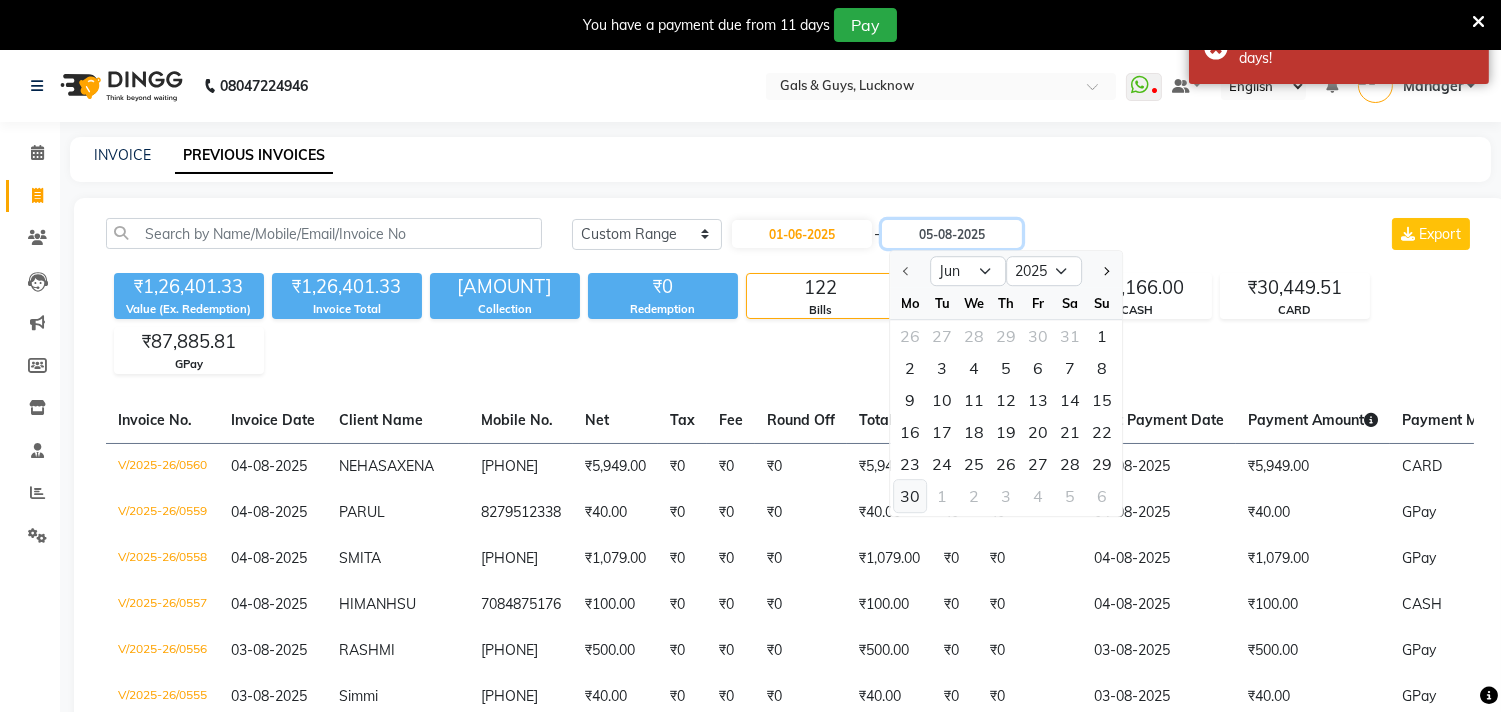 type on "30-06-2025" 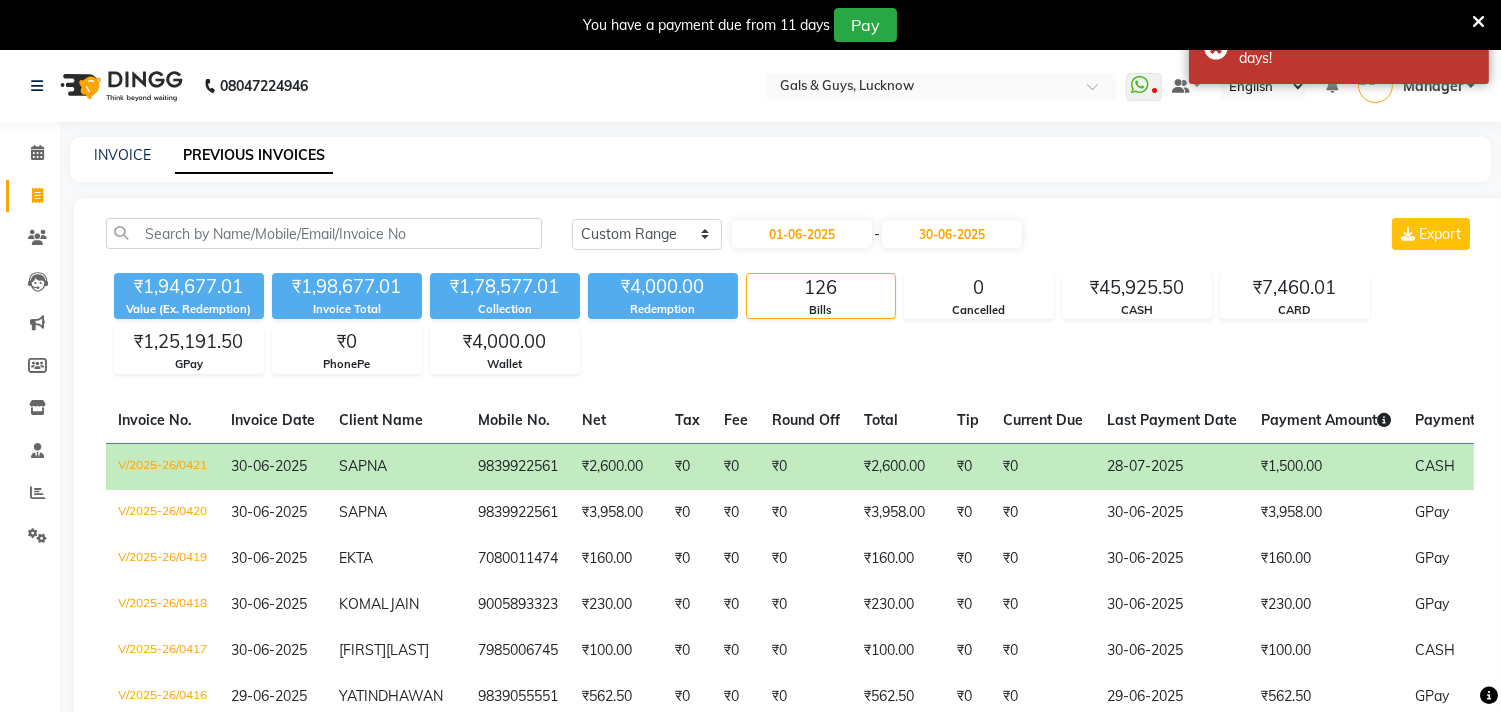 click on "₹1,94,677.01 Value (Ex. Redemption) ₹1,98,677.01 Invoice Total  ₹1,78,577.01 Collection ₹4,000.00 Redemption 126 Bills 0 Cancelled ₹45,925.50 CASH ₹7,460.01 CARD ₹1,25,191.50 GPay ₹0 PhonePe ₹4,000.00 Wallet" 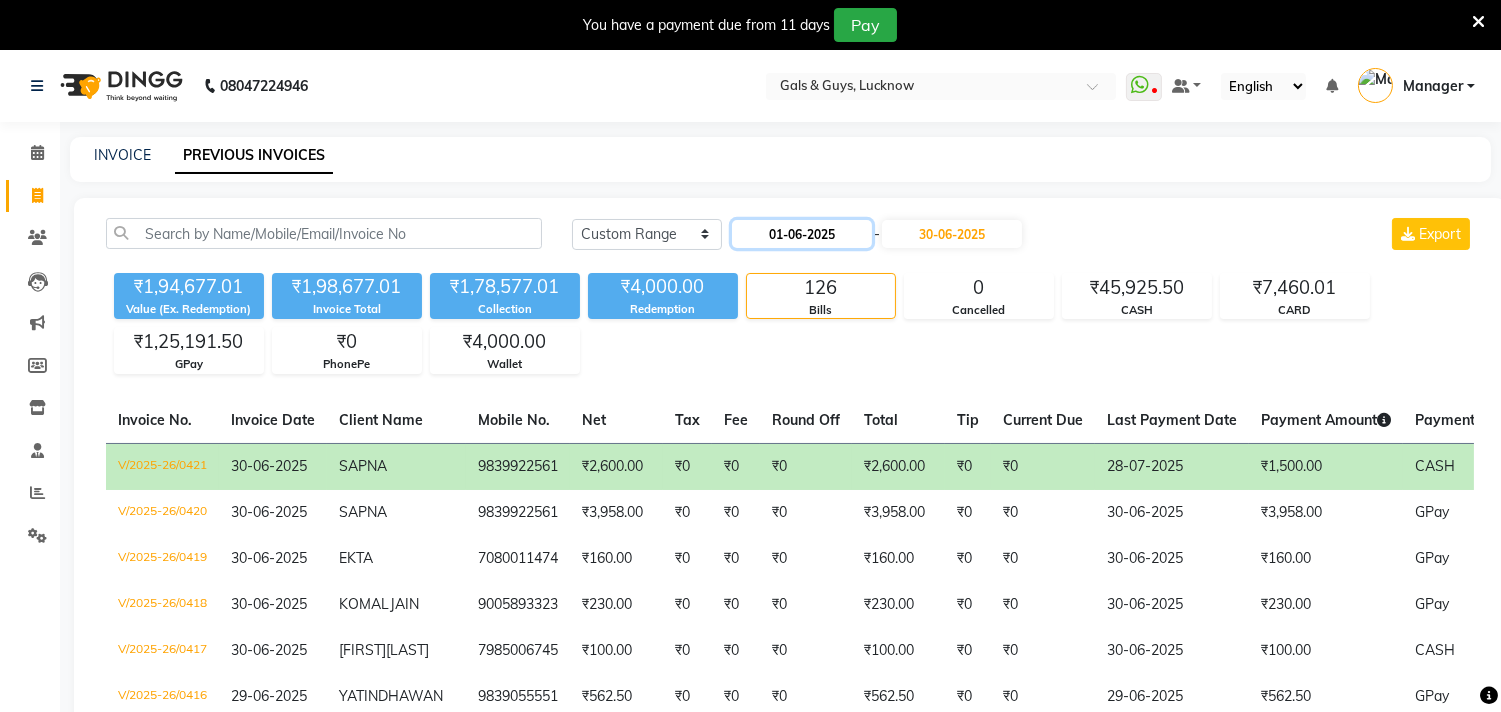 click on "01-06-2025" 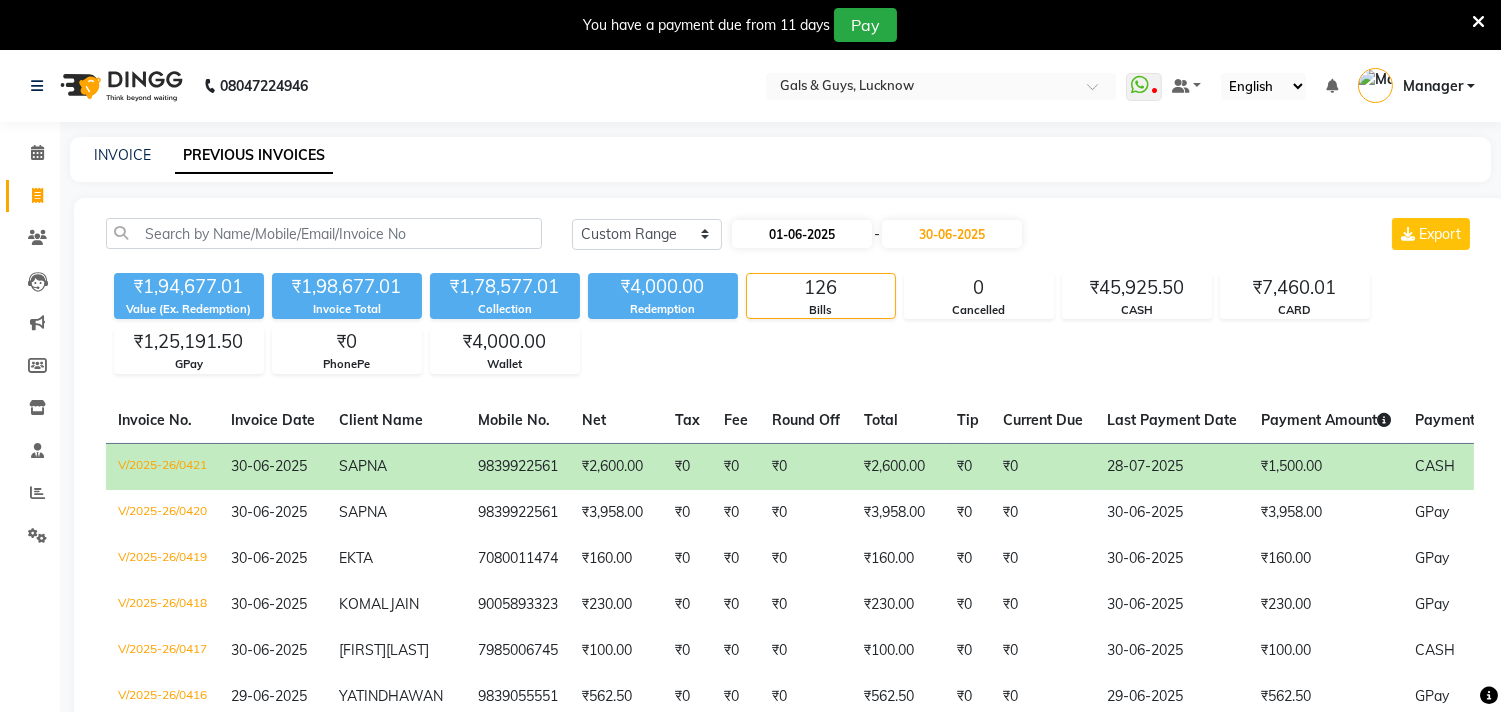select on "6" 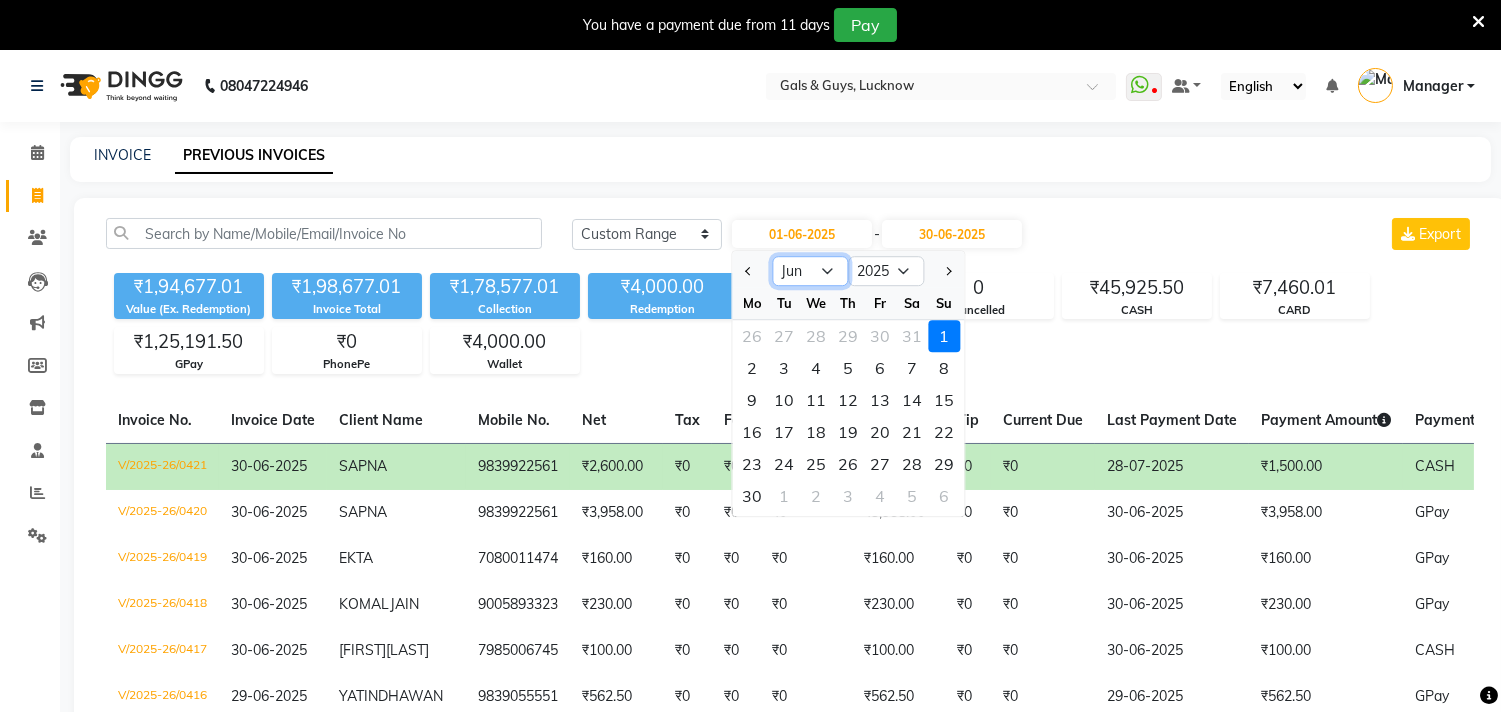 click on "Jan Feb Mar Apr May Jun Jul Aug Sep Oct Nov Dec" 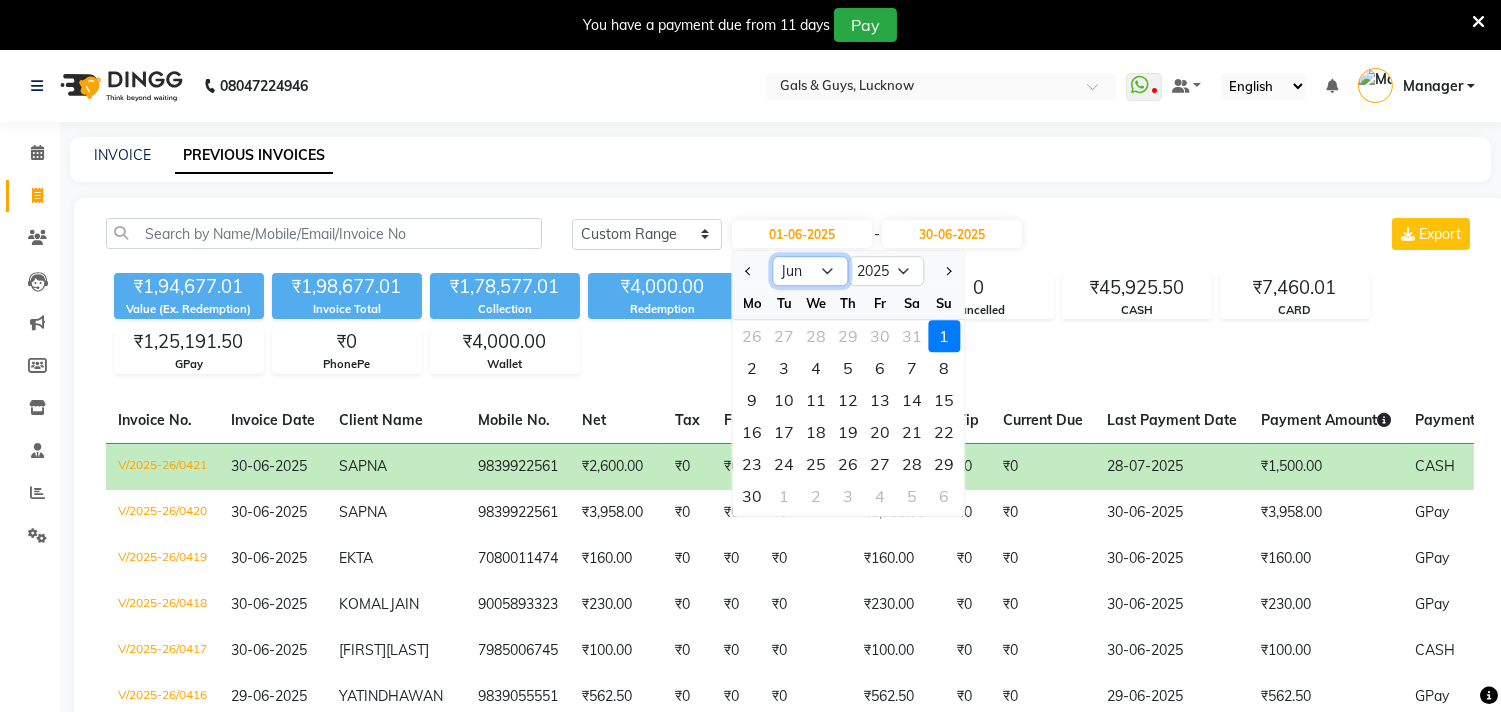select on "5" 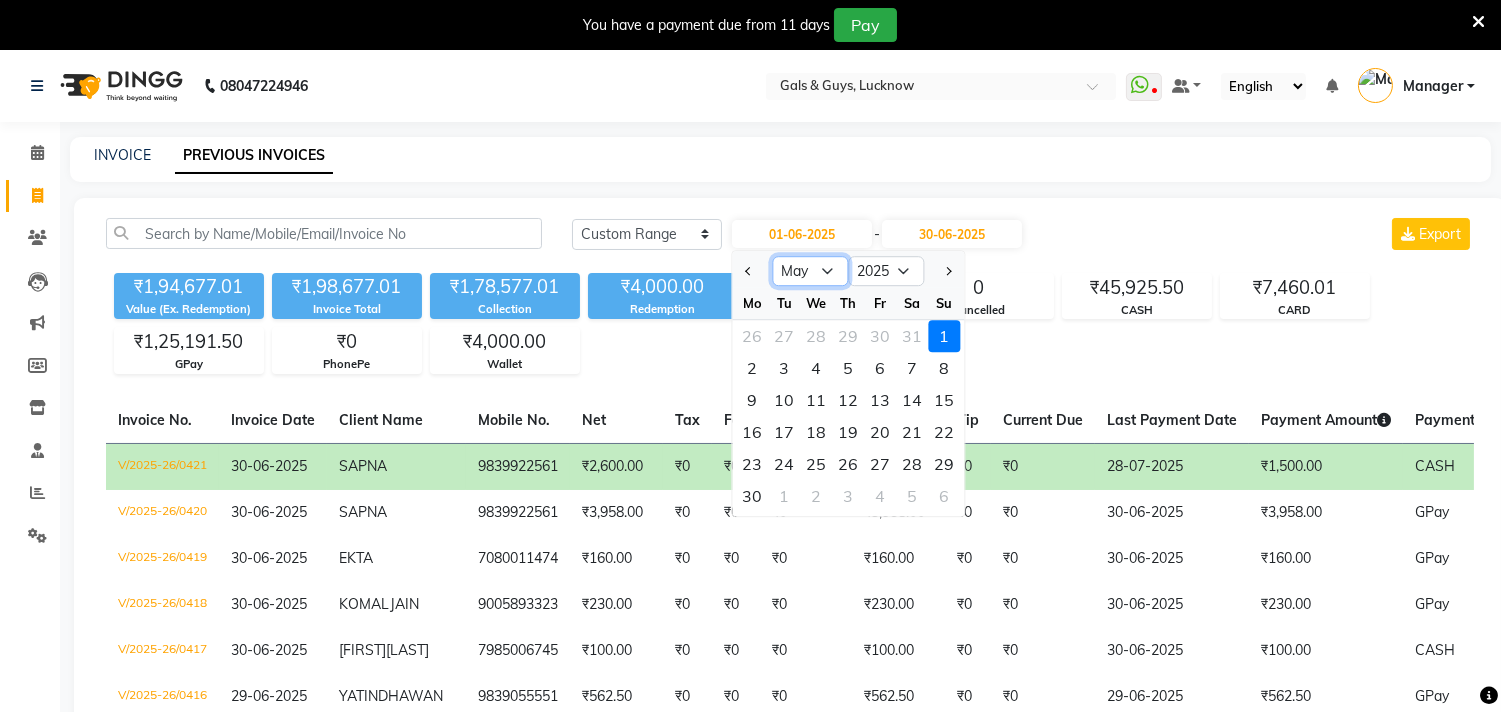 click on "Jan Feb Mar Apr May Jun Jul Aug Sep Oct Nov Dec" 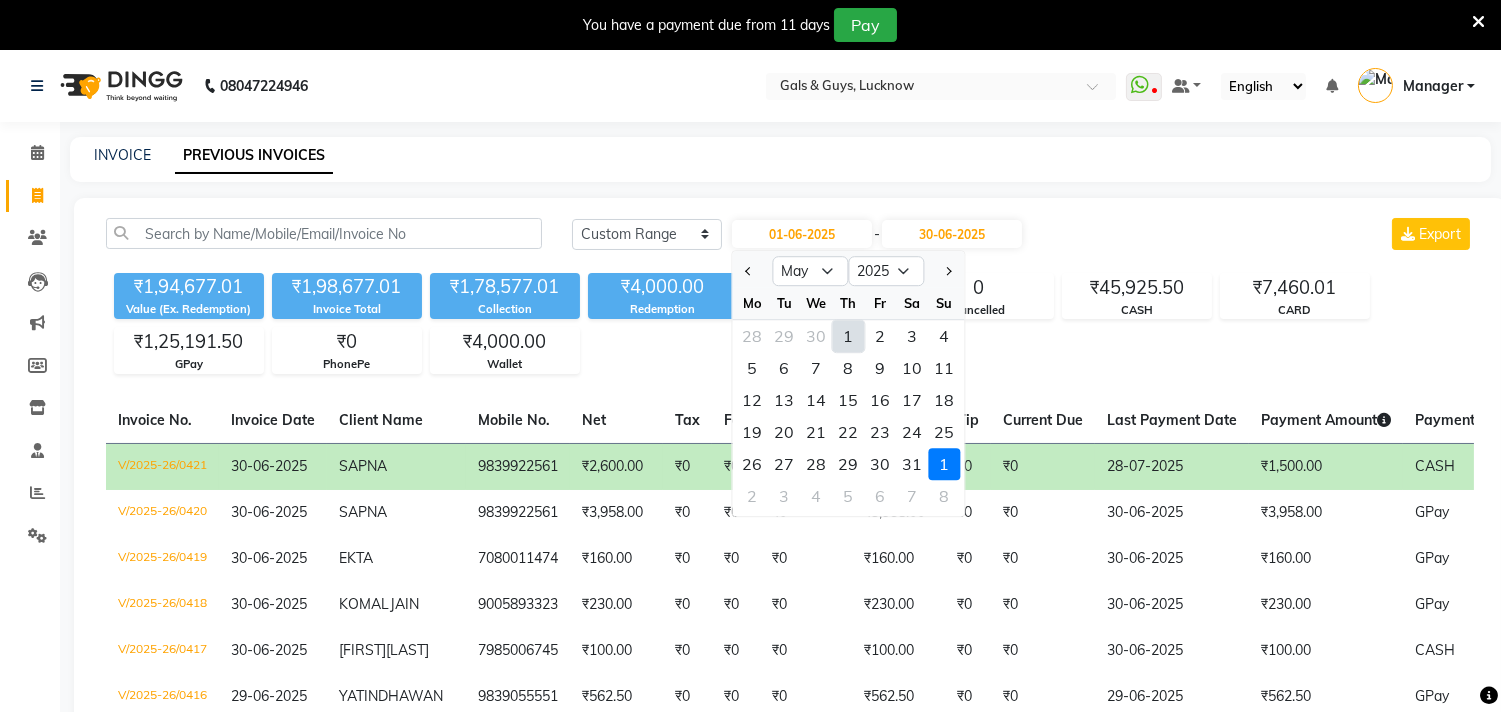 click on "1" 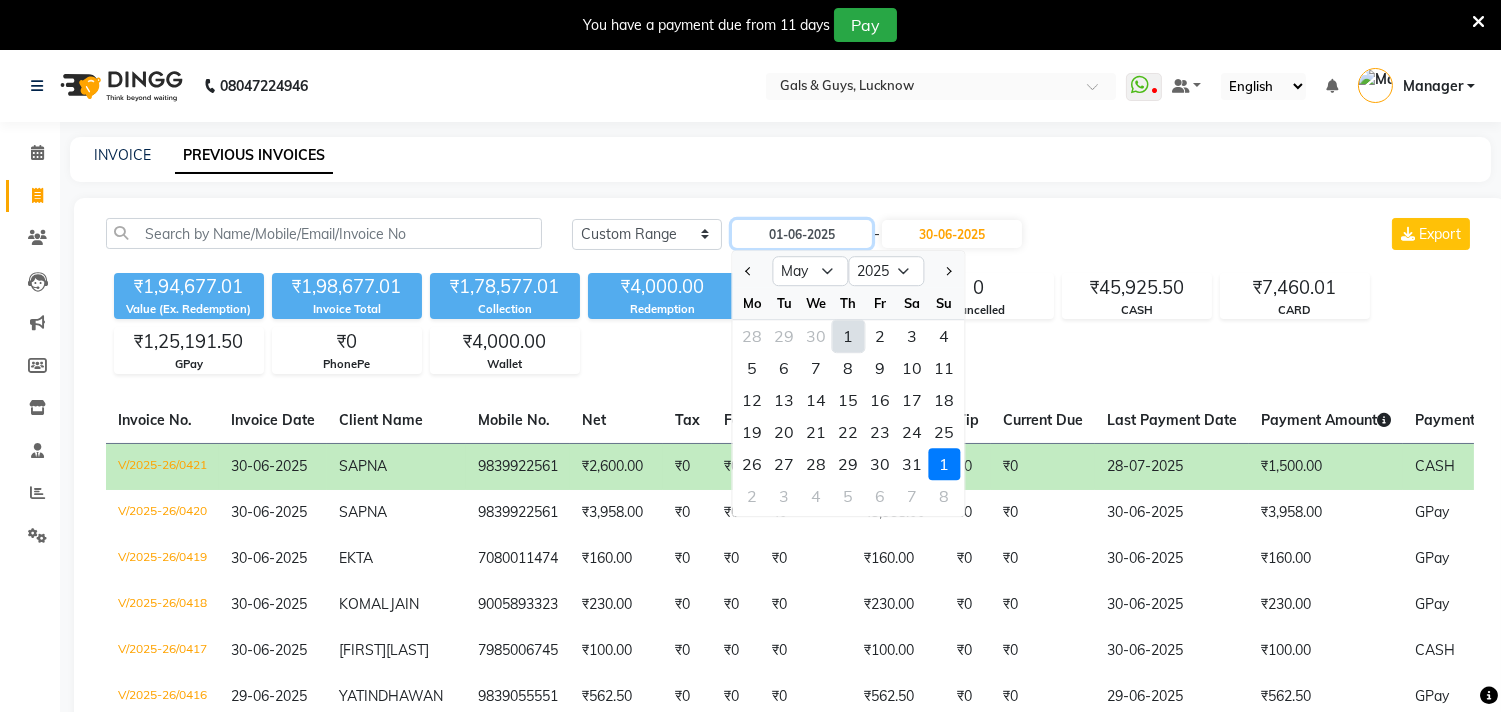 type on "01-05-2025" 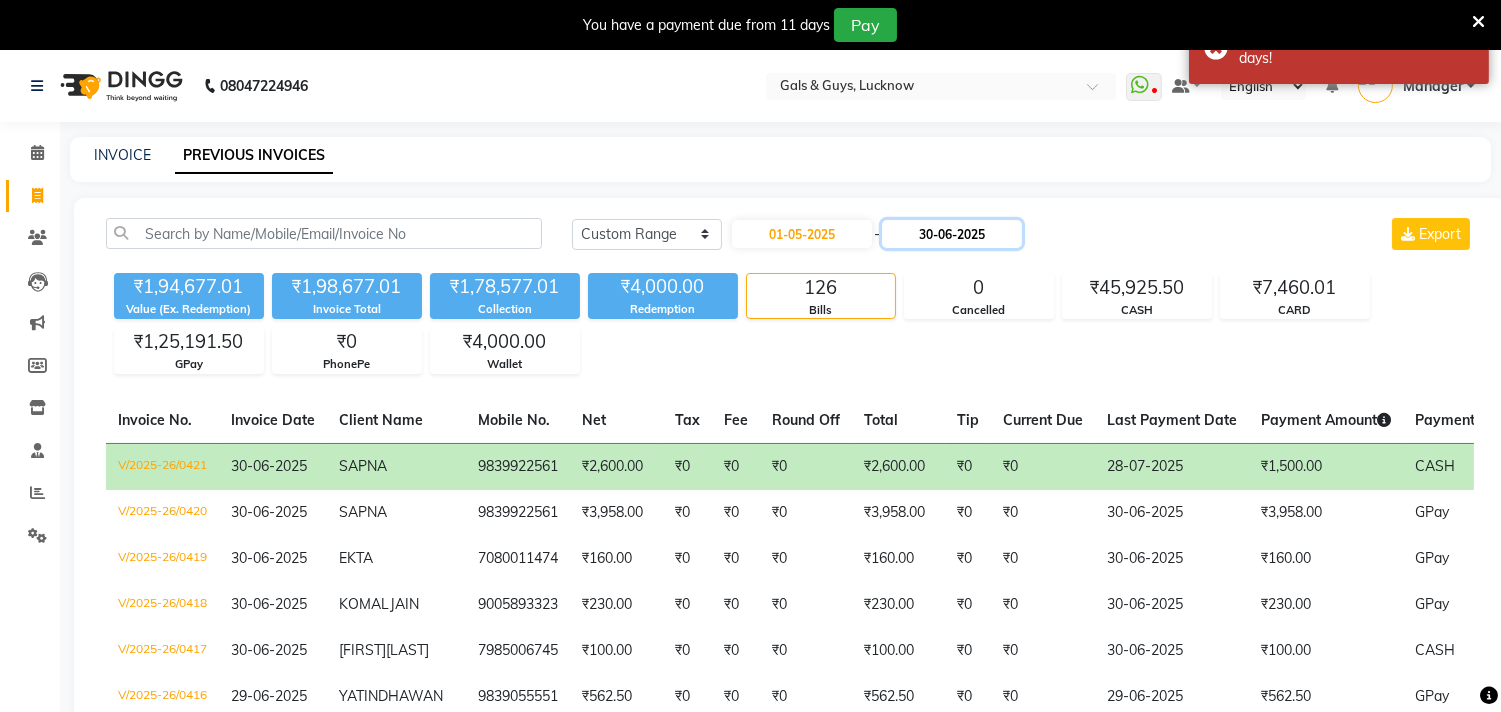 click on "30-06-2025" 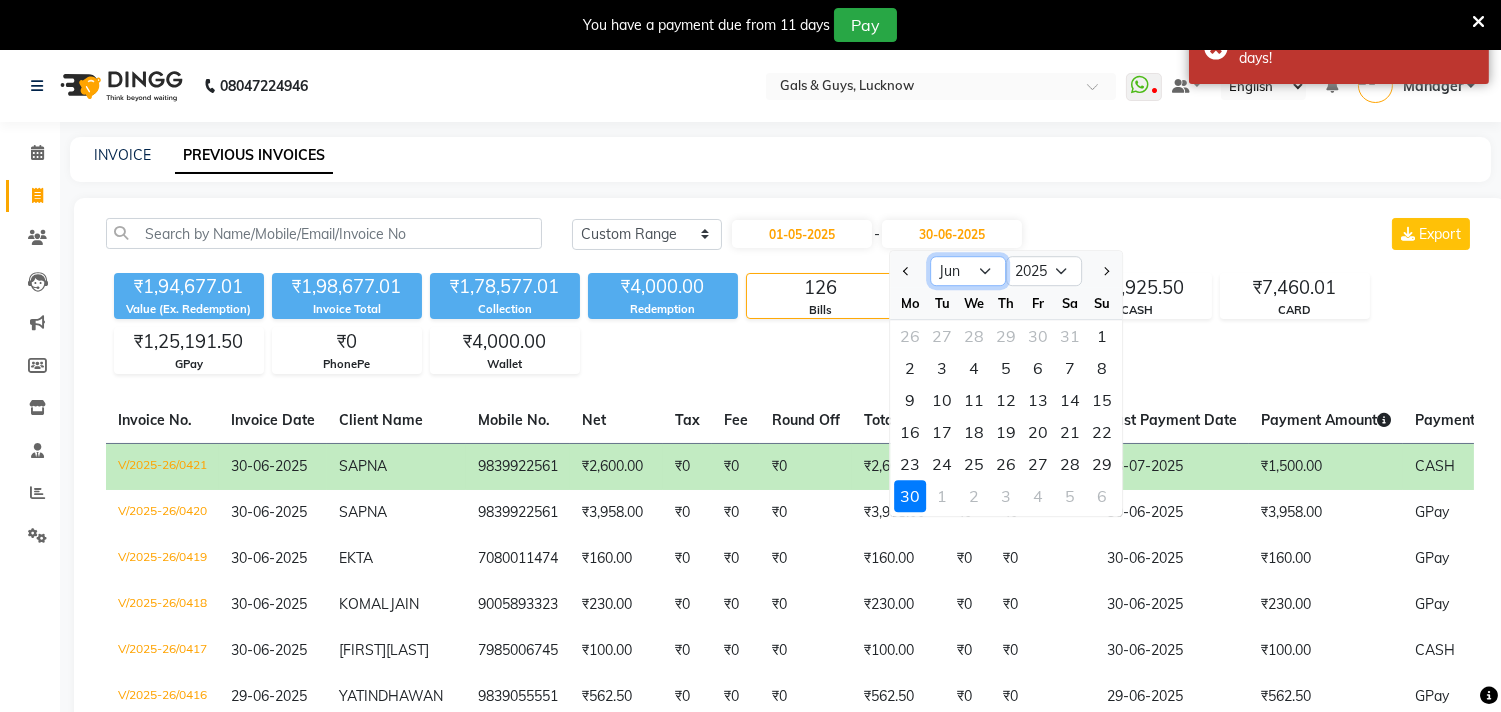click on "May Jun Jul Aug Sep Oct Nov Dec" 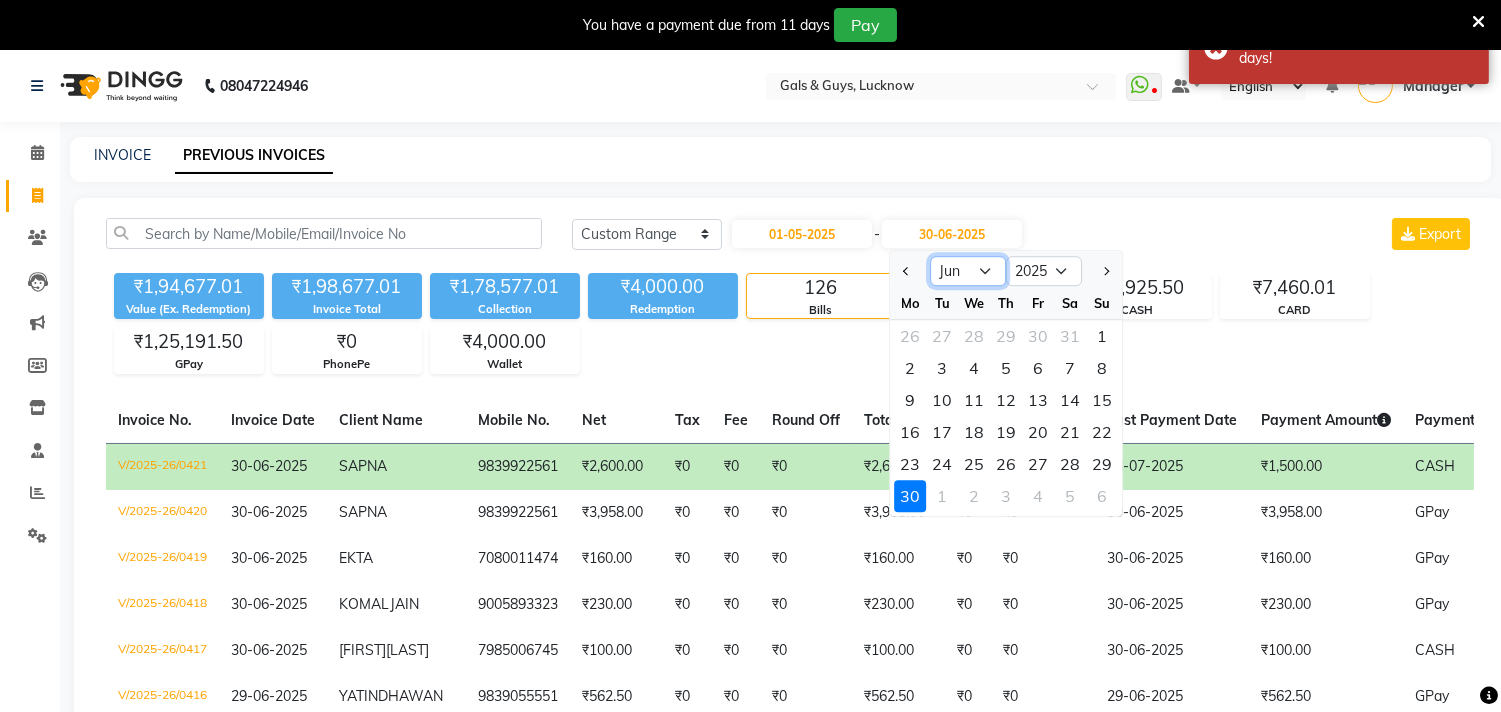 select on "5" 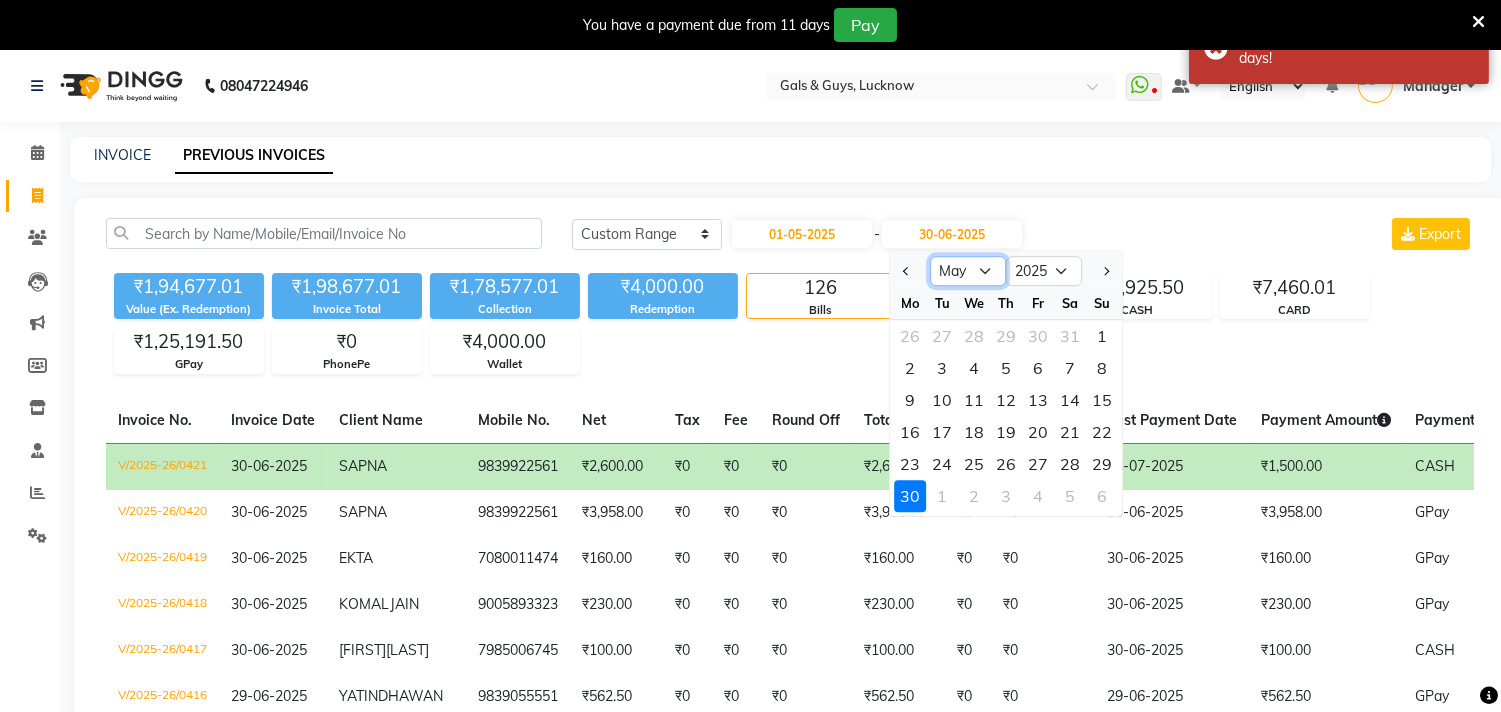 click on "May Jun Jul Aug Sep Oct Nov Dec" 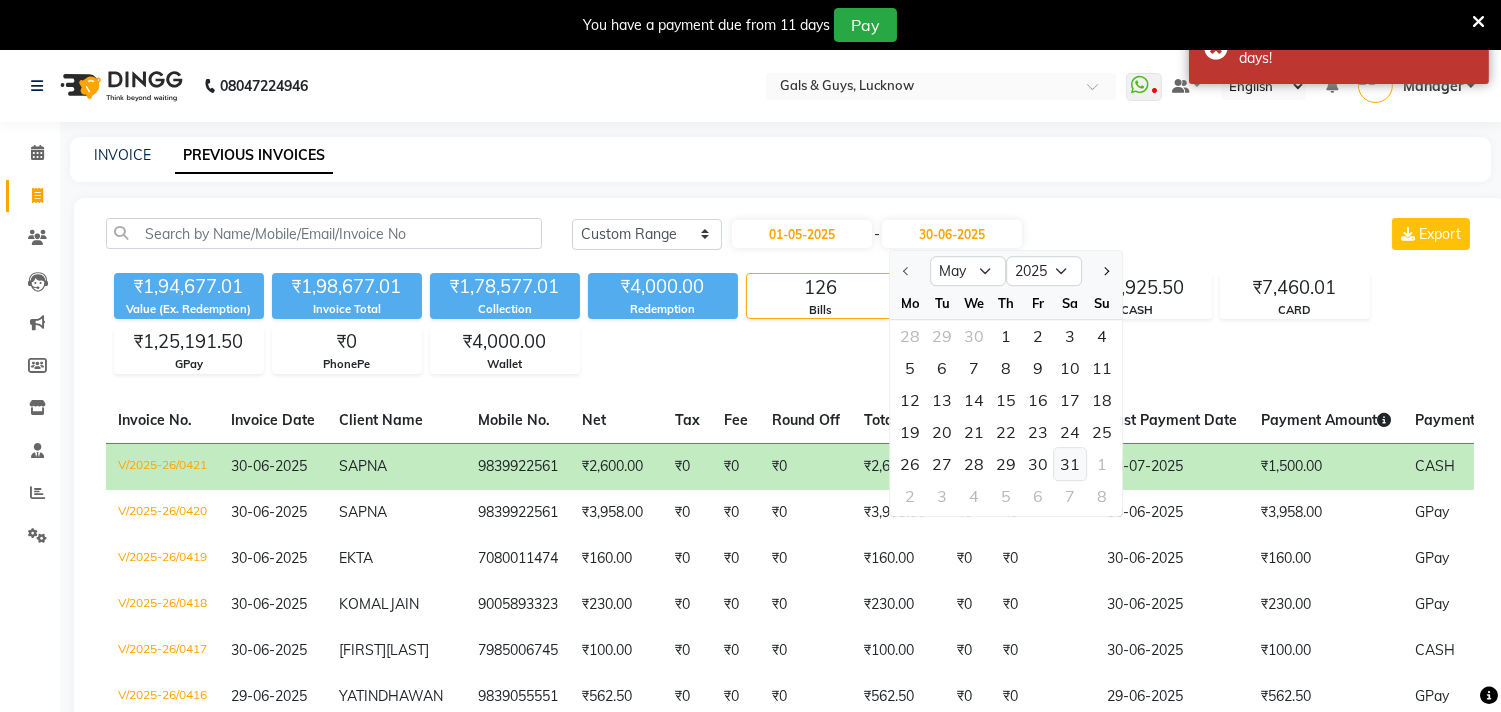 click on "31" 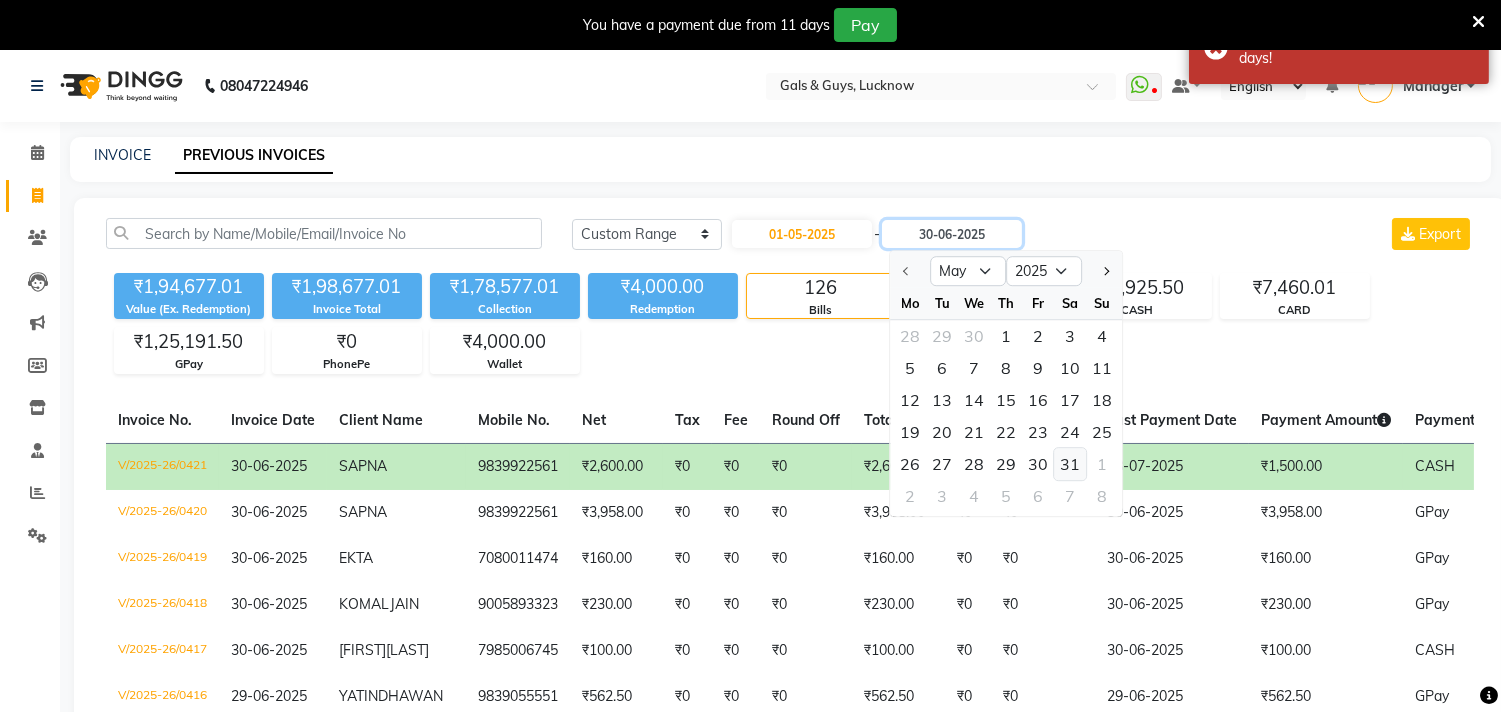 type on "31-05-2025" 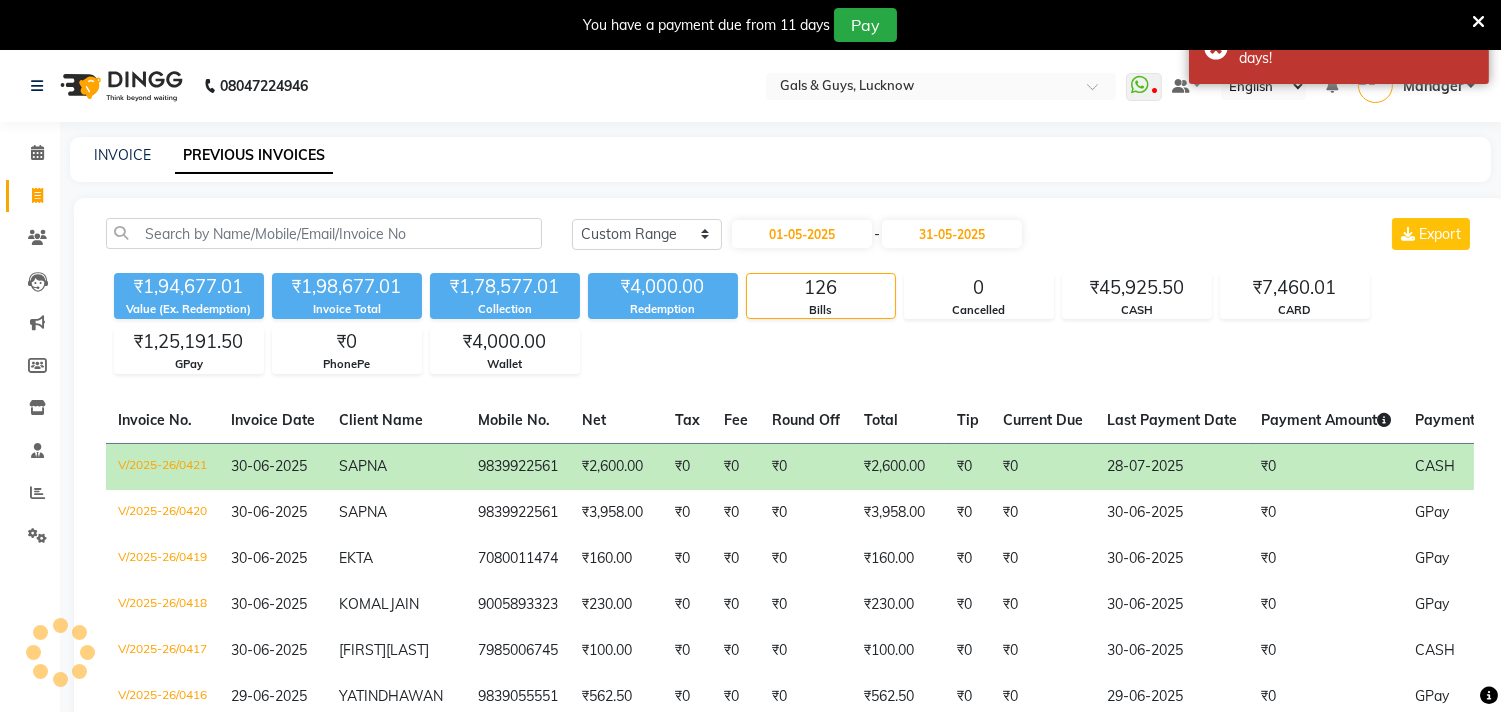 click on "₹1,94,677.01 Value (Ex. Redemption) ₹1,98,677.01 Invoice Total  ₹1,78,577.01 Collection ₹4,000.00 Redemption 126 Bills 0 Cancelled ₹45,925.50 CASH ₹7,460.01 CARD ₹1,25,191.50 GPay ₹0 PhonePe ₹4,000.00 Wallet" 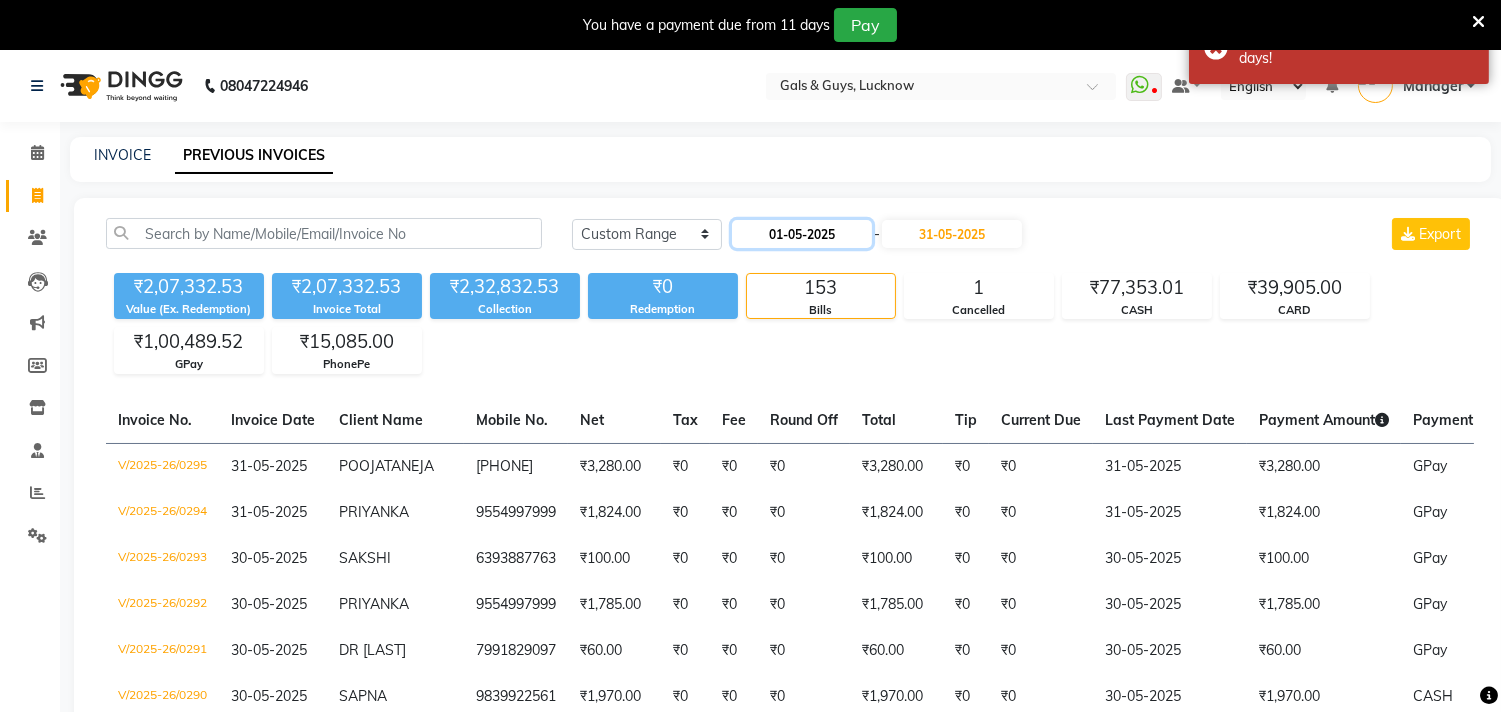 click on "01-05-2025" 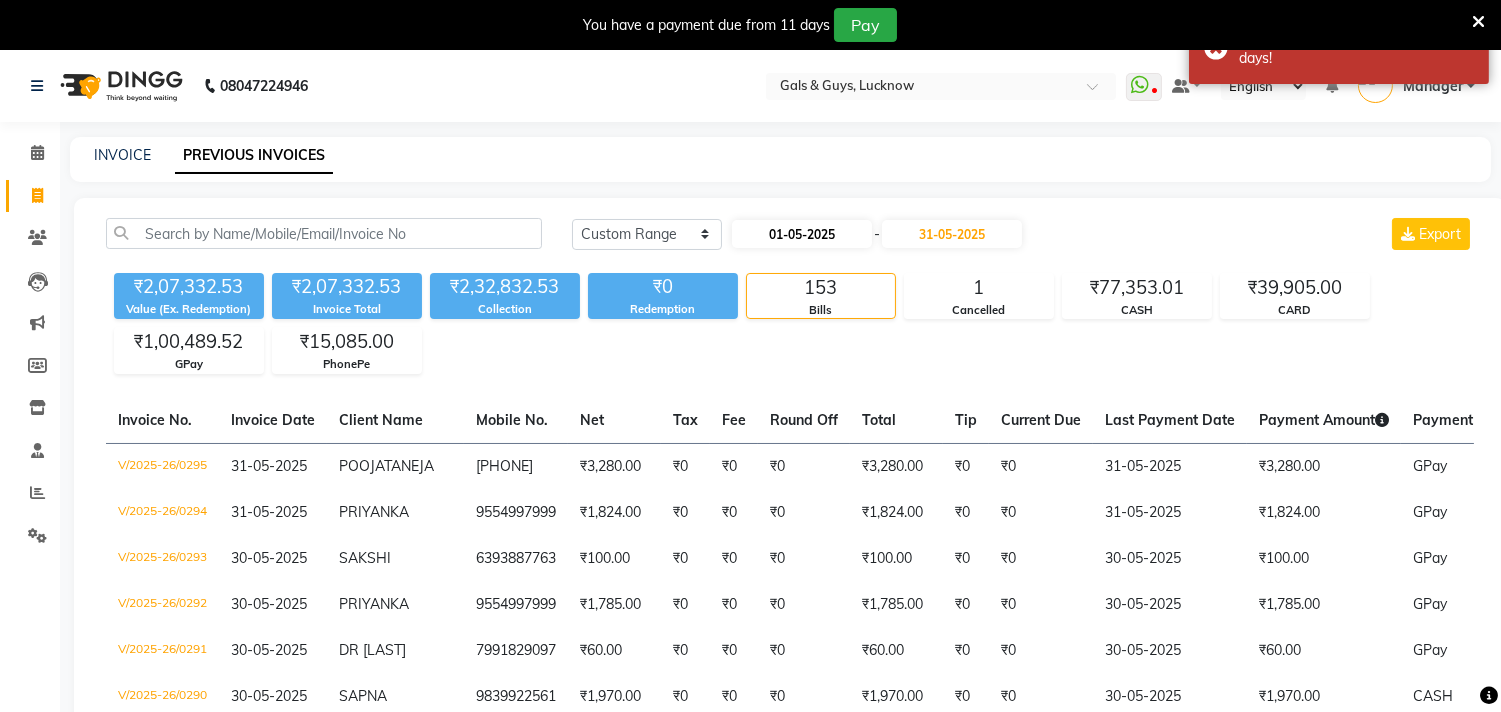 select on "5" 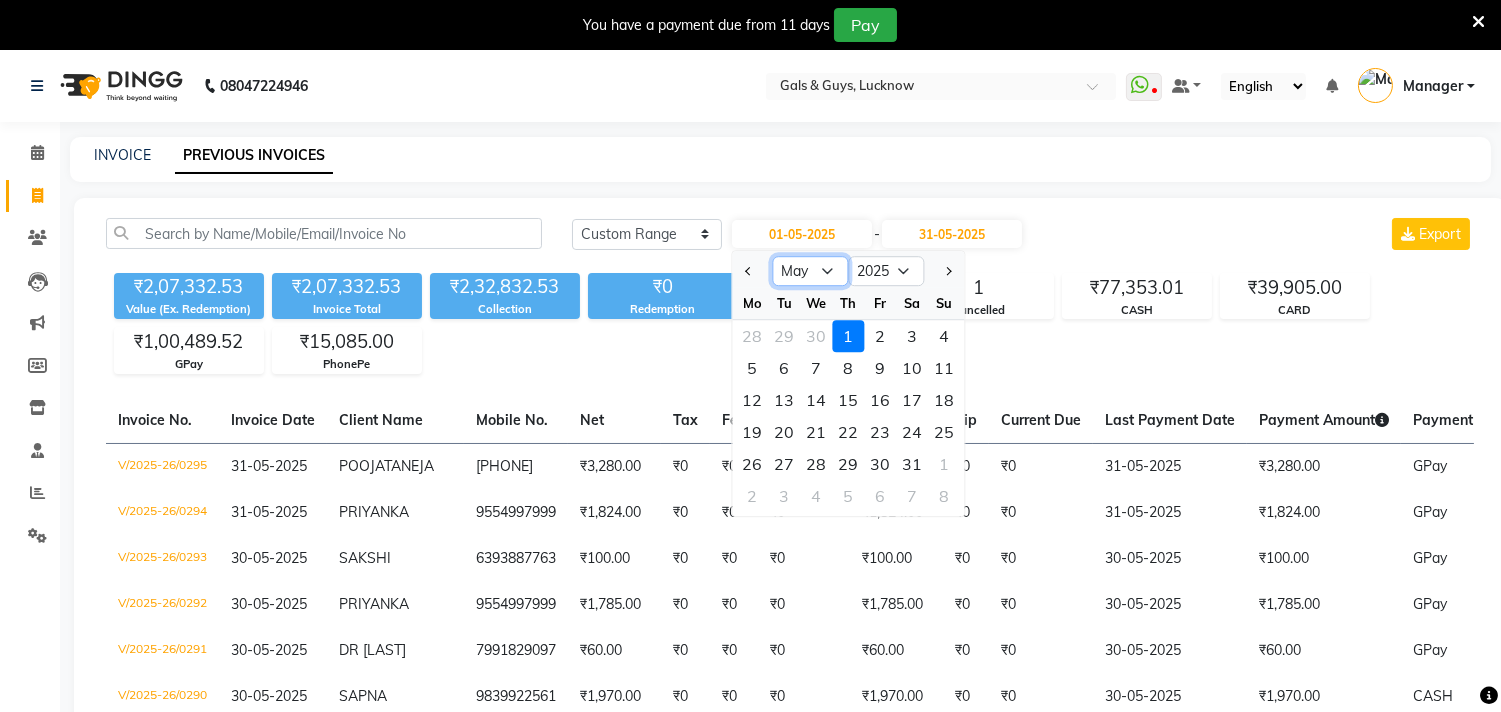 click on "Jan Feb Mar Apr May Jun Jul Aug Sep Oct Nov Dec" 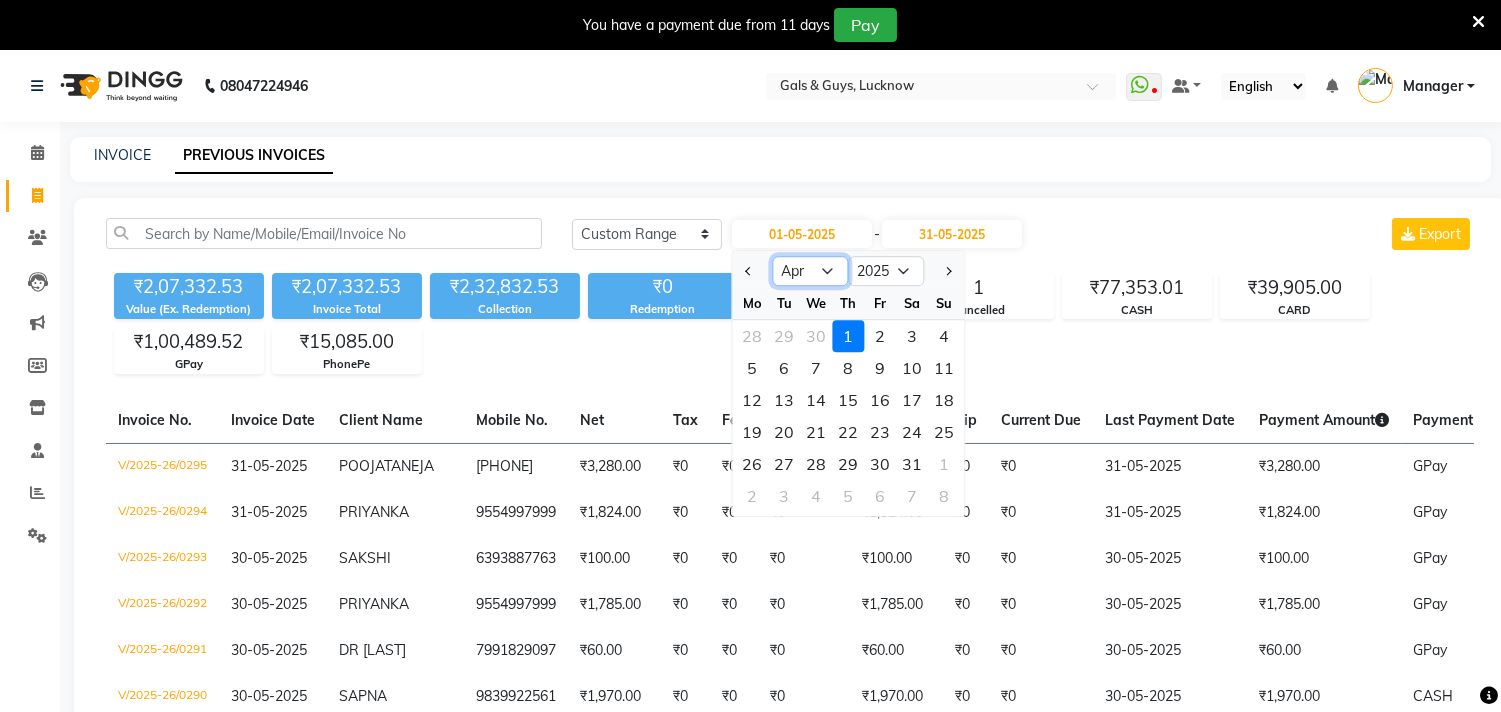 click on "Jan Feb Mar Apr May Jun Jul Aug Sep Oct Nov Dec" 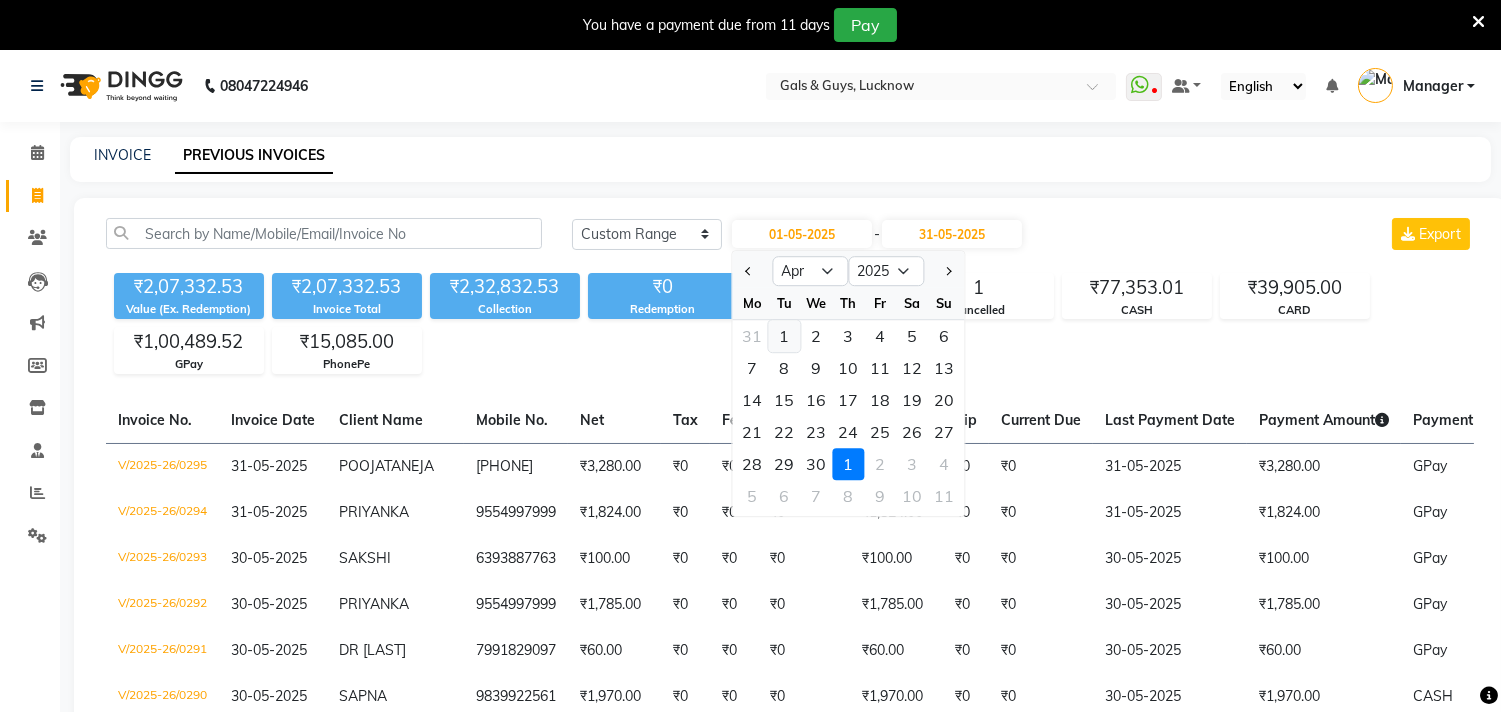click on "1" 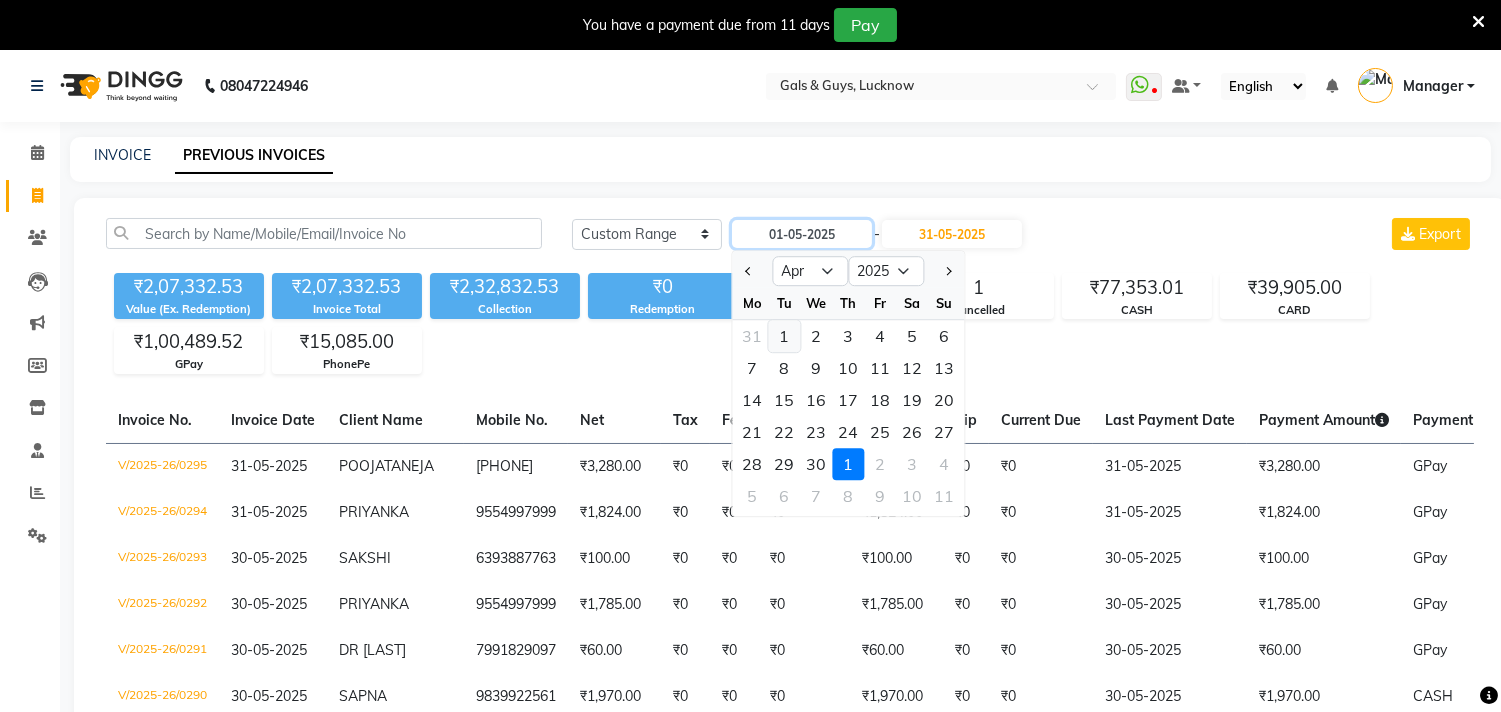 type on "01-04-2025" 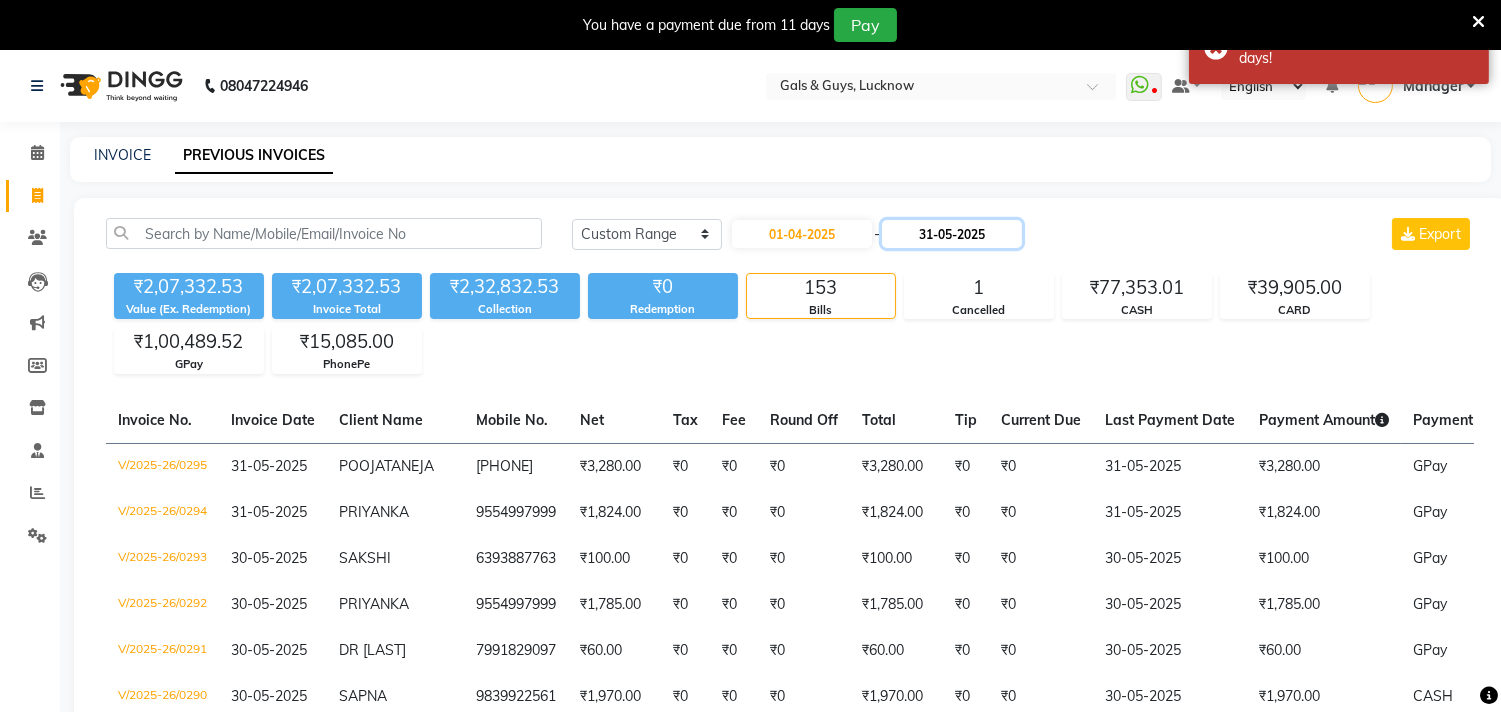 click on "31-05-2025" 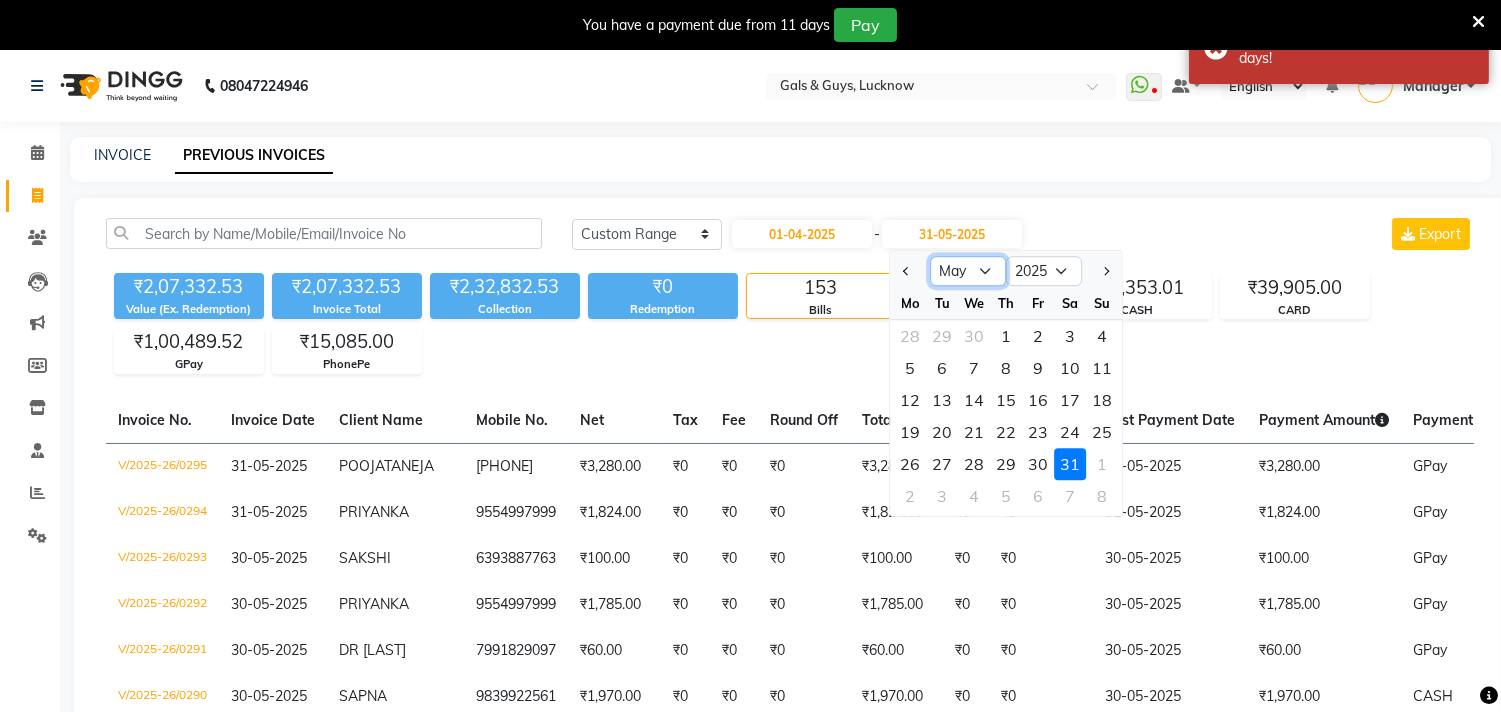 click on "Apr May Jun Jul Aug Sep Oct Nov Dec" 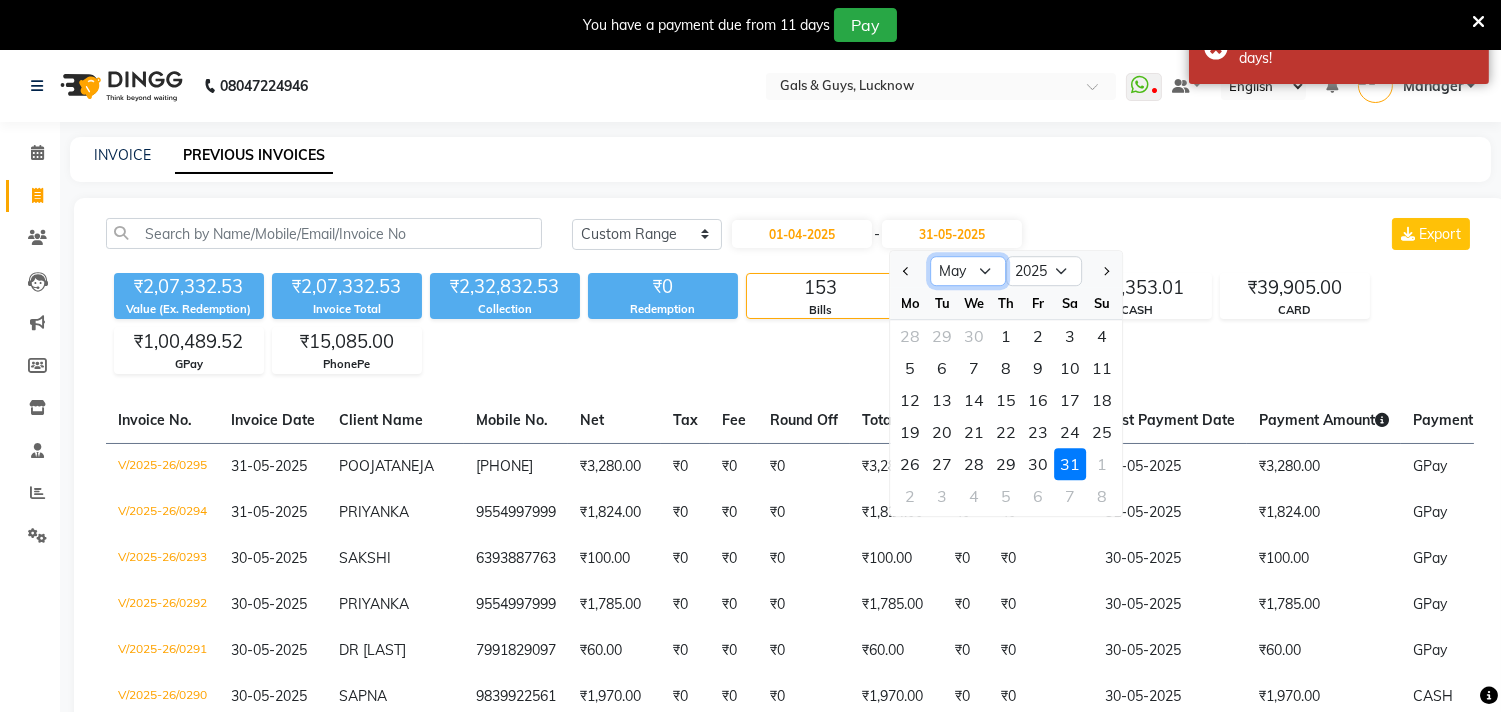 select on "4" 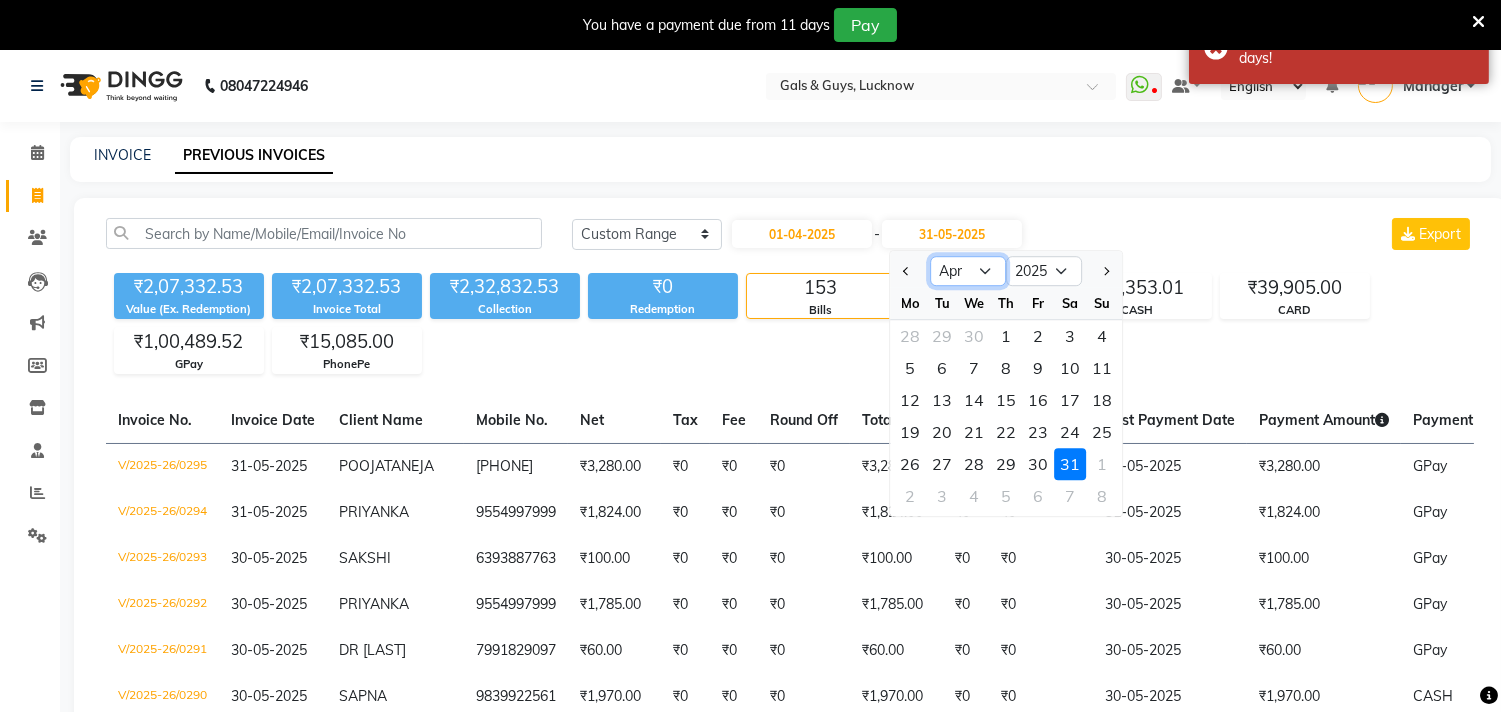 click on "Apr May Jun Jul Aug Sep Oct Nov Dec" 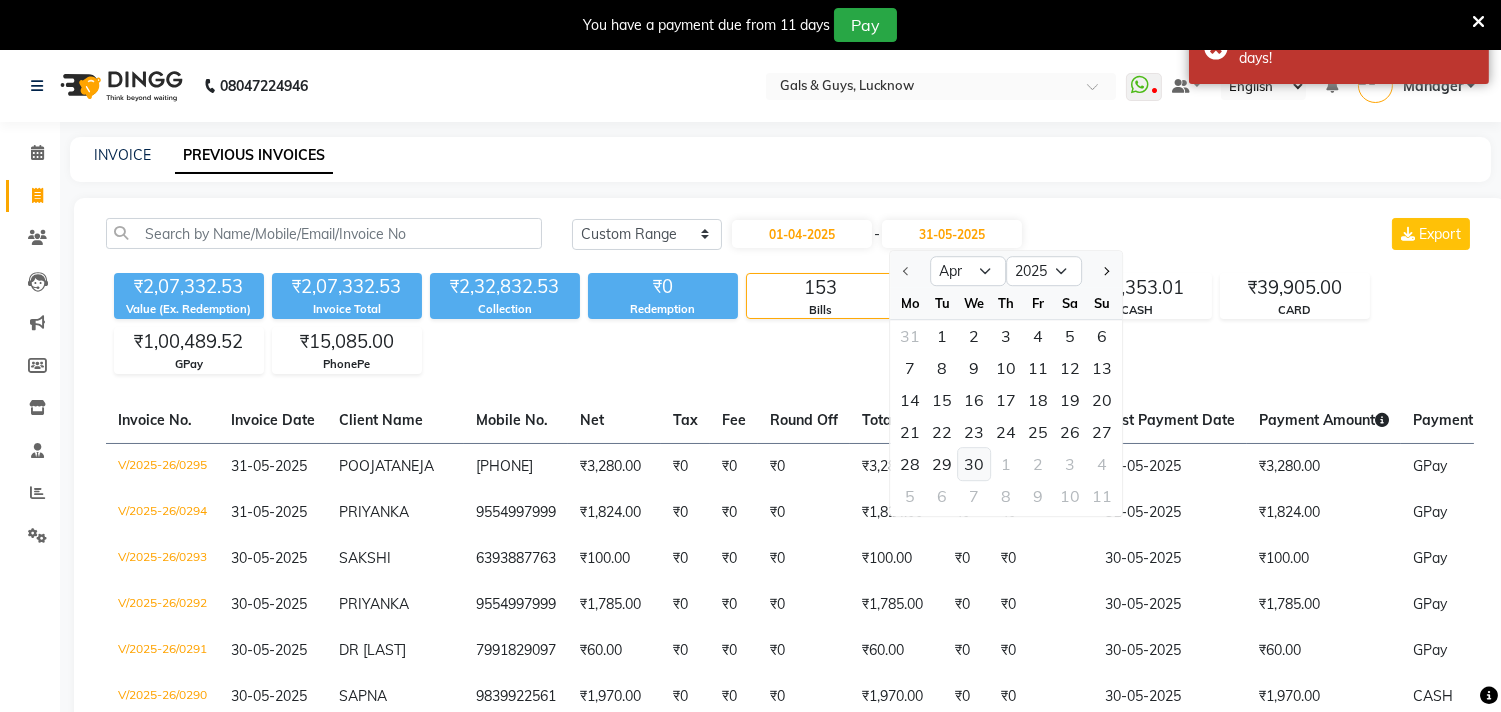 click on "30" 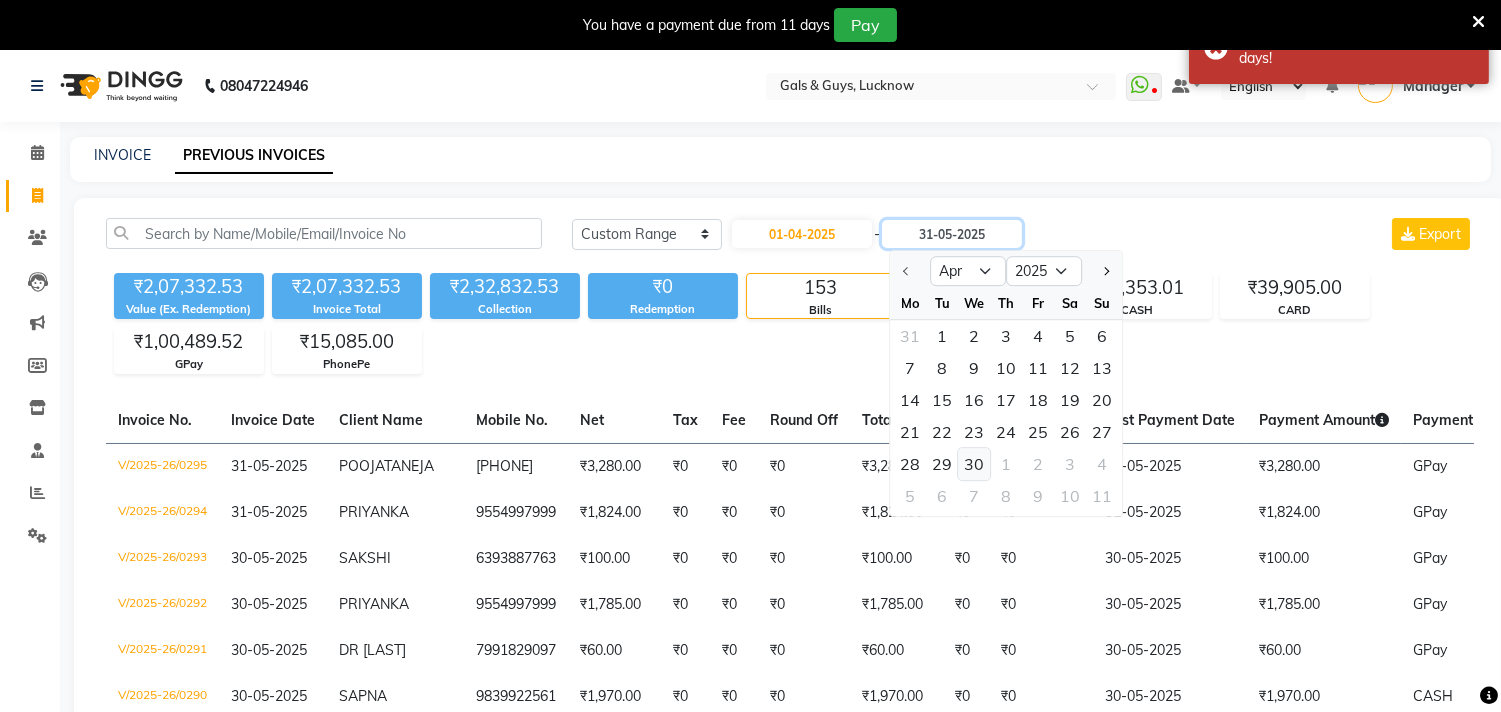 type on "30-04-2025" 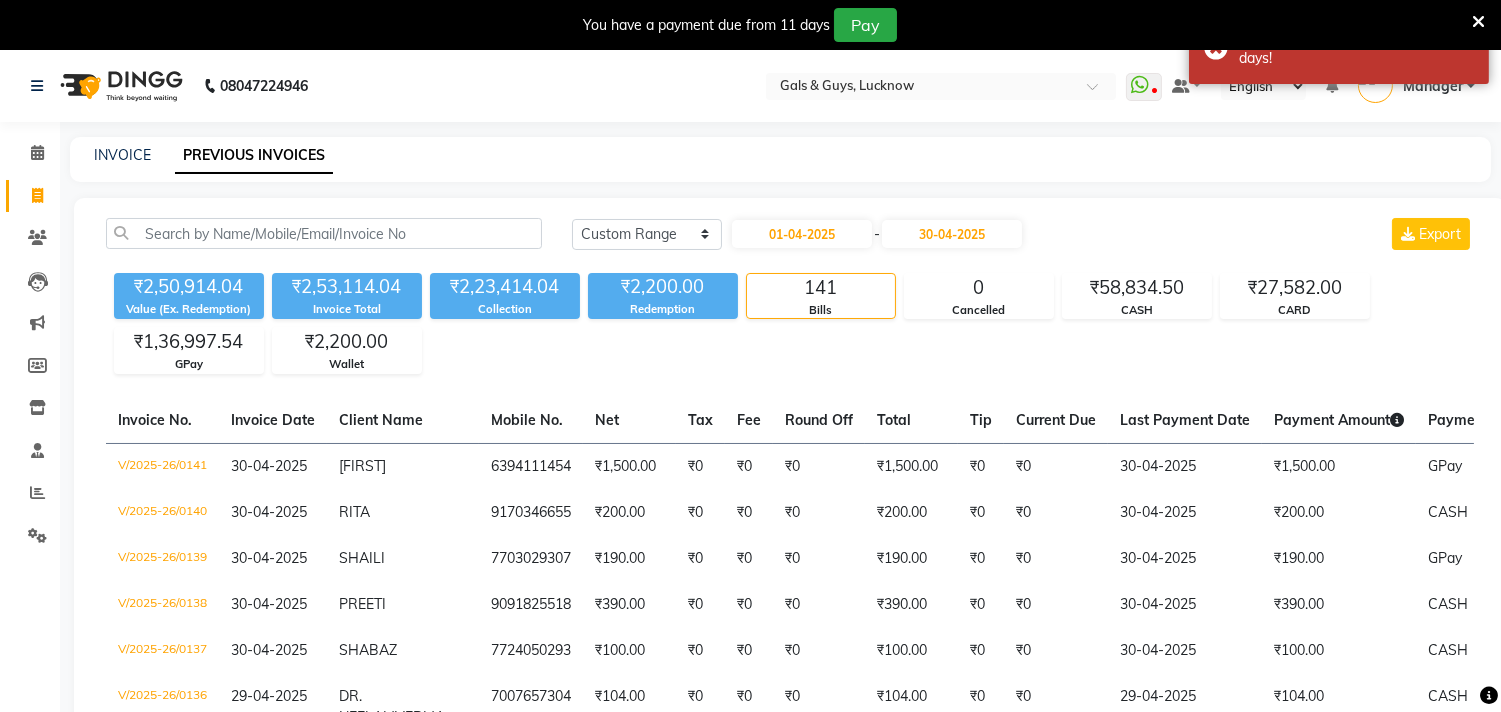 click on "₹2,50,914.04 Value (Ex. Redemption) ₹2,53,114.04 Invoice Total  ₹2,23,414.04 Collection ₹2,200.00 Redemption 141 Bills 0 Cancelled ₹58,834.50 CASH ₹27,582.00 CARD ₹1,36,997.54 GPay ₹2,200.00 Wallet" 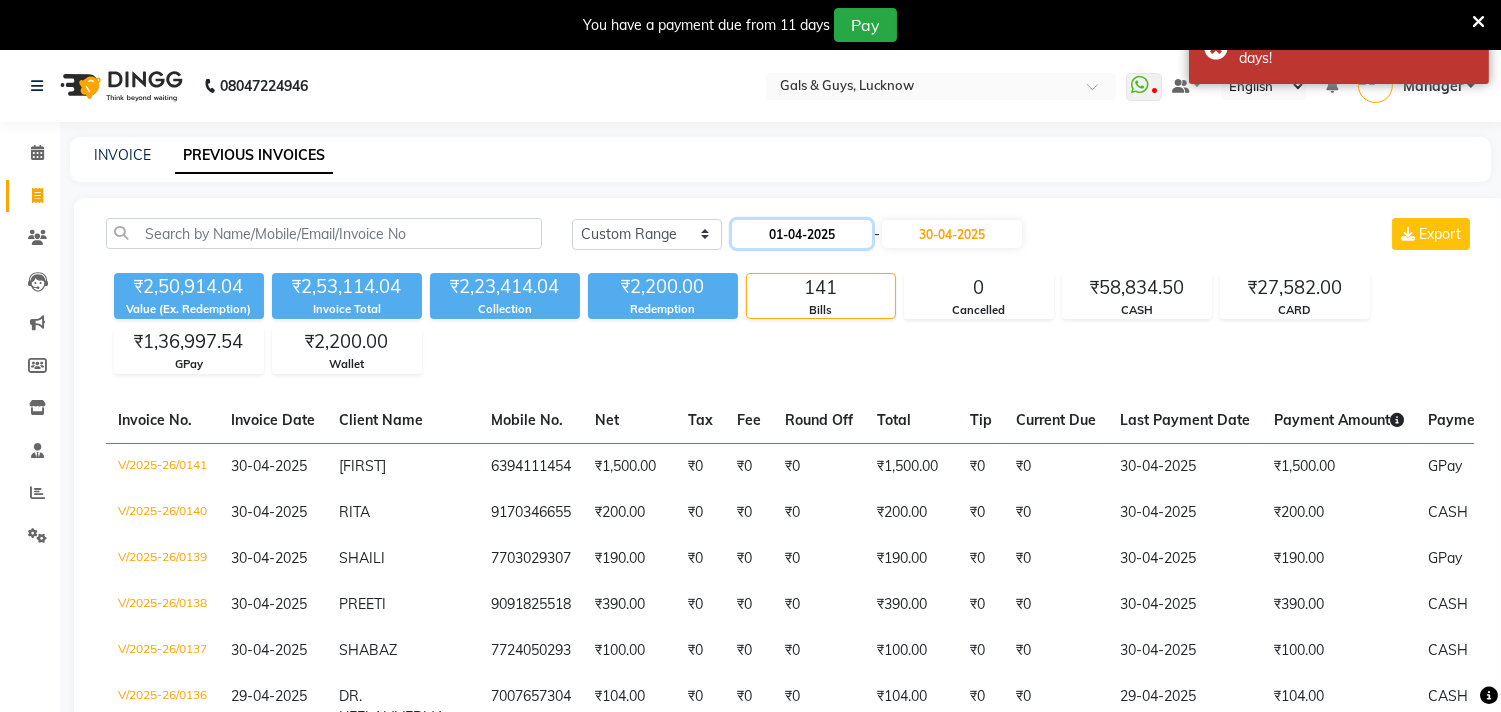 click on "01-04-2025" 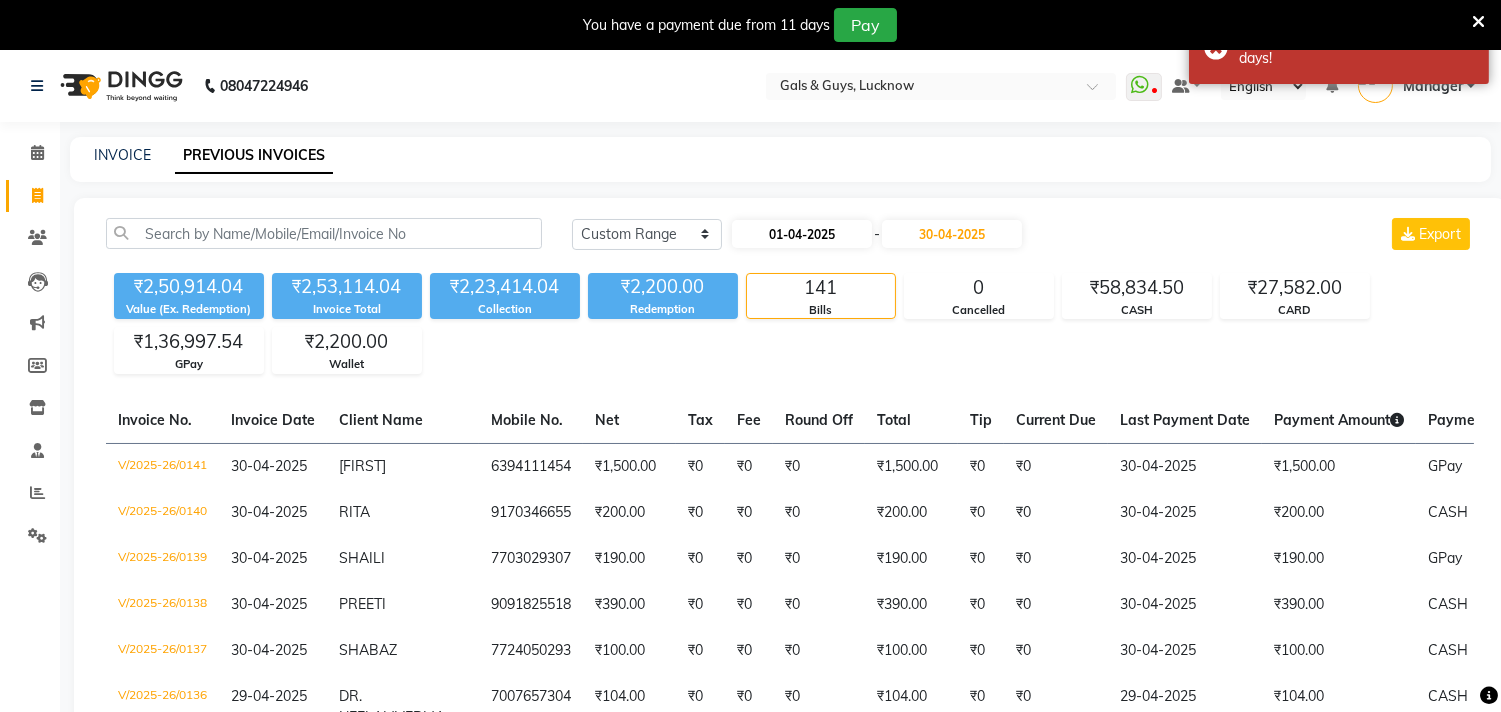 select on "4" 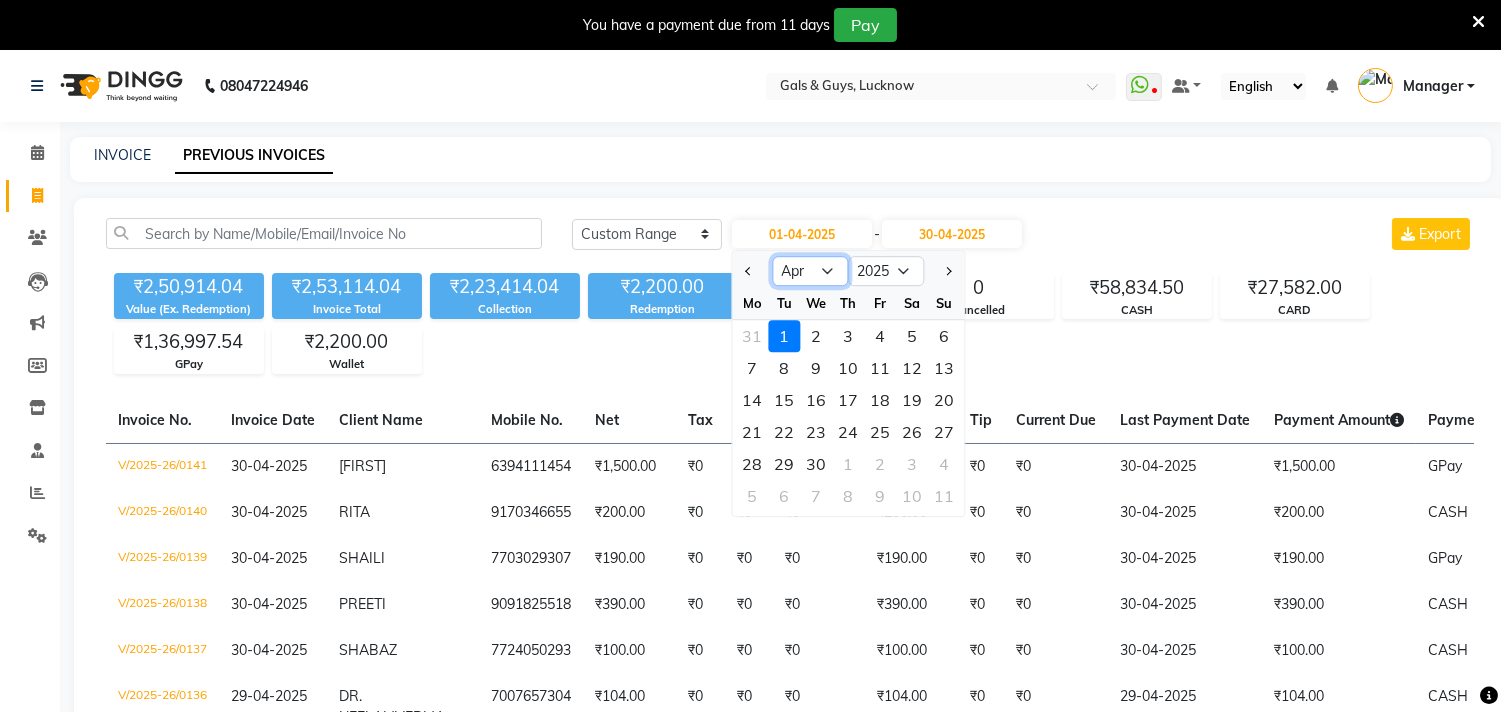 click on "Jan Feb Mar Apr May Jun Jul Aug Sep Oct Nov Dec" 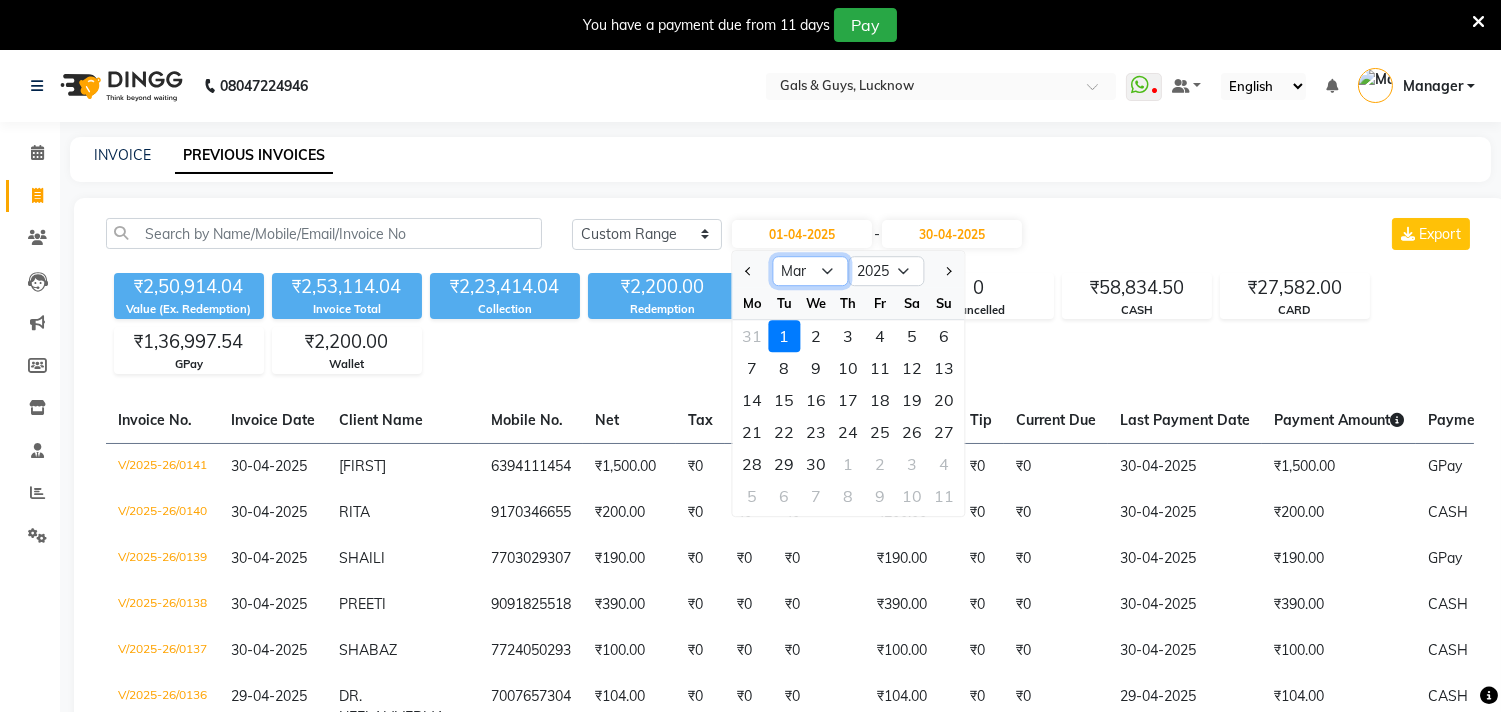 click on "Jan Feb Mar Apr May Jun Jul Aug Sep Oct Nov Dec" 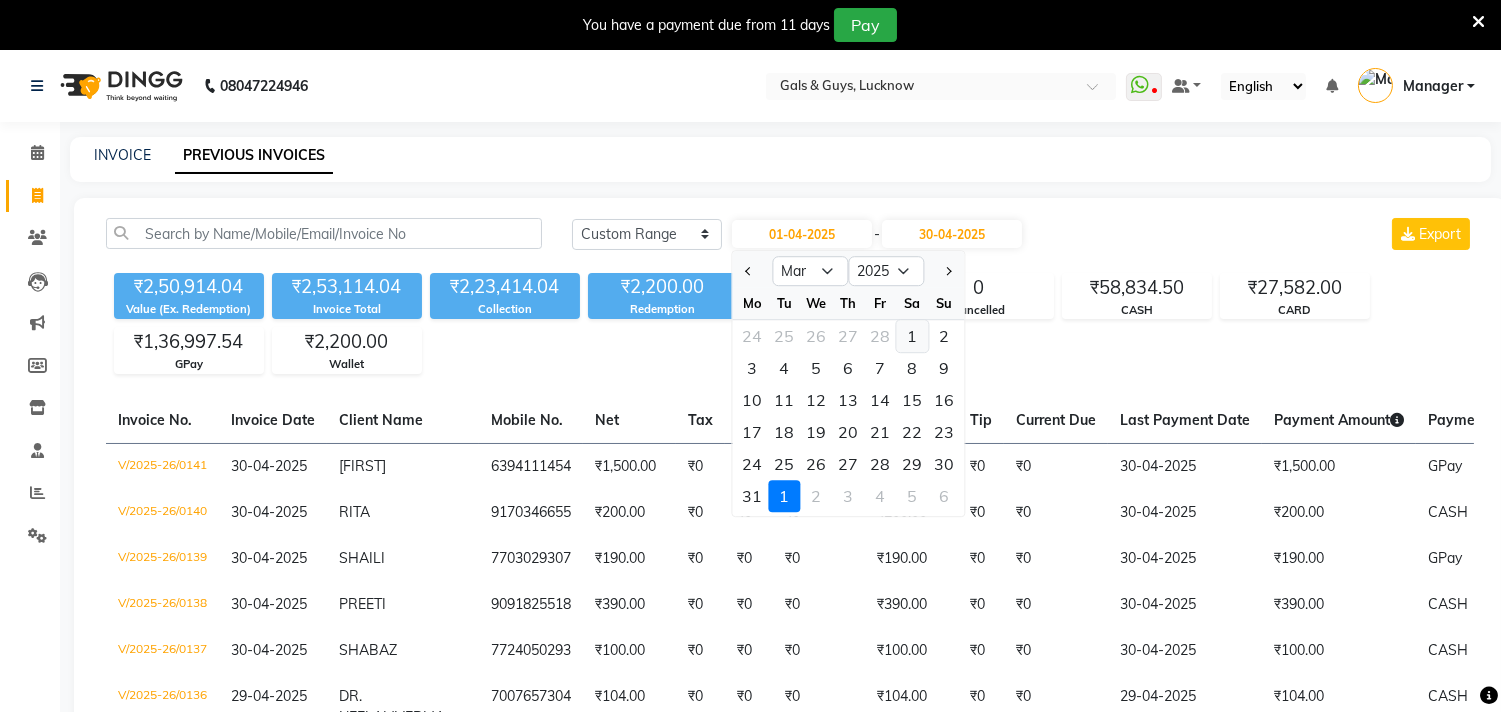click on "1" 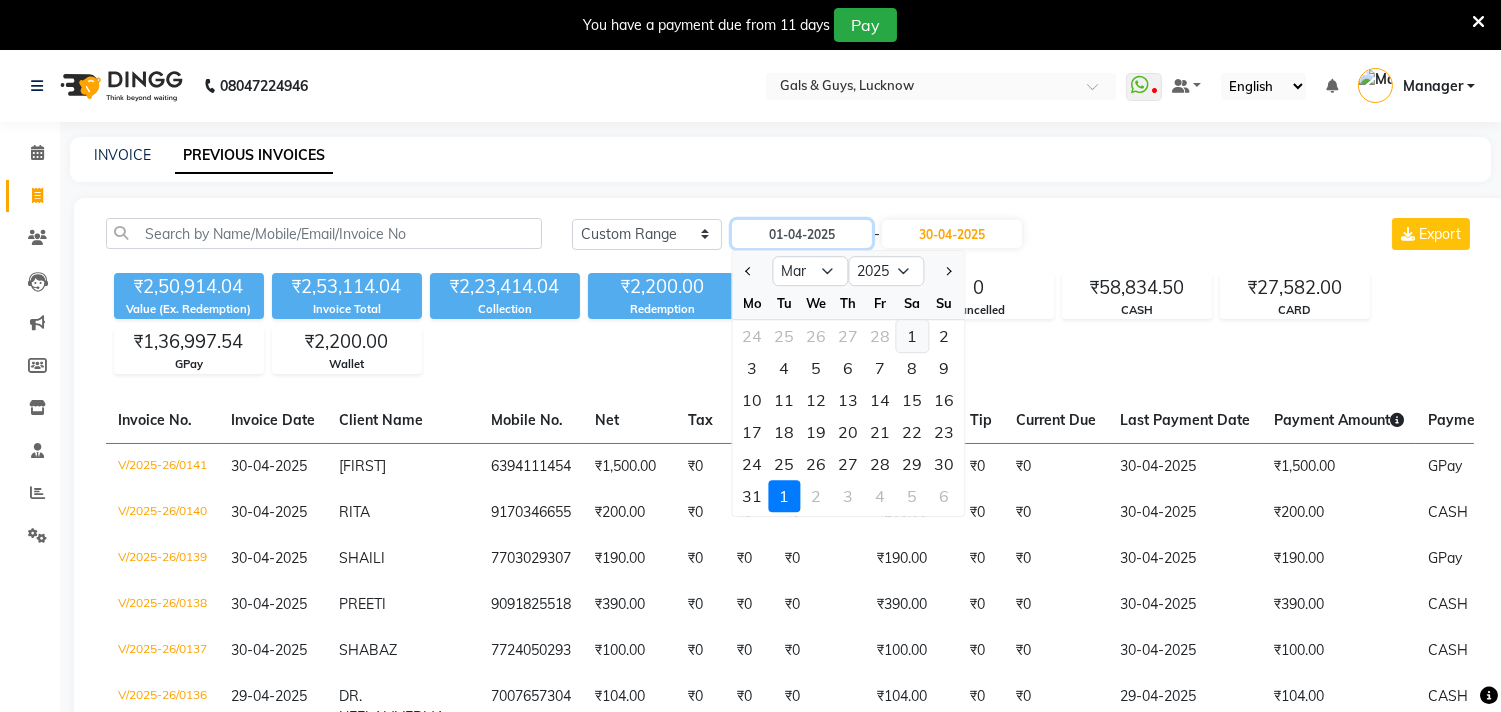 type on "01-03-2025" 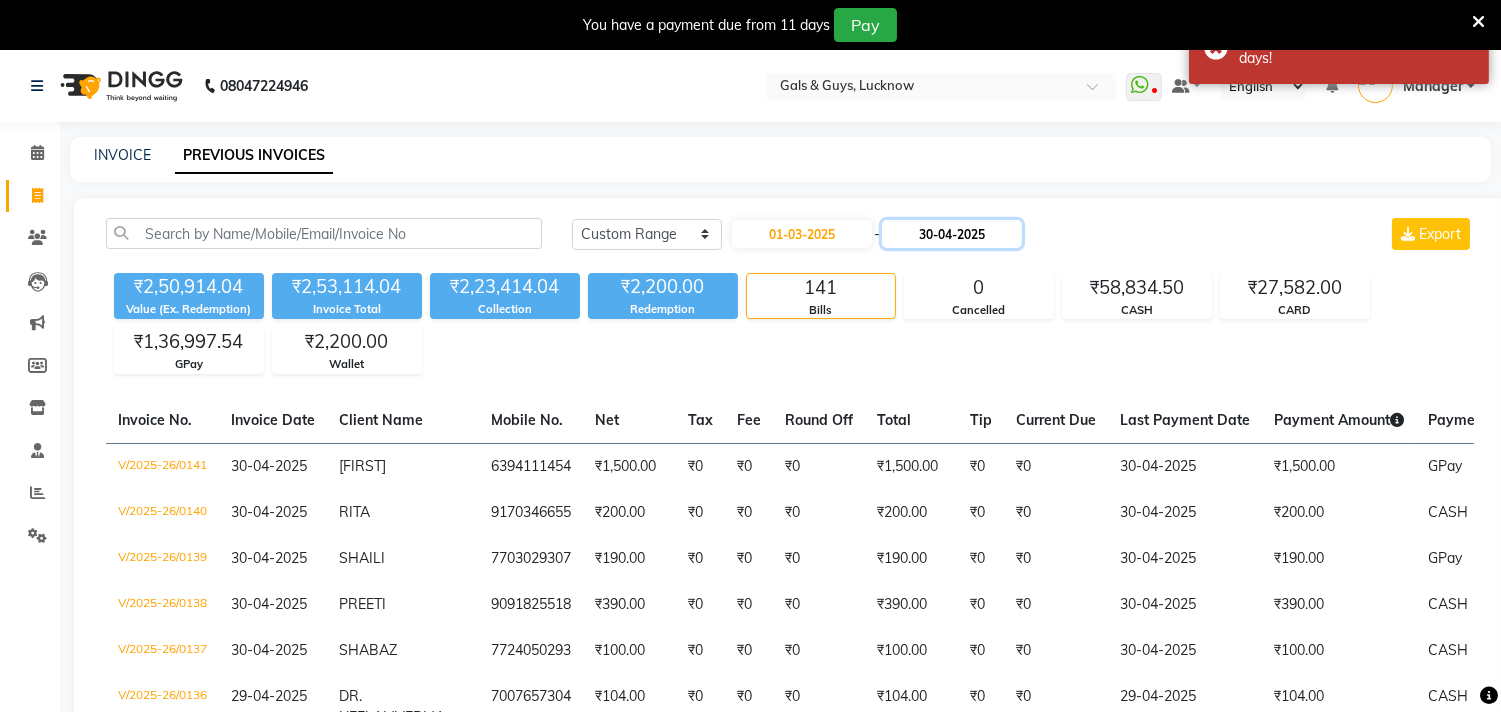 click on "30-04-2025" 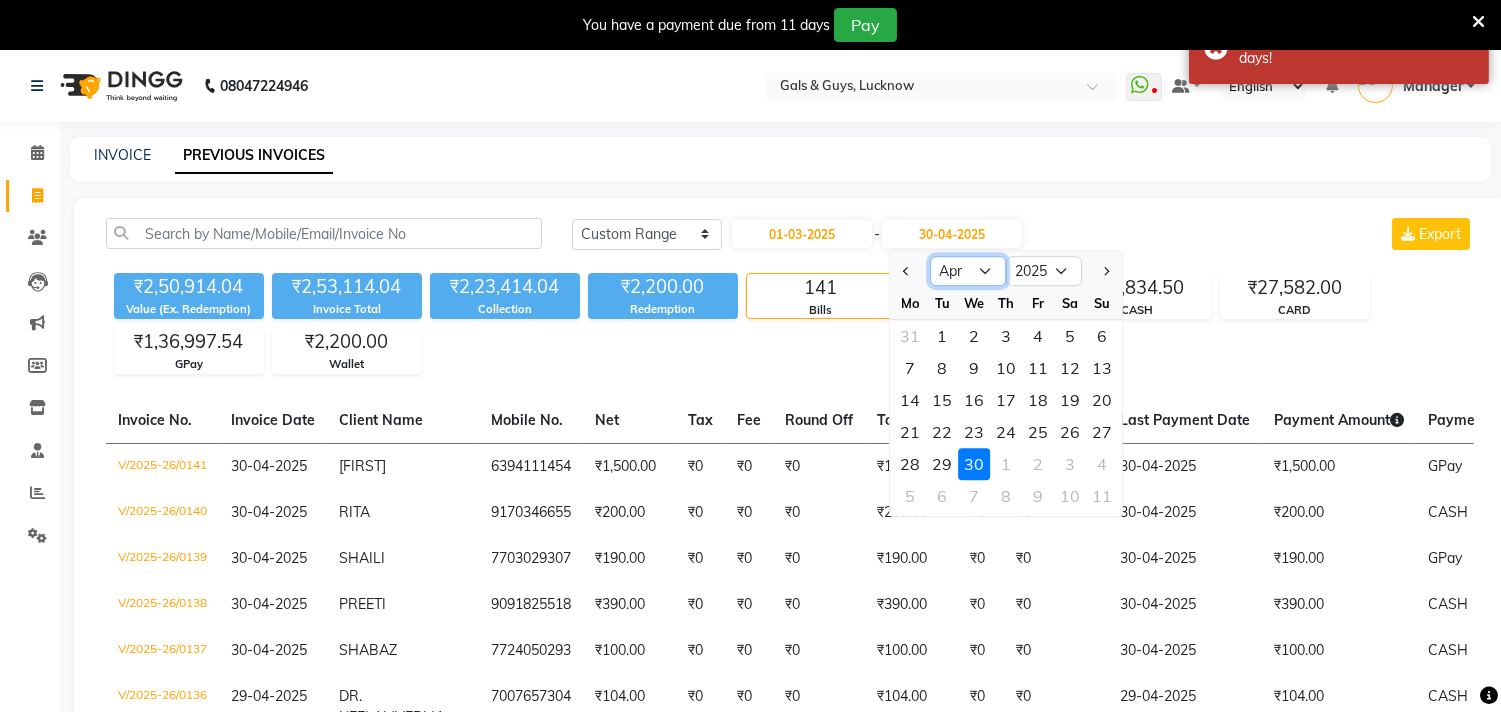 click on "Mar Apr May Jun Jul Aug Sep Oct Nov Dec" 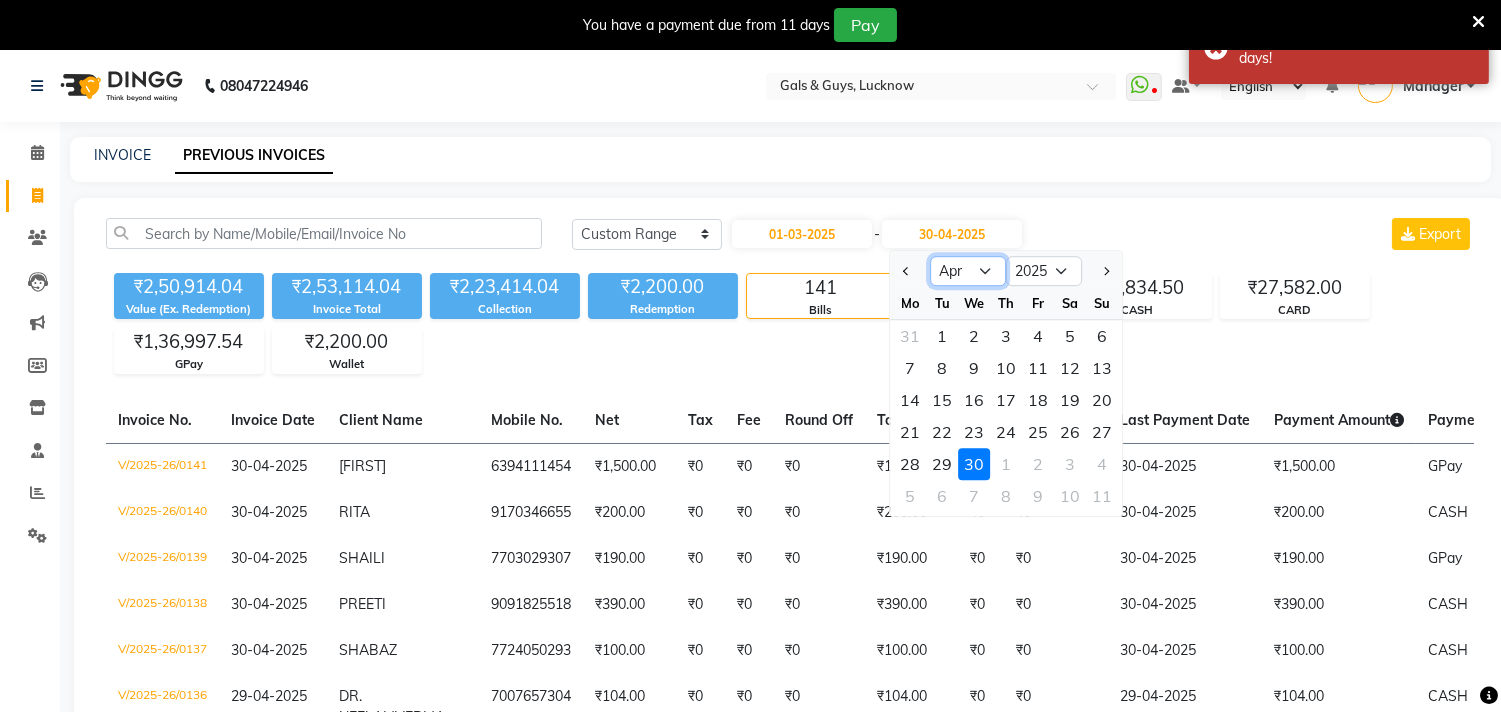 select on "3" 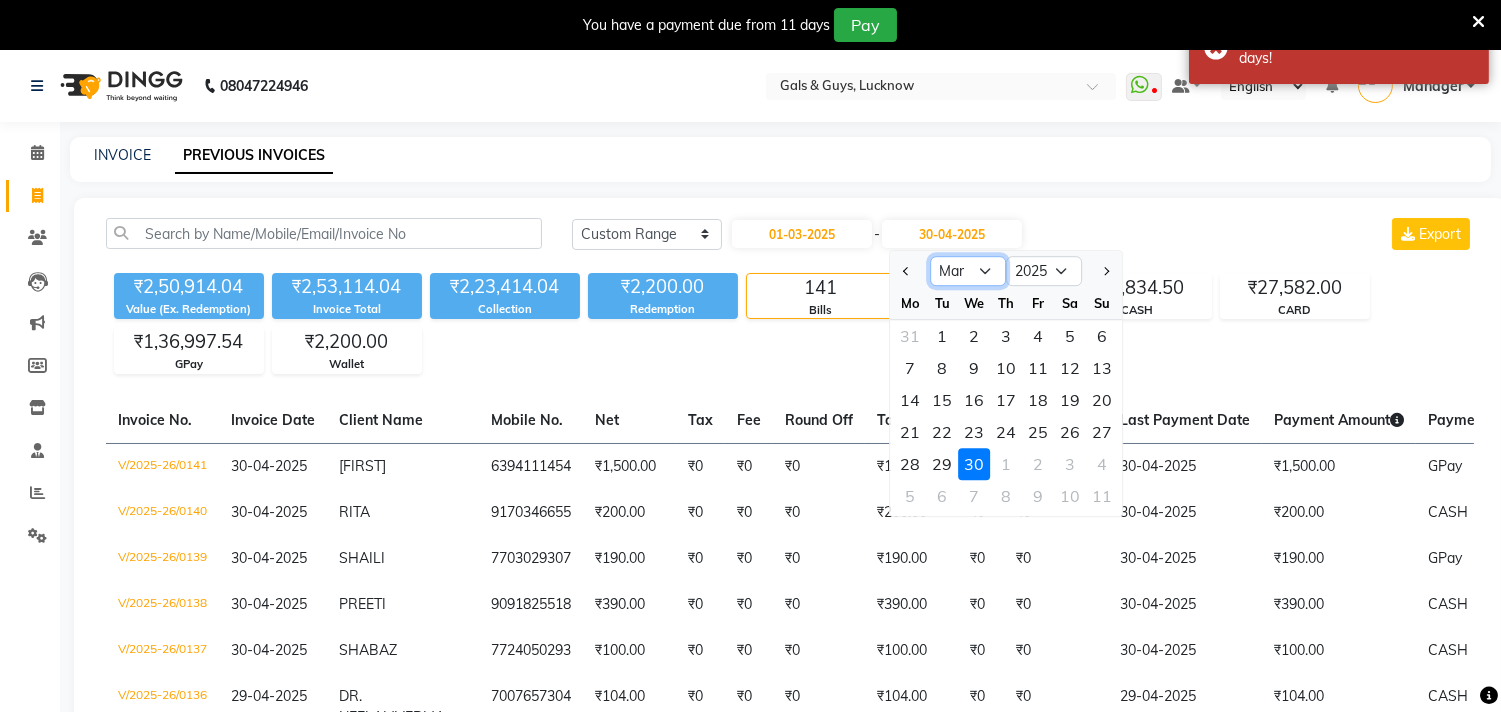 click on "Mar Apr May Jun Jul Aug Sep Oct Nov Dec" 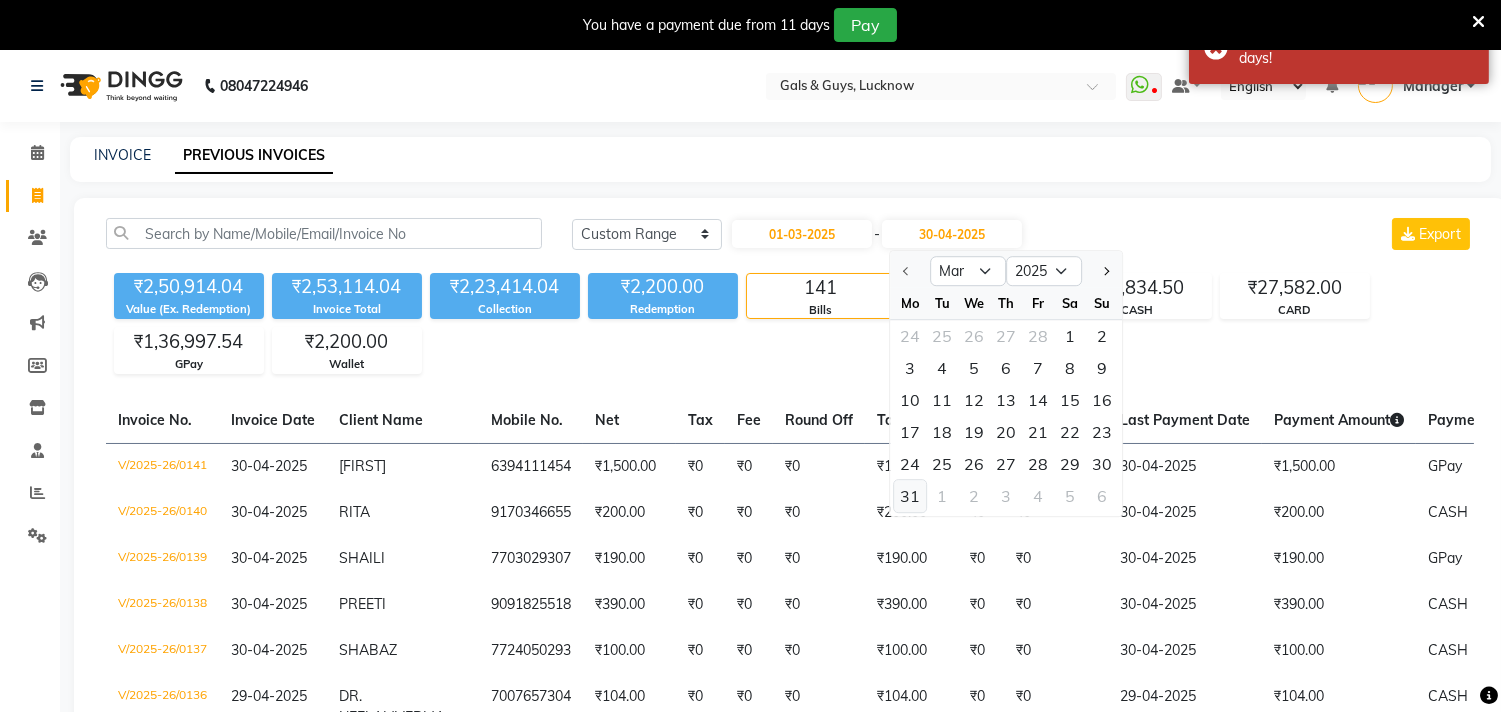 click on "31" 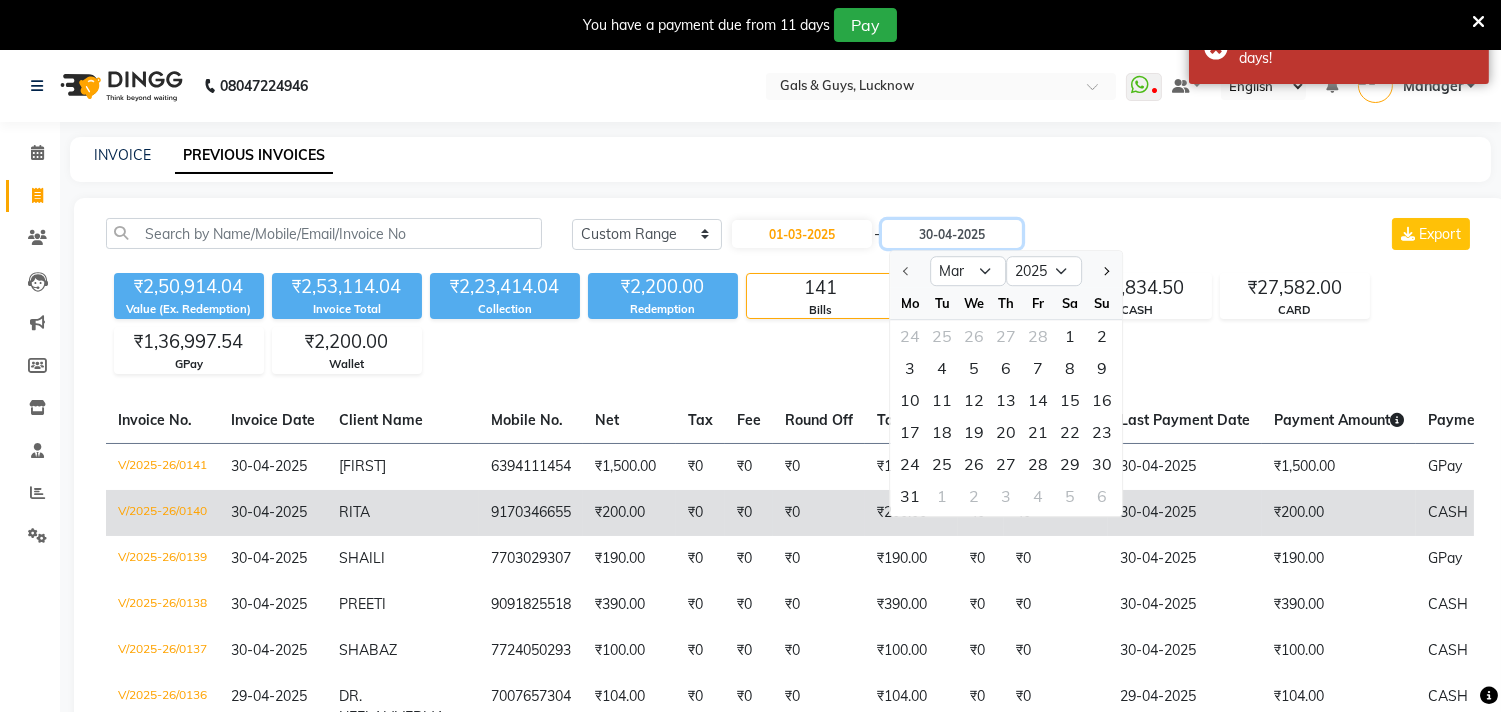 type on "31-03-2025" 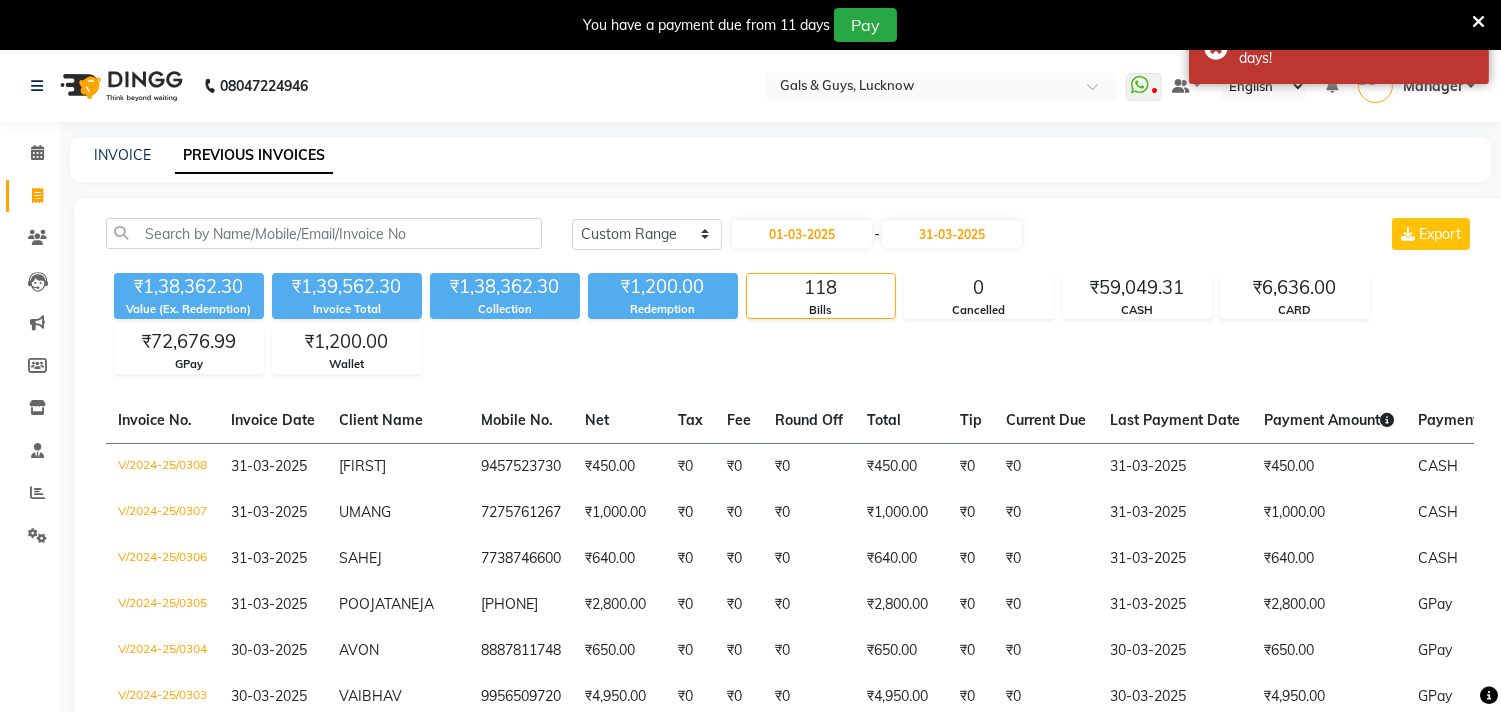 click on "₹1,38,362.30 Value (Ex. Redemption) ₹1,39,562.30 Invoice Total  ₹1,38,362.30 Collection ₹1,200.00 Redemption 118 Bills 0 Cancelled ₹59,049.31 CASH ₹6,636.00 CARD ₹72,676.99 GPay ₹1,200.00 Wallet" 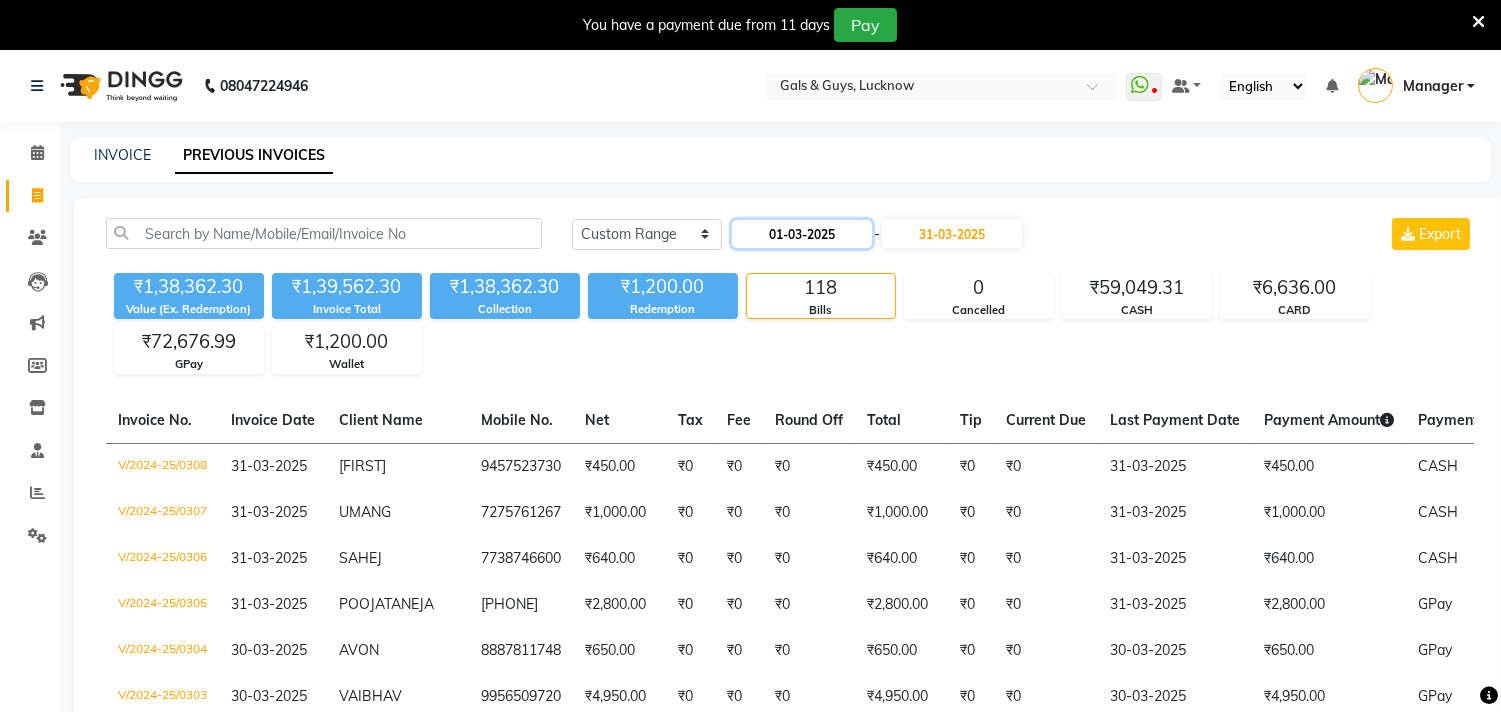 click on "01-03-2025" 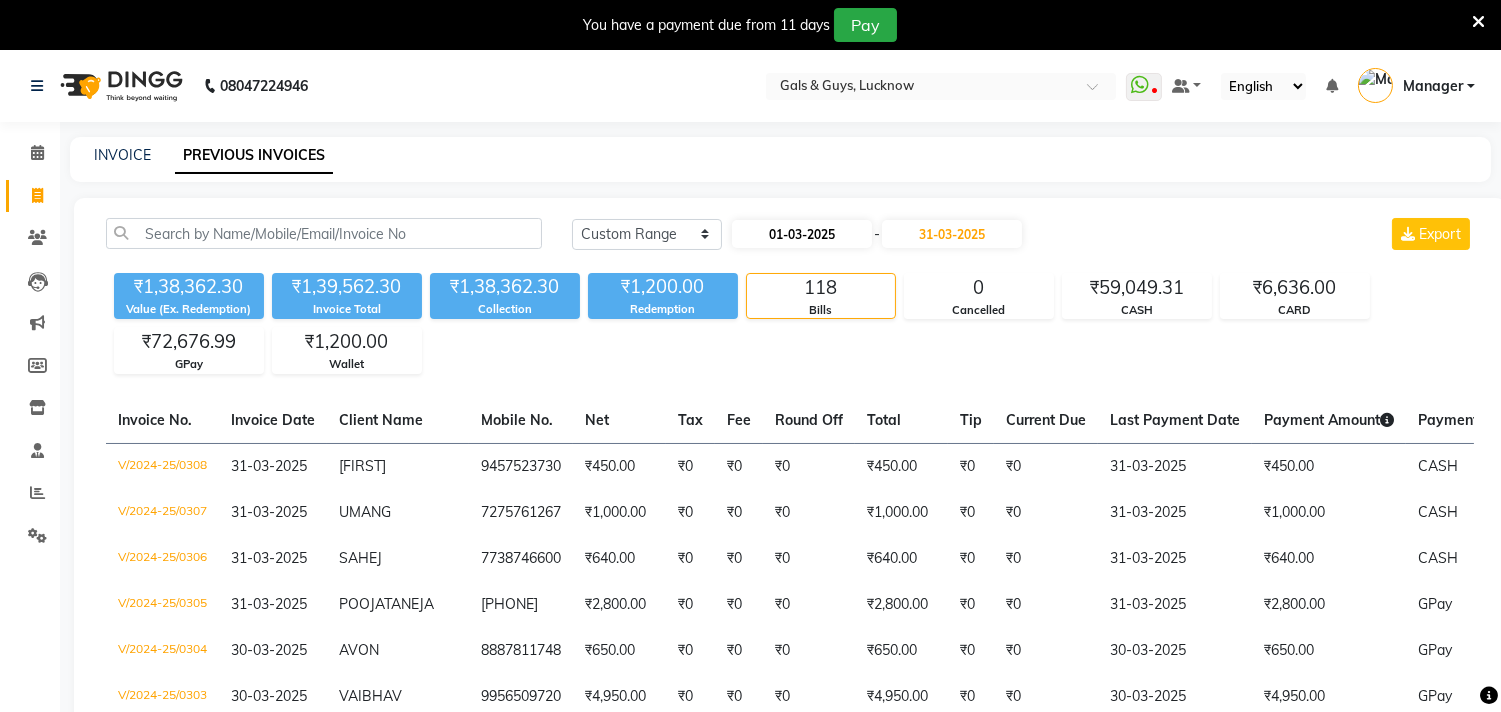 select on "3" 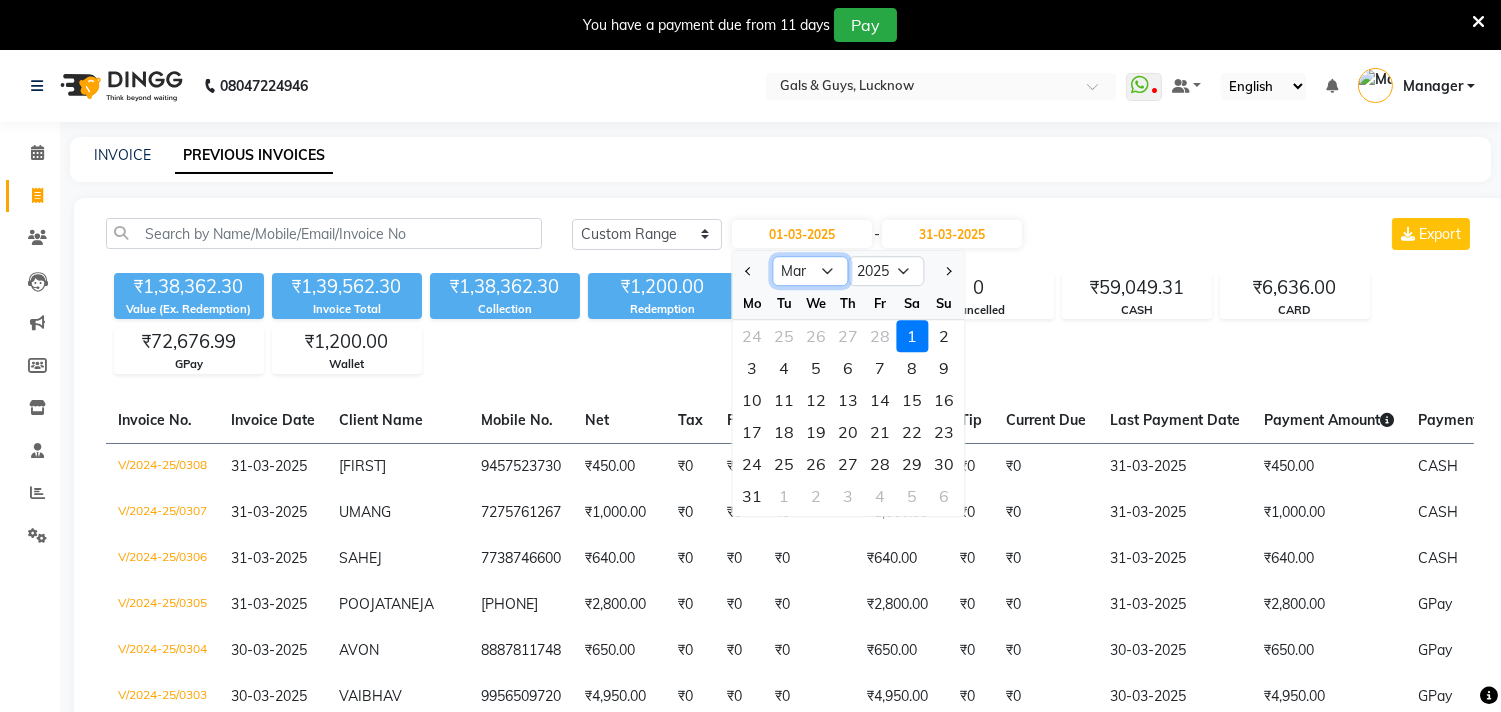 click on "Jan Feb Mar Apr May Jun Jul Aug Sep Oct Nov Dec" 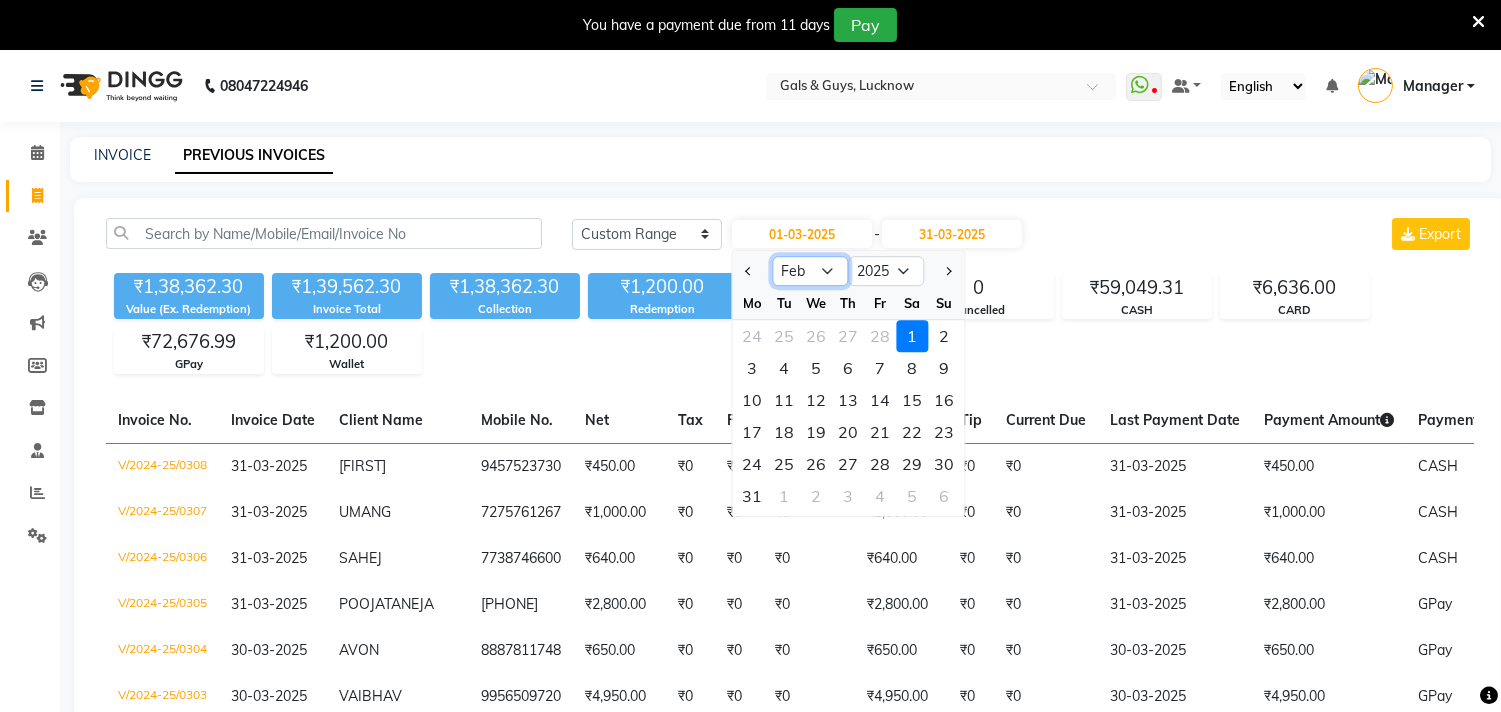 click on "Jan Feb Mar Apr May Jun Jul Aug Sep Oct Nov Dec" 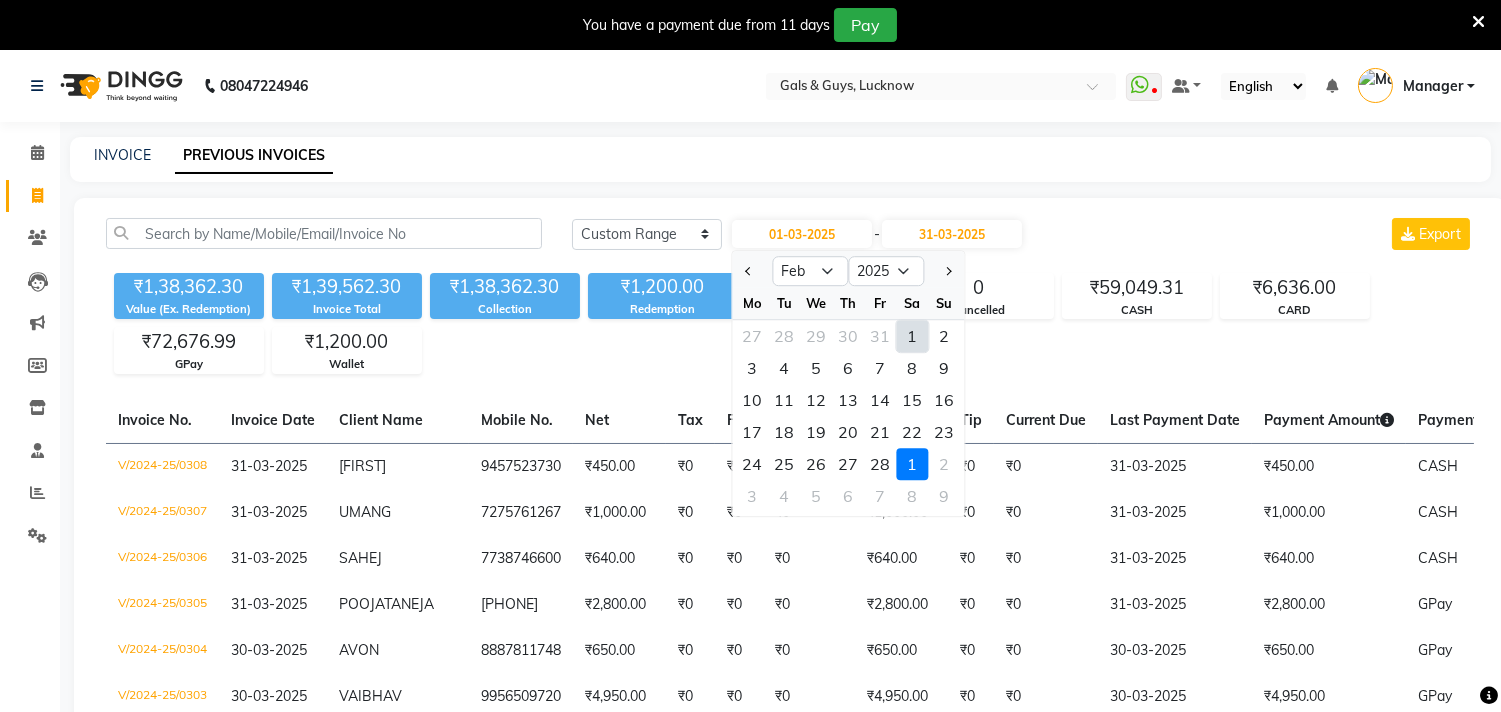 click on "1" 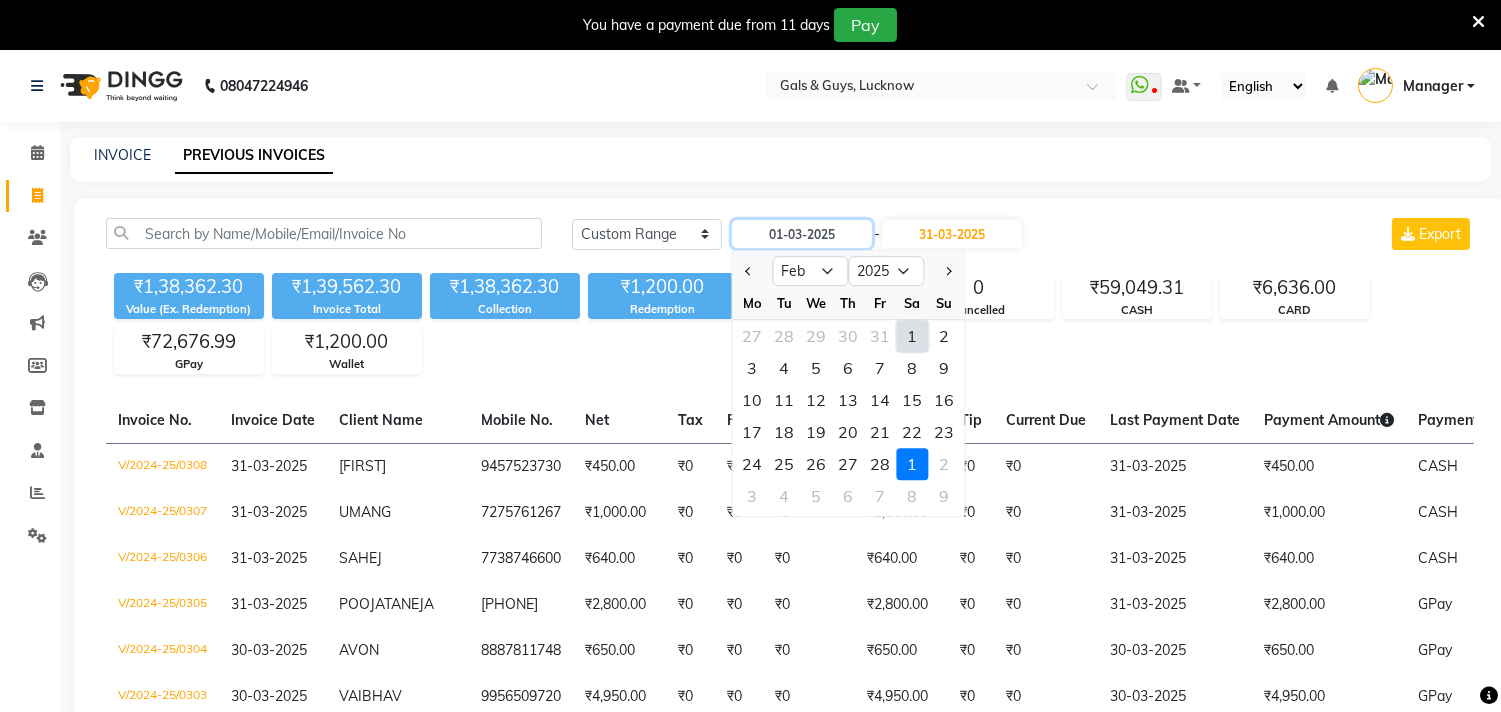 type on "01-02-2025" 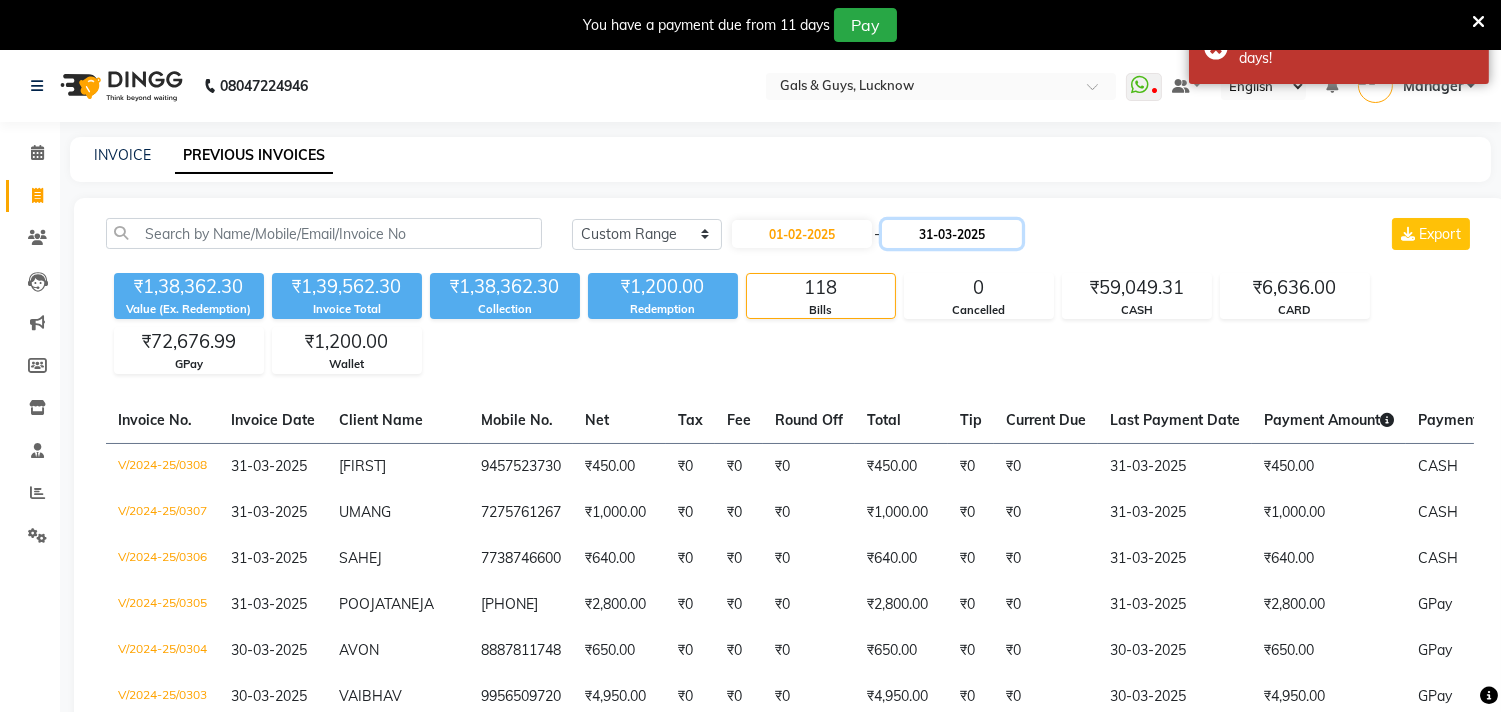 click on "31-03-2025" 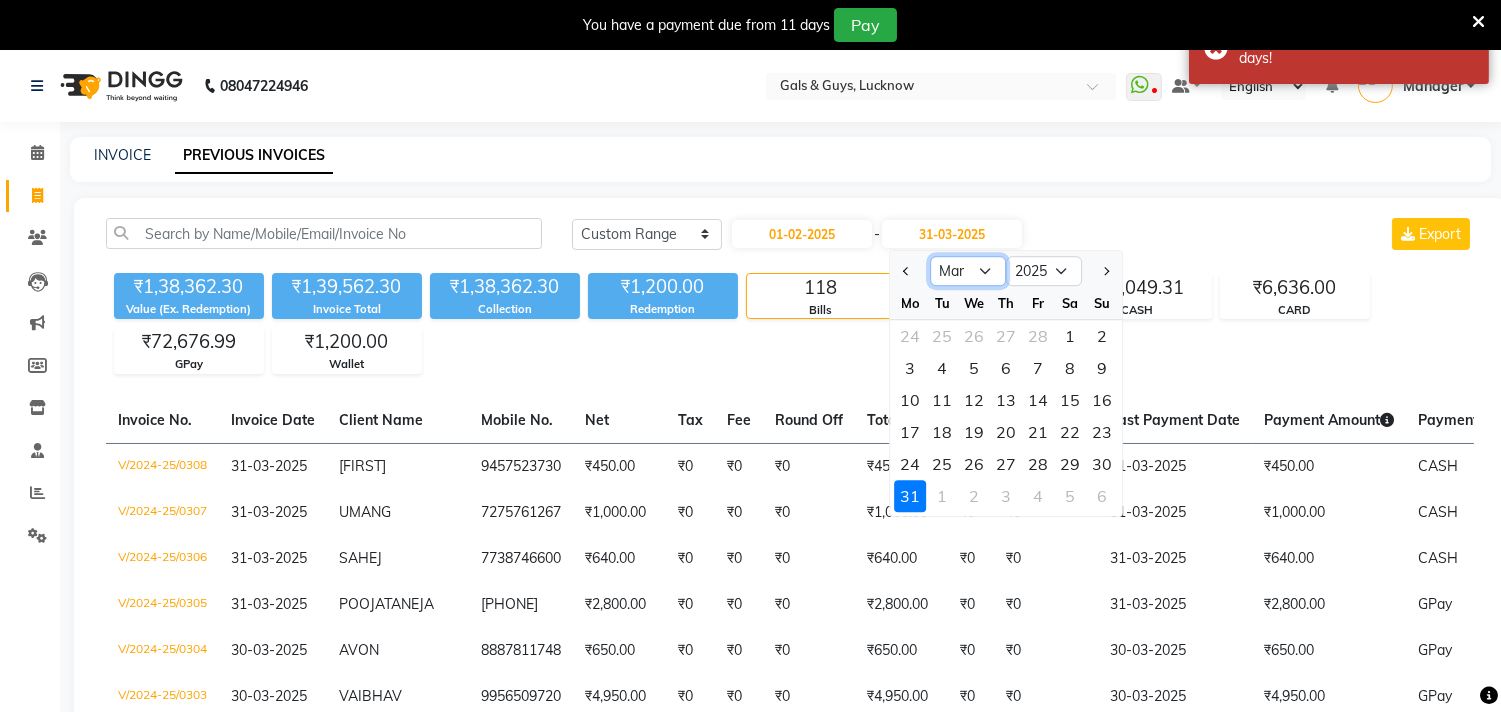 click on "Feb Mar Apr May Jun Jul Aug Sep Oct Nov Dec" 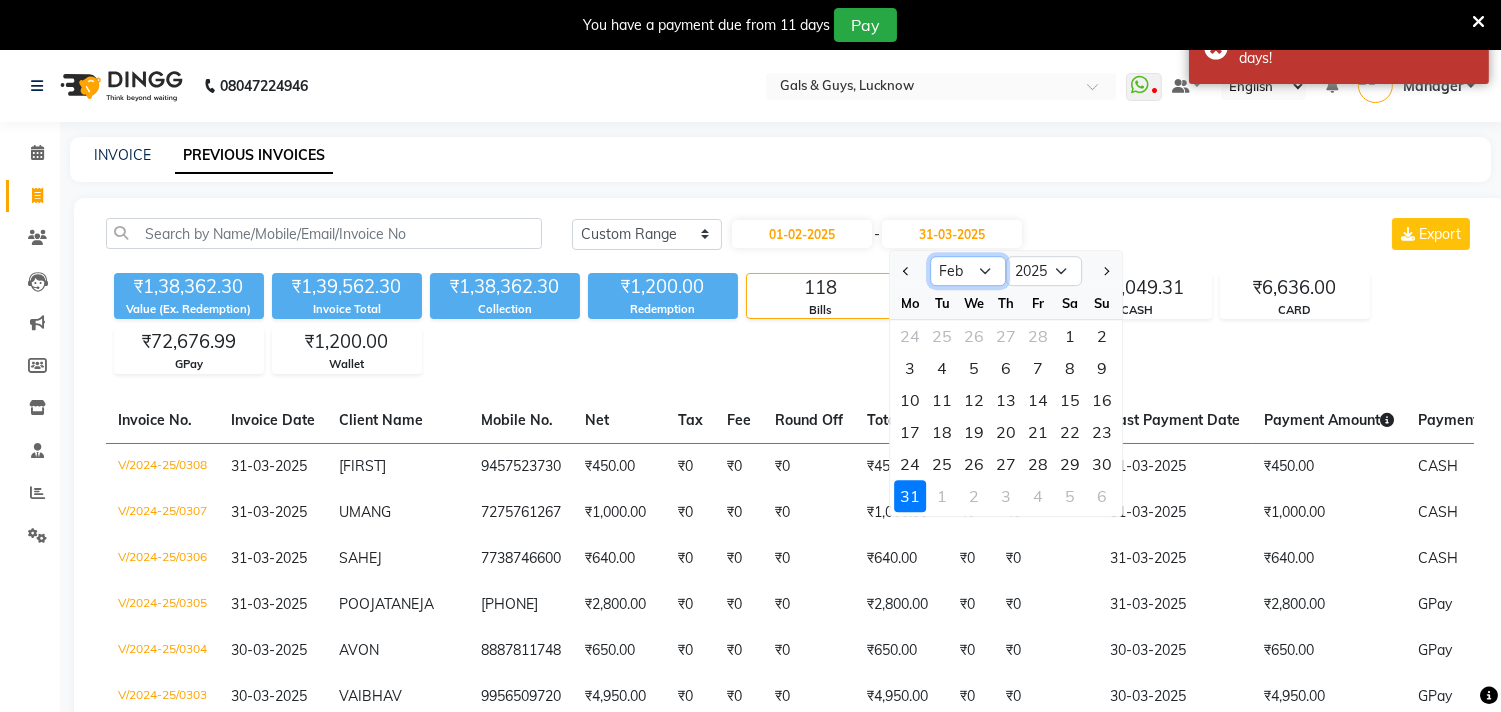 click on "Feb Mar Apr May Jun Jul Aug Sep Oct Nov Dec" 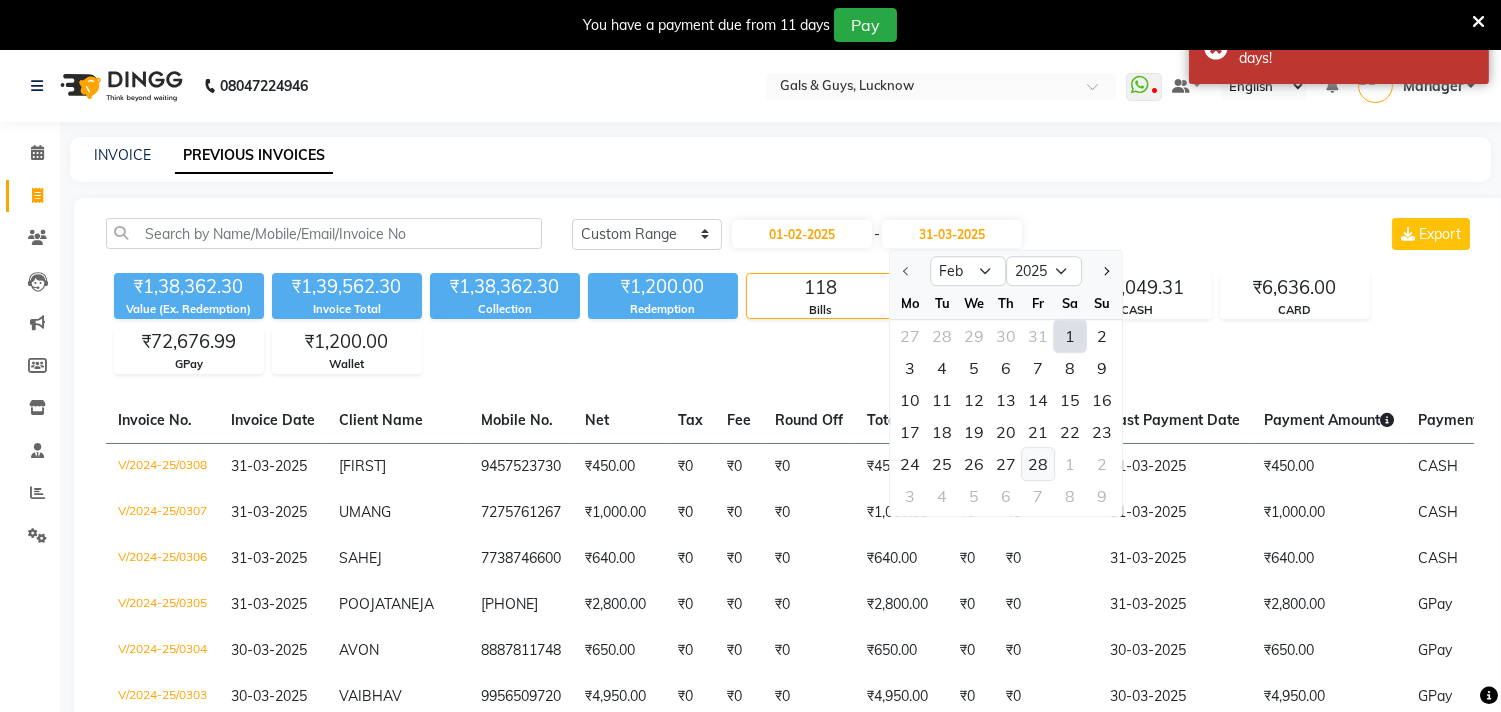 click on "28" 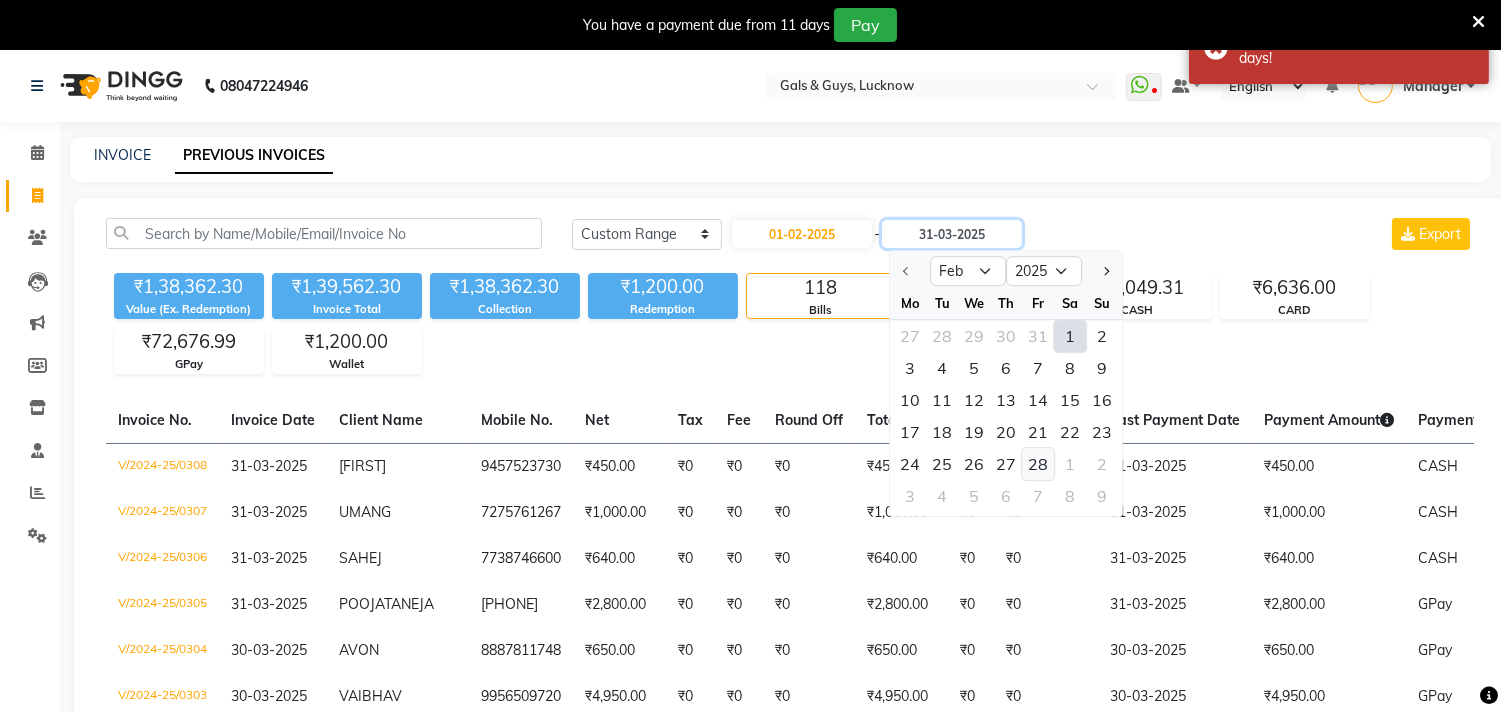 type on "28-02-2025" 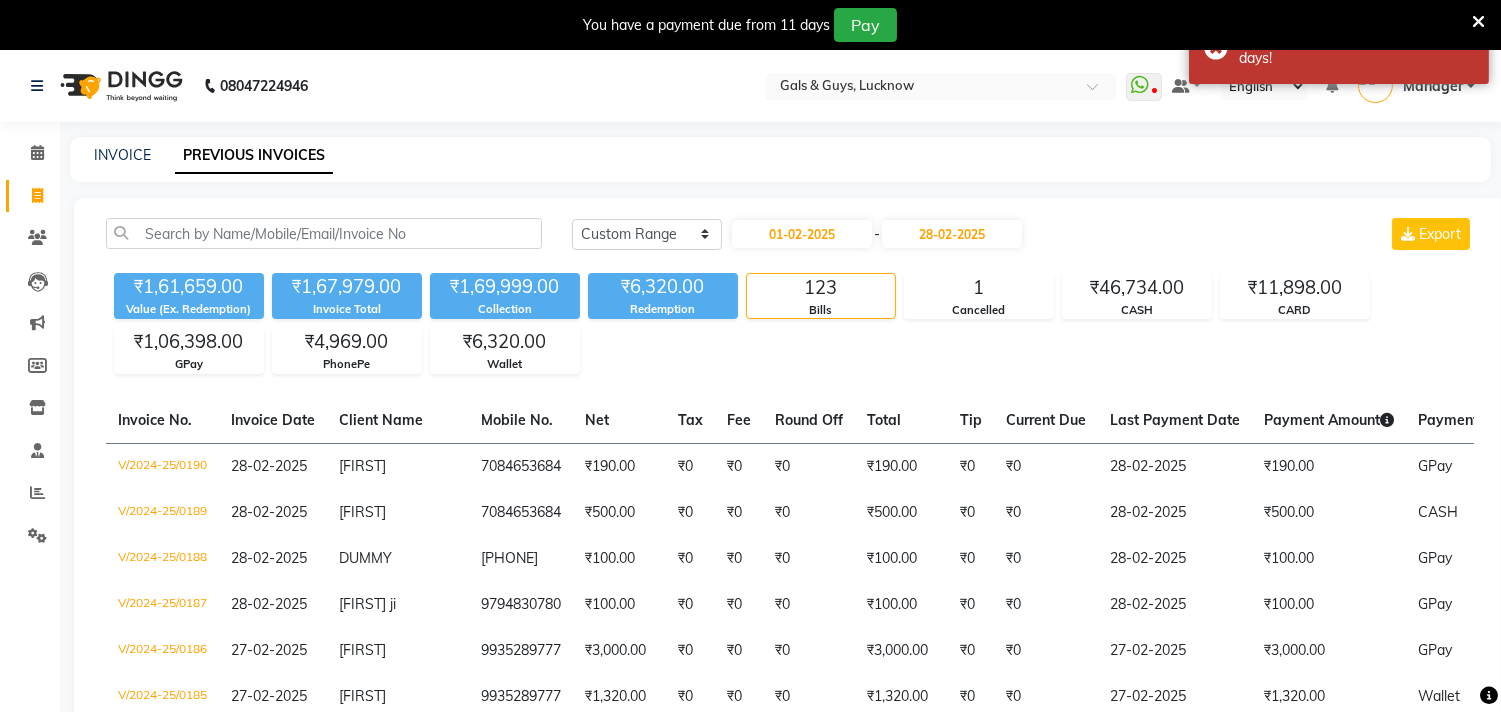 click on "₹1,61,659.00 Value (Ex. Redemption) ₹1,67,979.00 Invoice Total  ₹1,69,999.00 Collection ₹6,320.00 Redemption 123 Bills 1 Cancelled ₹46,734.00 CASH ₹11,898.00 CARD ₹1,06,398.00 GPay ₹4,969.00 PhonePe ₹6,320.00 Wallet" 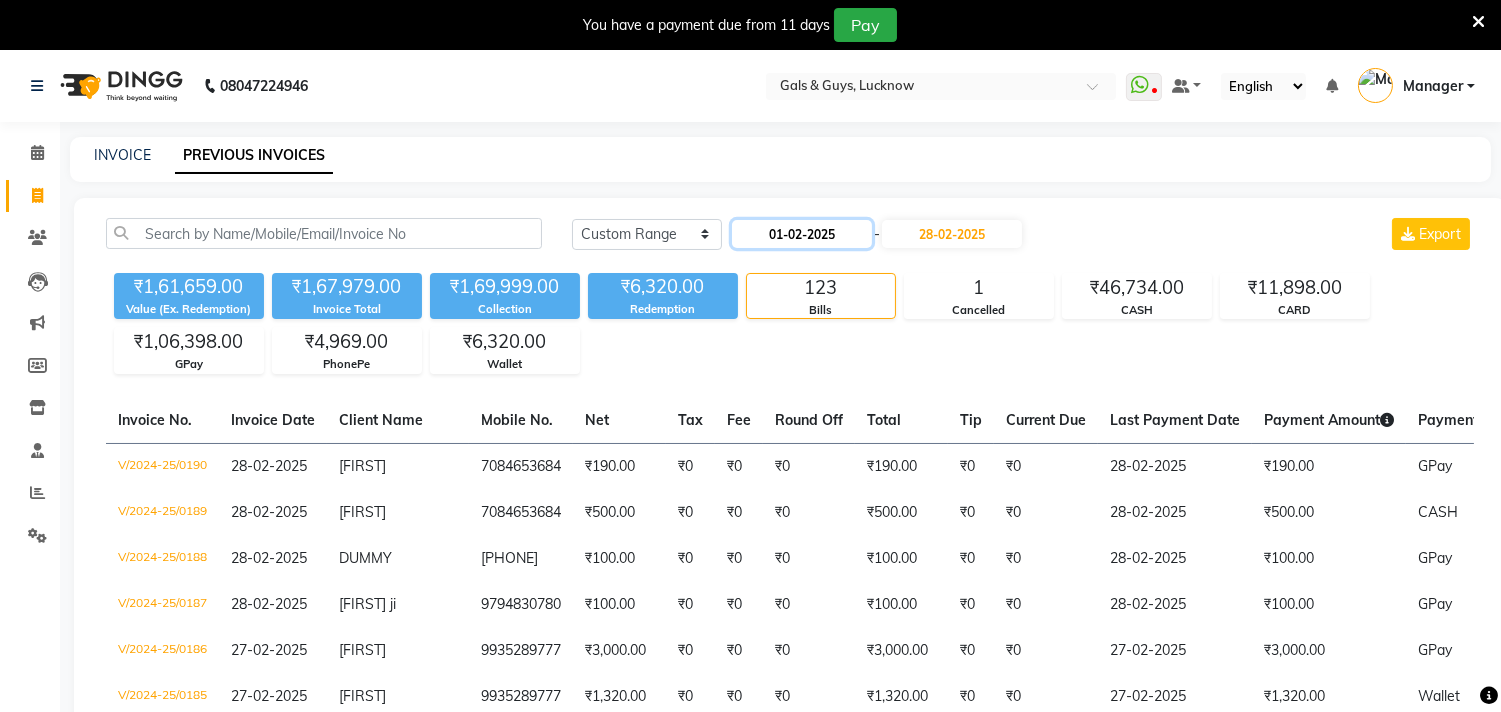 click on "01-02-2025" 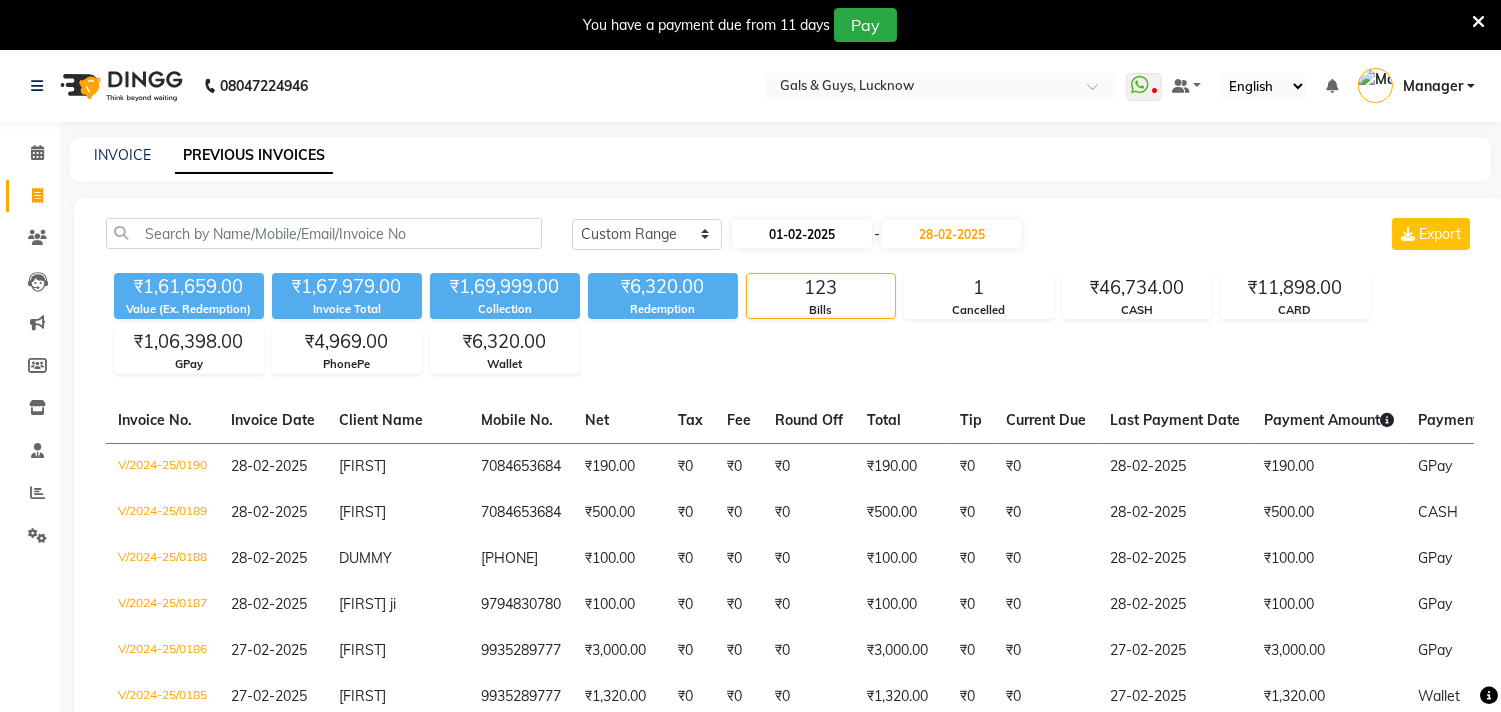 select on "2" 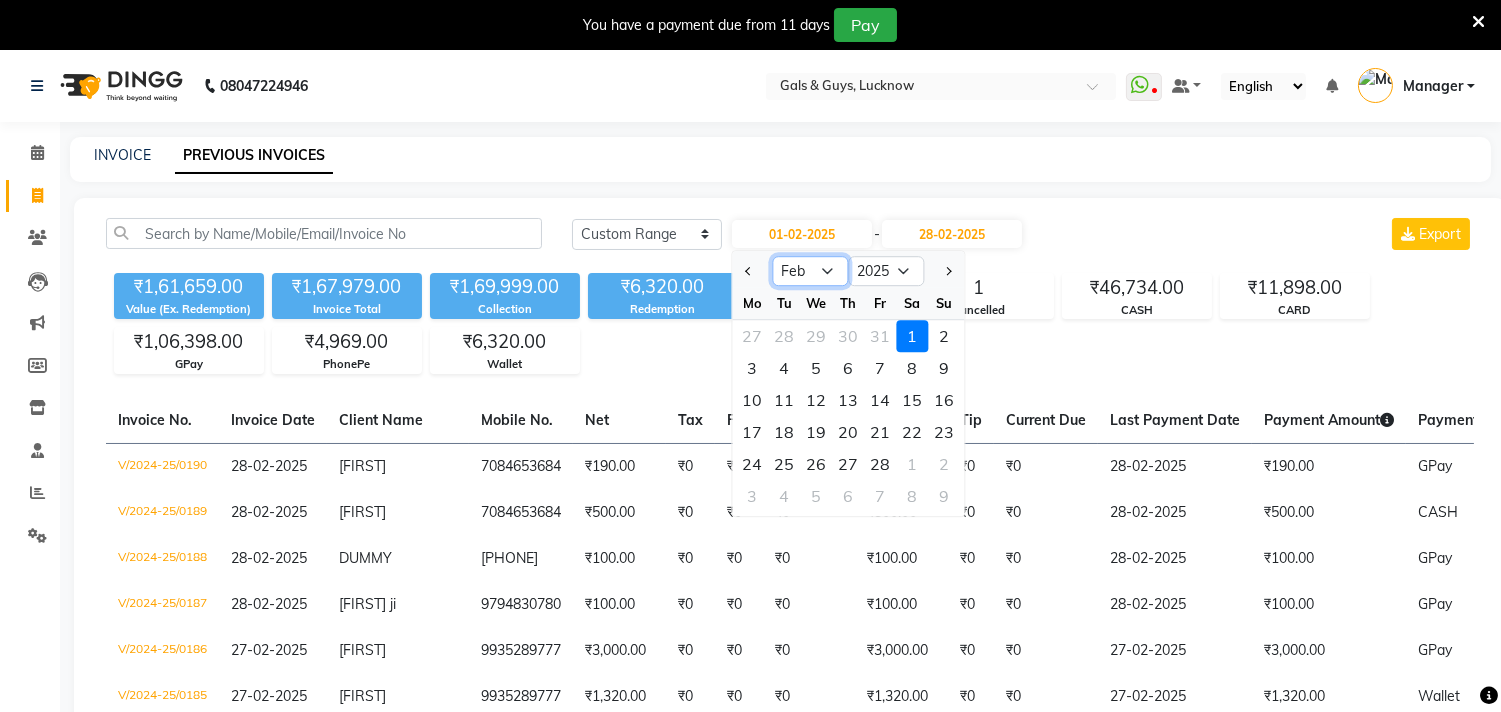 click on "Jan Feb Mar Apr May Jun Jul Aug Sep Oct Nov Dec" 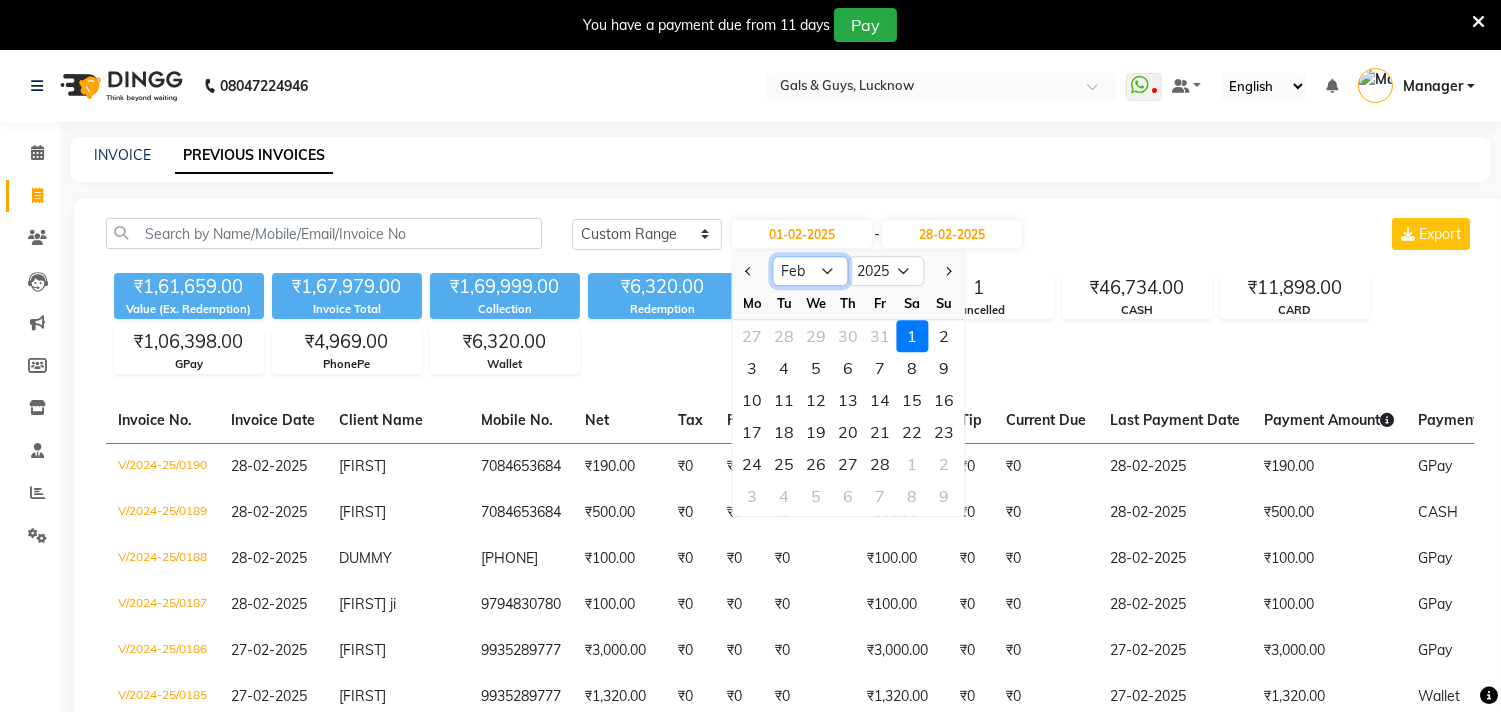 select on "6" 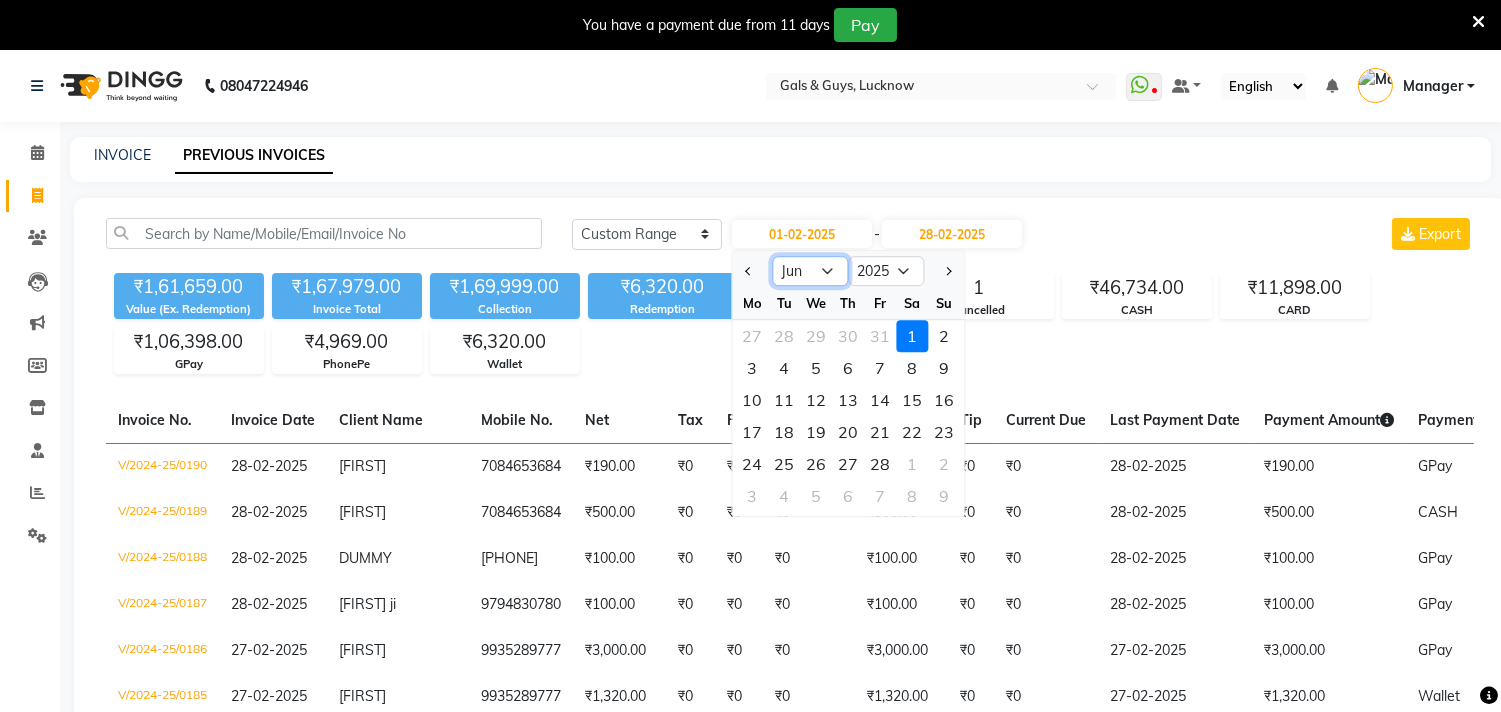 click on "Jan Feb Mar Apr May Jun Jul Aug Sep Oct Nov Dec" 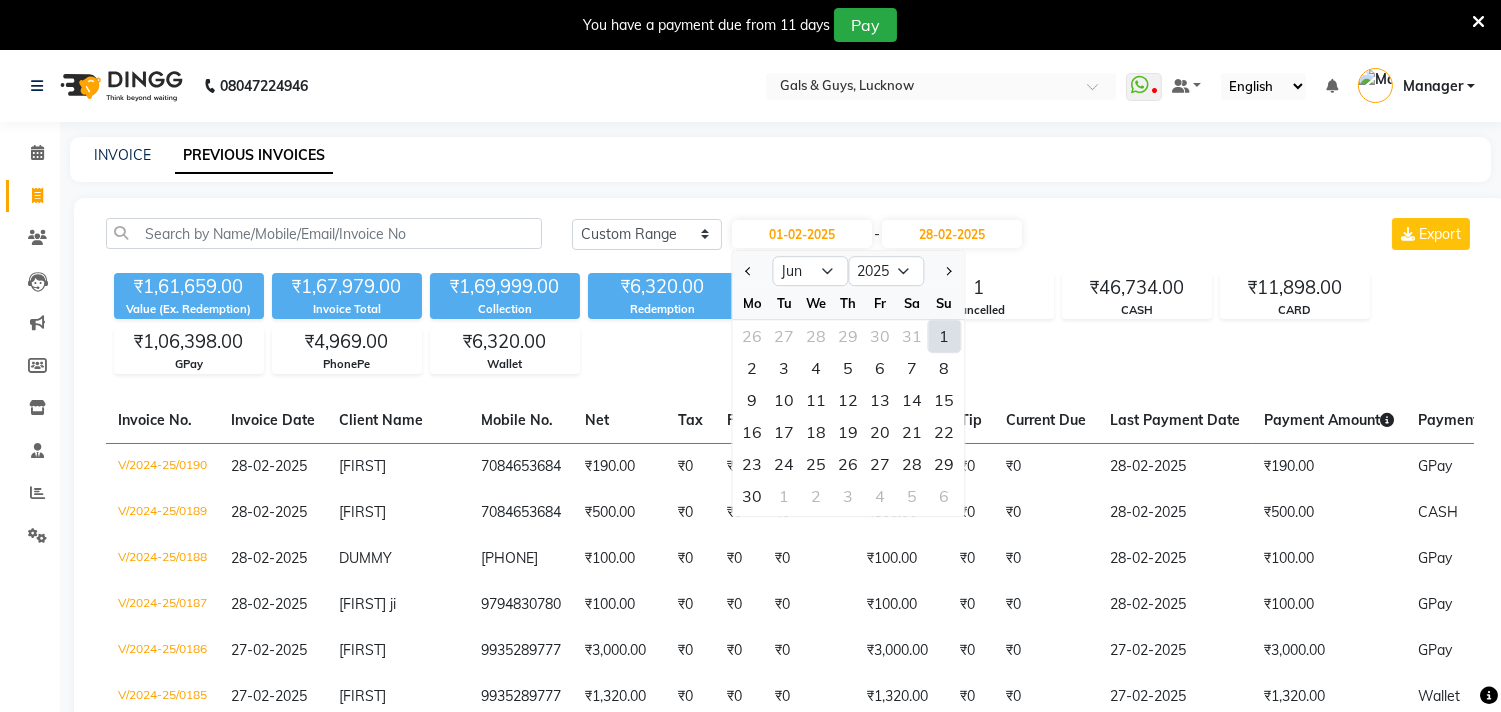 click on "1" 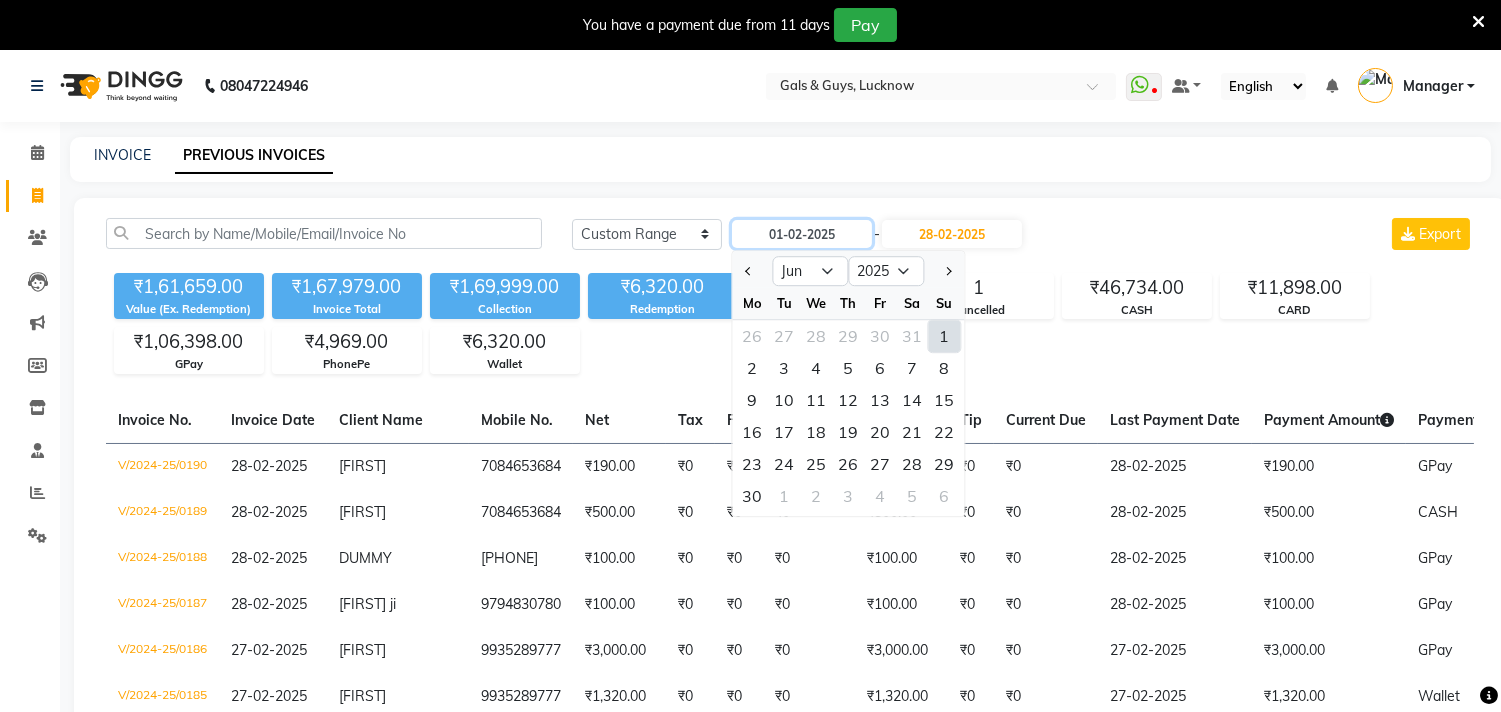 type on "01-06-2025" 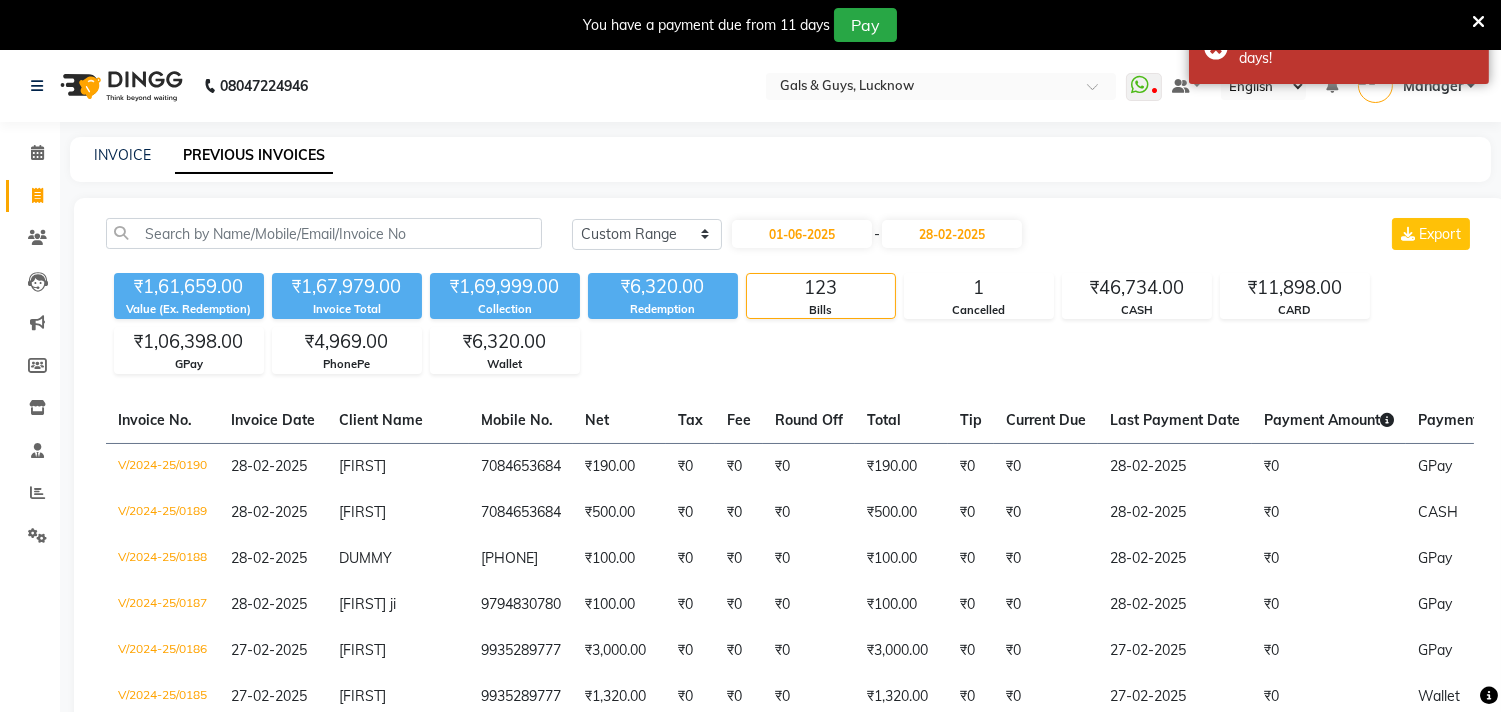 click on "₹1,61,659.00 Value (Ex. Redemption) ₹1,67,979.00 Invoice Total  ₹1,69,999.00 Collection ₹6,320.00 Redemption 123 Bills 1 Cancelled ₹46,734.00 CASH ₹11,898.00 CARD ₹1,06,398.00 GPay ₹4,969.00 PhonePe ₹6,320.00 Wallet" 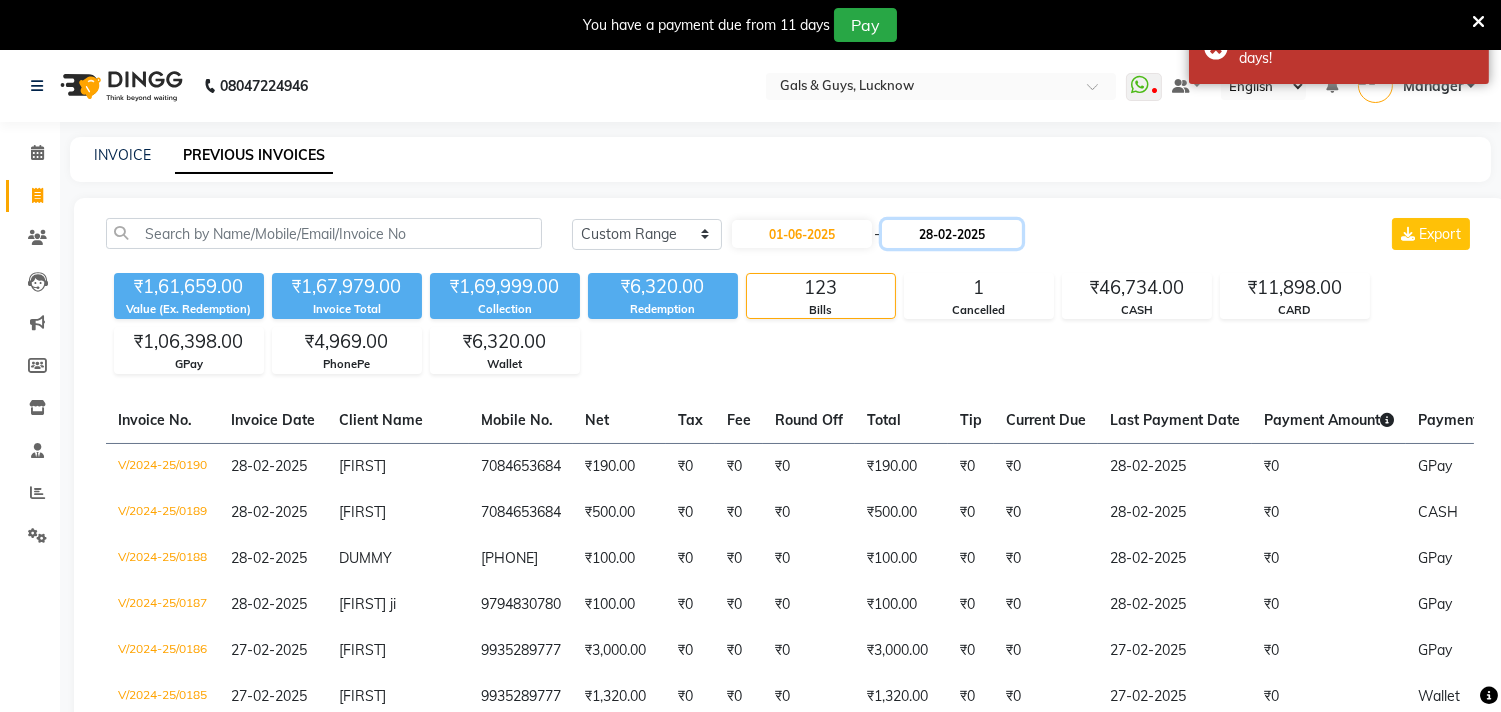 click on "28-02-2025" 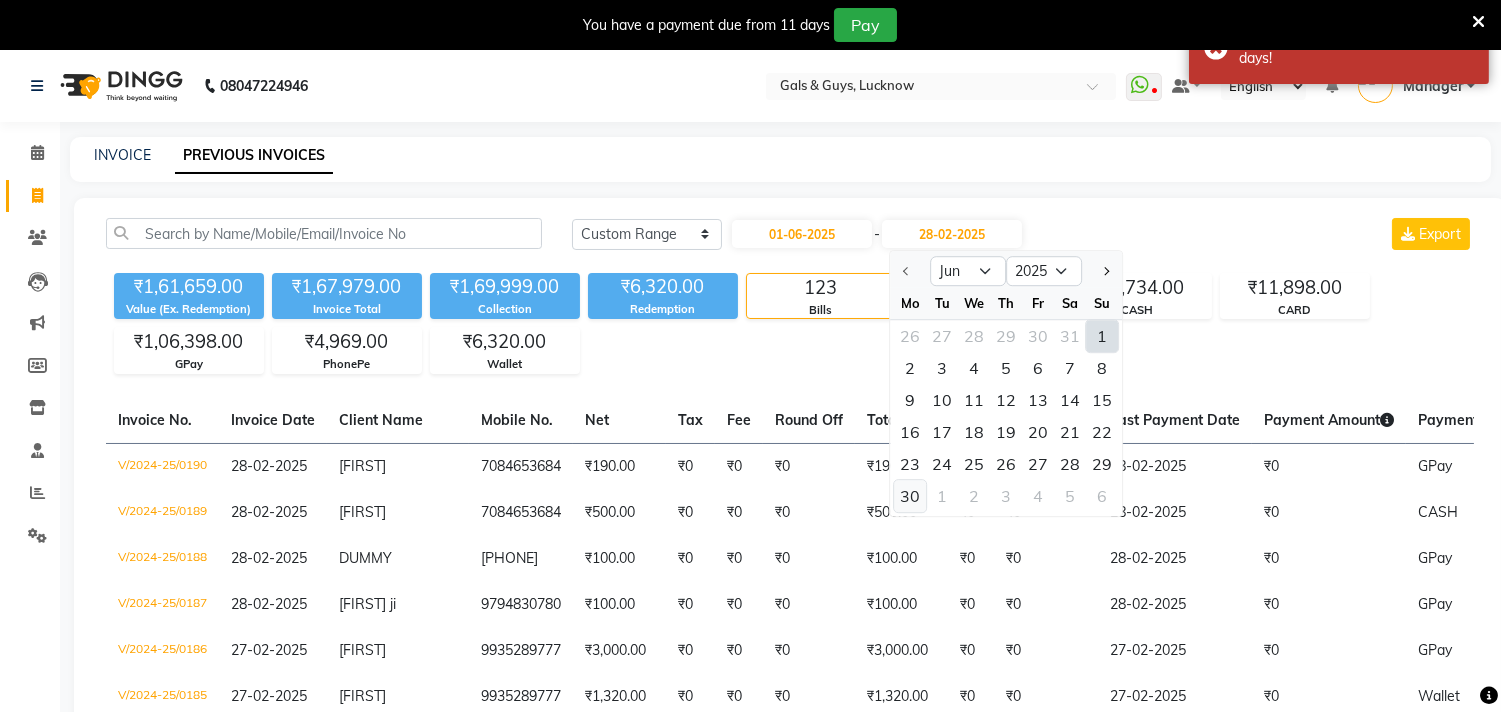 click on "30" 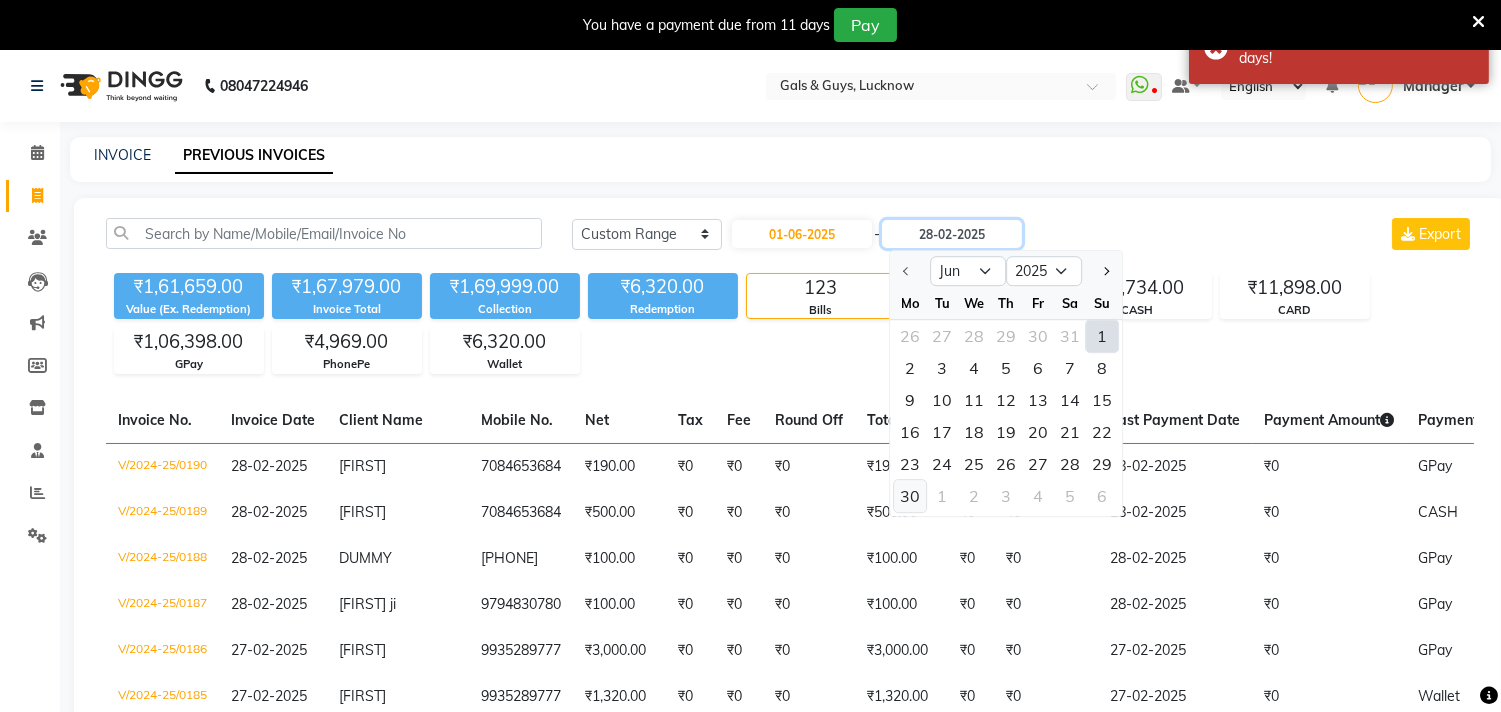 type on "30-06-2025" 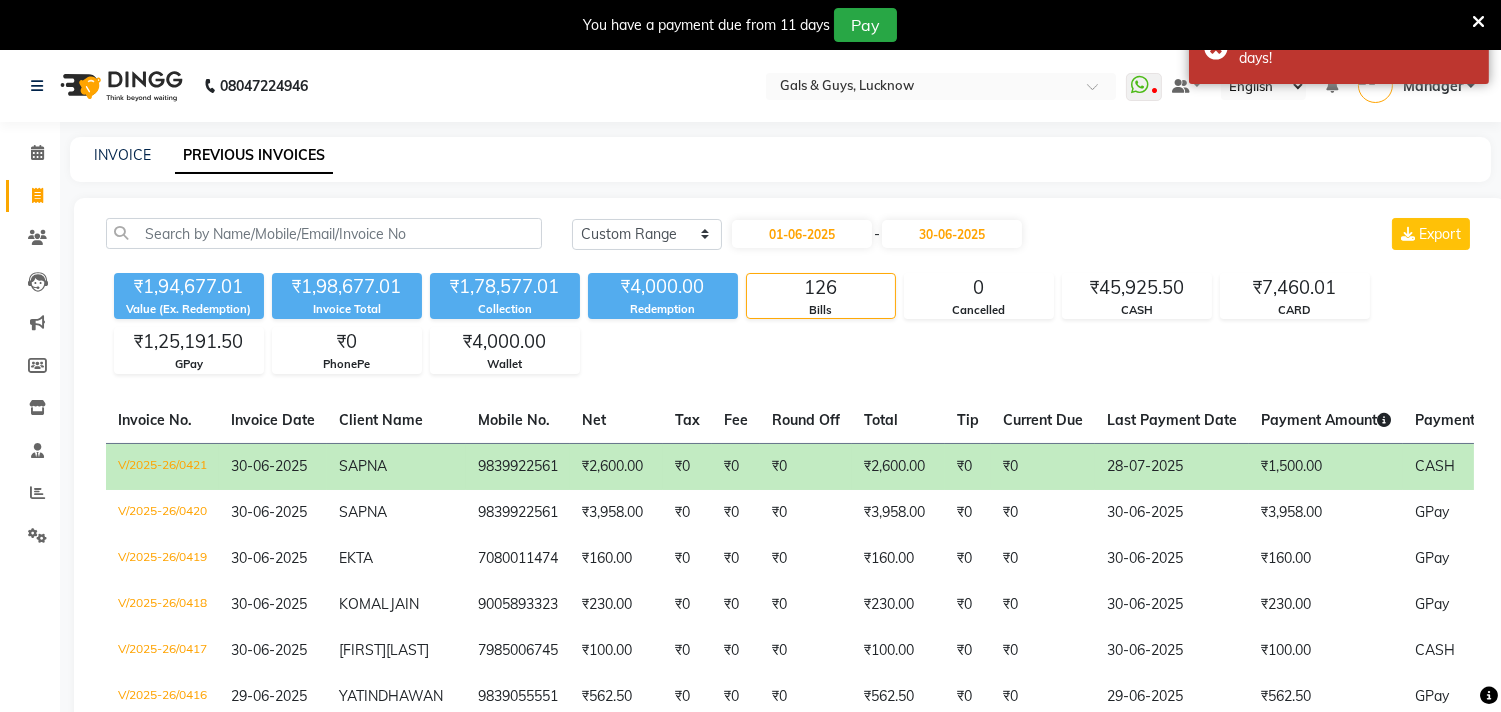 click on "₹1,94,677.01 Value (Ex. Redemption) ₹1,98,677.01 Invoice Total  ₹1,78,577.01 Collection ₹4,000.00 Redemption 126 Bills 0 Cancelled ₹45,925.50 CASH ₹7,460.01 CARD ₹1,25,191.50 GPay ₹0 PhonePe ₹4,000.00 Wallet" 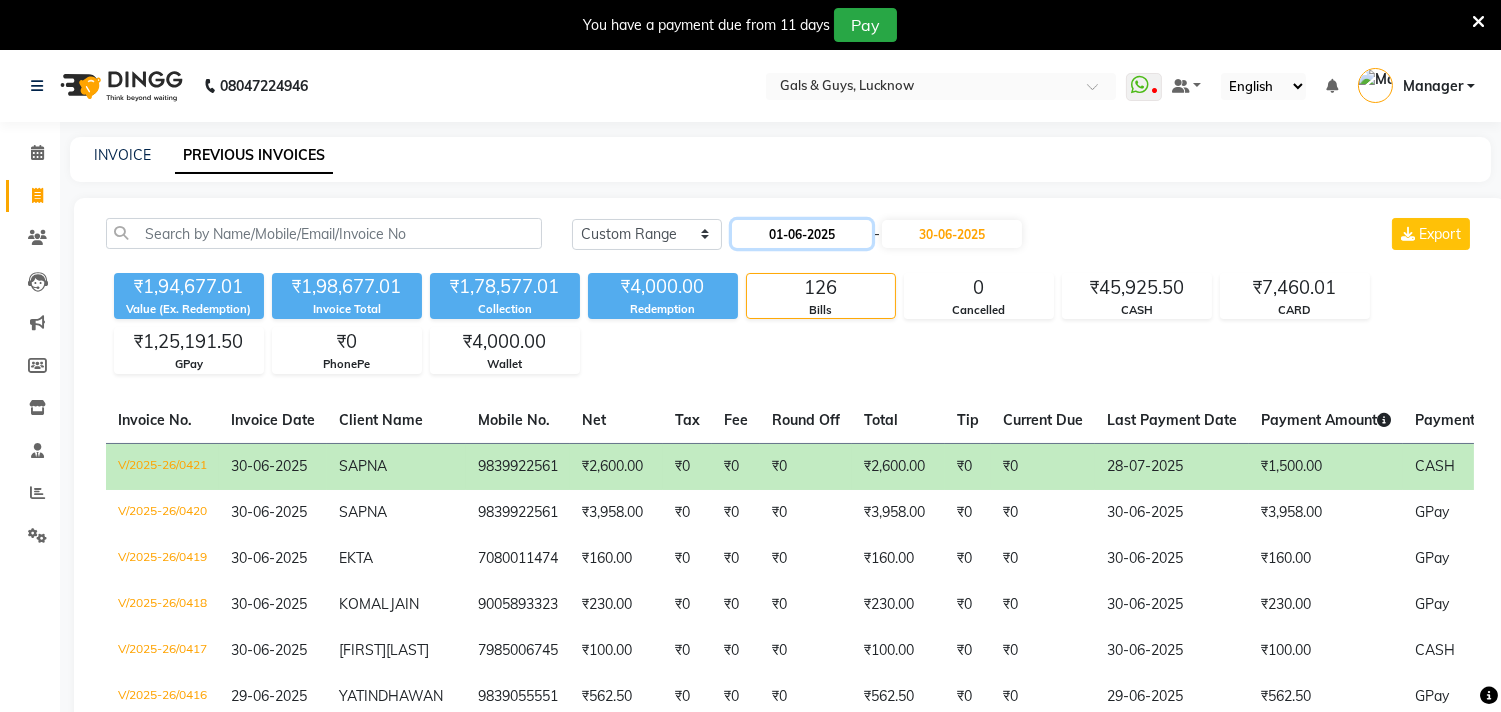 click on "01-06-2025" 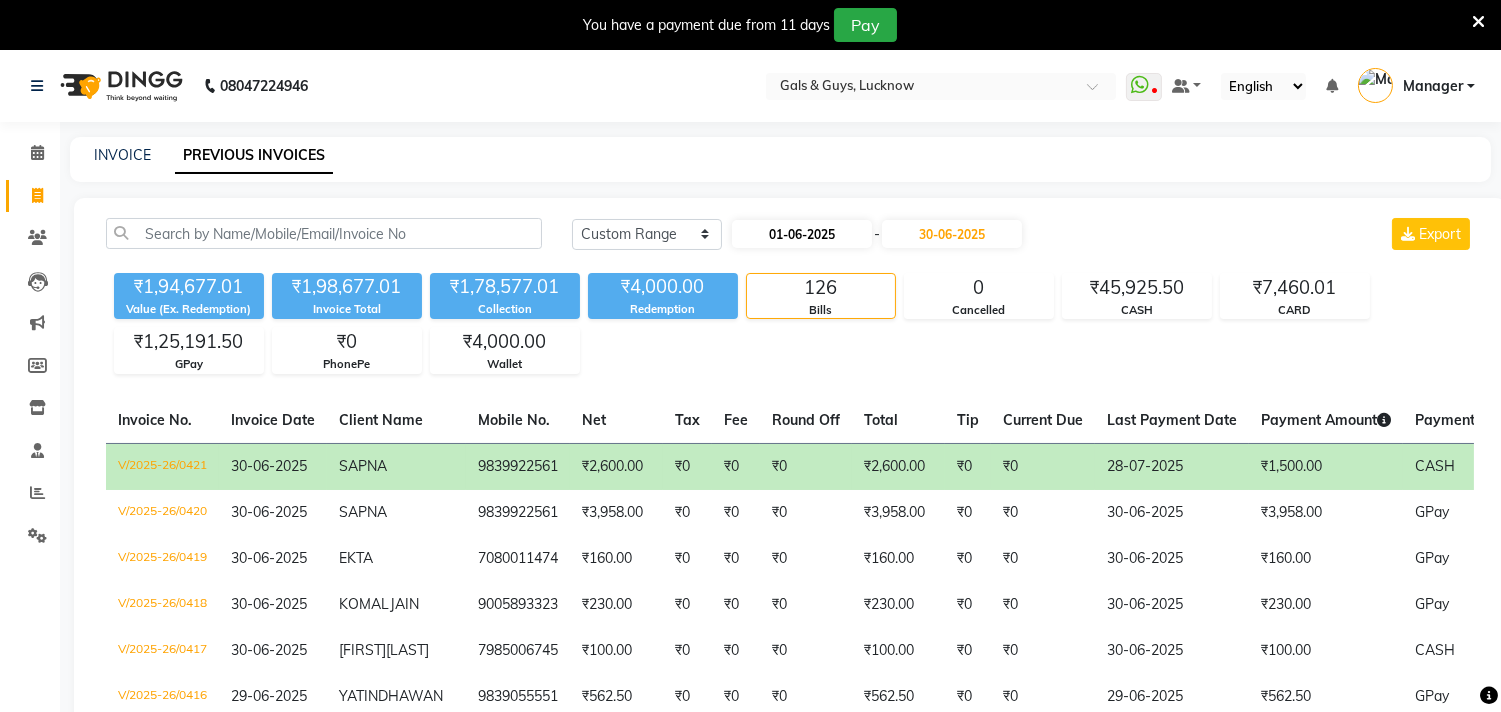 select on "6" 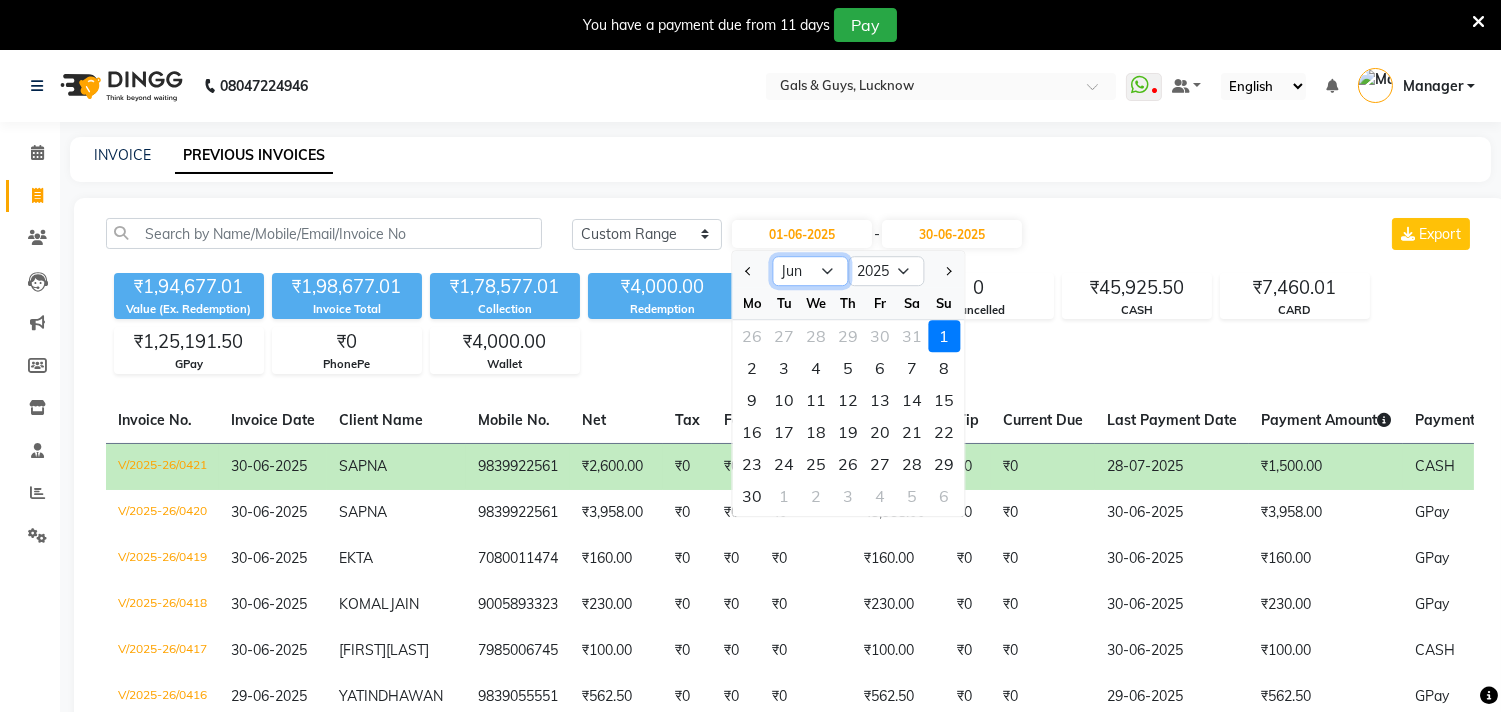 click on "Jan Feb Mar Apr May Jun Jul Aug Sep Oct Nov Dec" 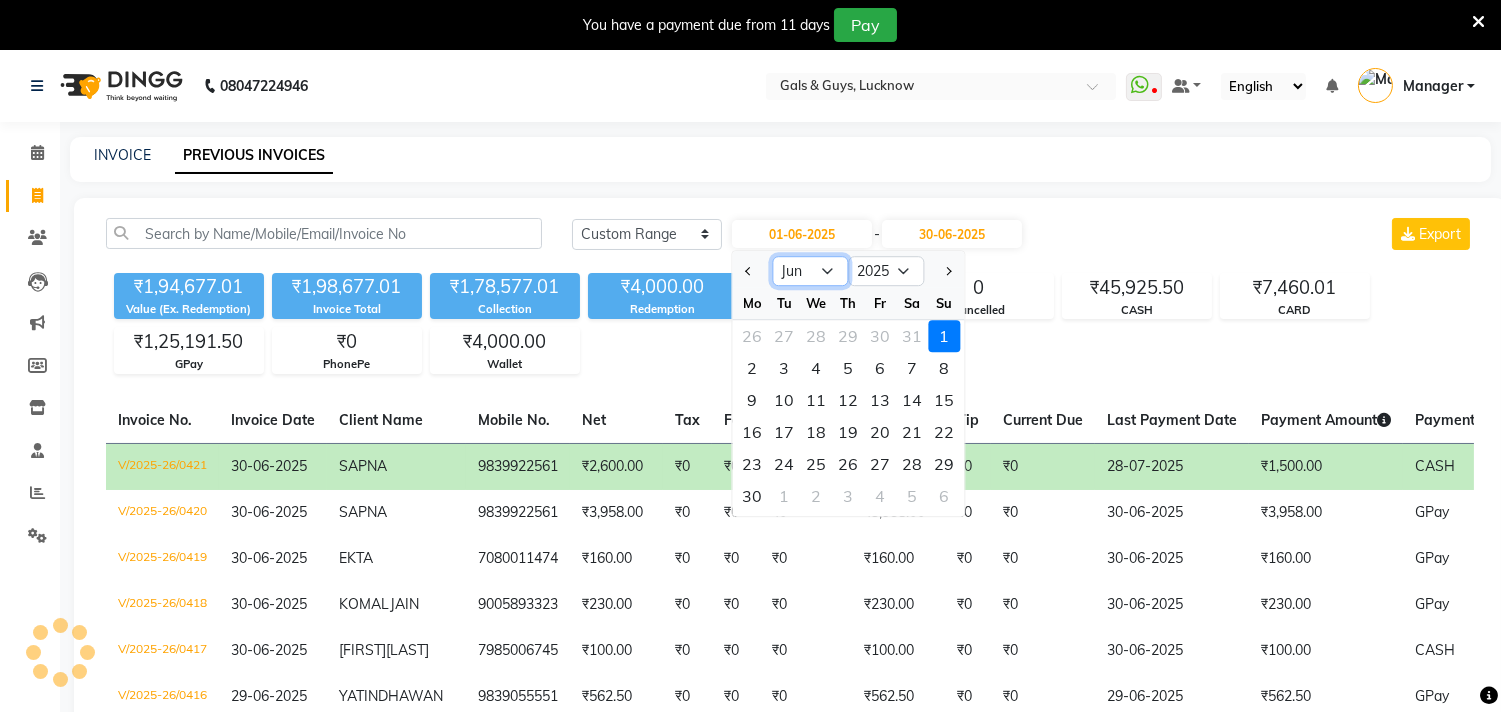 select on "7" 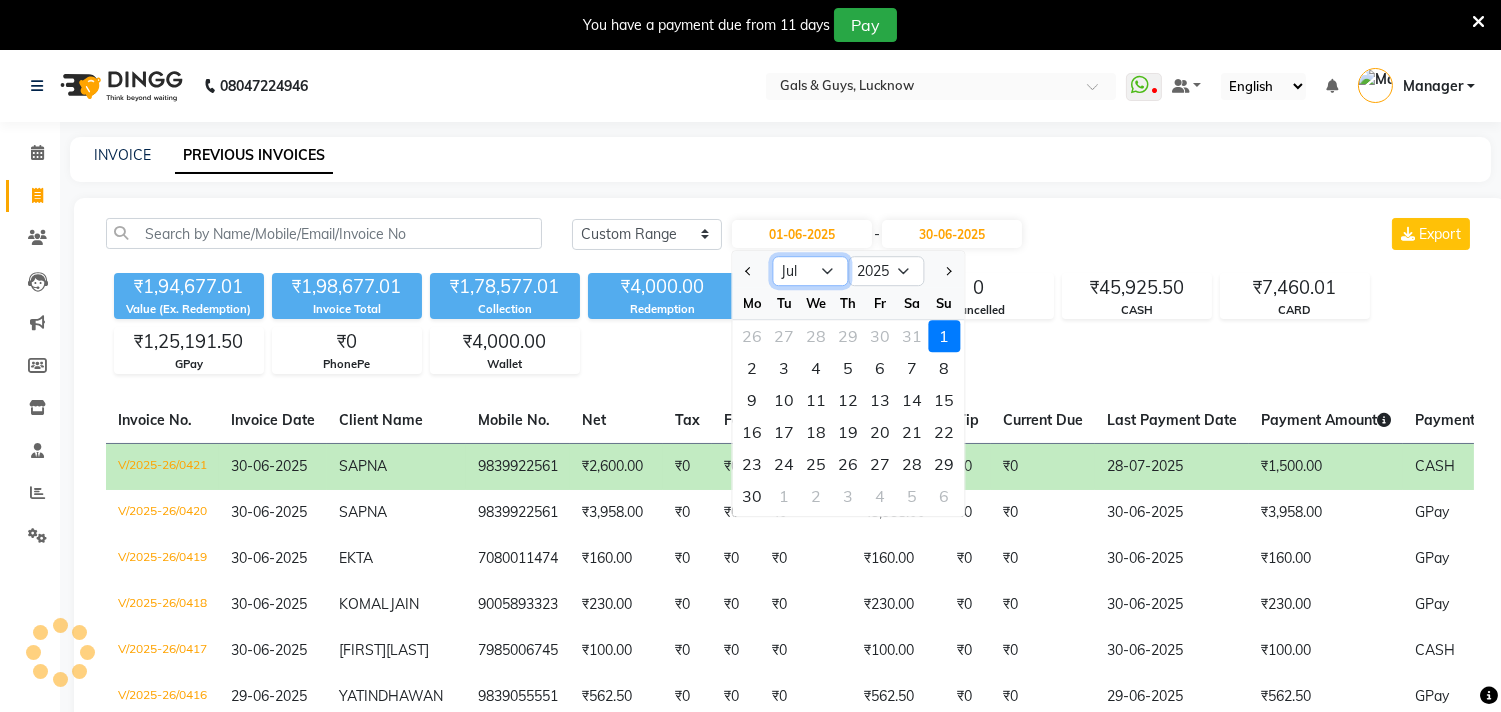 click on "Jan Feb Mar Apr May Jun Jul Aug Sep Oct Nov Dec" 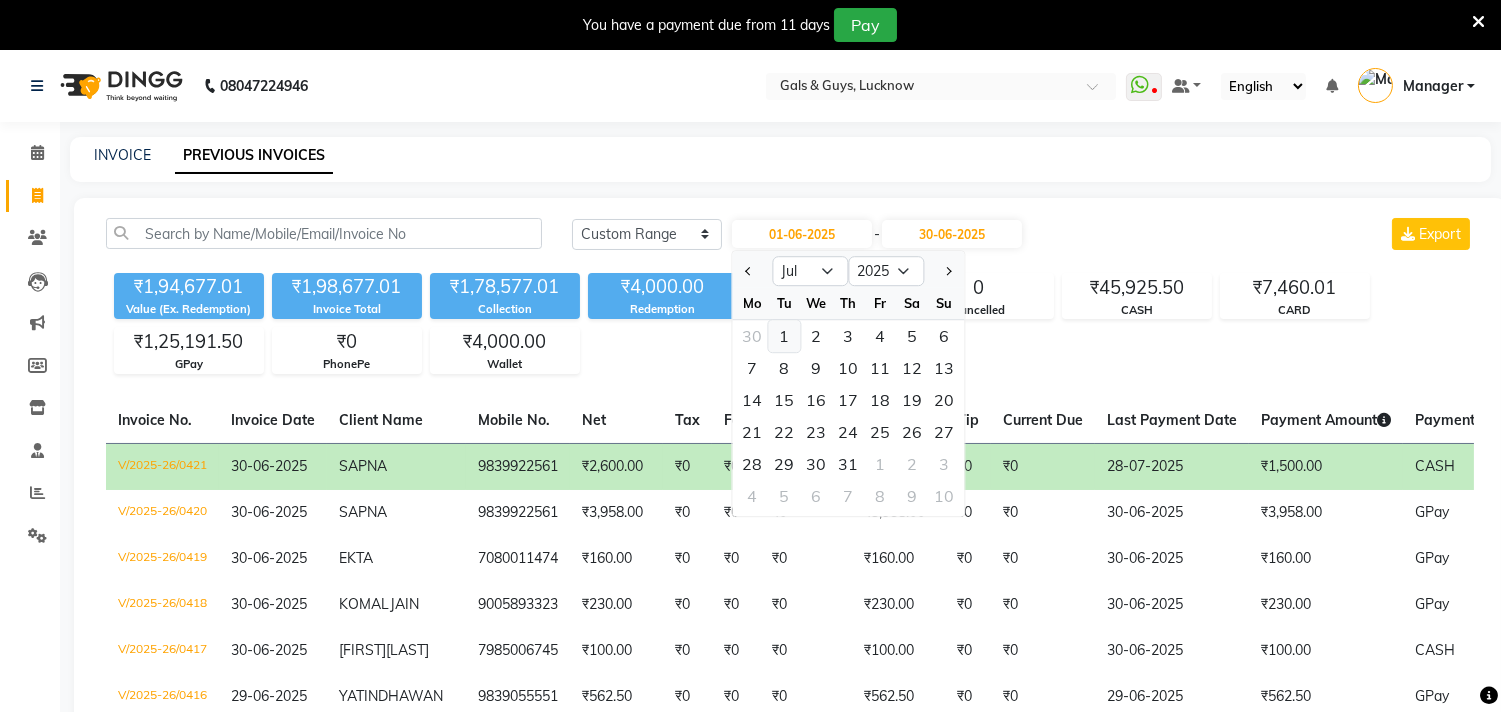 click on "1" 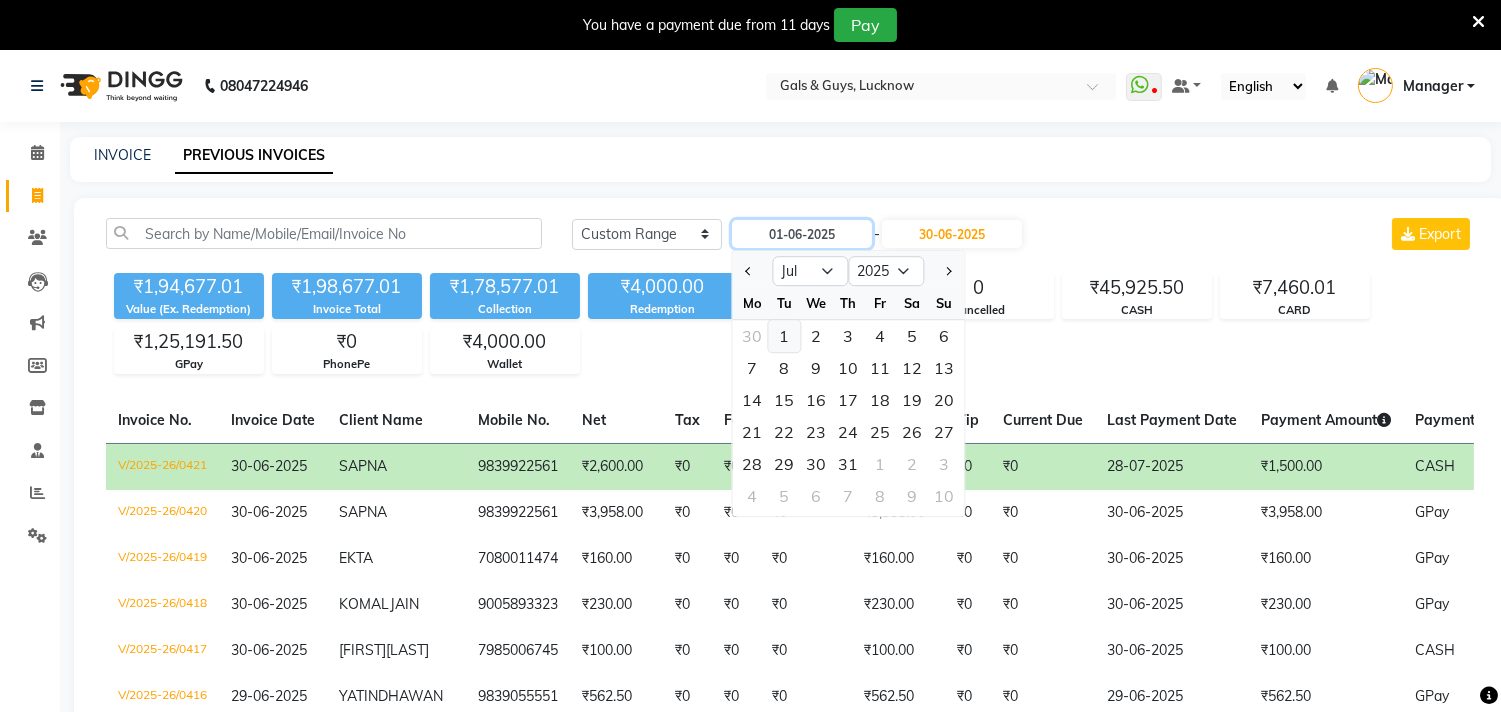 type on "01-07-2025" 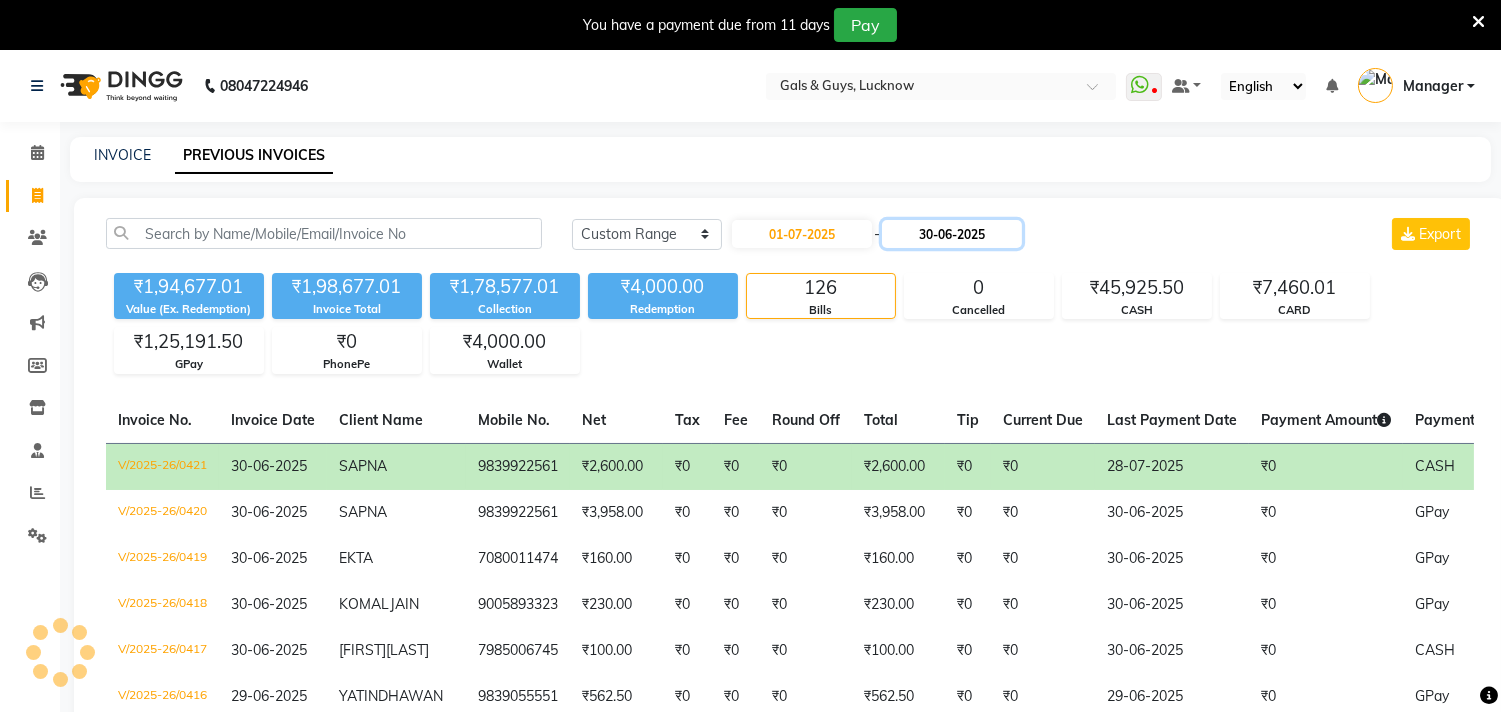 click on "30-06-2025" 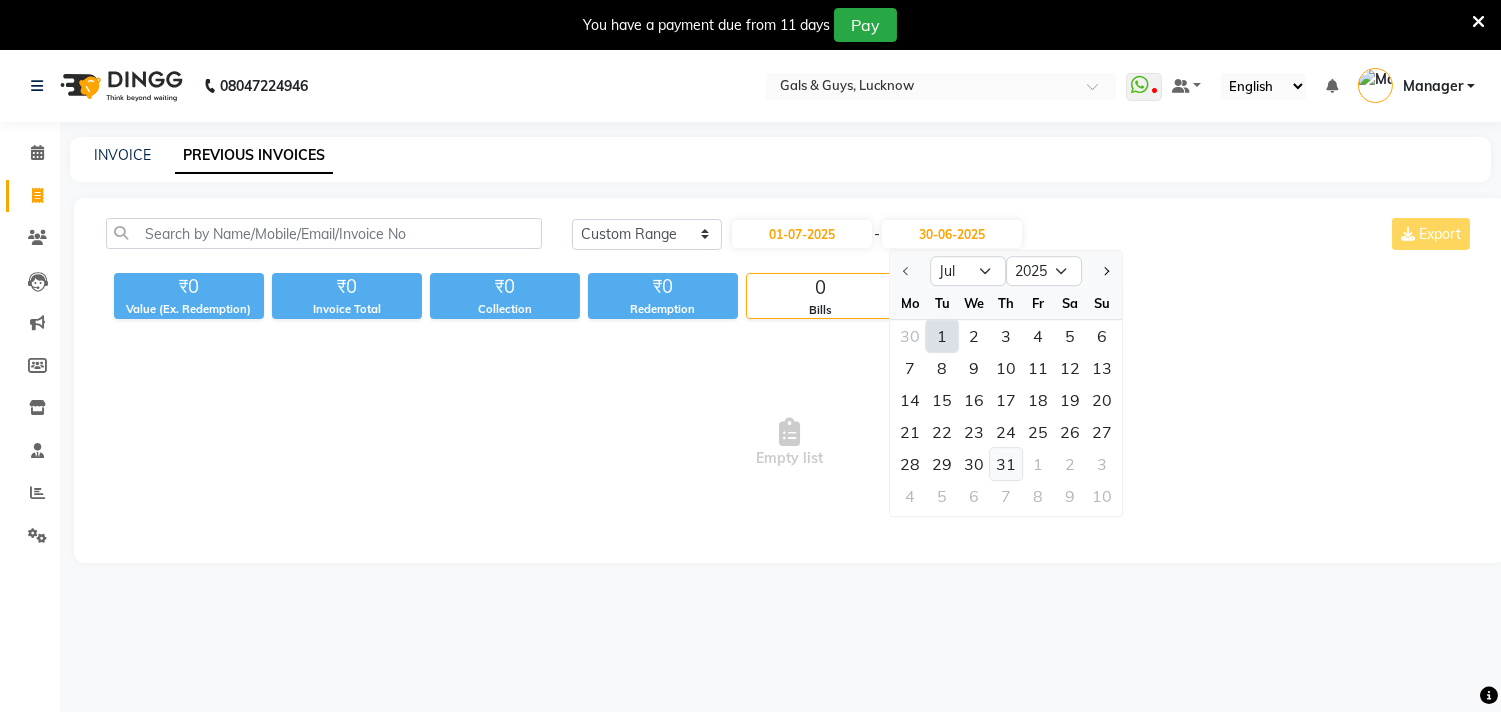 click on "31" 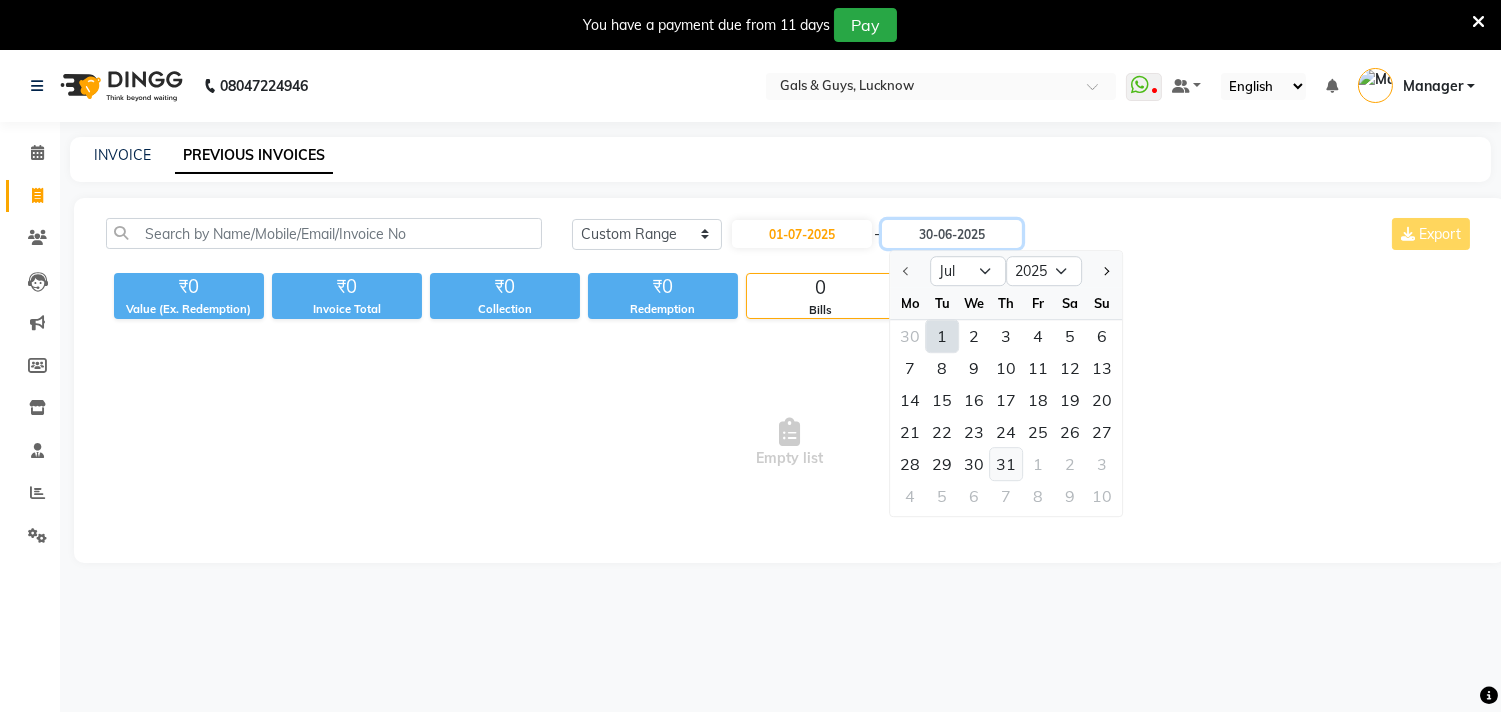 type on "31-07-2025" 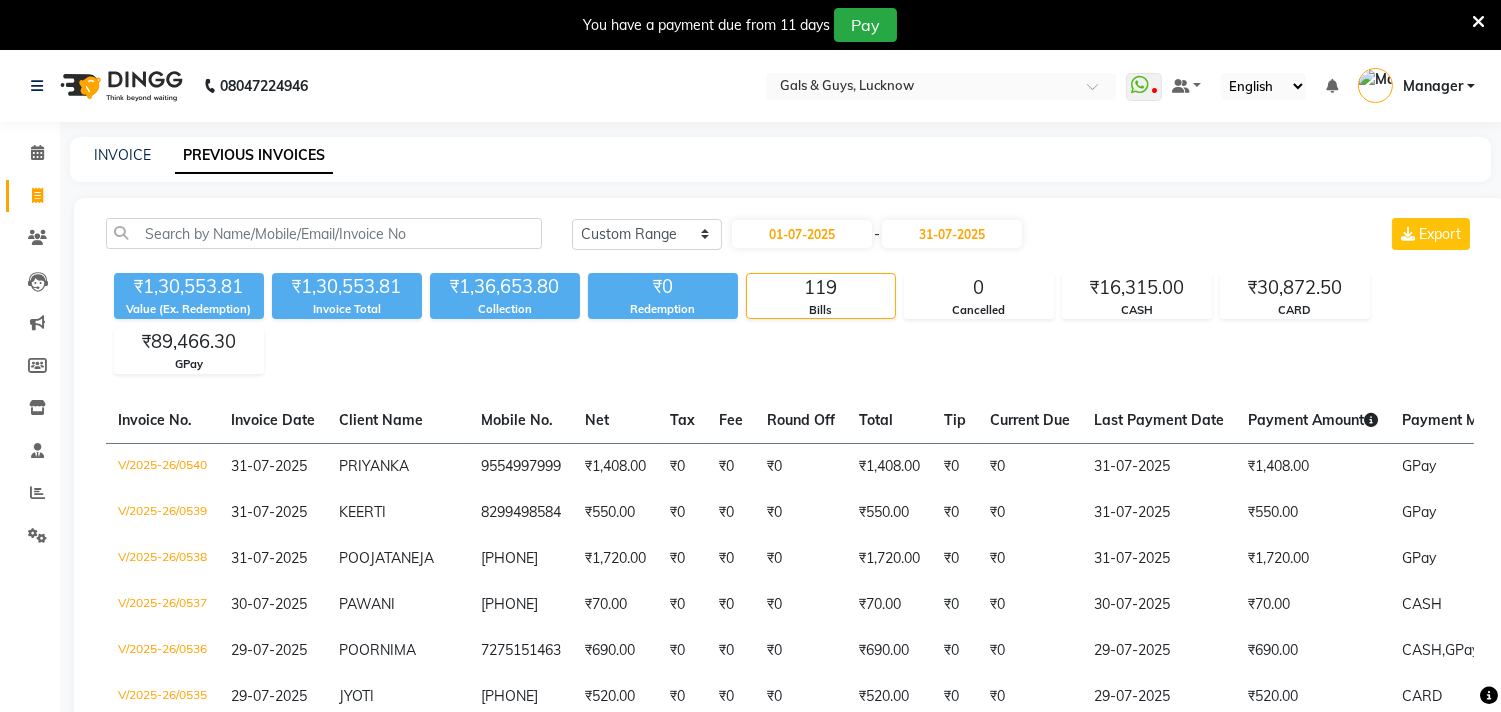 click on "₹1,30,553.81 Value (Ex. Redemption) ₹1,30,553.81 Invoice Total  ₹1,36,653.80 Collection ₹0 Redemption 119 Bills 0 Cancelled ₹16,315.00 CASH ₹30,872.50 CARD ₹89,466.30 GPay" 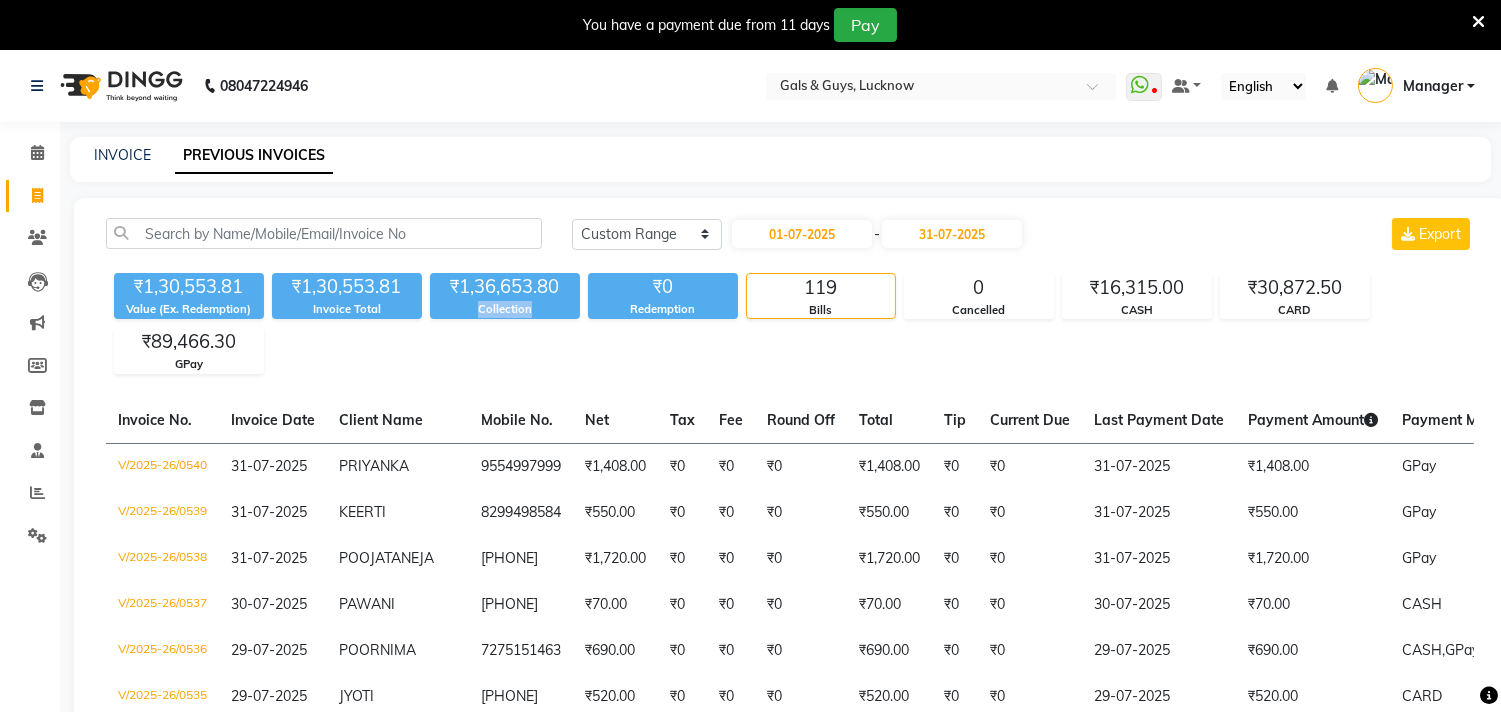 drag, startPoint x: 432, startPoint y: 337, endPoint x: 578, endPoint y: 365, distance: 148.66069 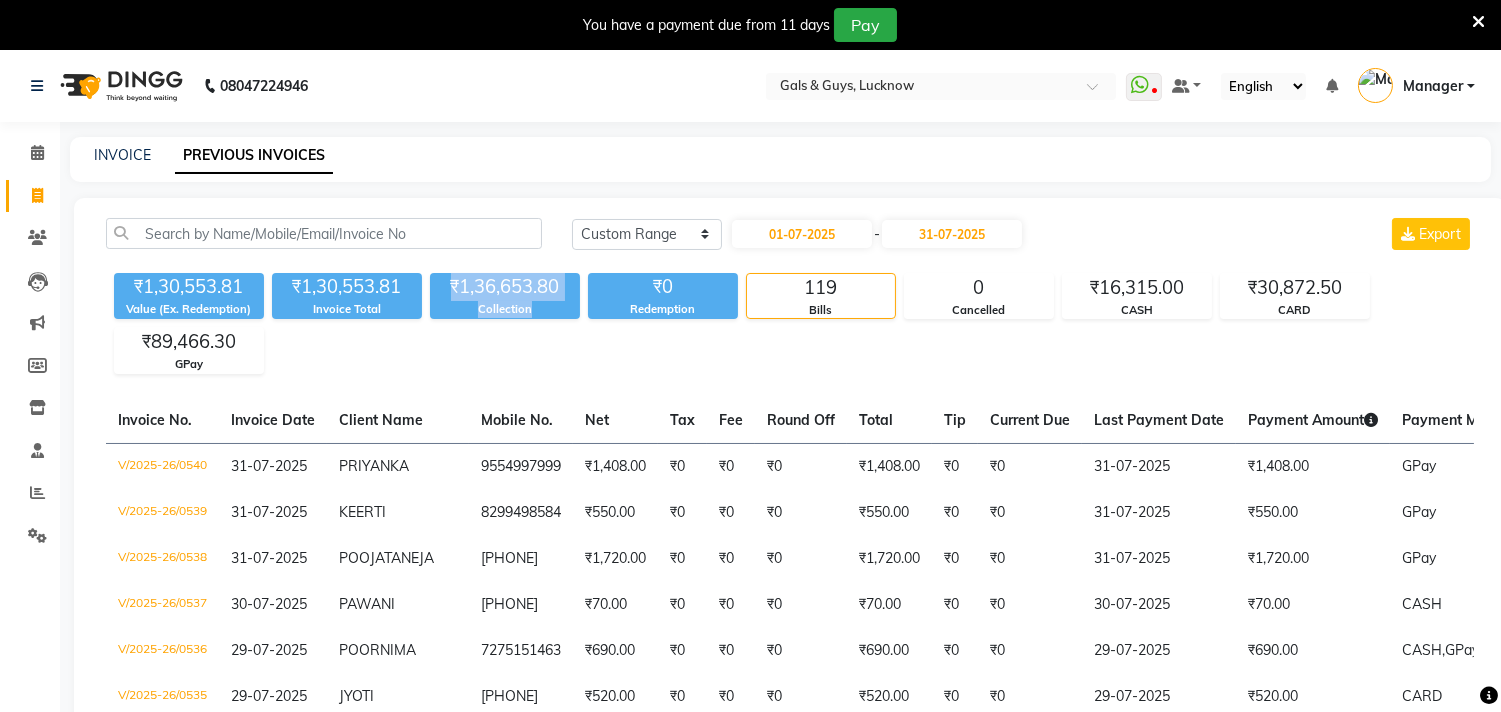 drag, startPoint x: 442, startPoint y: 288, endPoint x: 548, endPoint y: 326, distance: 112.60551 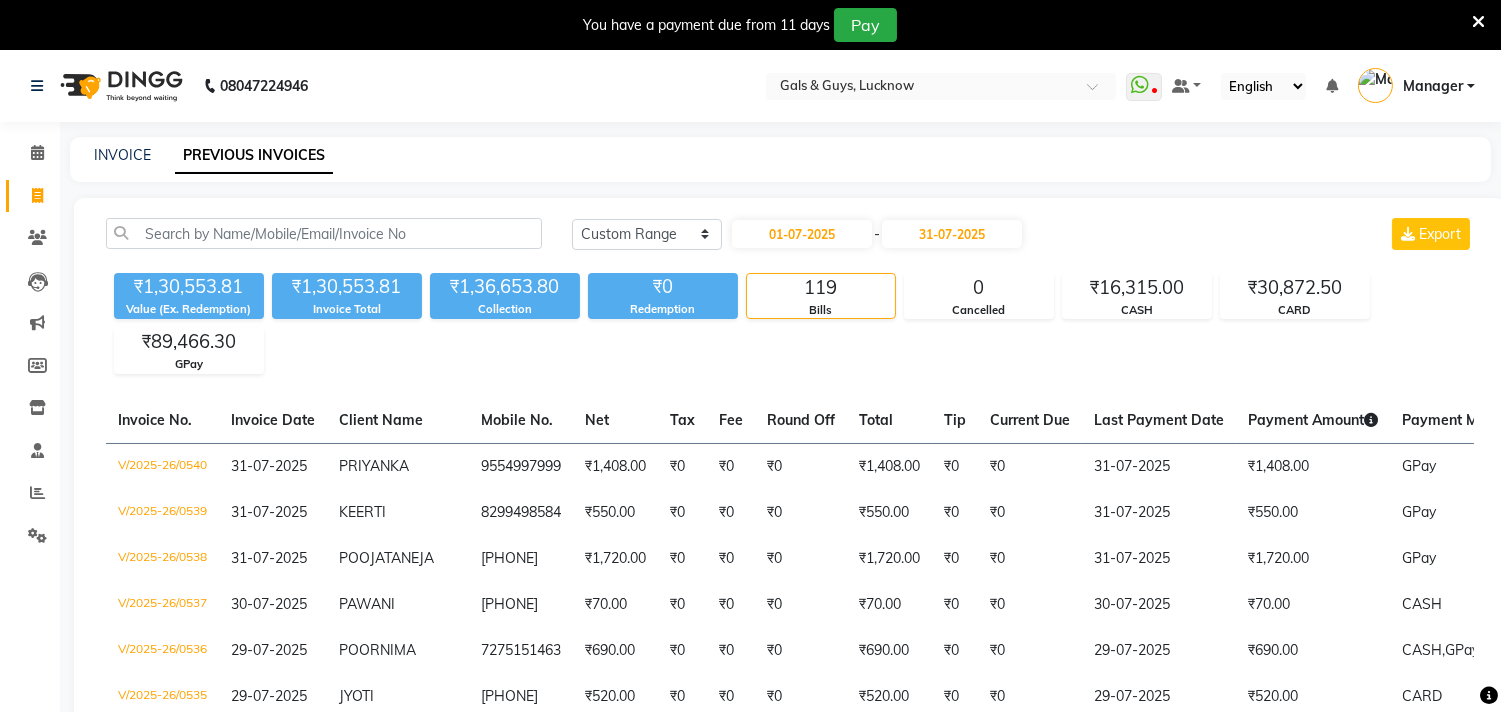 drag, startPoint x: 443, startPoint y: 337, endPoint x: 592, endPoint y: 418, distance: 169.59363 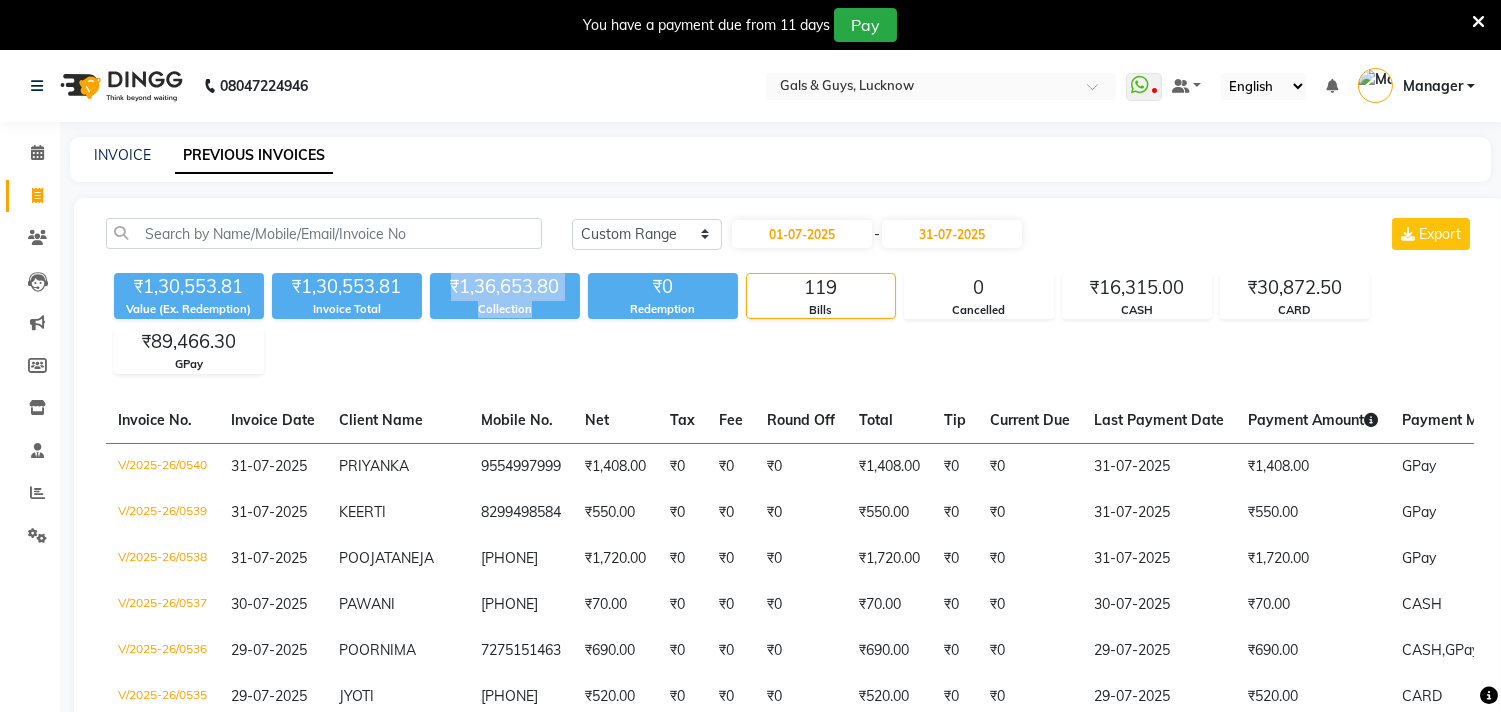 drag, startPoint x: 443, startPoint y: 290, endPoint x: 571, endPoint y: 327, distance: 133.24039 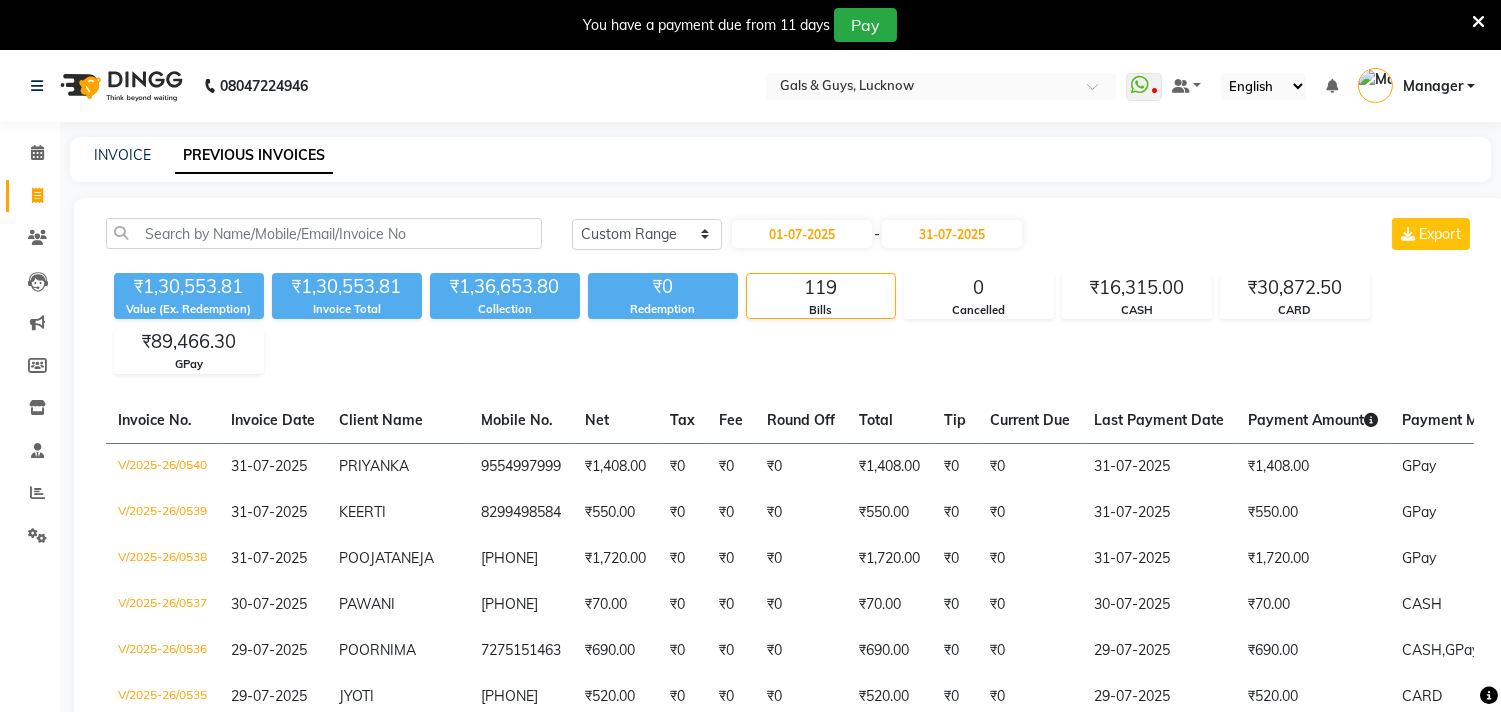 click on "₹1,30,553.81 Value (Ex. Redemption) ₹1,30,553.81 Invoice Total  ₹1,36,653.80 Collection ₹0 Redemption 119 Bills 0 Cancelled ₹16,315.00 CASH ₹30,872.50 CARD ₹89,466.30 GPay" 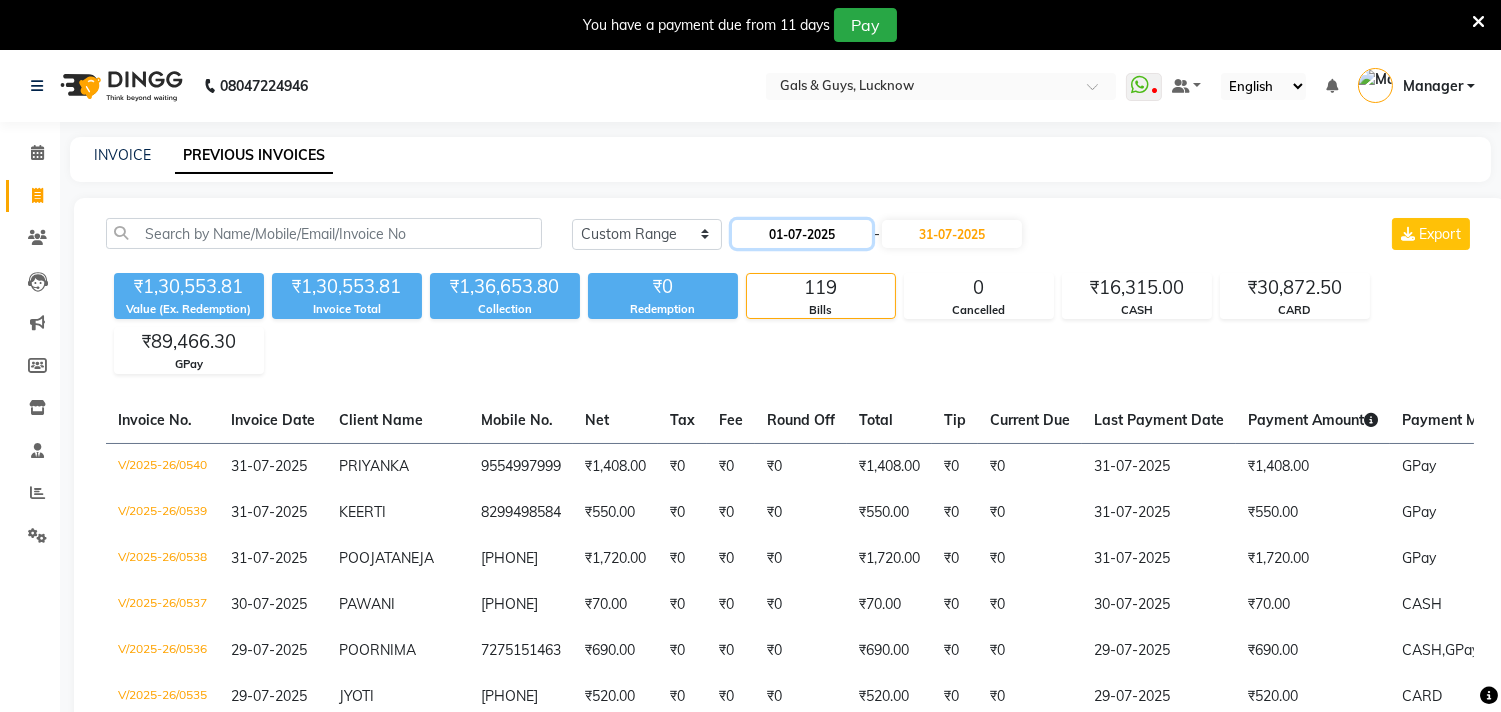 click on "01-07-2025" 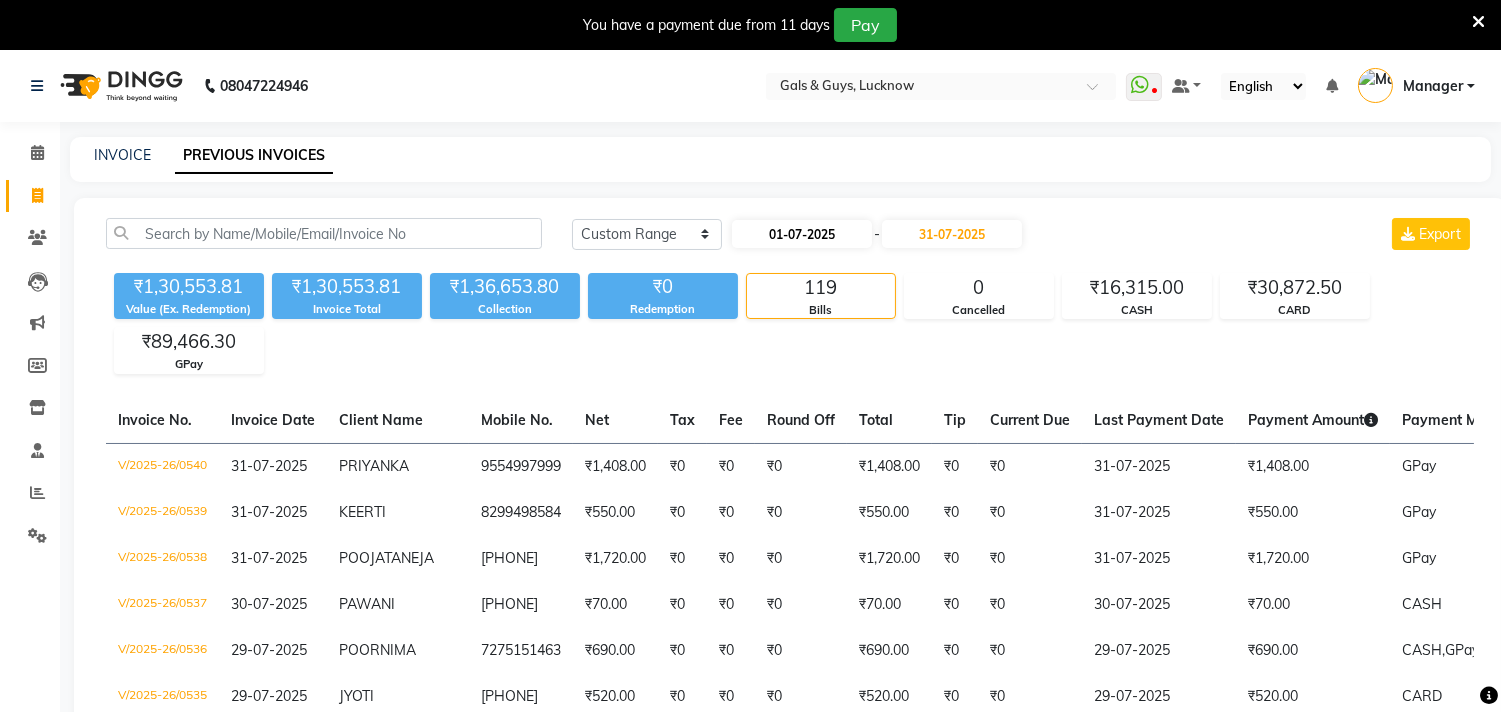 select on "7" 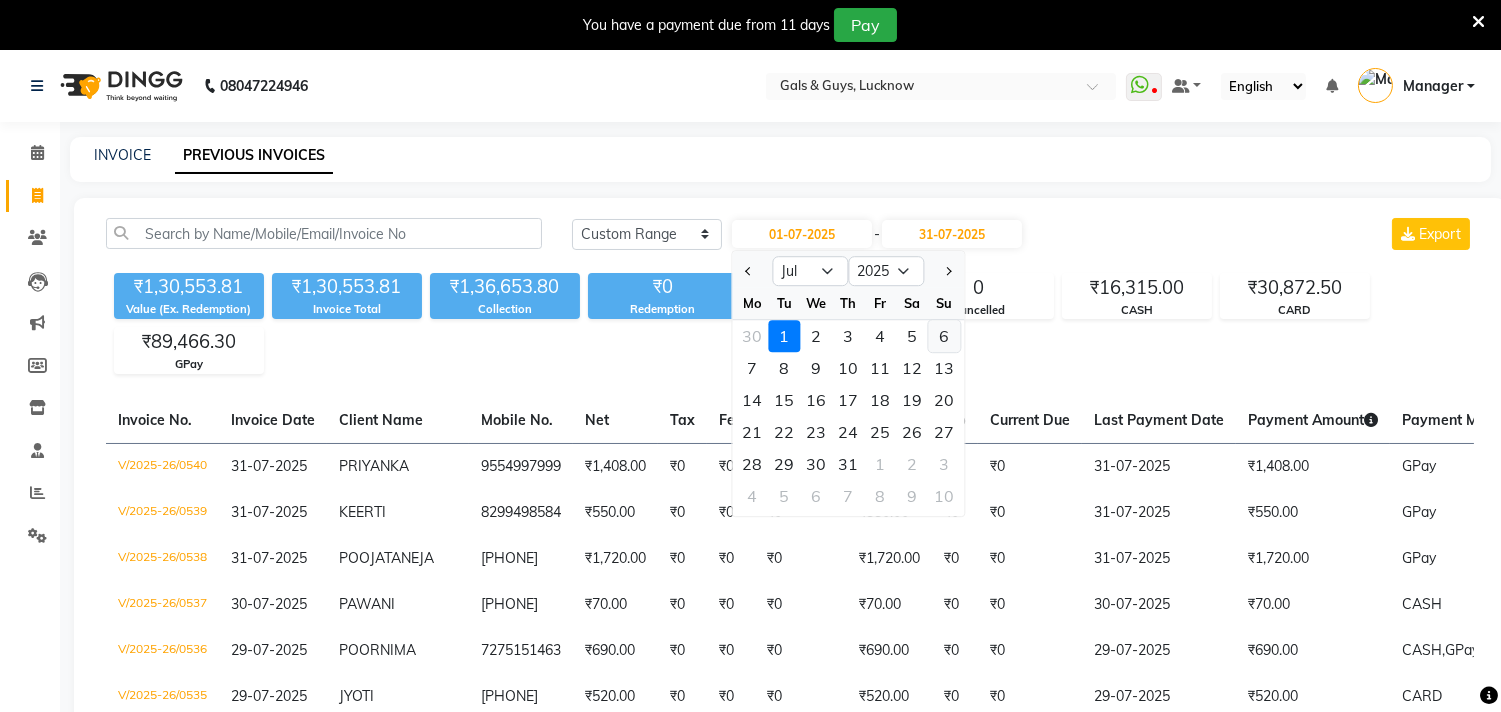 click on "6" 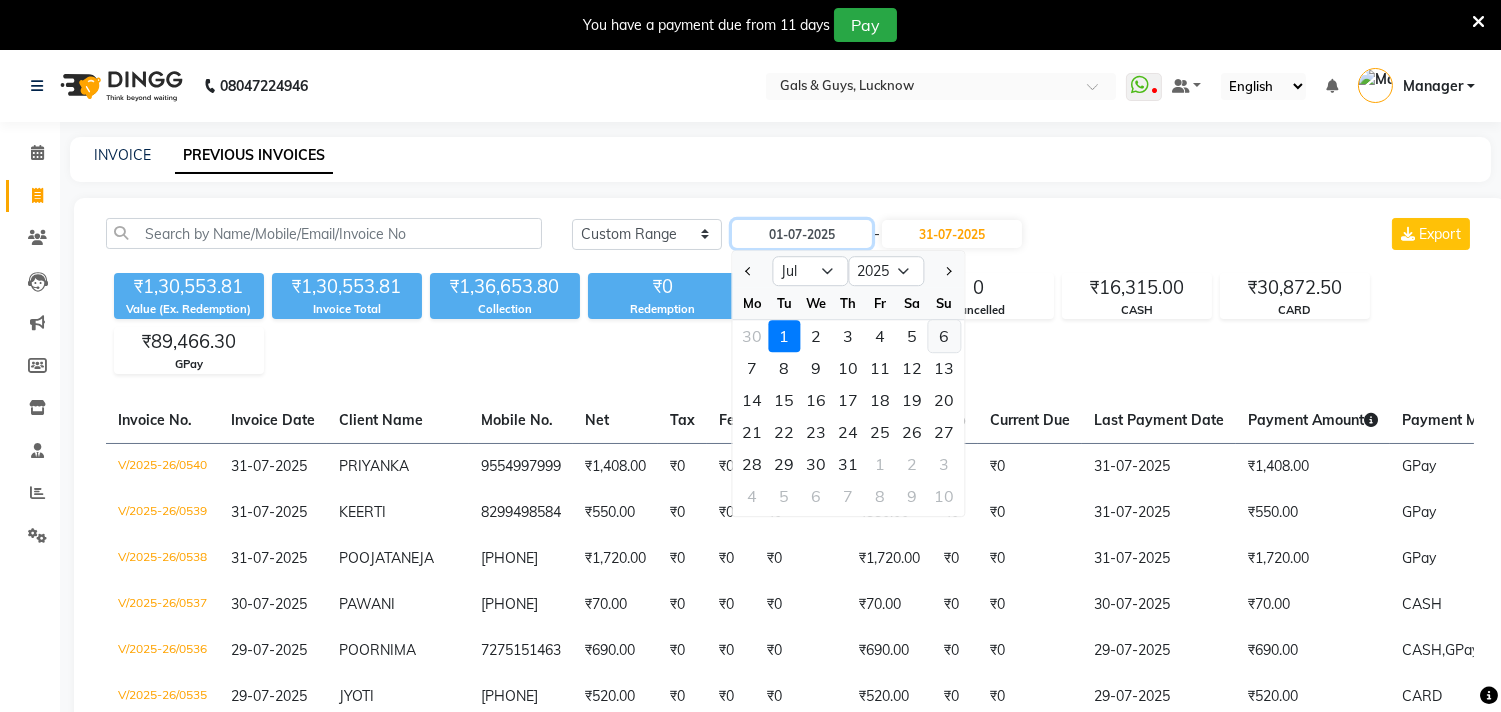 type on "06-07-2025" 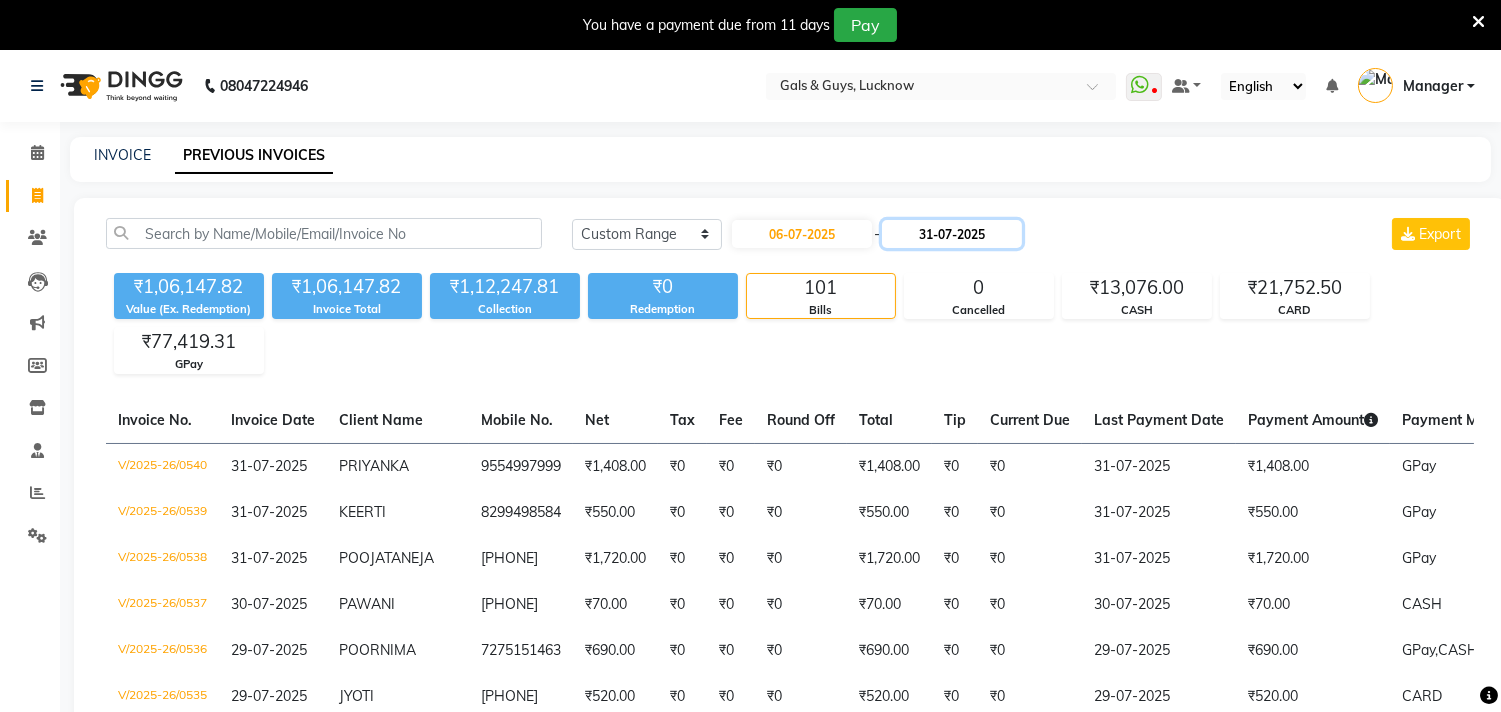 click on "31-07-2025" 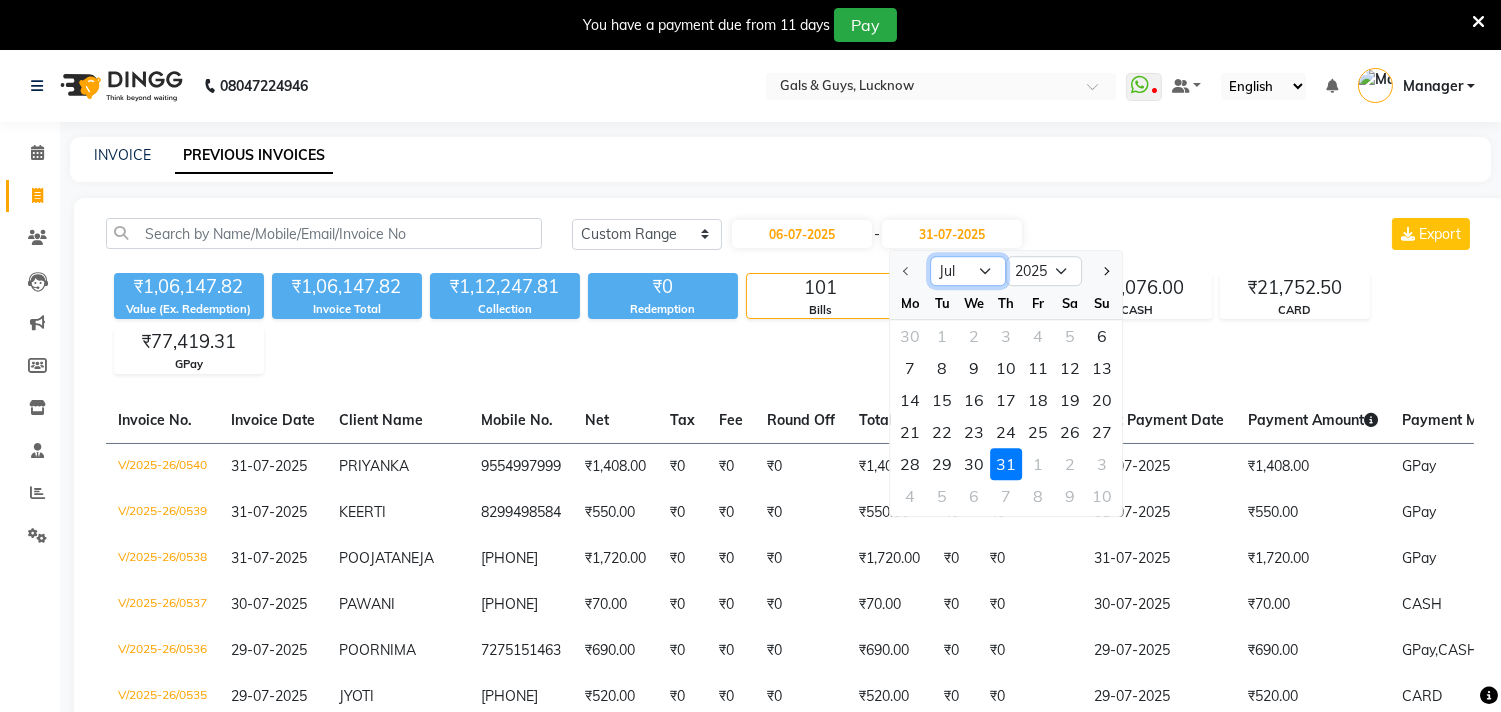 click on "Jul Aug Sep Oct Nov Dec" 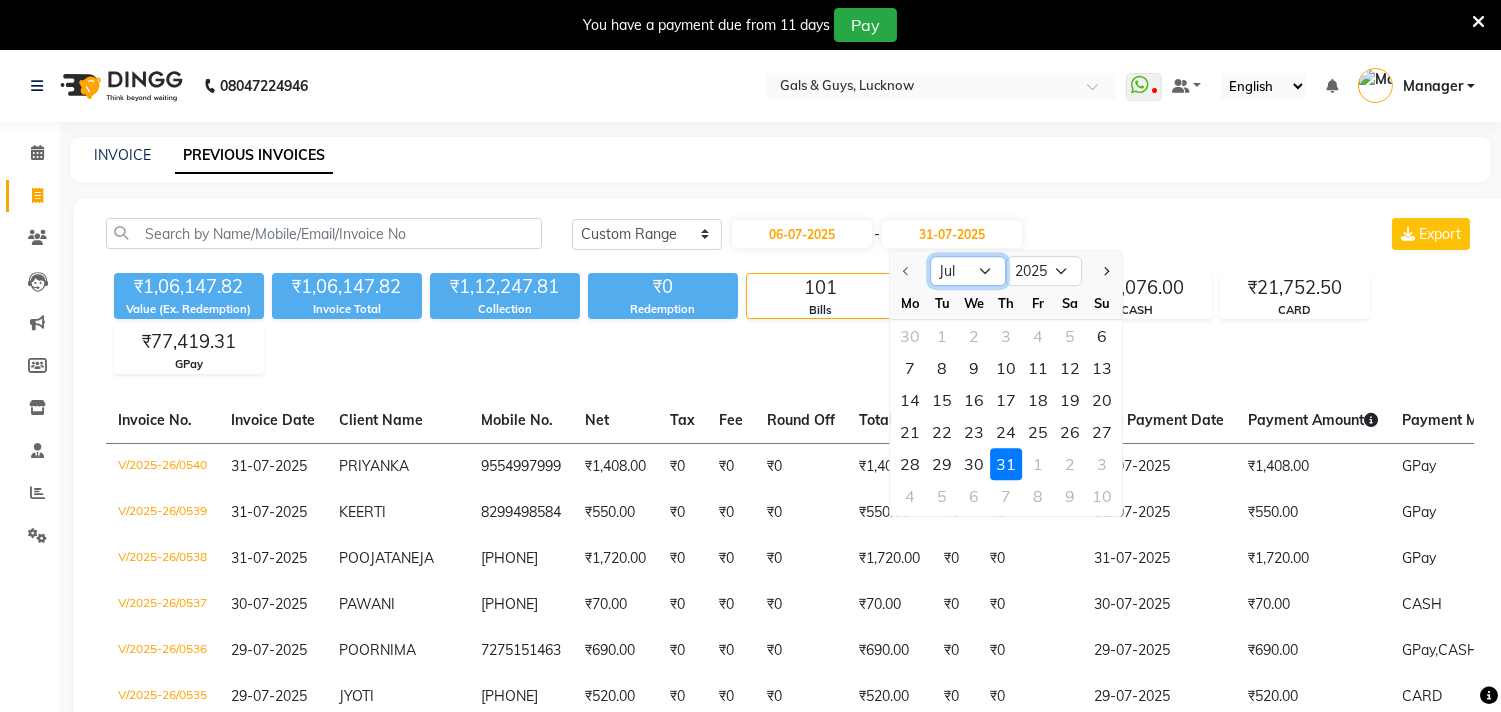 select on "8" 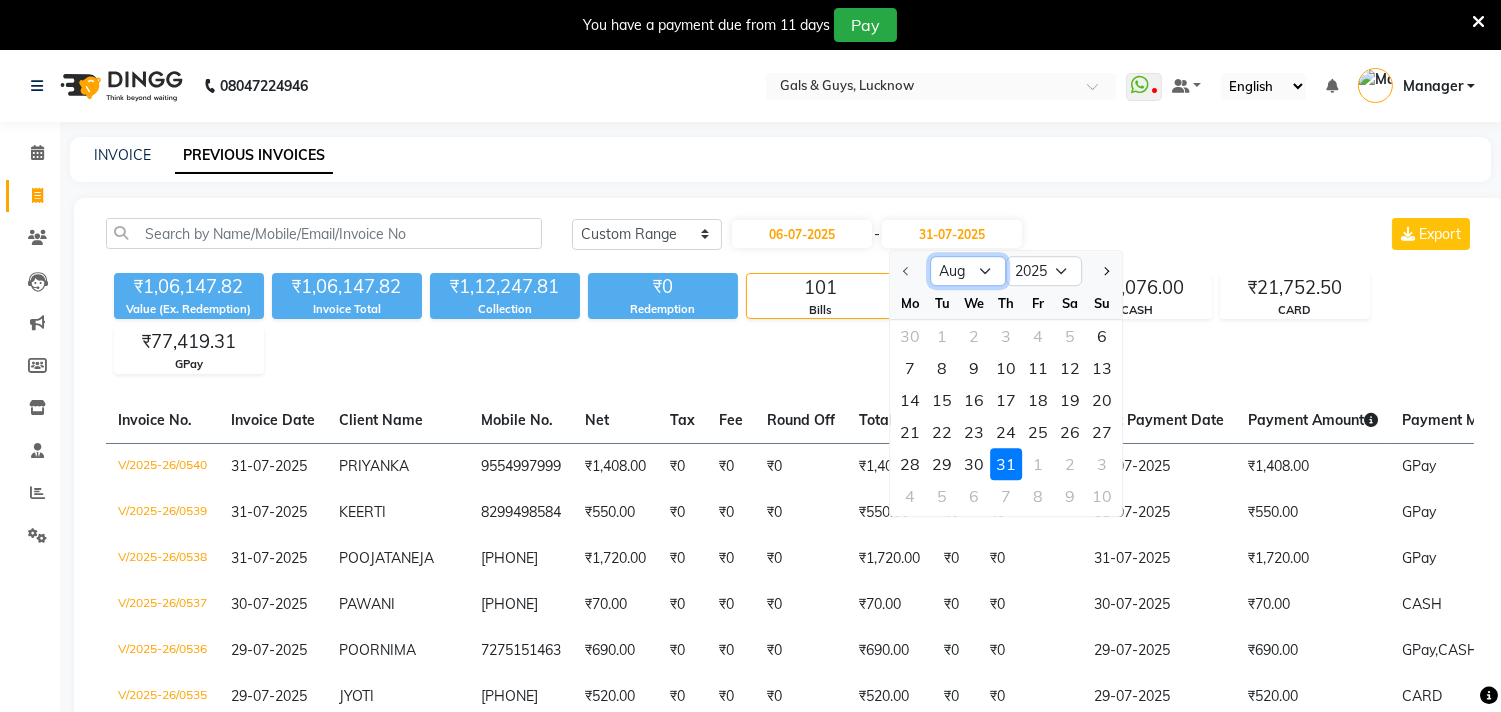 click on "Jul Aug Sep Oct Nov Dec" 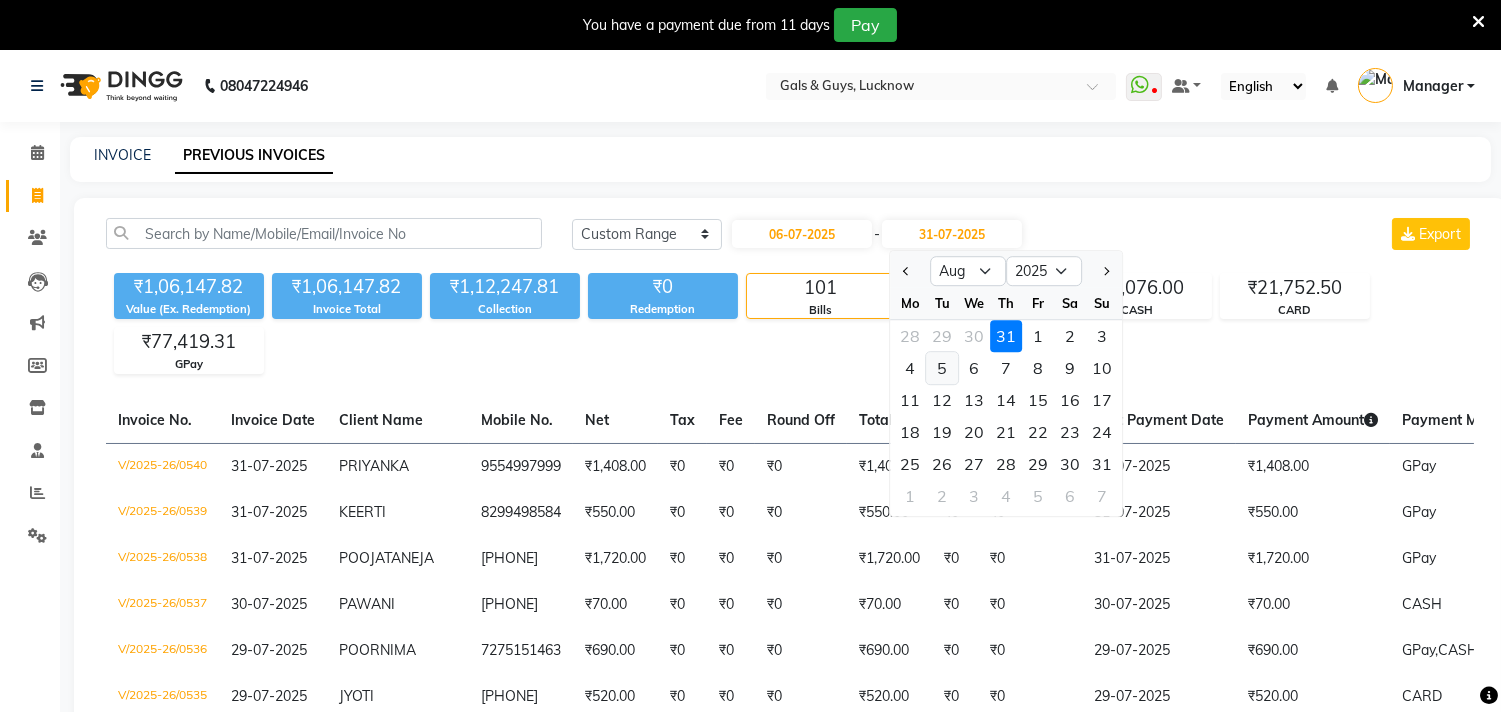 click on "5" 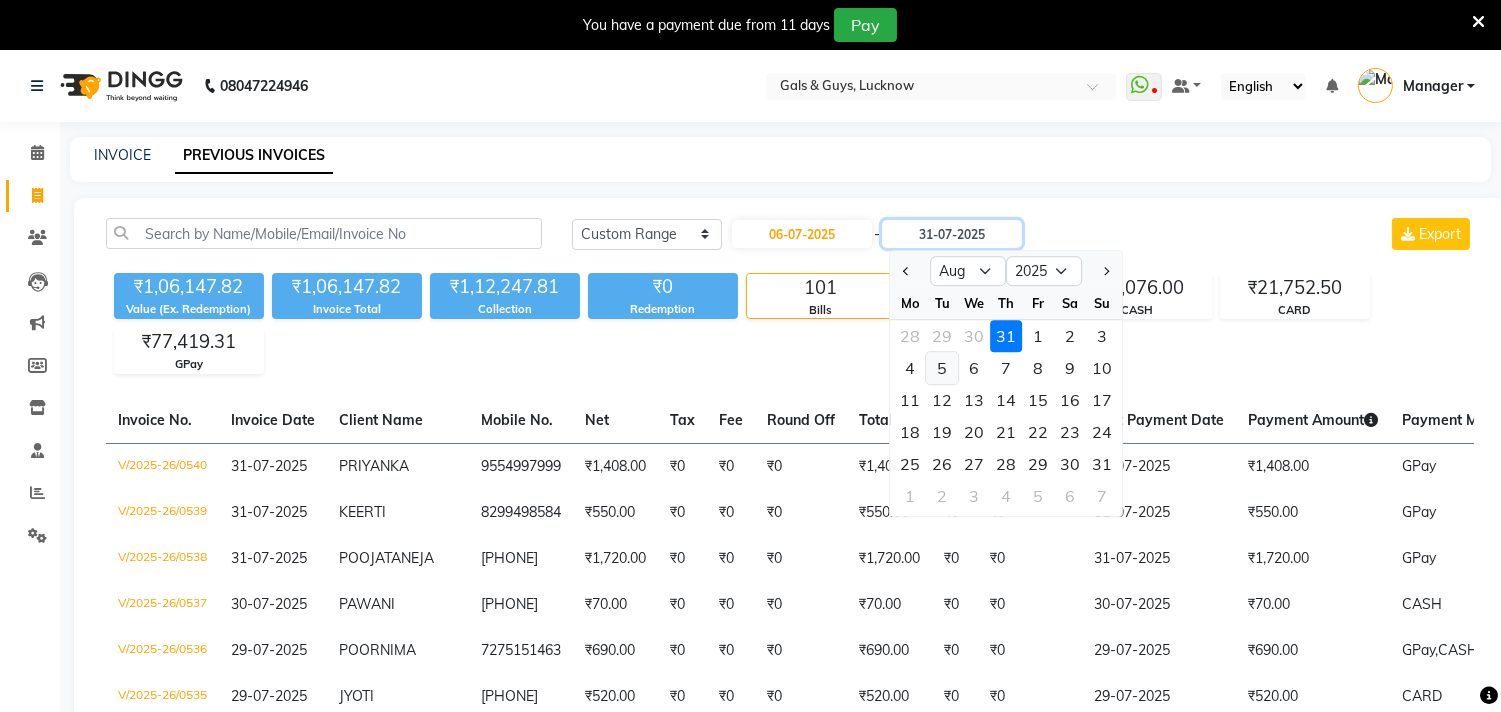 type on "05-08-2025" 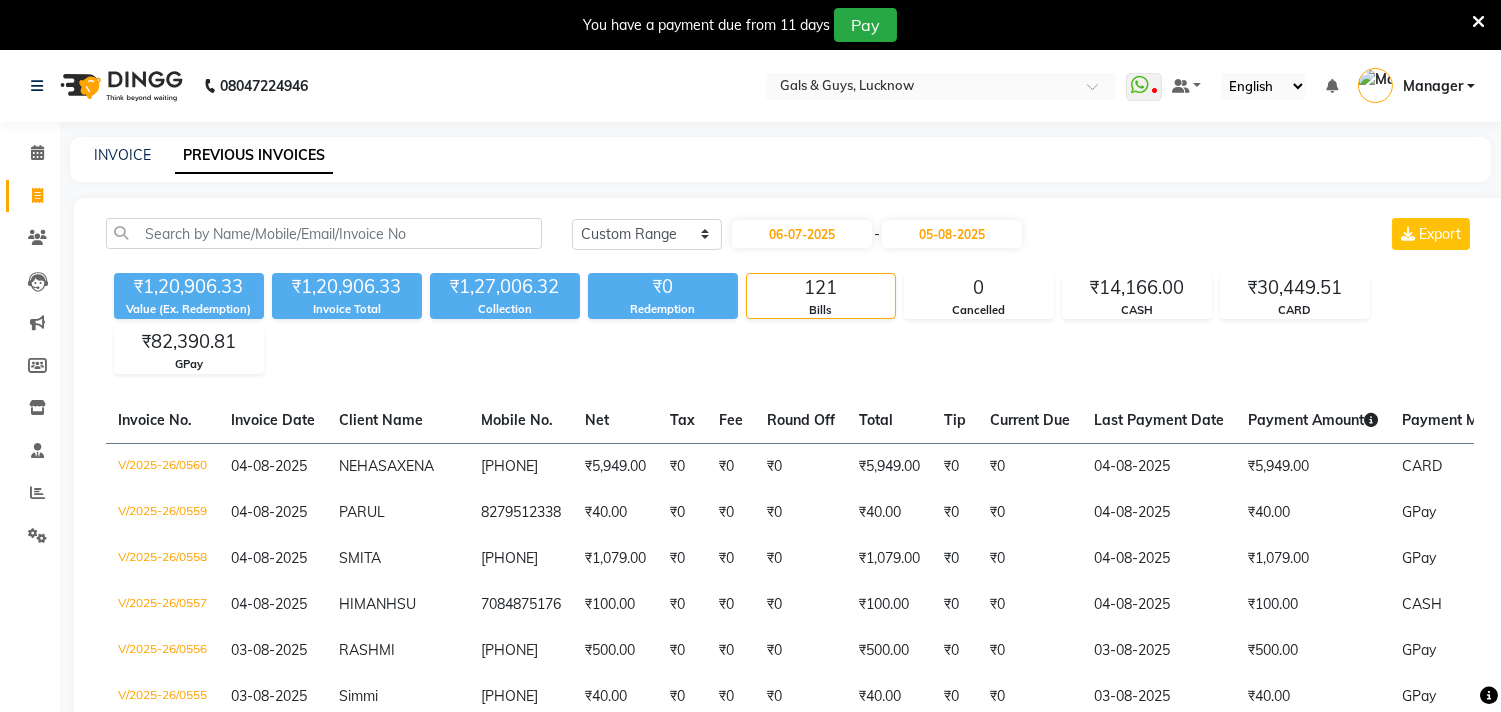 click on "₹1,20,906.33 Value (Ex. Redemption) ₹1,20,906.33 Invoice Total  ₹1,27,006.32 Collection ₹0 Redemption 121 Bills 0 Cancelled ₹14,166.00 CASH ₹30,449.51 CARD ₹82,390.81 GPay" 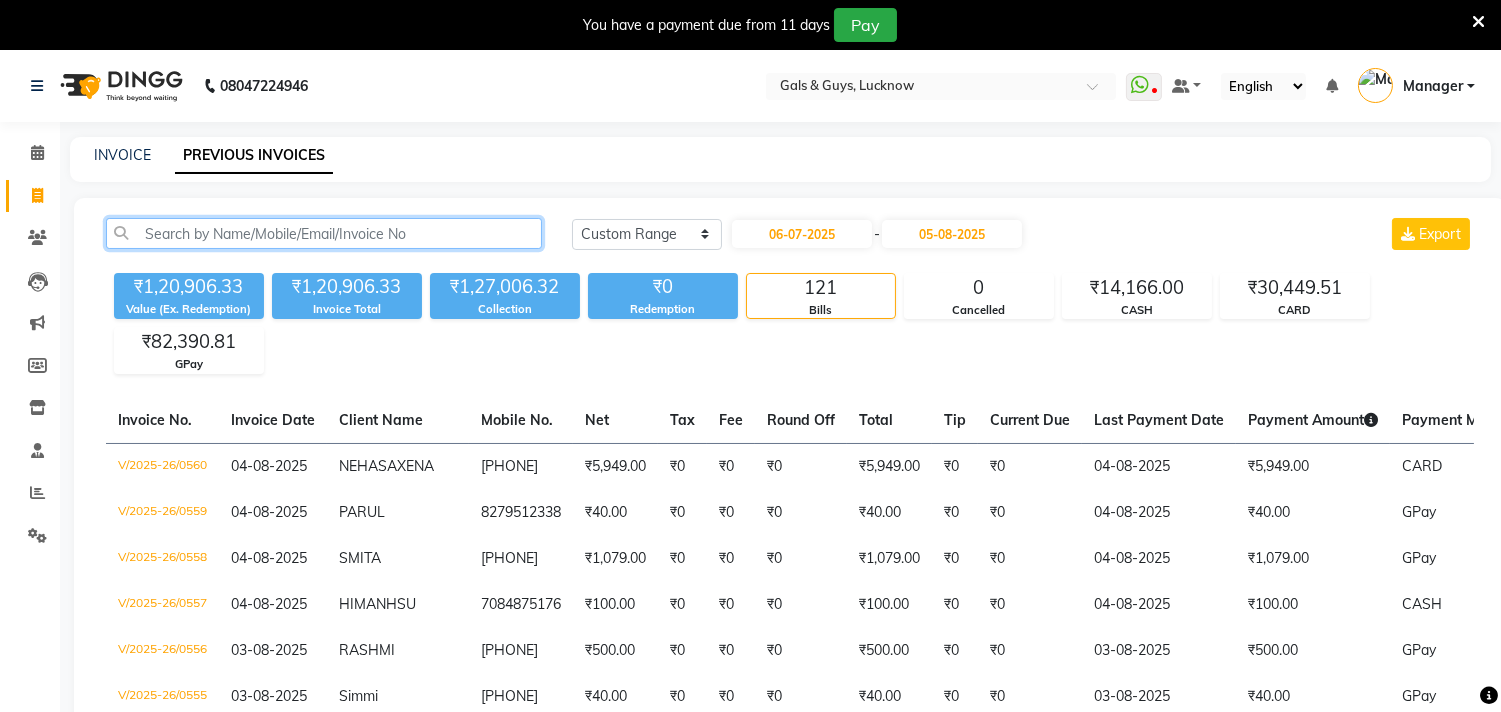 click 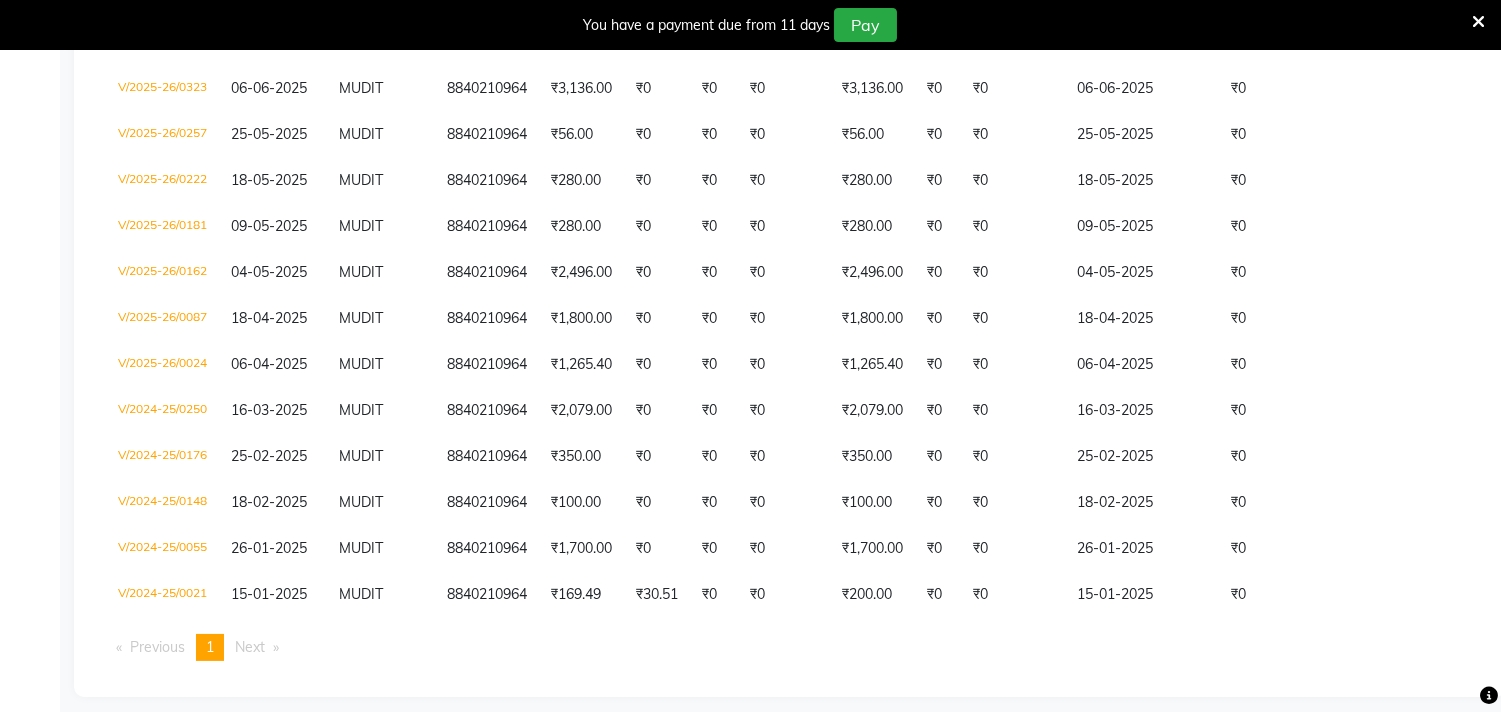 scroll, scrollTop: 578, scrollLeft: 0, axis: vertical 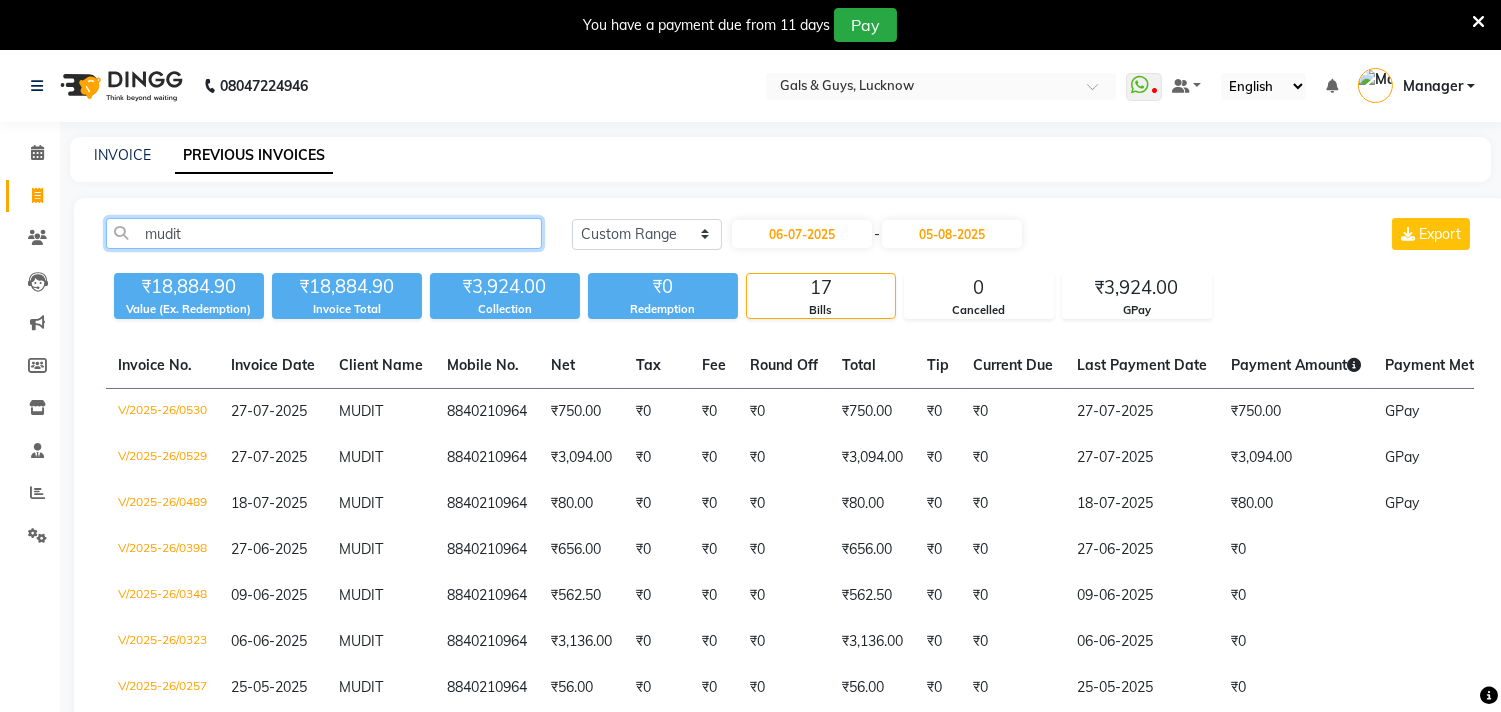 drag, startPoint x: 255, startPoint y: 233, endPoint x: 0, endPoint y: 232, distance: 255.00197 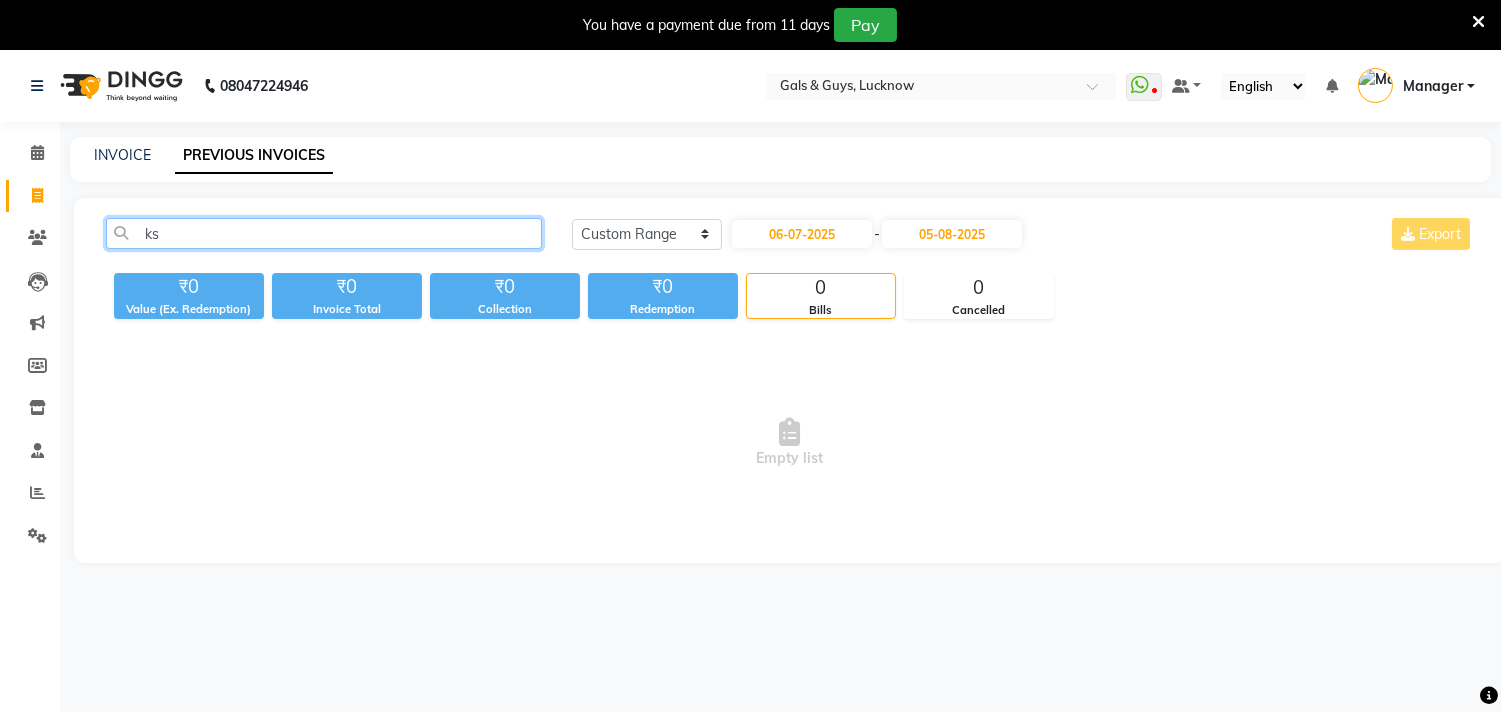 type on "k" 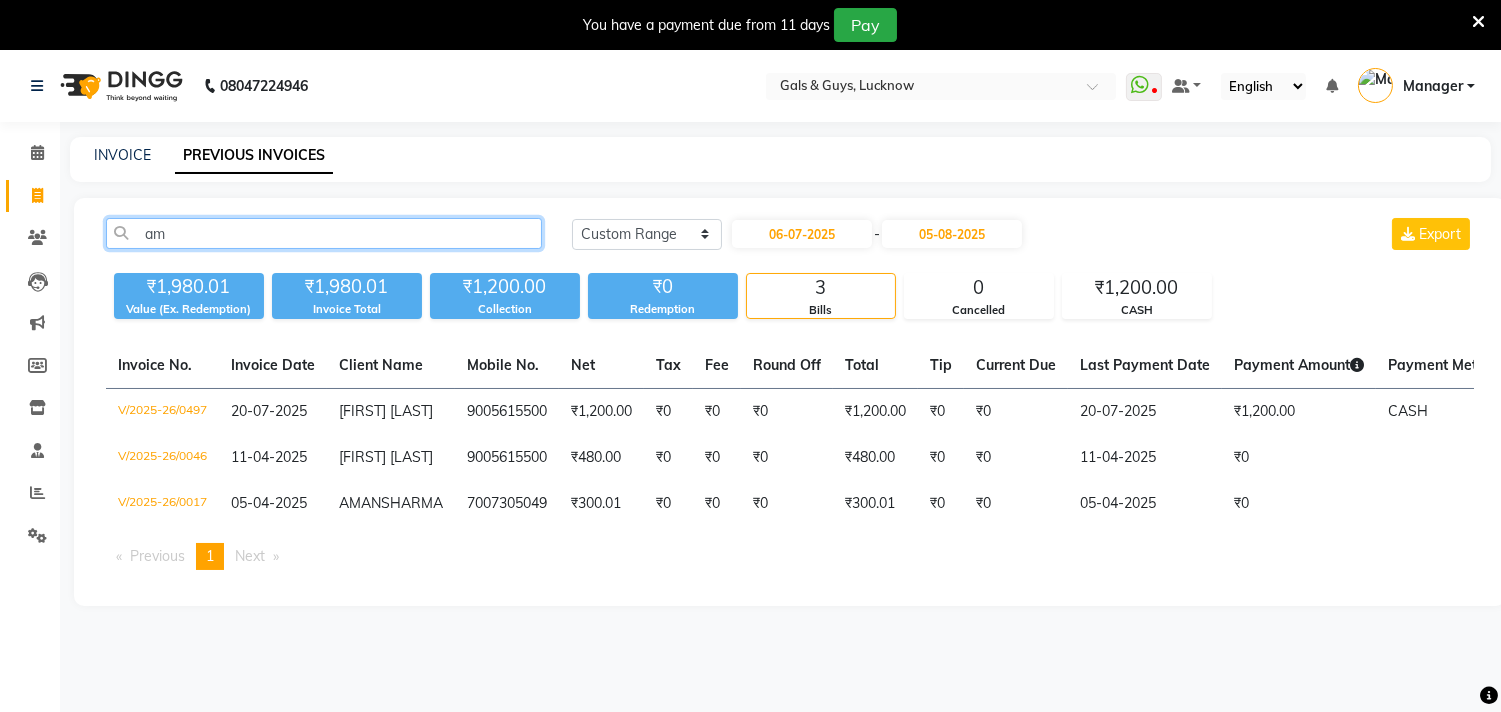 type on "a" 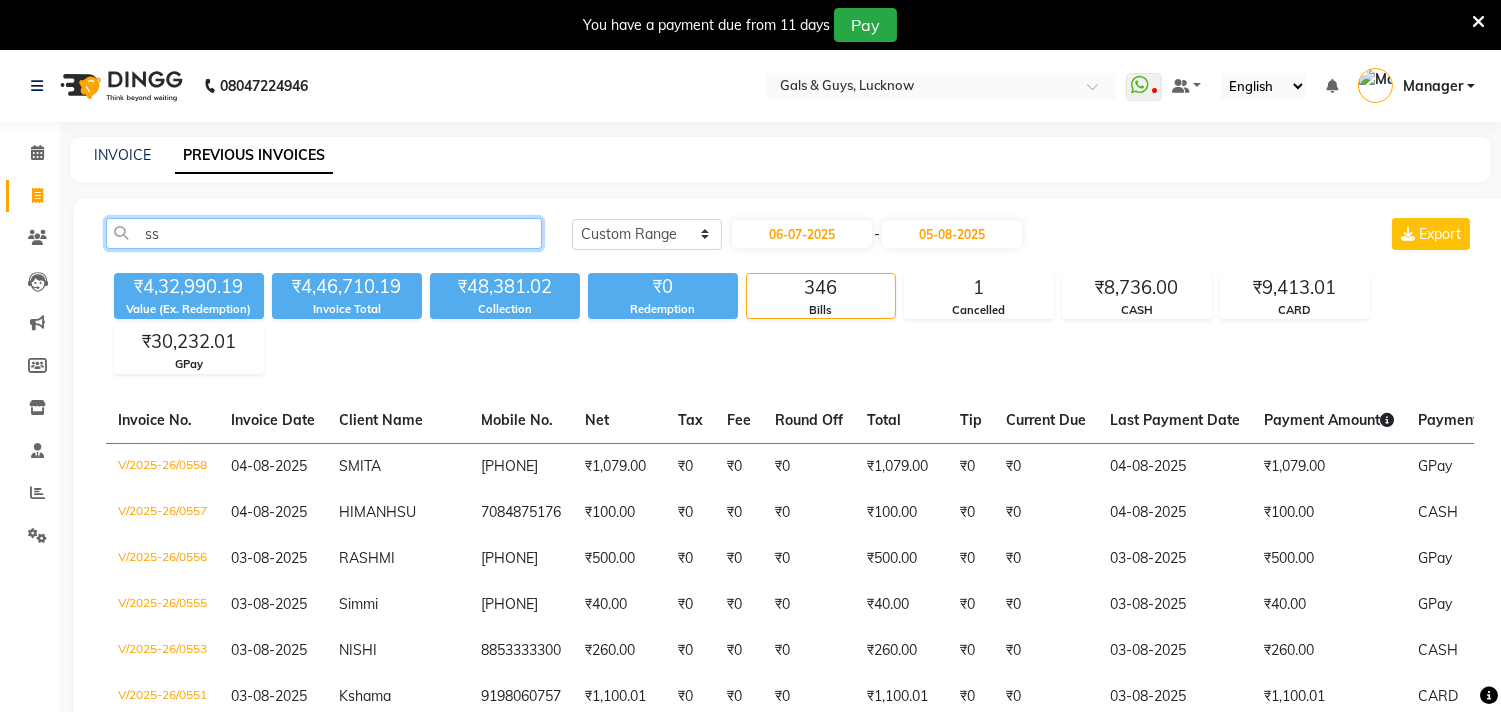 type on "s" 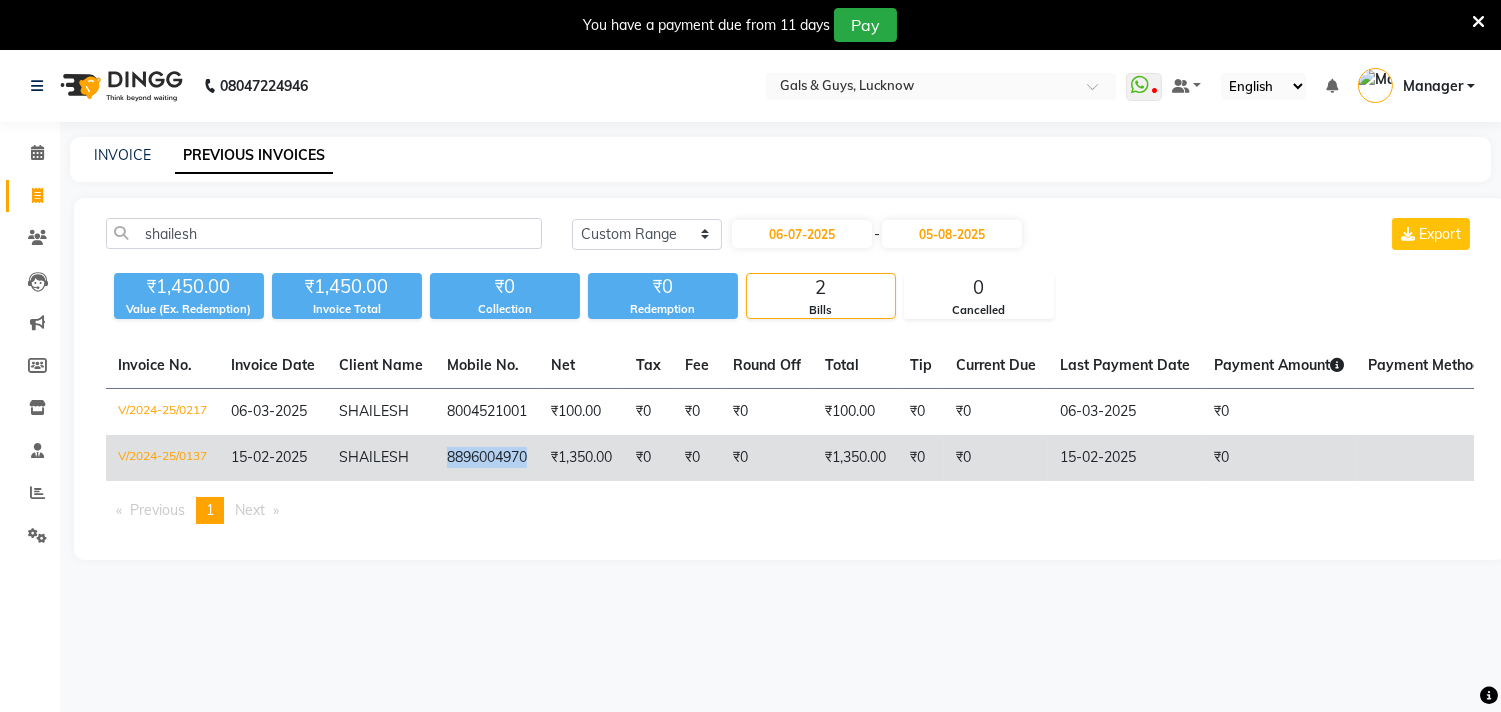 drag, startPoint x: 434, startPoint y: 466, endPoint x: 530, endPoint y: 468, distance: 96.02083 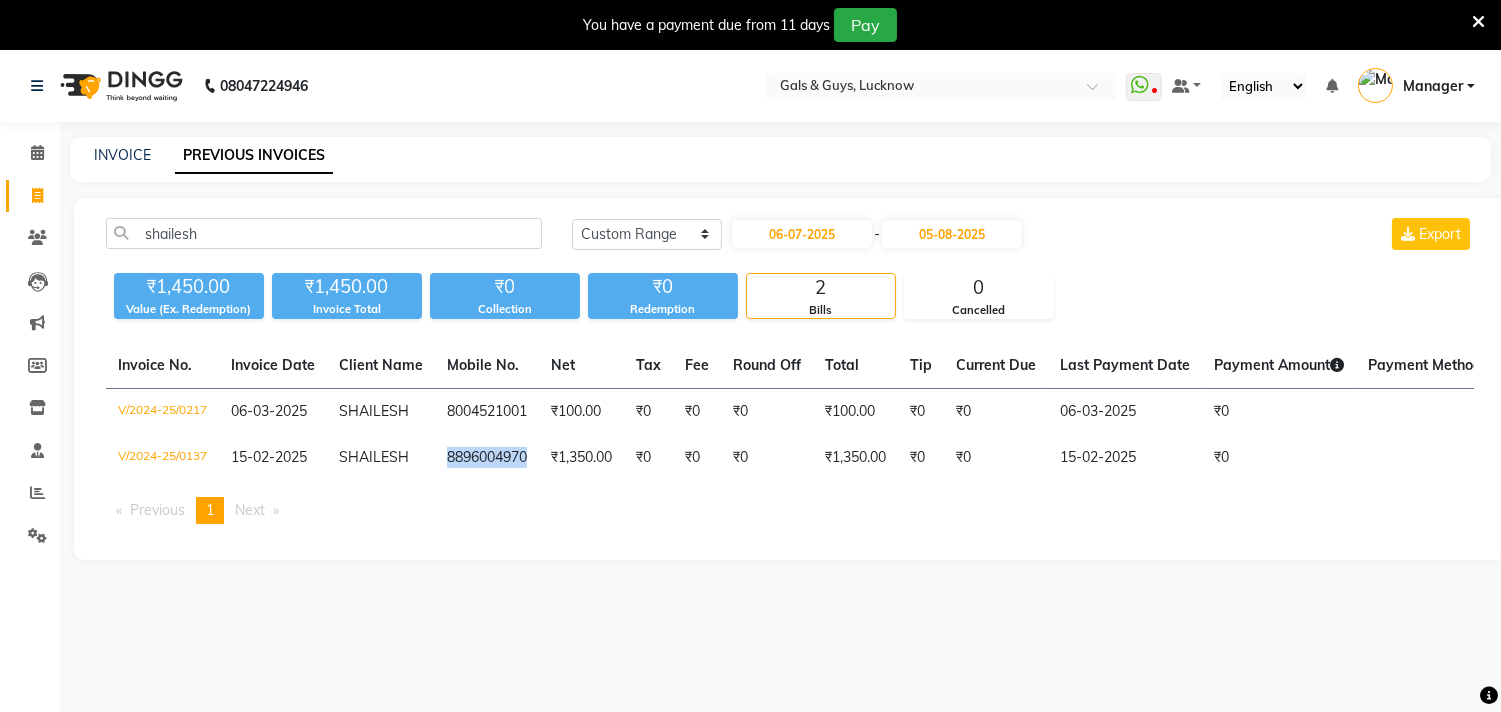 copy on "8896004970" 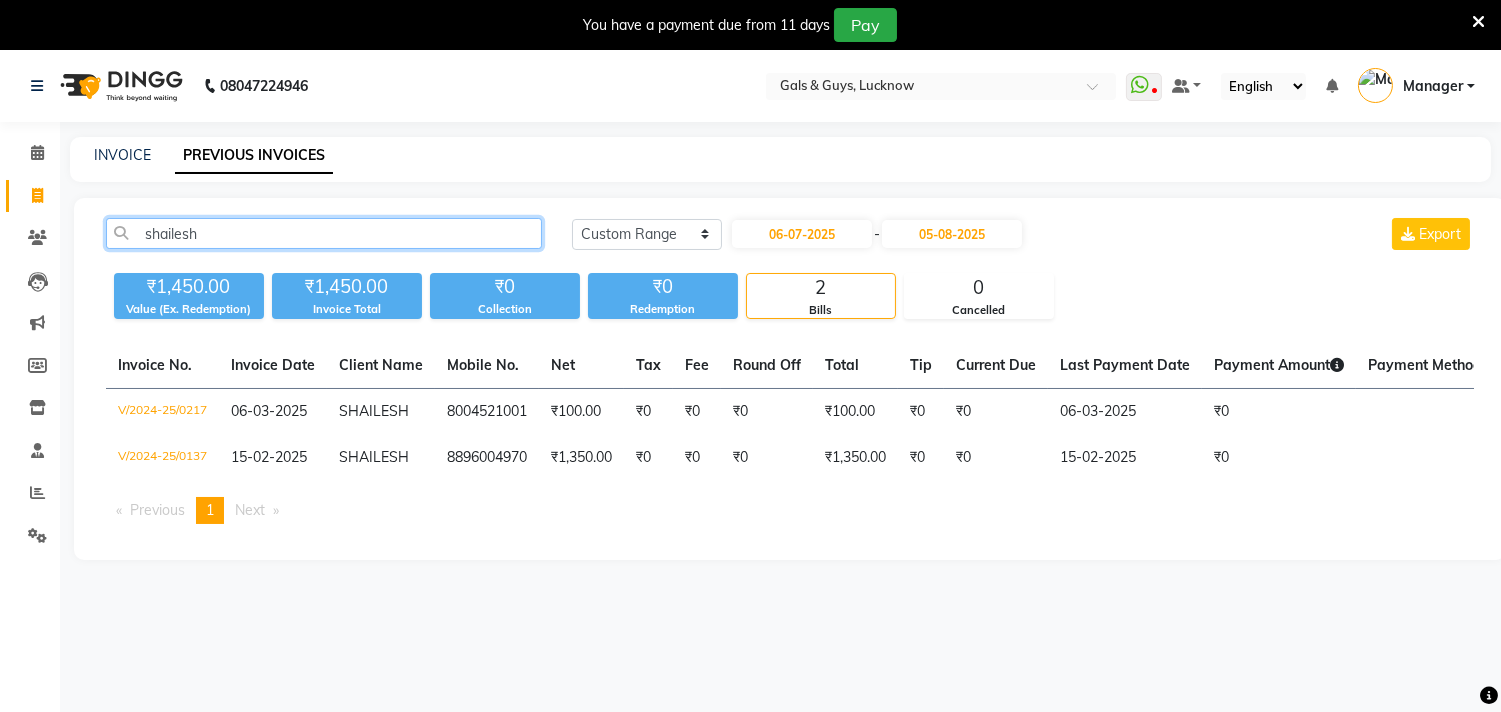 drag, startPoint x: 262, startPoint y: 222, endPoint x: 0, endPoint y: 243, distance: 262.84024 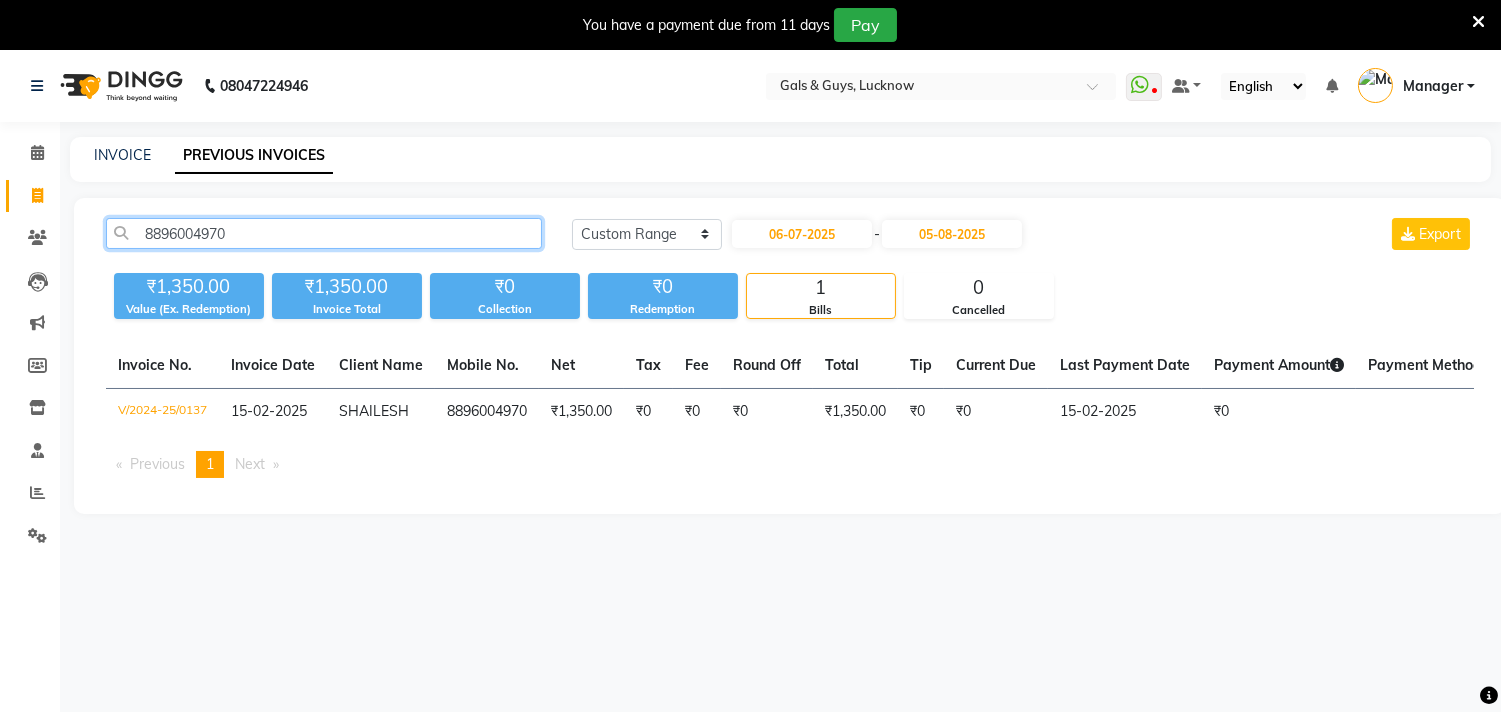 drag, startPoint x: 257, startPoint y: 232, endPoint x: 0, endPoint y: 237, distance: 257.04865 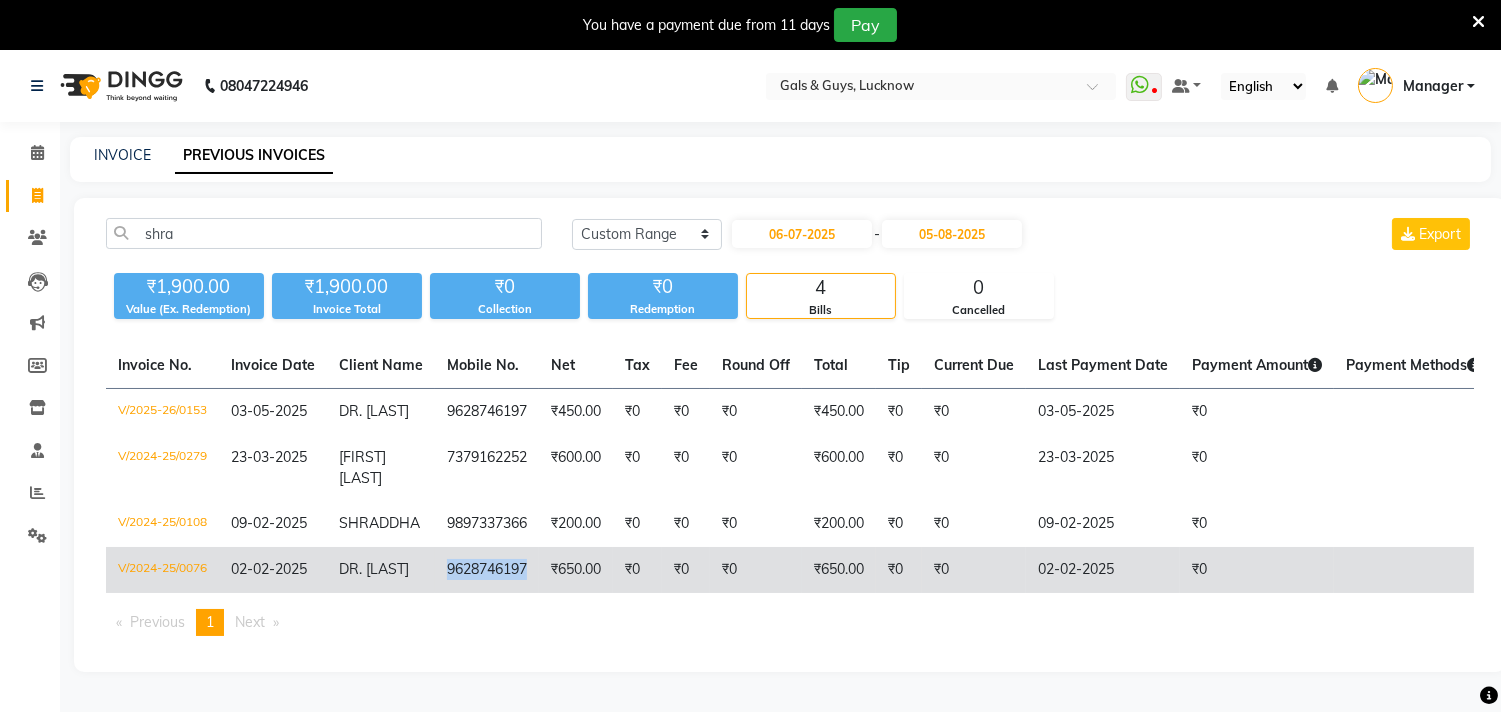 drag, startPoint x: 446, startPoint y: 597, endPoint x: 540, endPoint y: 588, distance: 94.42987 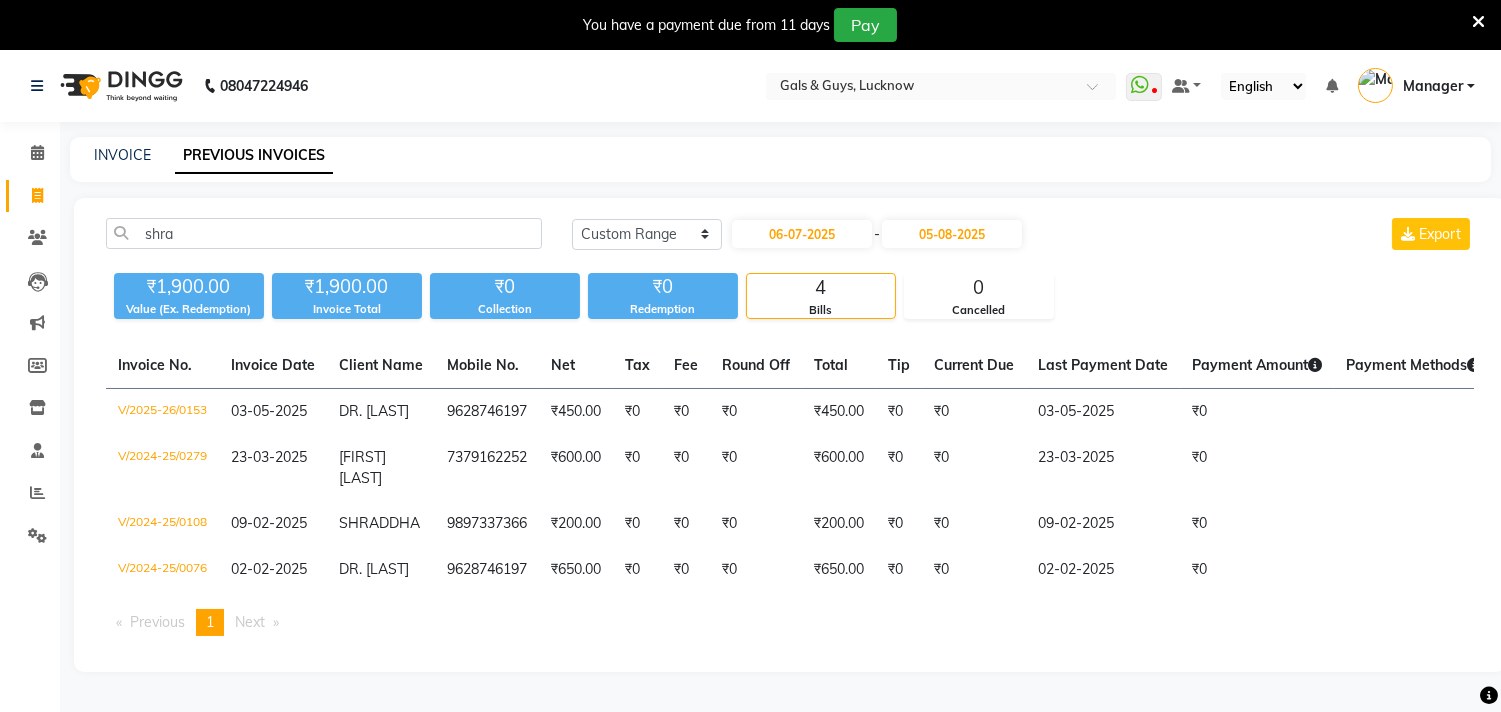 click on "shra Today Yesterday Custom Range 06-07-2025 - 05-08-2025 Export" 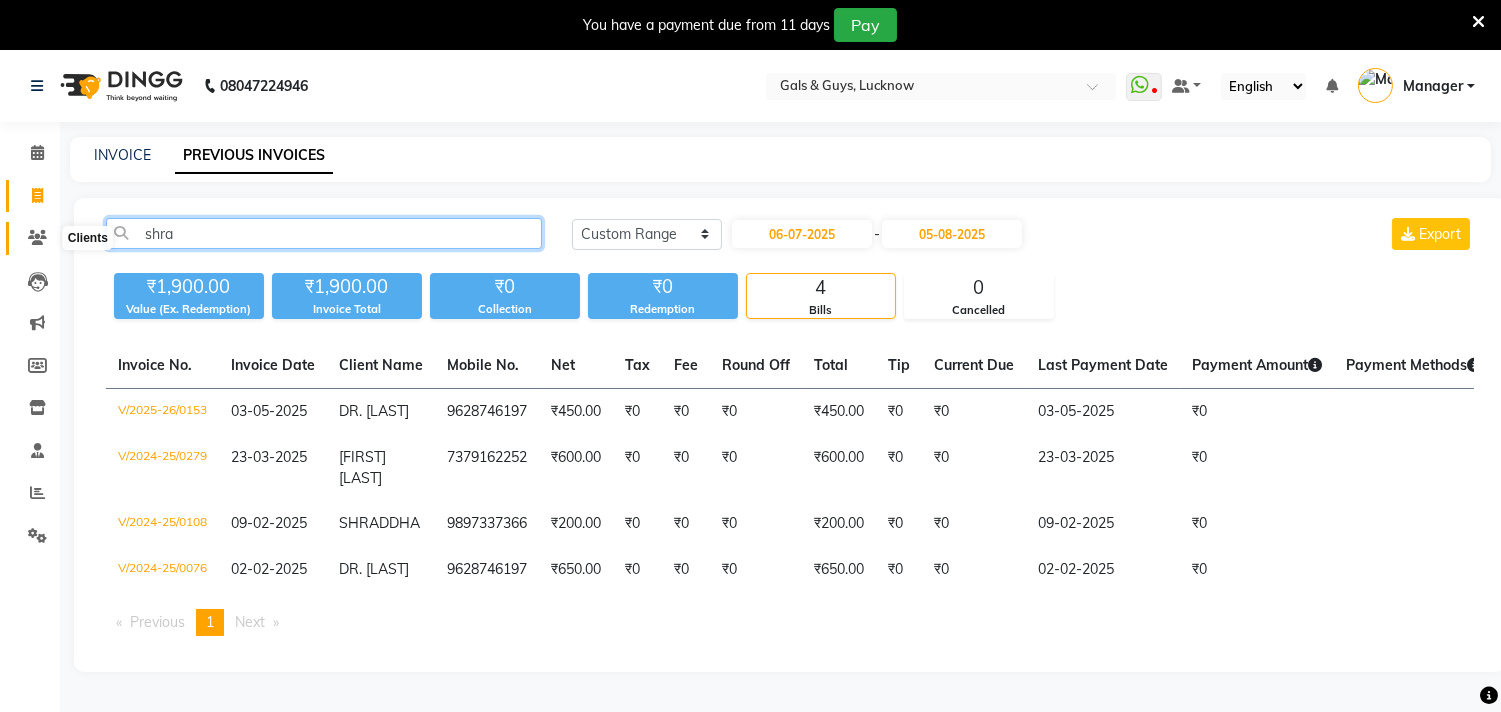 drag, startPoint x: 255, startPoint y: 234, endPoint x: 51, endPoint y: 243, distance: 204.19843 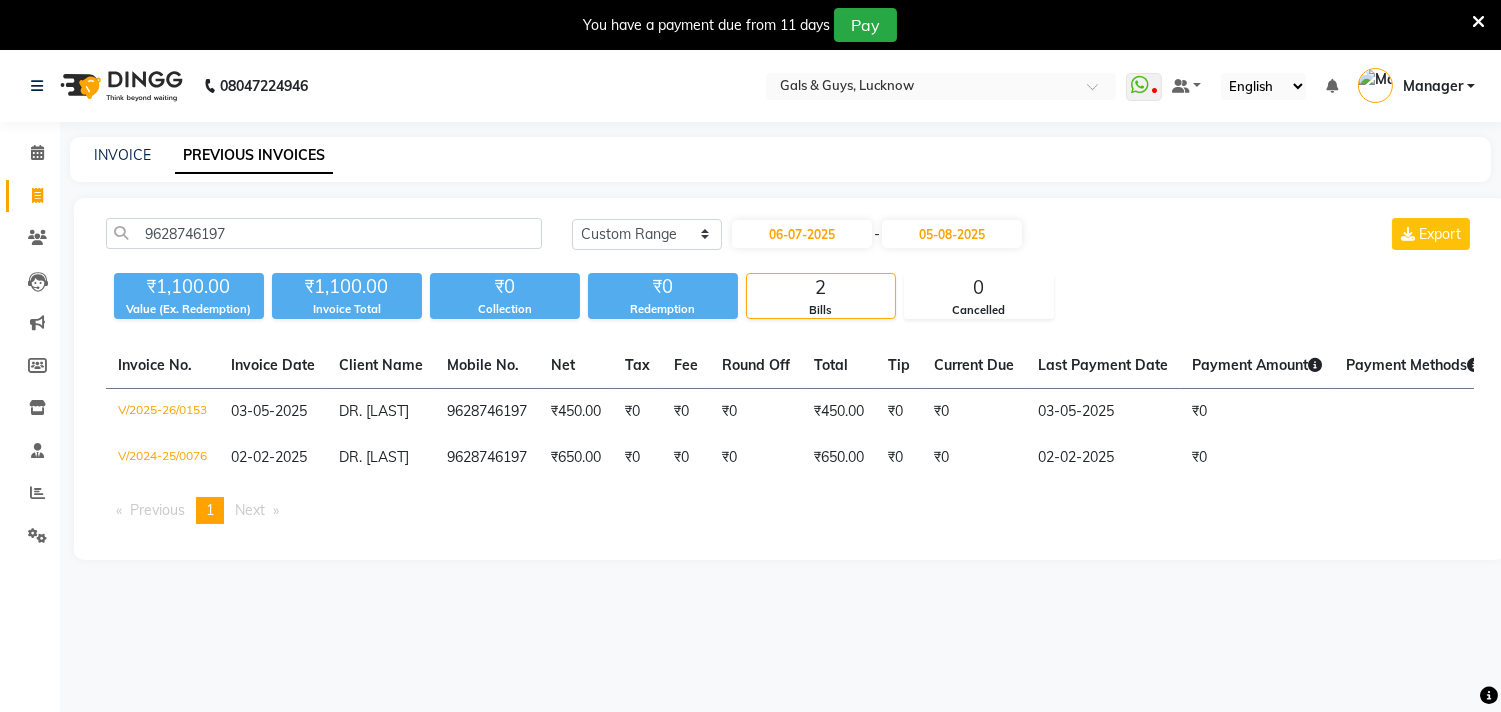 click on "Invoice No.   Invoice Date   Client Name   Mobile No.   Net   Tax   Fee   Round Off   Total   Tip   Current Due   Last Payment Date   Payment Amount   Payment Methods   Cancel Reason   Status   V/2025-26/0153  03-05-2025 DR. SHRADDHA   9628746197 ₹450.00 ₹0  ₹0  ₹0 ₹450.00 ₹0 ₹0 03-05-2025 ₹0  - PAID  V/2024-25/0076  02-02-2025 DR. SHRADDHA   9628746197 ₹650.00 ₹0  ₹0  ₹0 ₹650.00 ₹0 ₹0 02-02-2025 ₹0  - PAID  Previous  page  1 / 1  You're on page  1  Next  page" 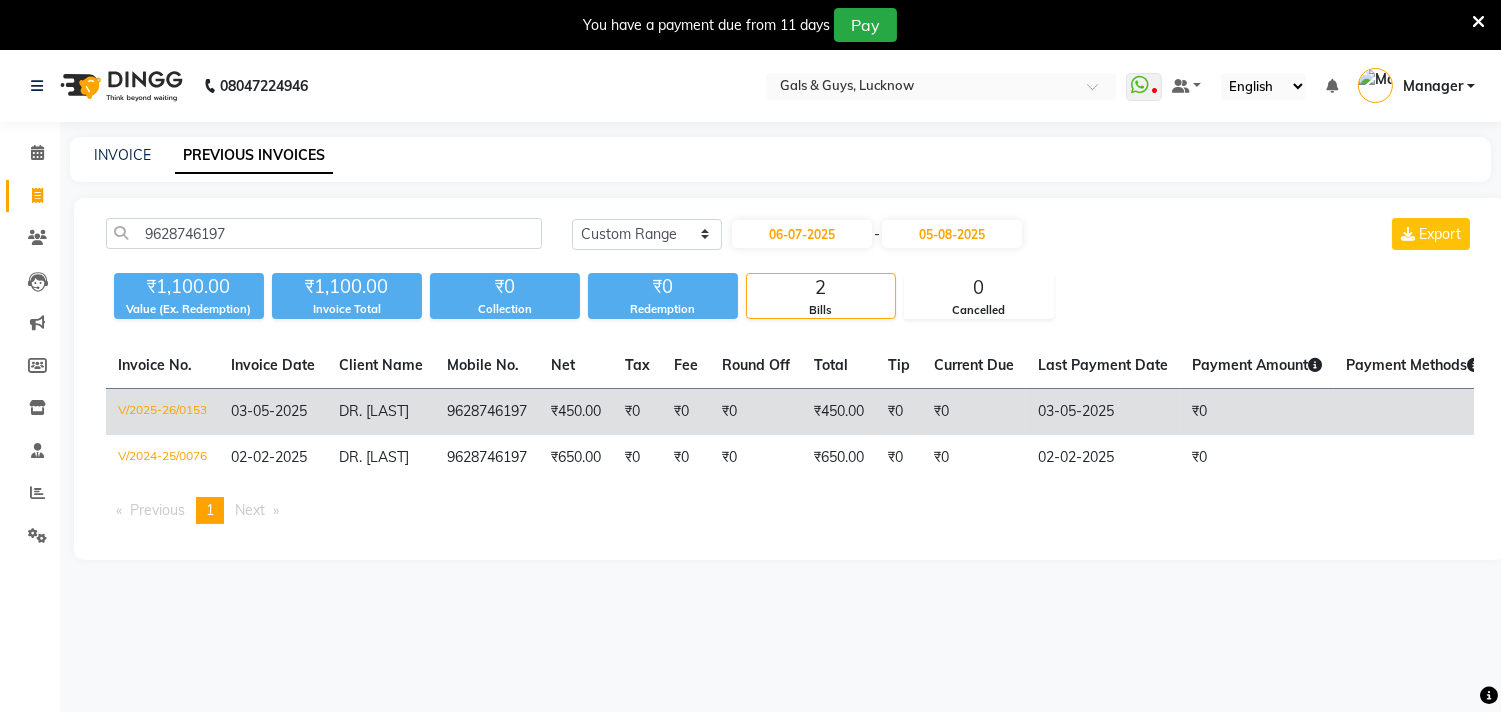 click on "₹450.00" 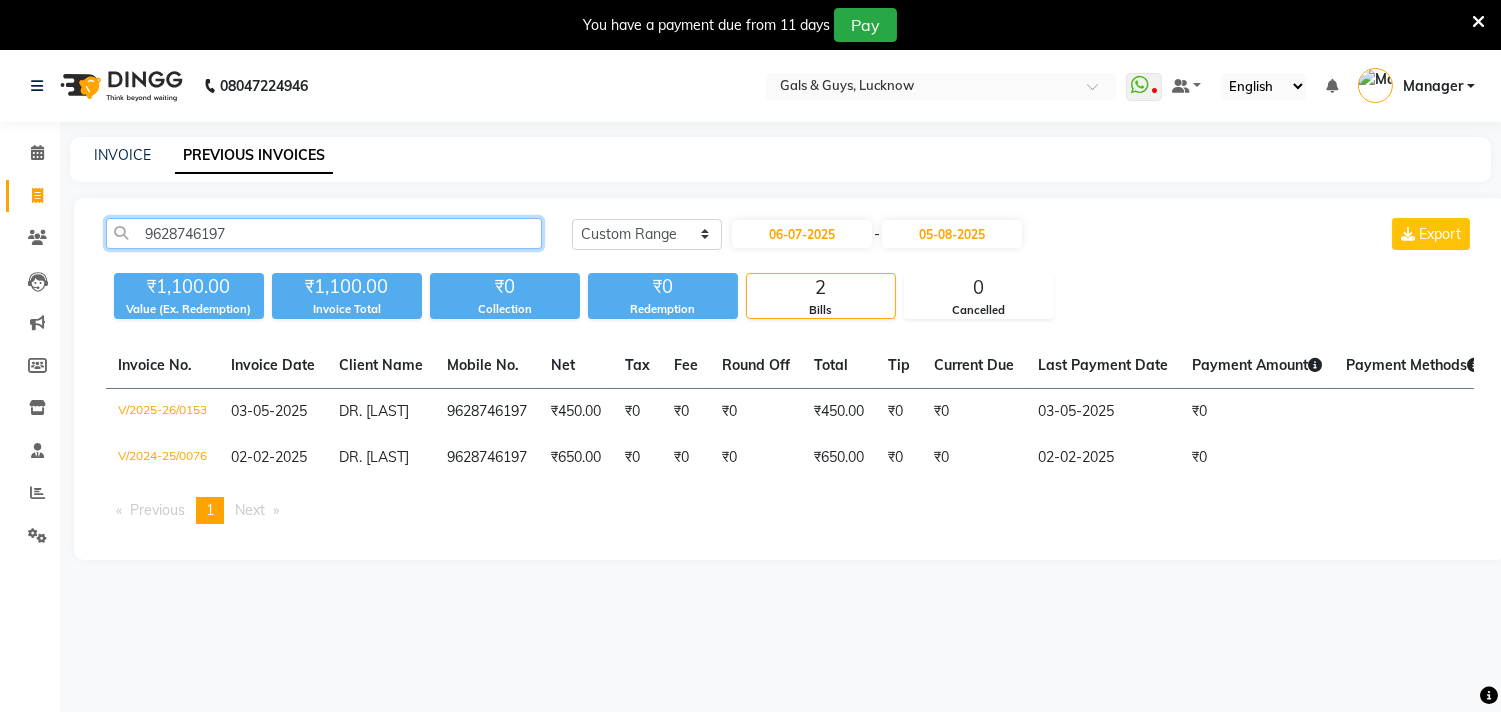 drag, startPoint x: 280, startPoint y: 233, endPoint x: 77, endPoint y: 233, distance: 203 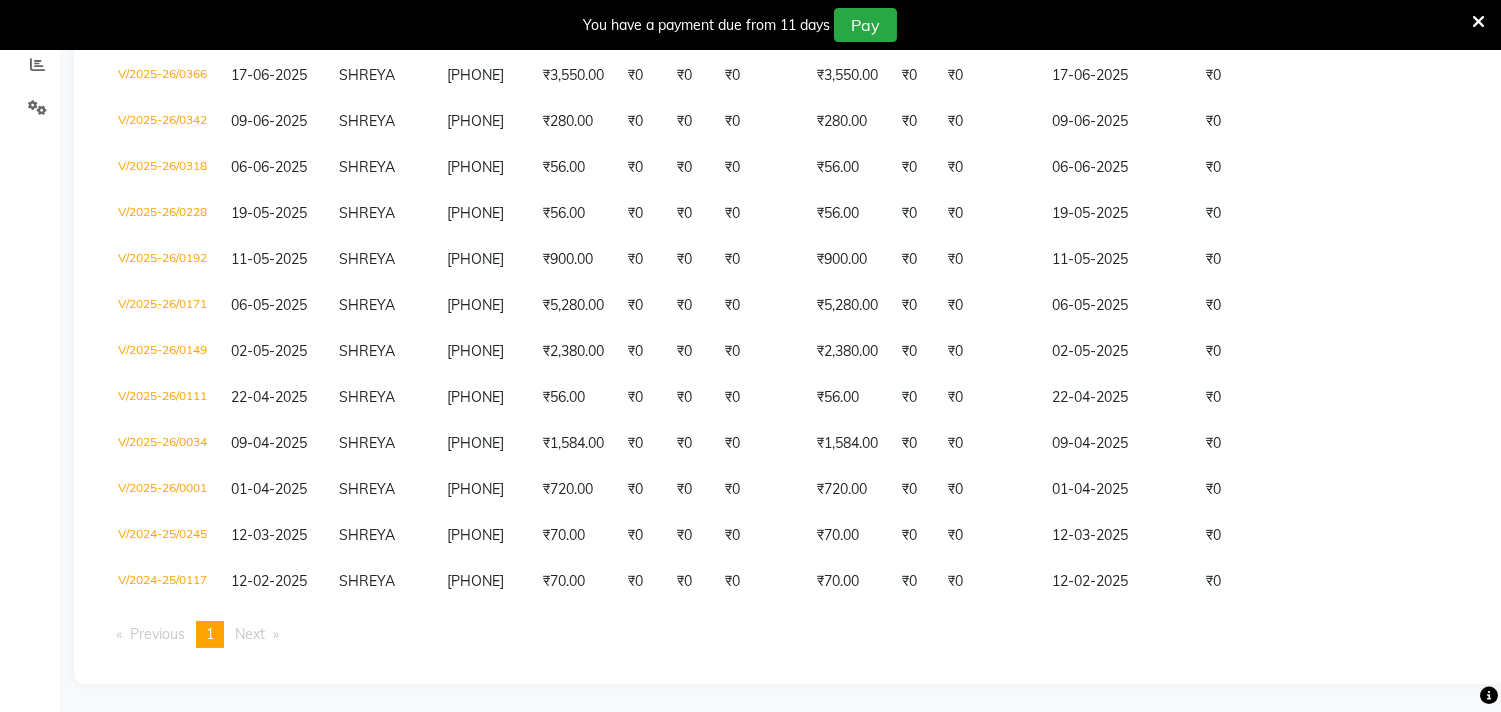 scroll, scrollTop: 410, scrollLeft: 0, axis: vertical 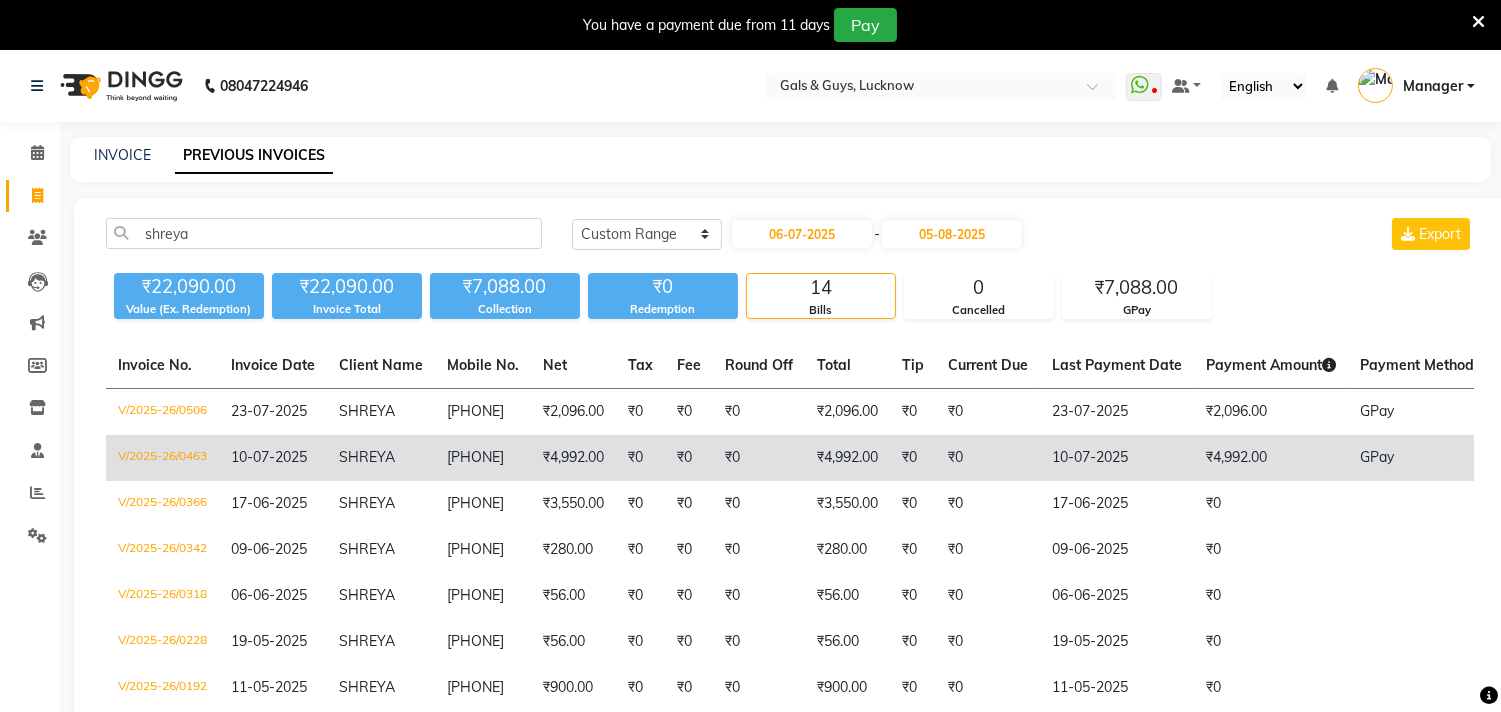 click on "₹0" 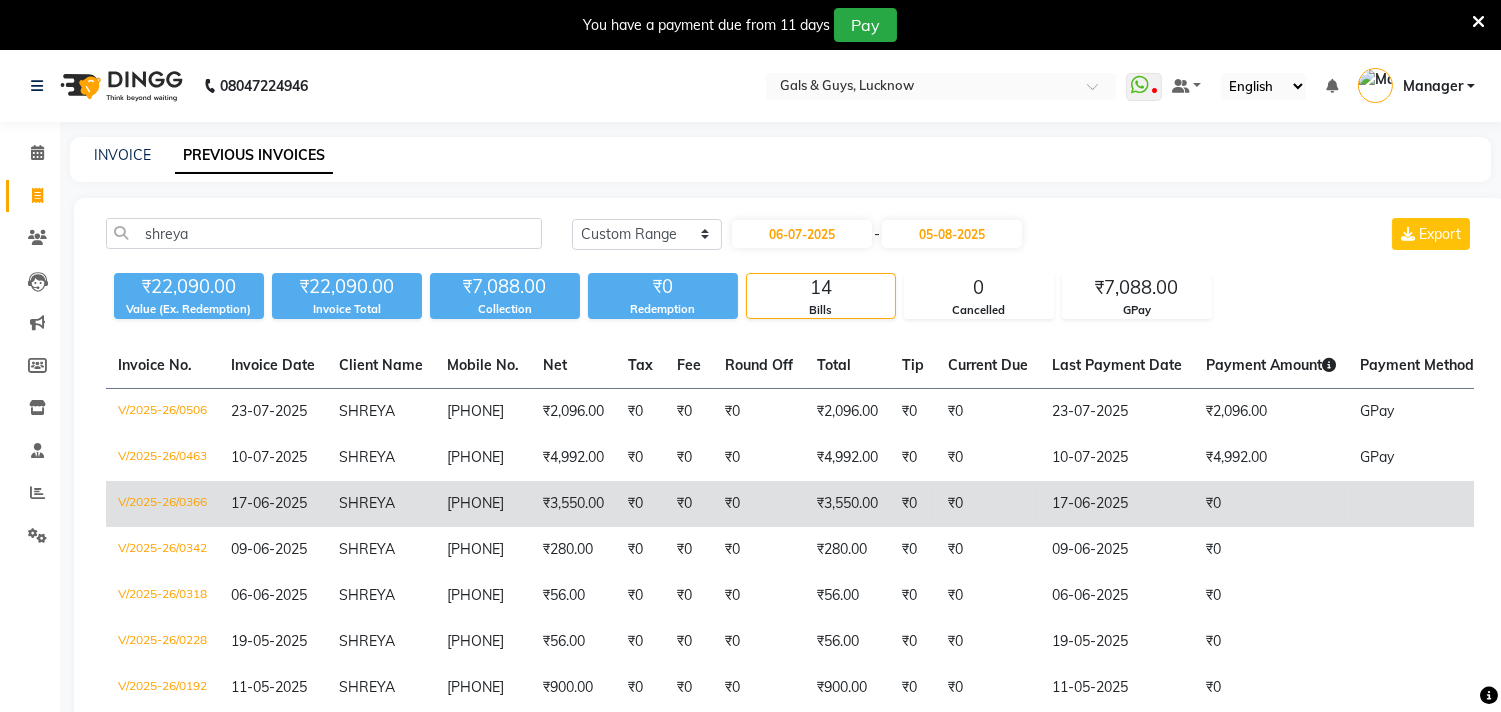 click on "₹0" 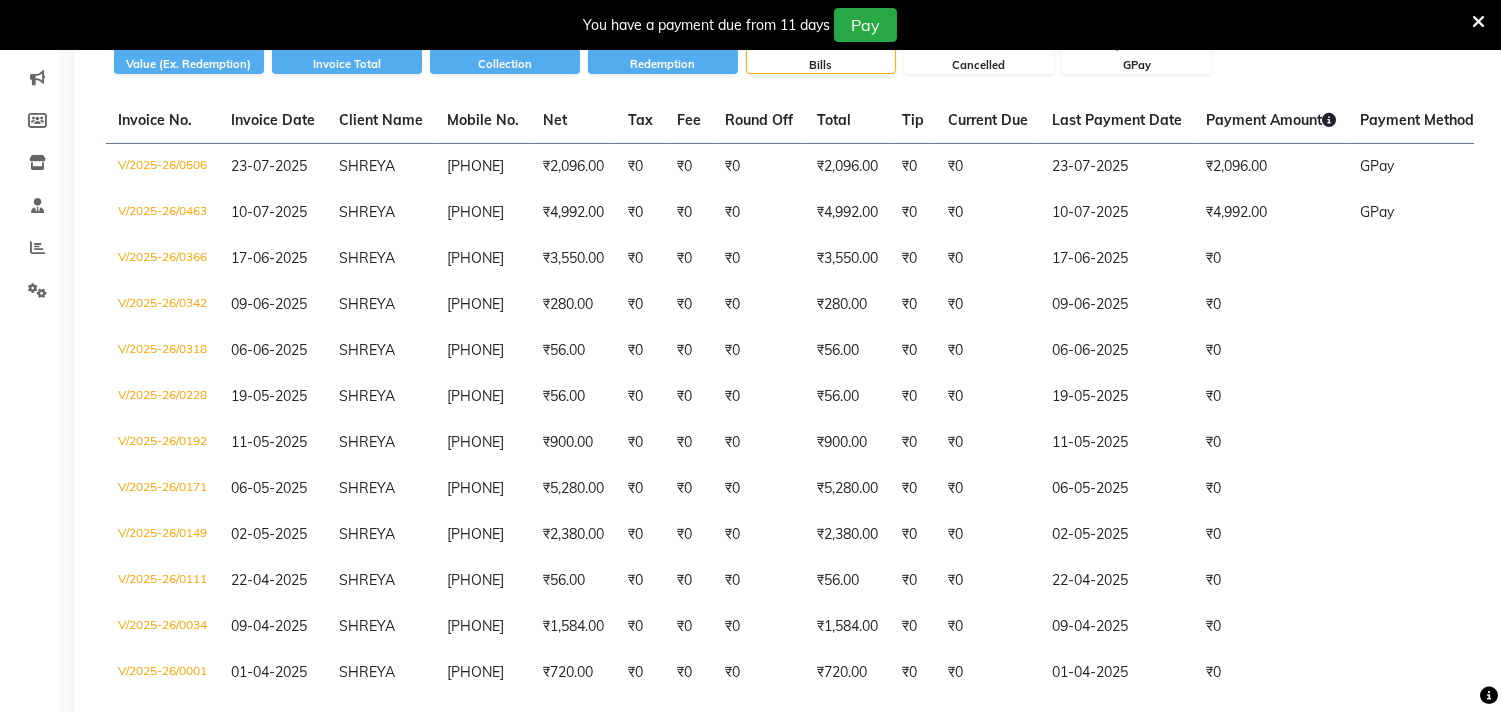 scroll, scrollTop: 258, scrollLeft: 0, axis: vertical 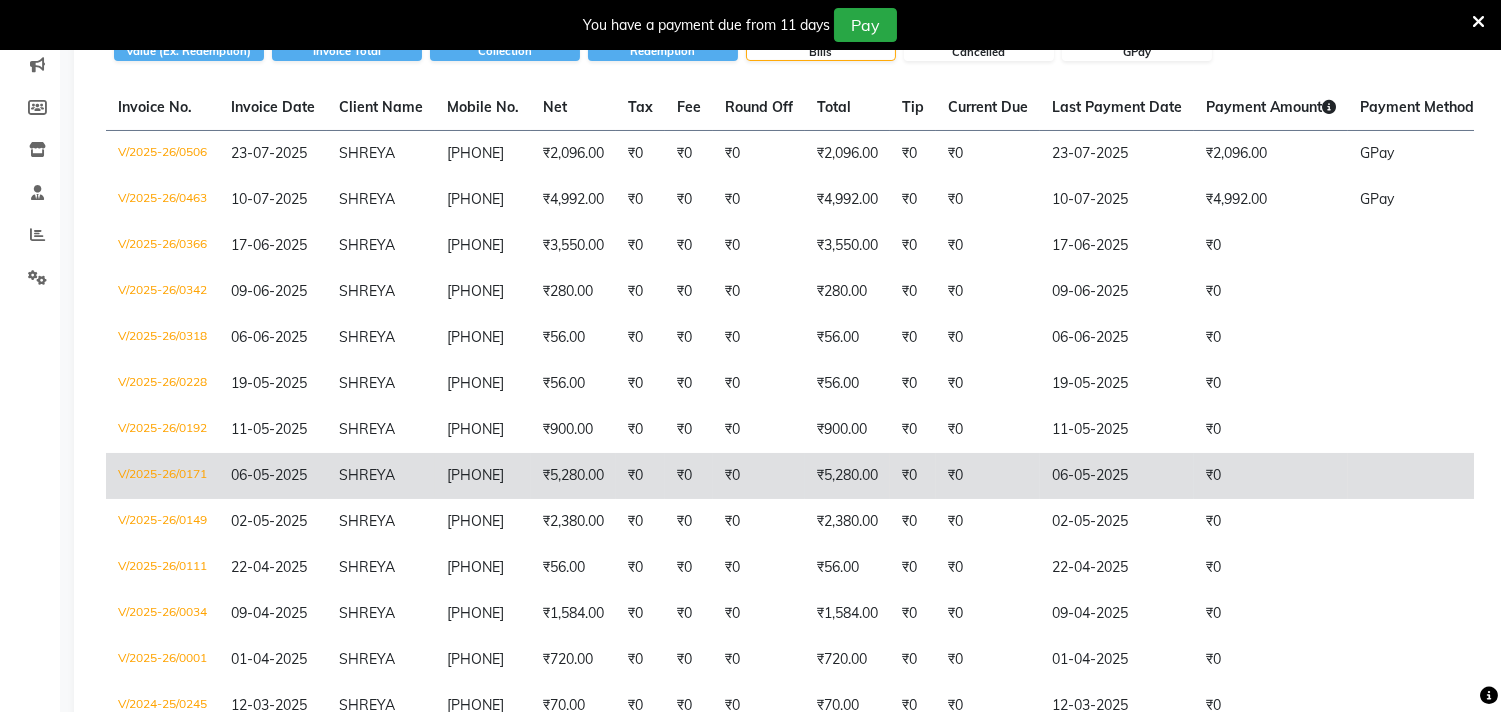 click on "₹0" 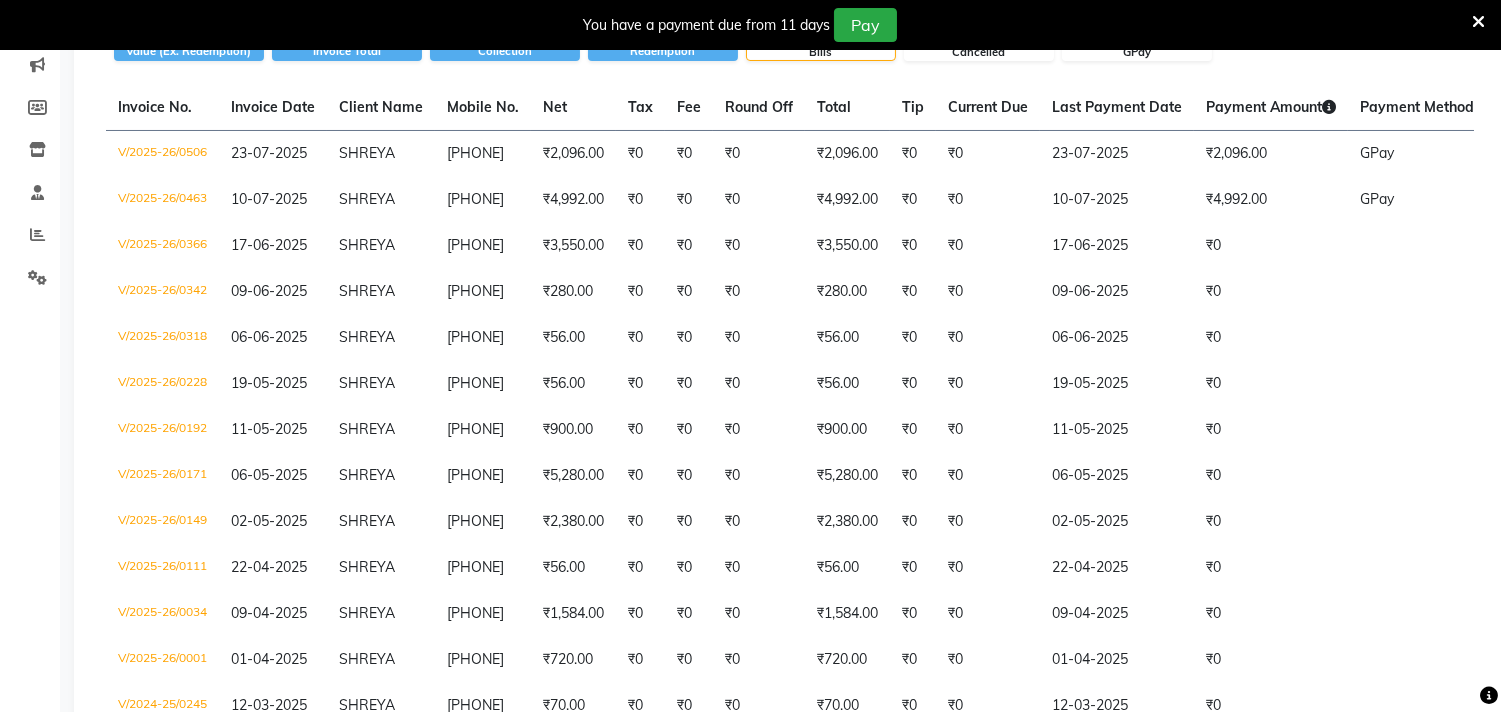 scroll, scrollTop: 0, scrollLeft: 0, axis: both 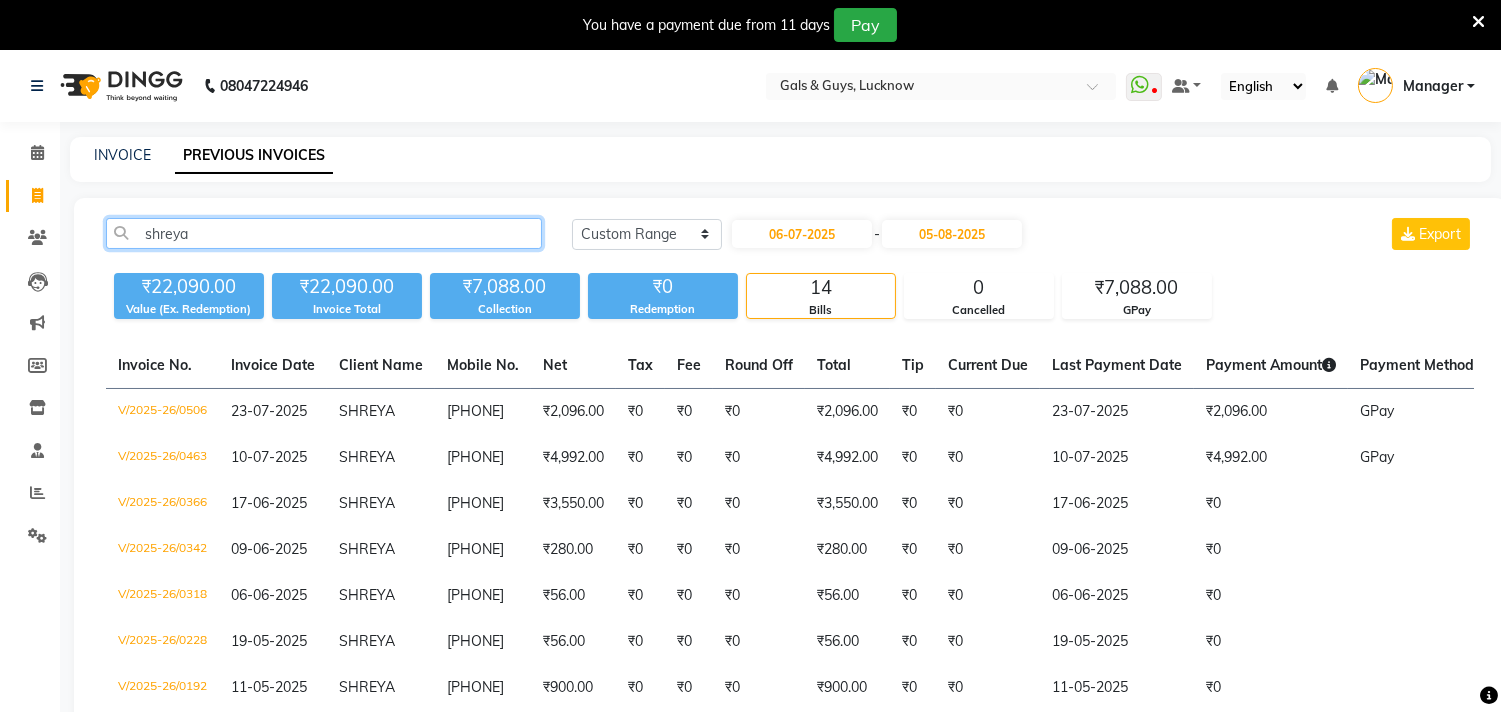 click on "shreya" 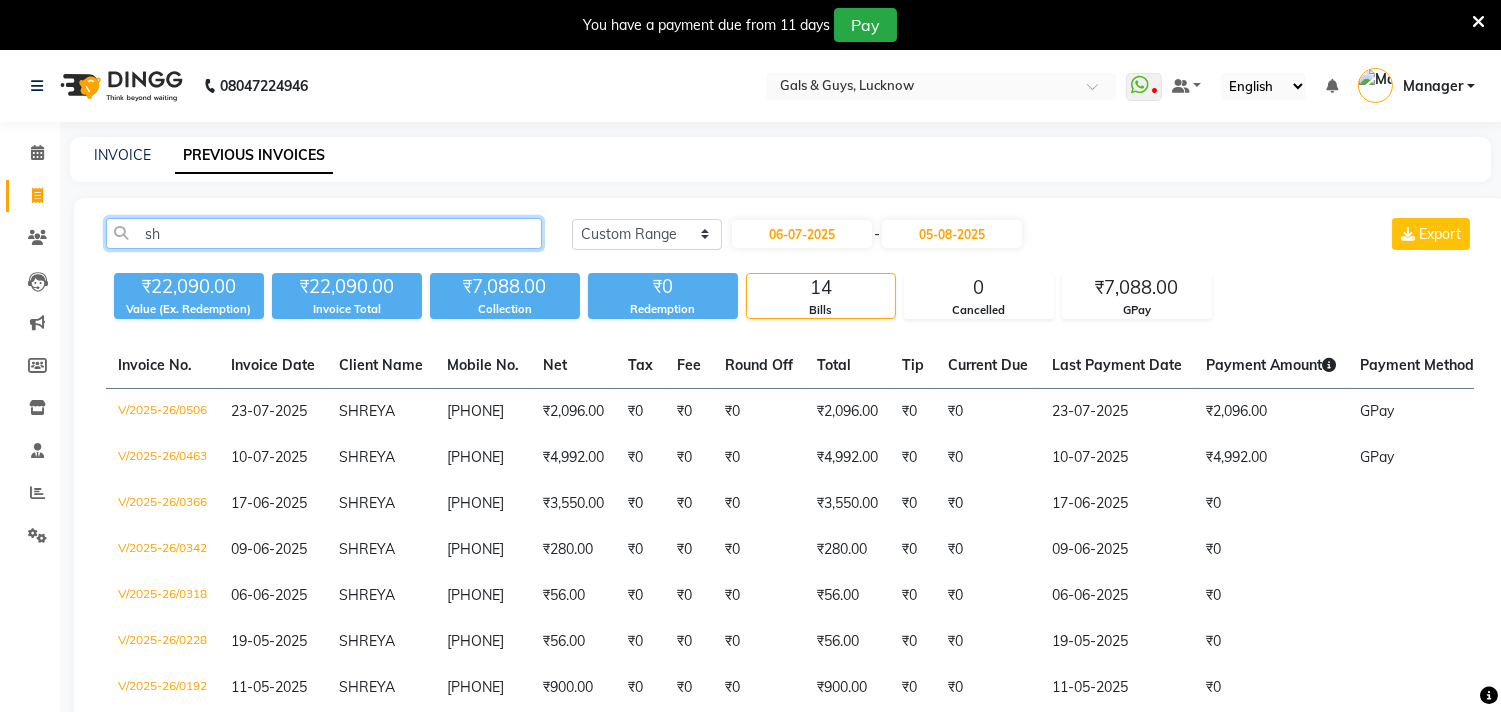 type on "s" 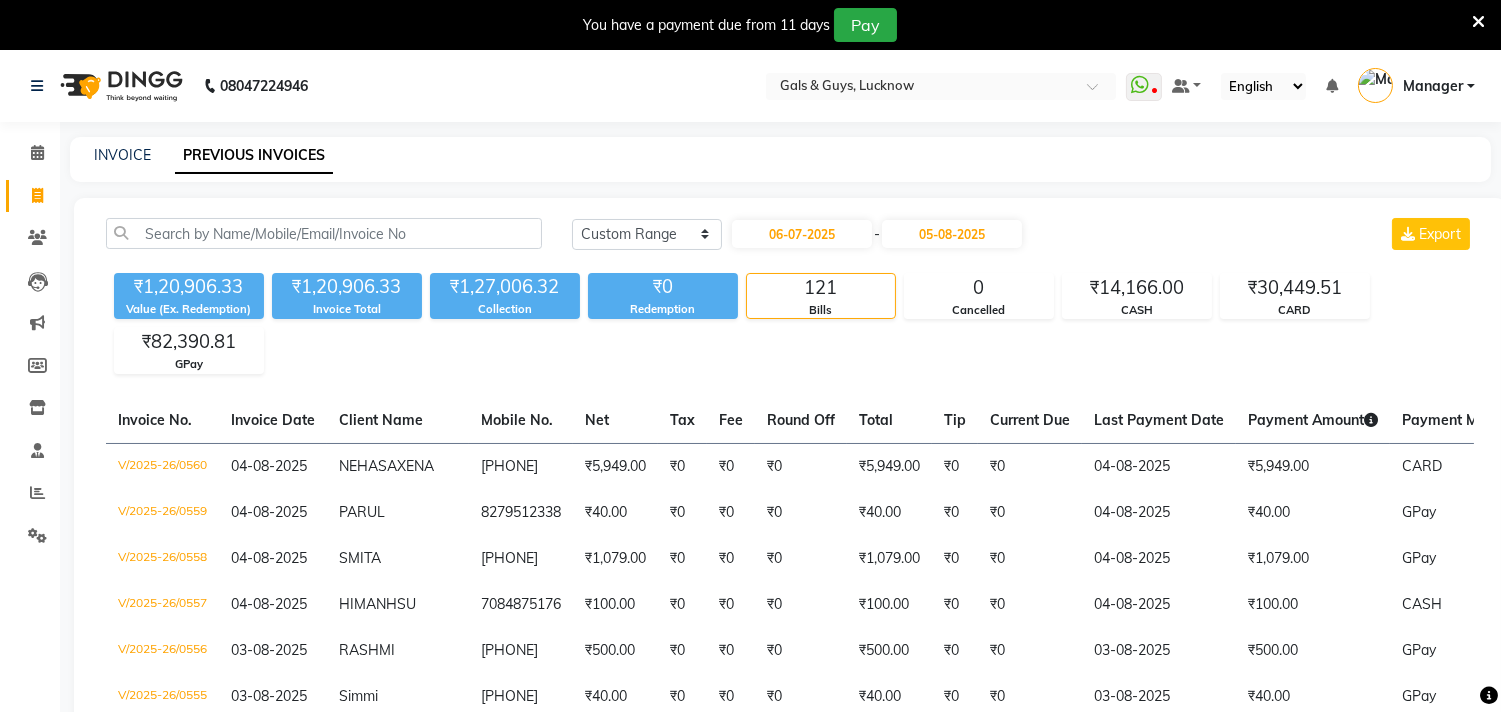 click on "Today Yesterday Custom Range 06-07-2025 - 05-08-2025 Export" 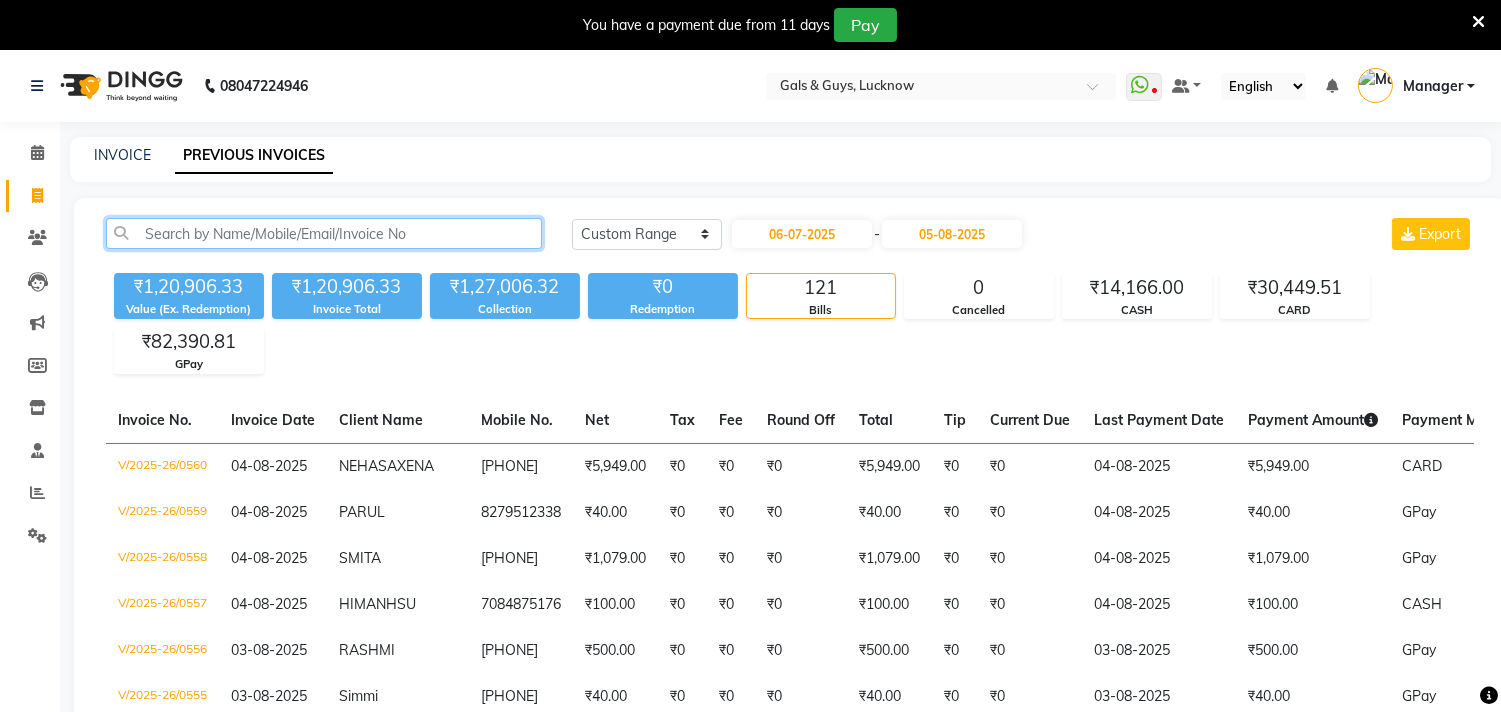 click 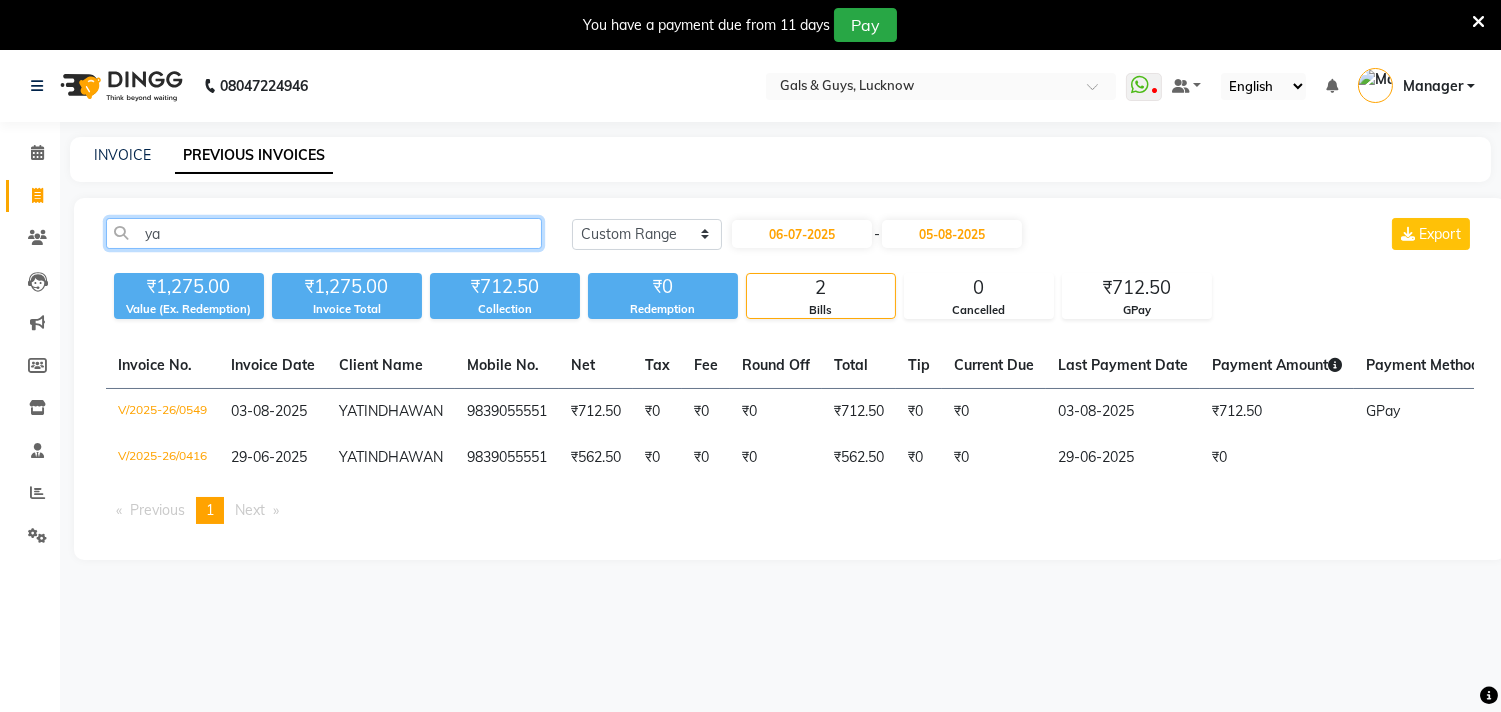 type on "y" 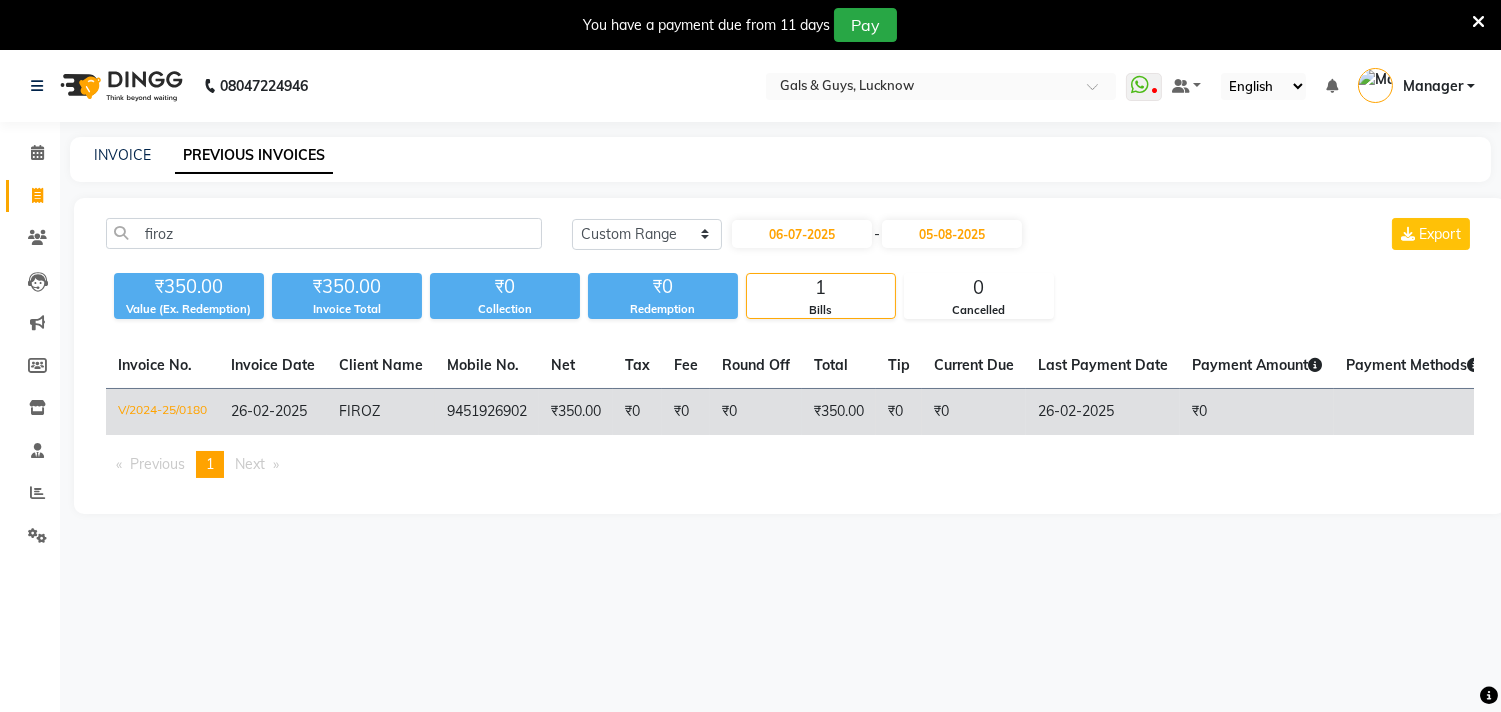 click on "₹350.00" 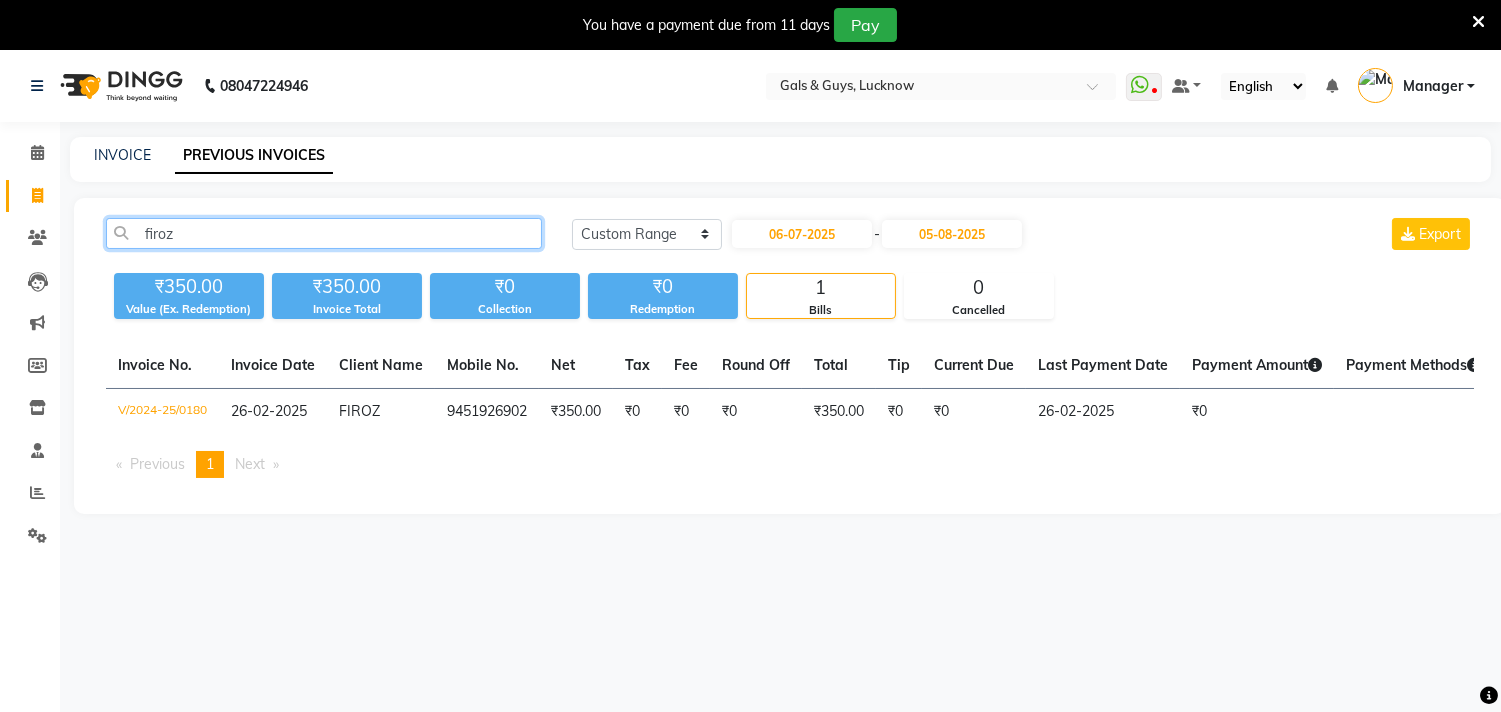 click on "firoz" 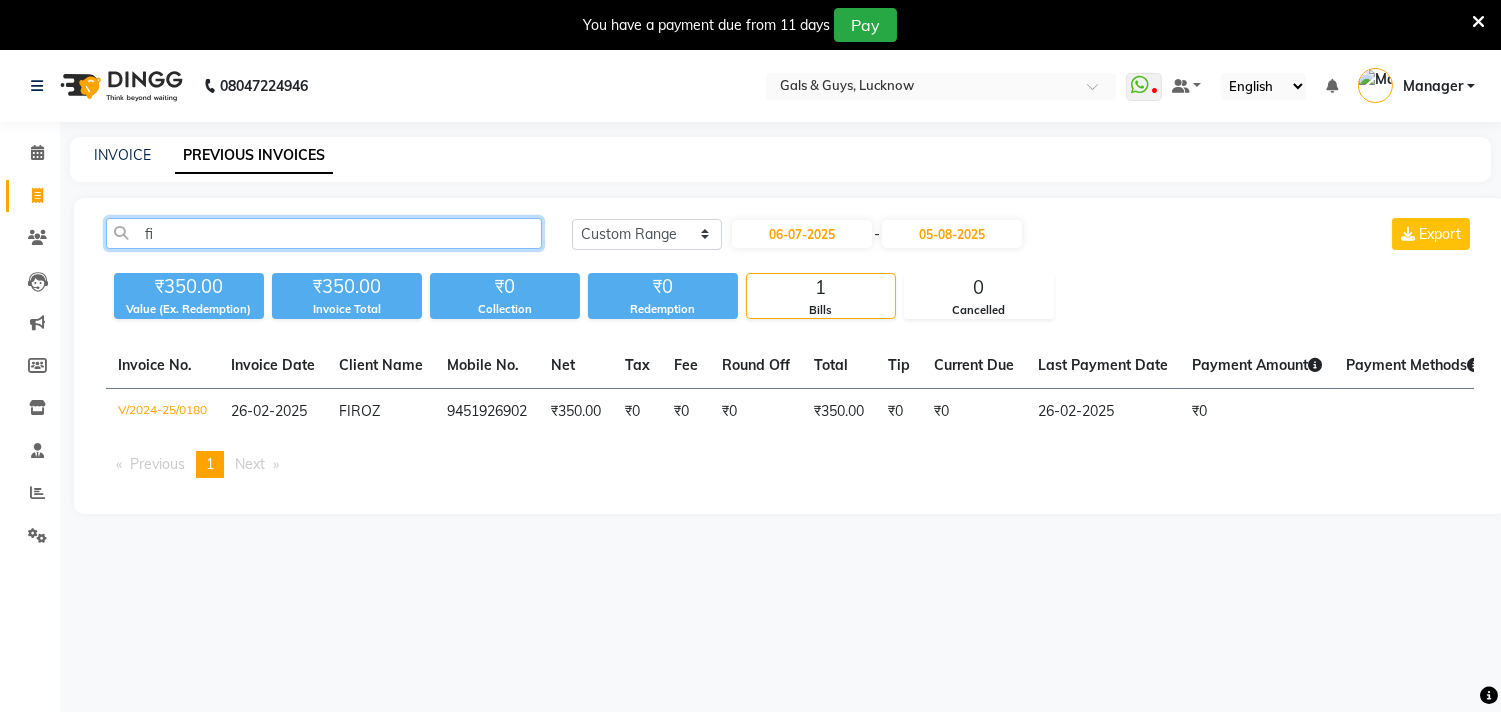 type on "f" 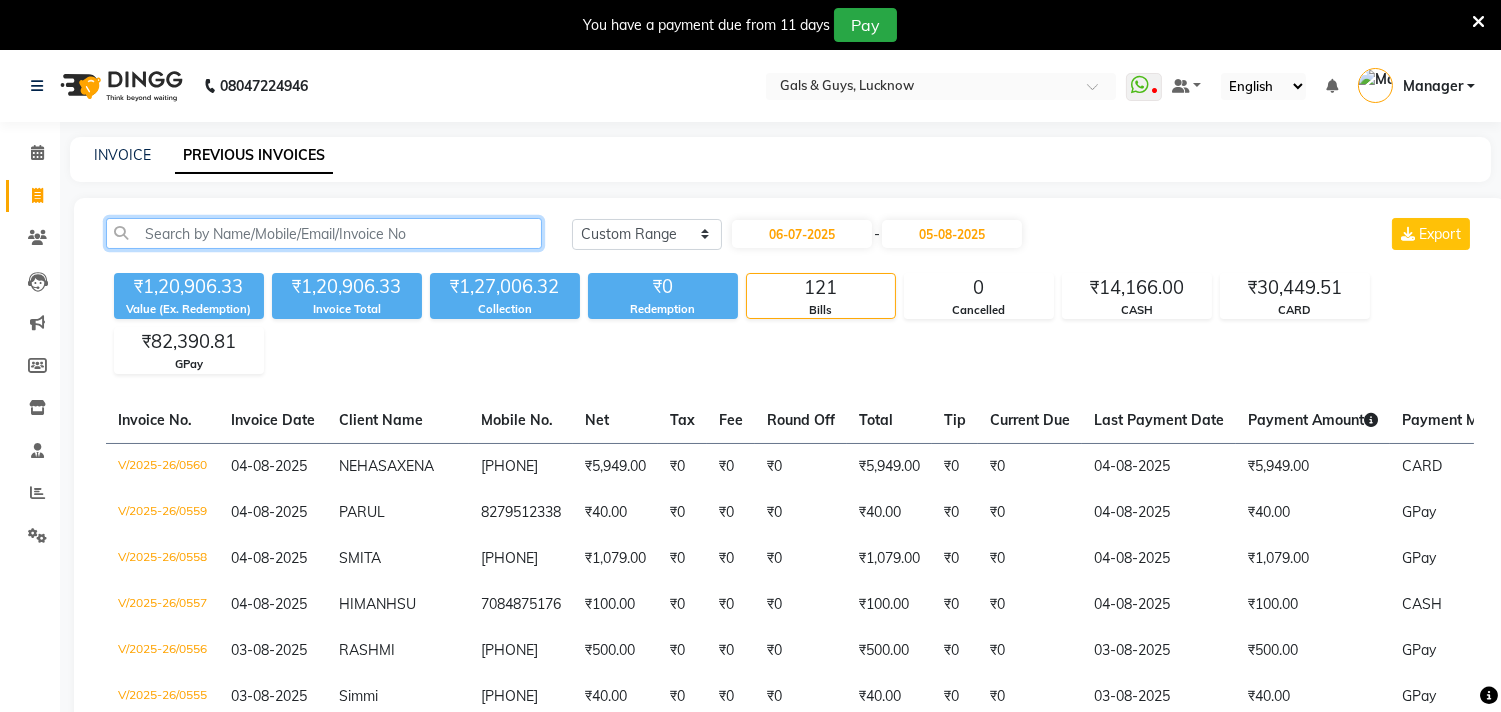 type 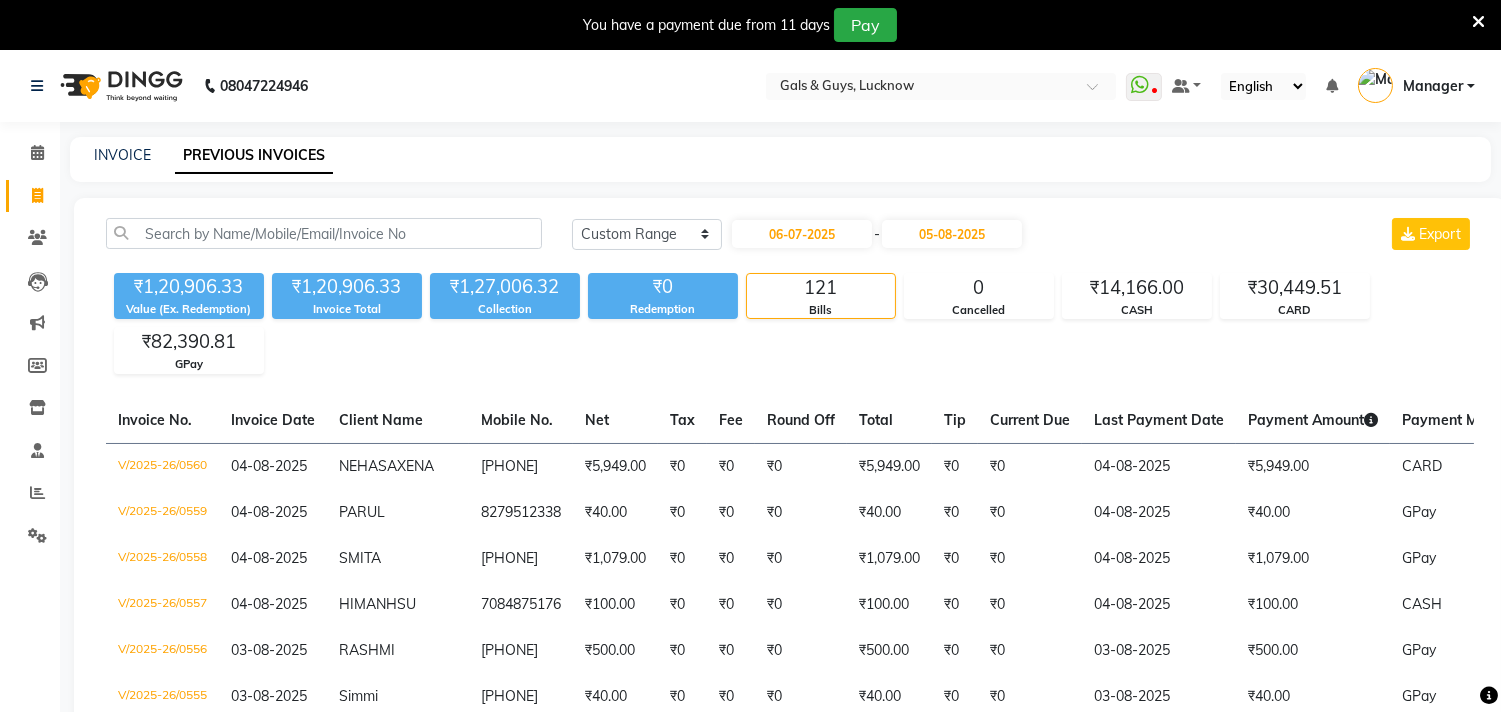 click on "Today Yesterday Custom Range 06-07-2025 - 05-08-2025 Export" 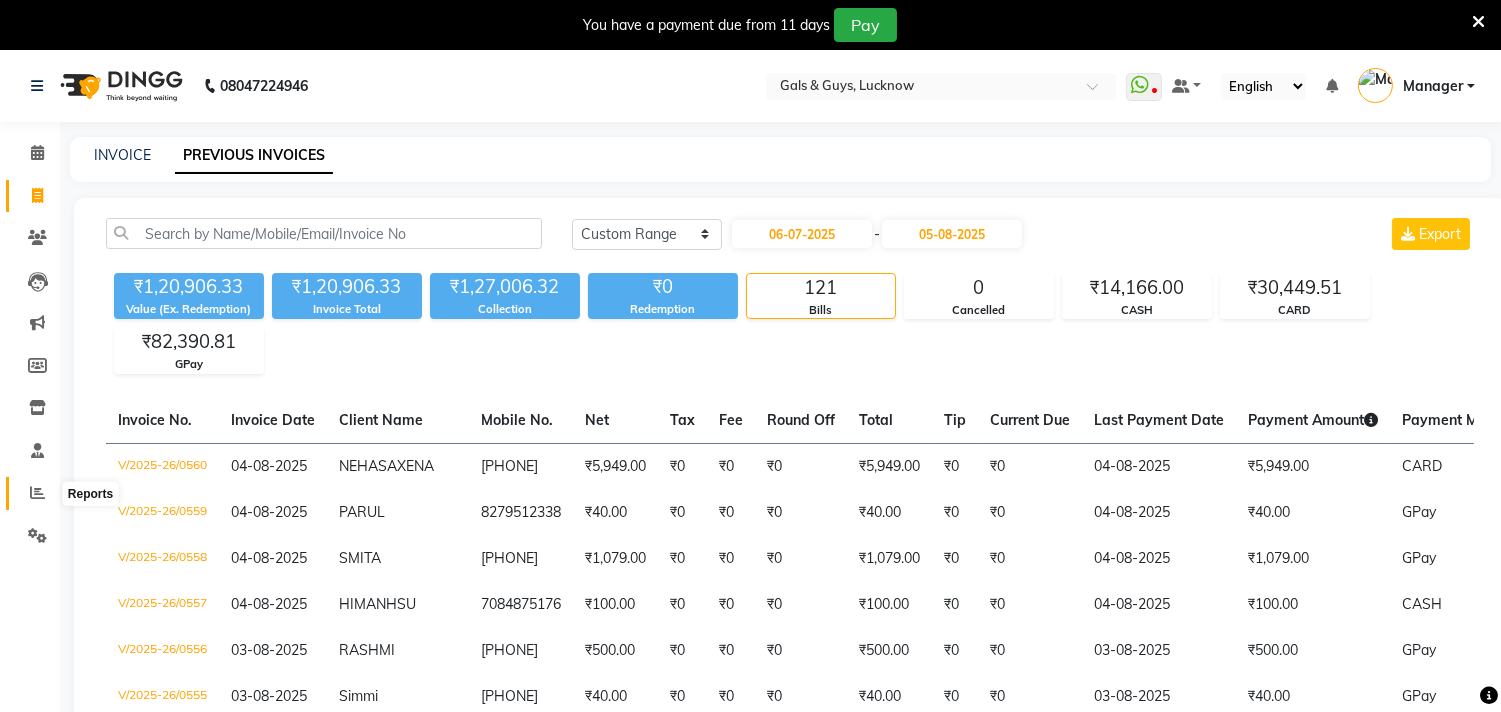 drag, startPoint x: 43, startPoint y: 494, endPoint x: 58, endPoint y: 478, distance: 21.931713 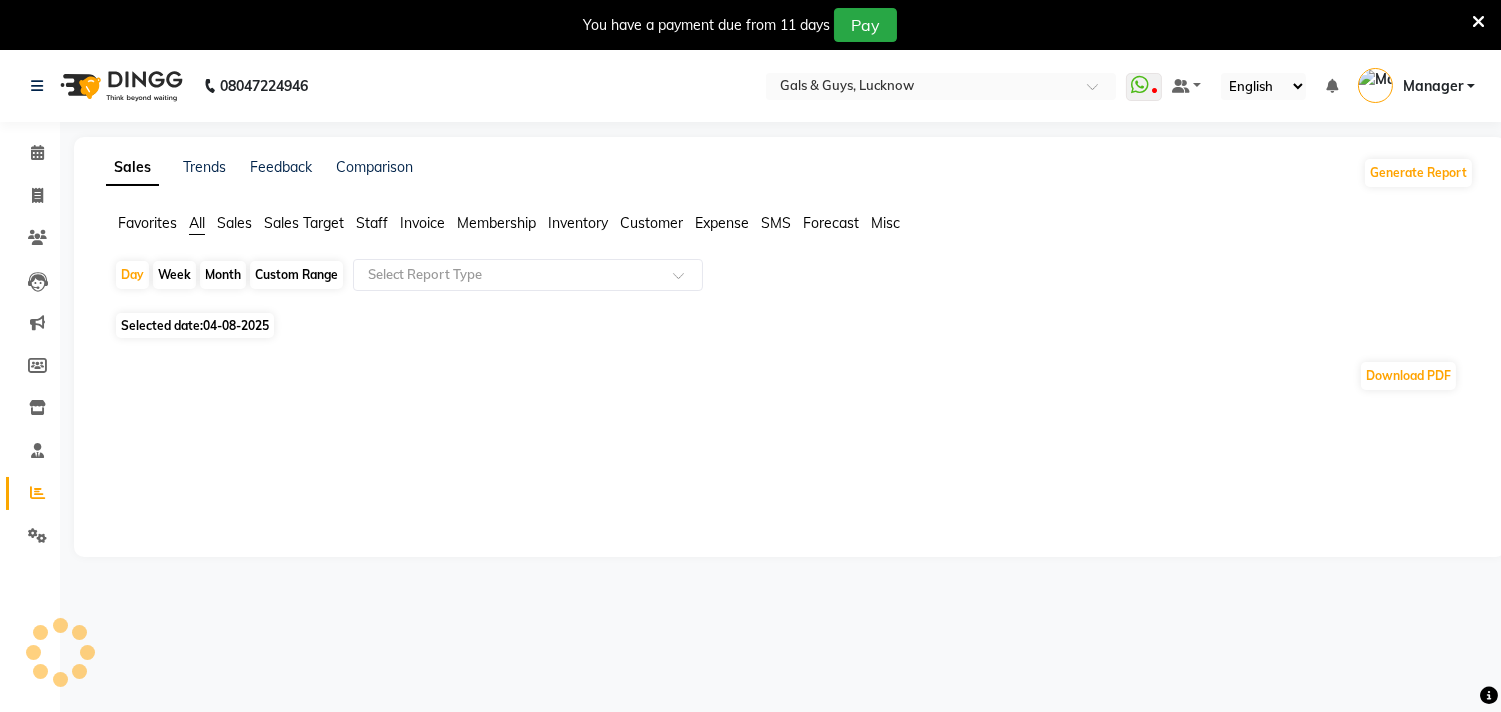 click on "04-08-2025" 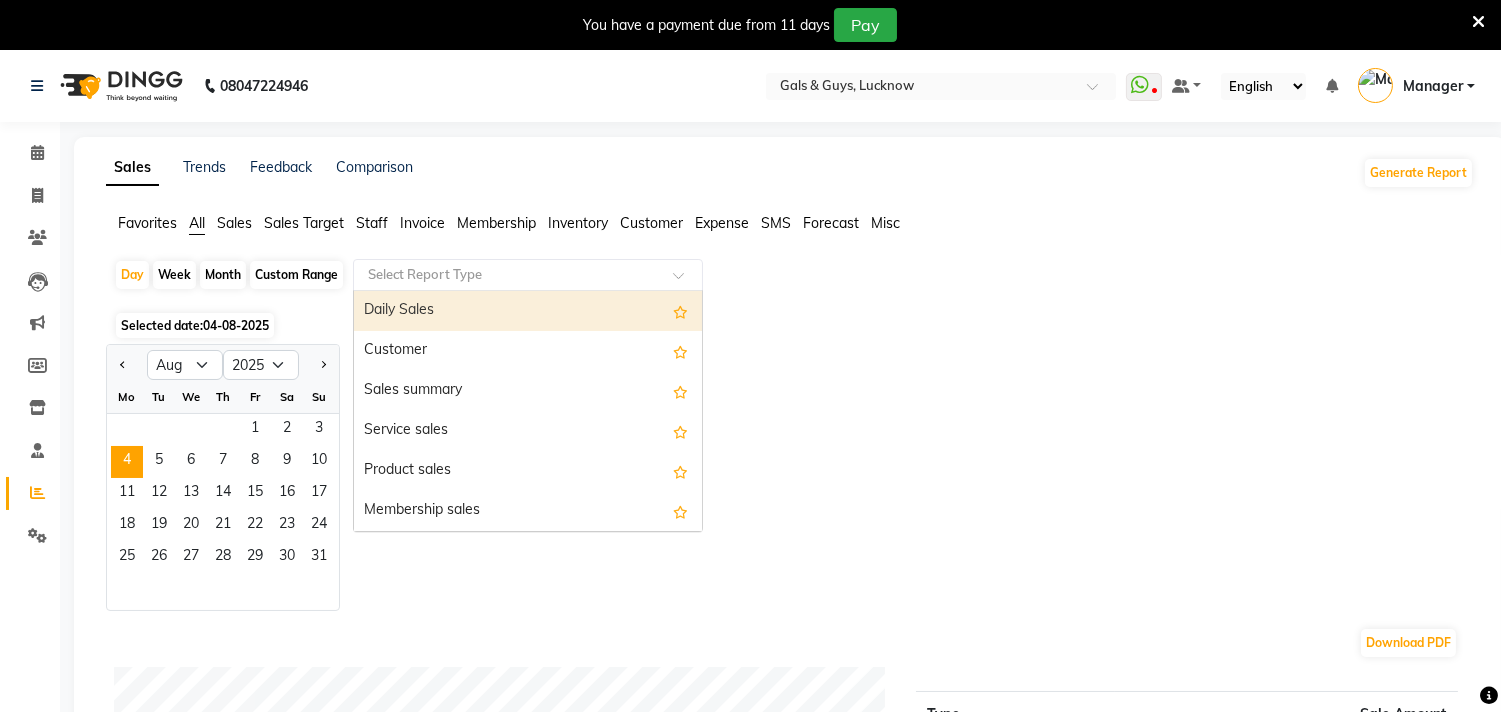 click 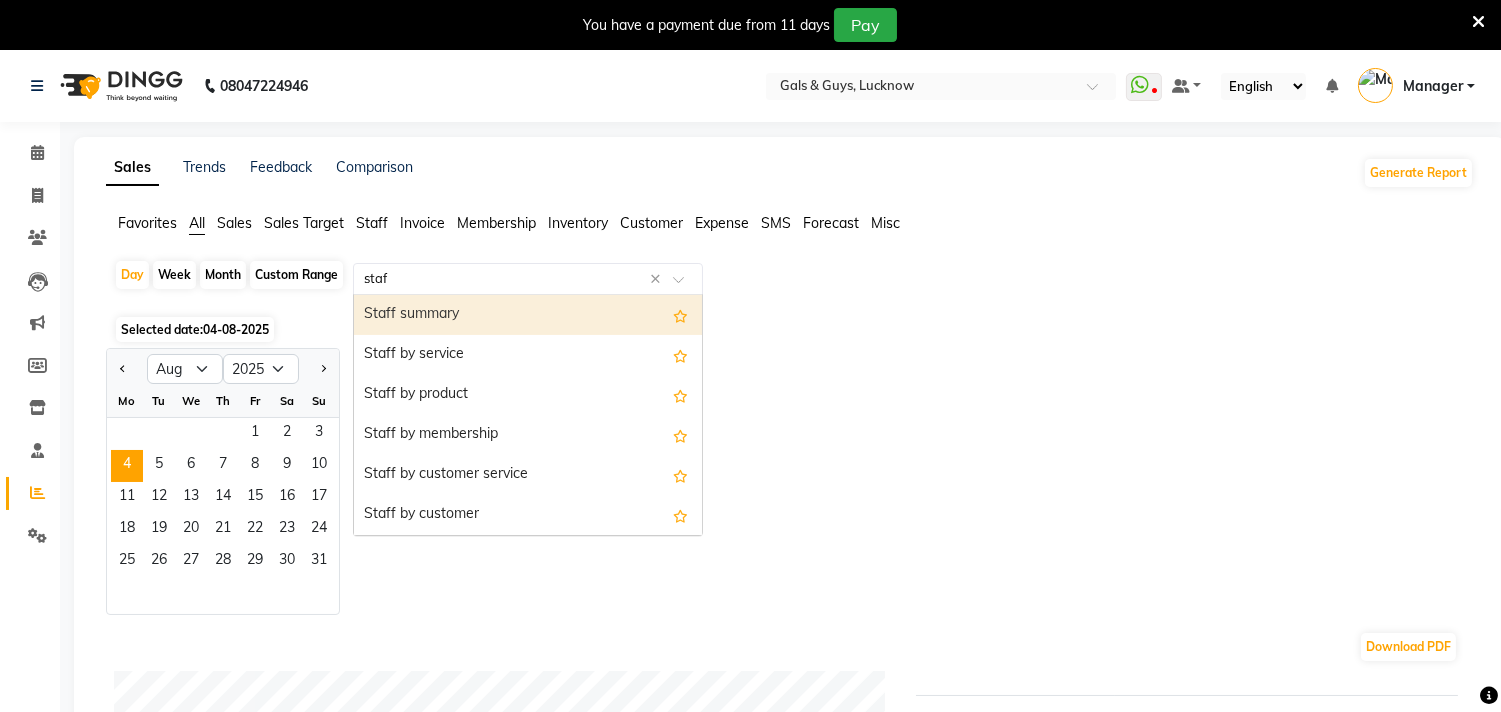 type on "staff" 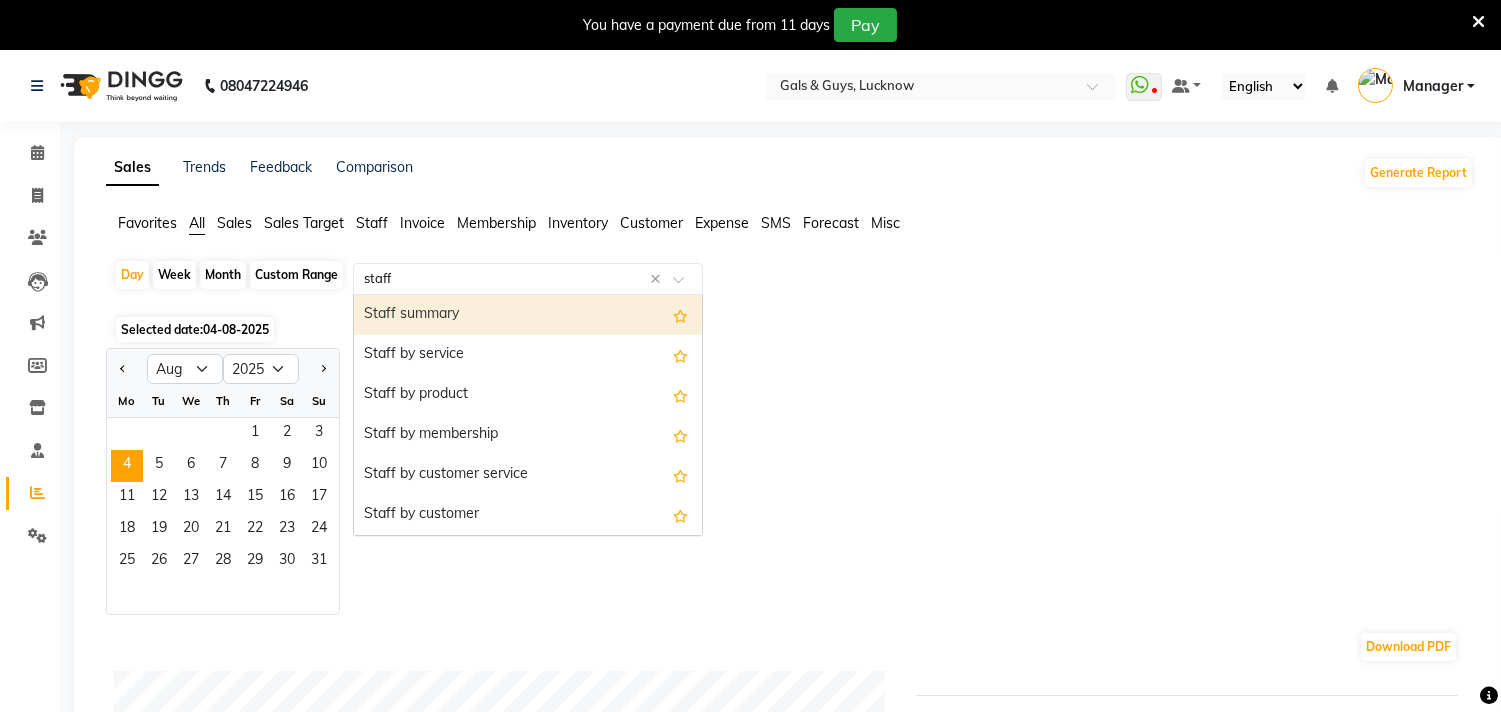 type 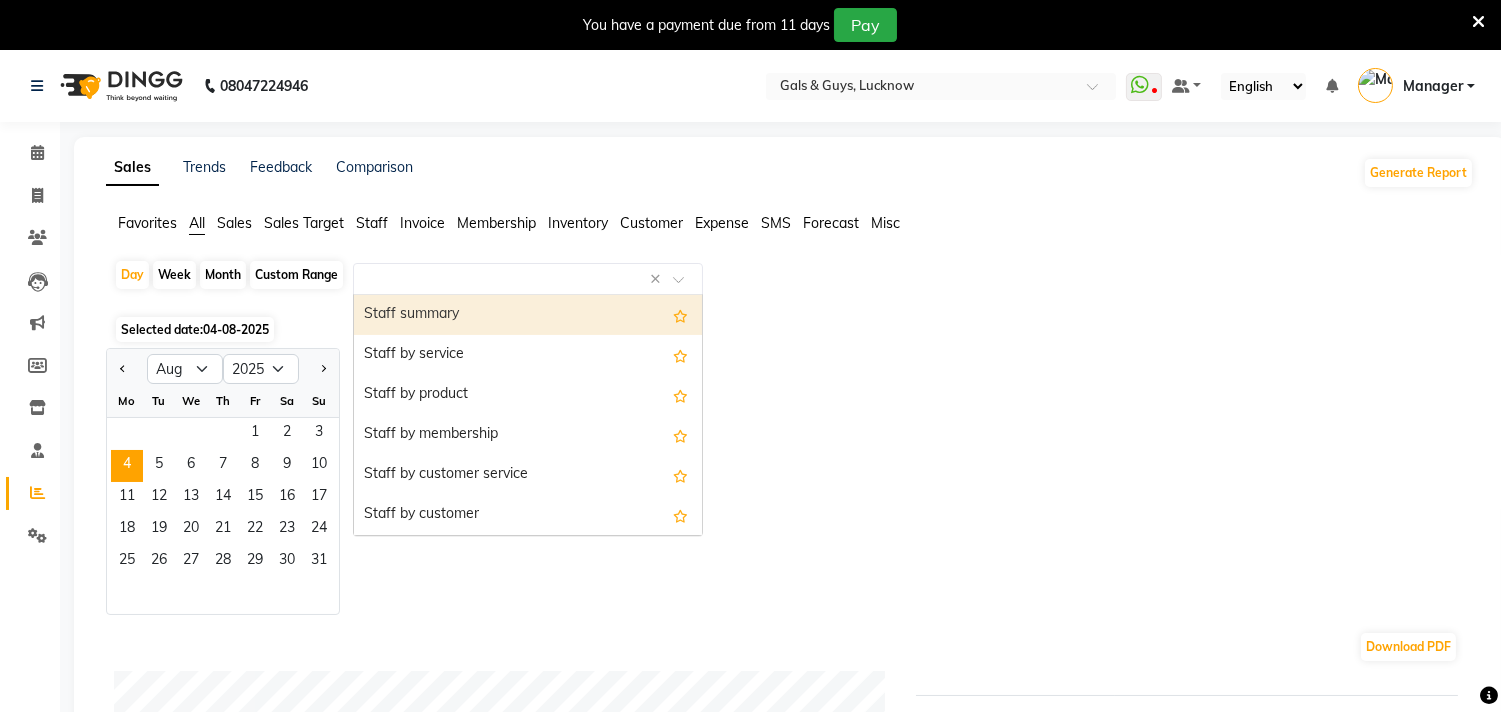select on "filtered_report" 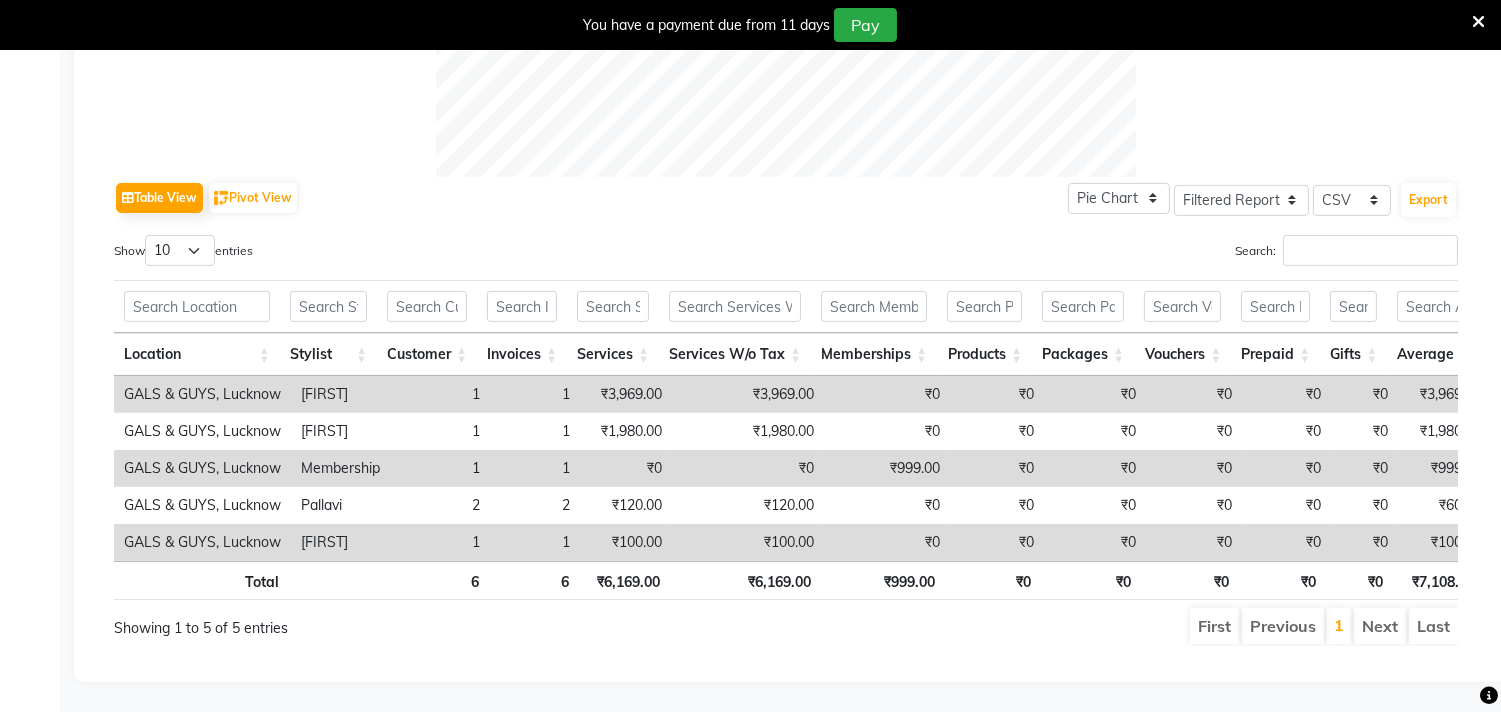 scroll, scrollTop: 941, scrollLeft: 0, axis: vertical 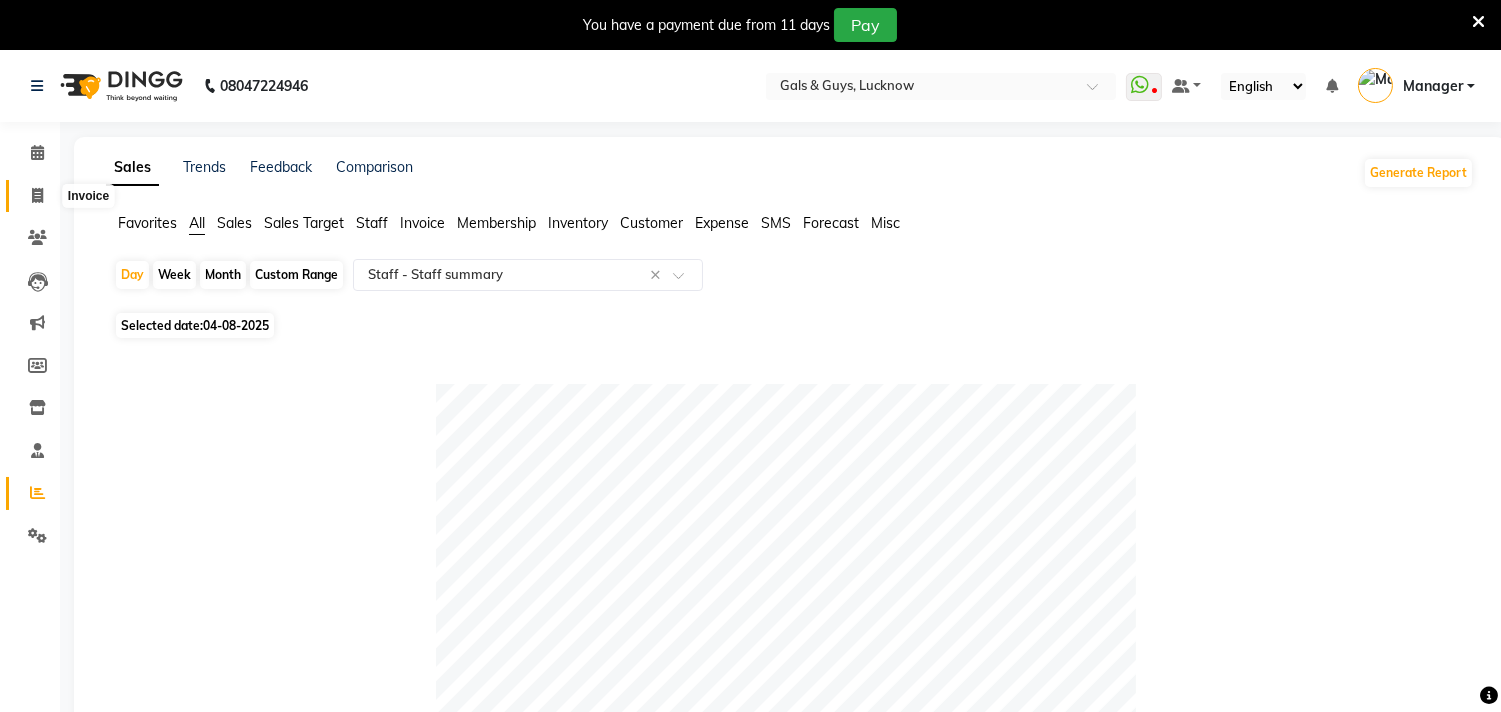drag, startPoint x: 32, startPoint y: 190, endPoint x: 84, endPoint y: 190, distance: 52 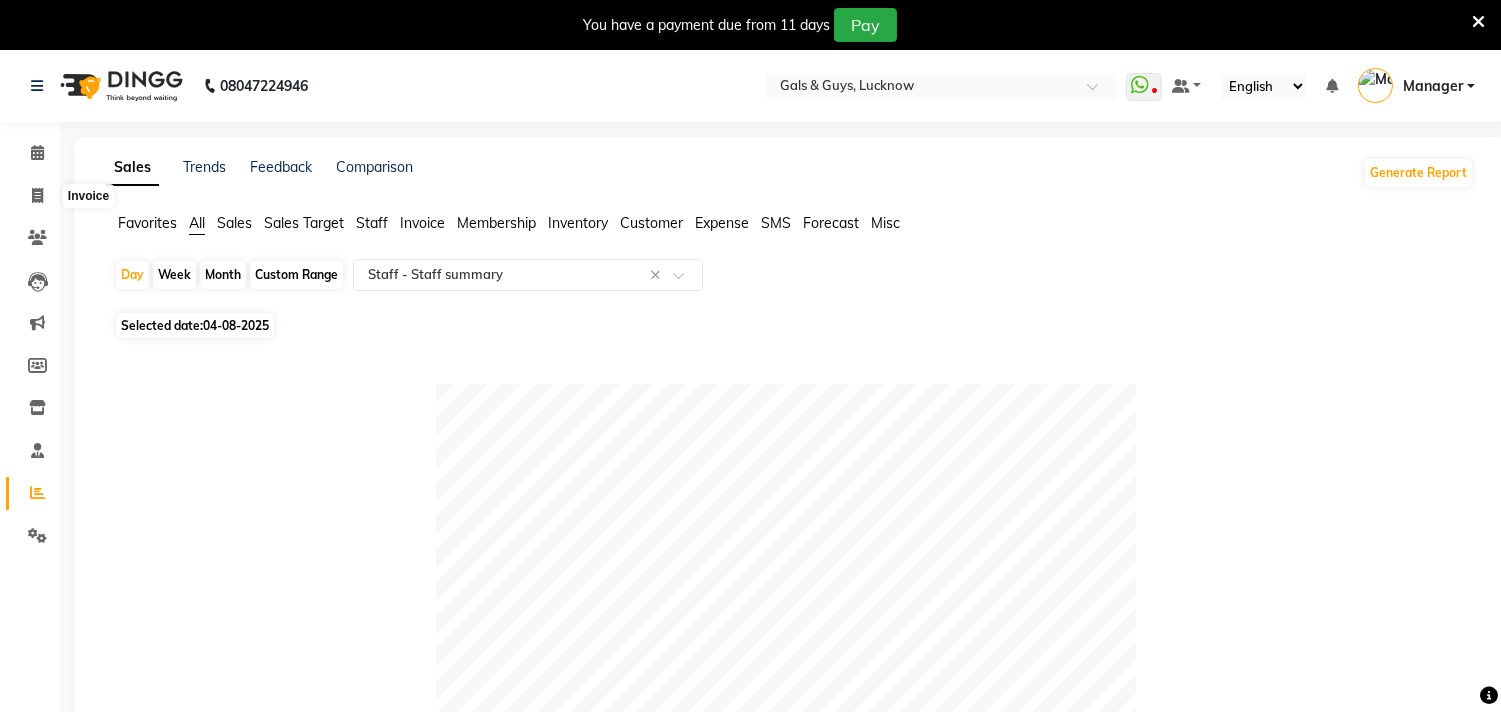 select on "service" 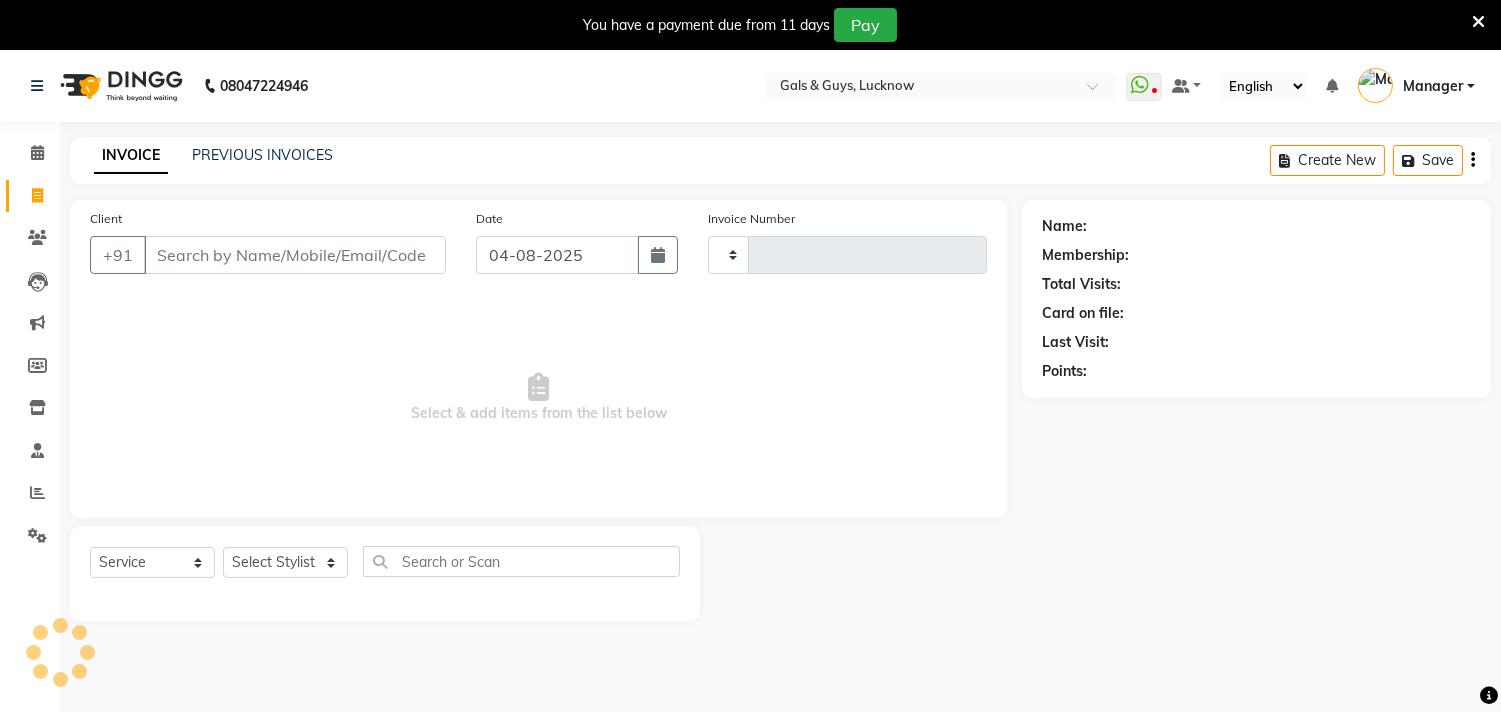 scroll, scrollTop: 50, scrollLeft: 0, axis: vertical 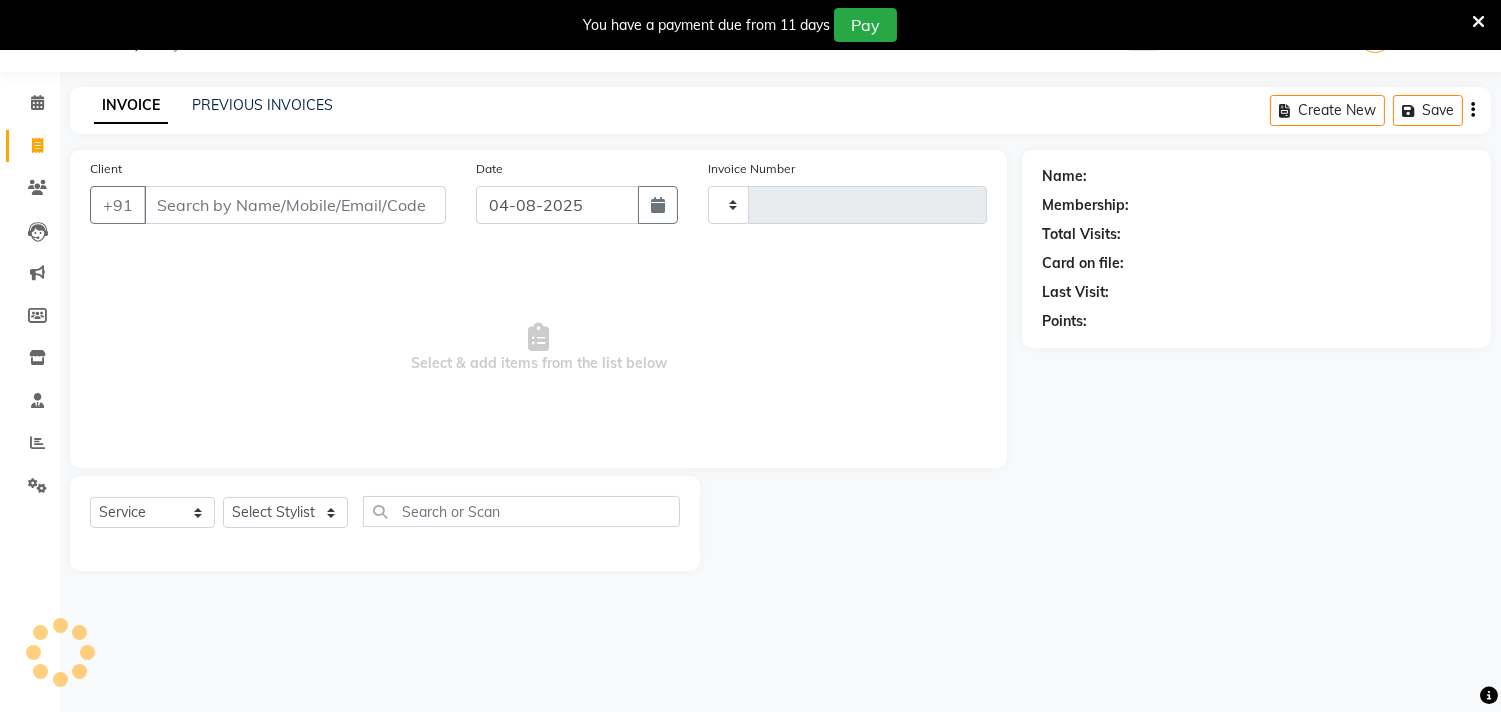 type on "0561" 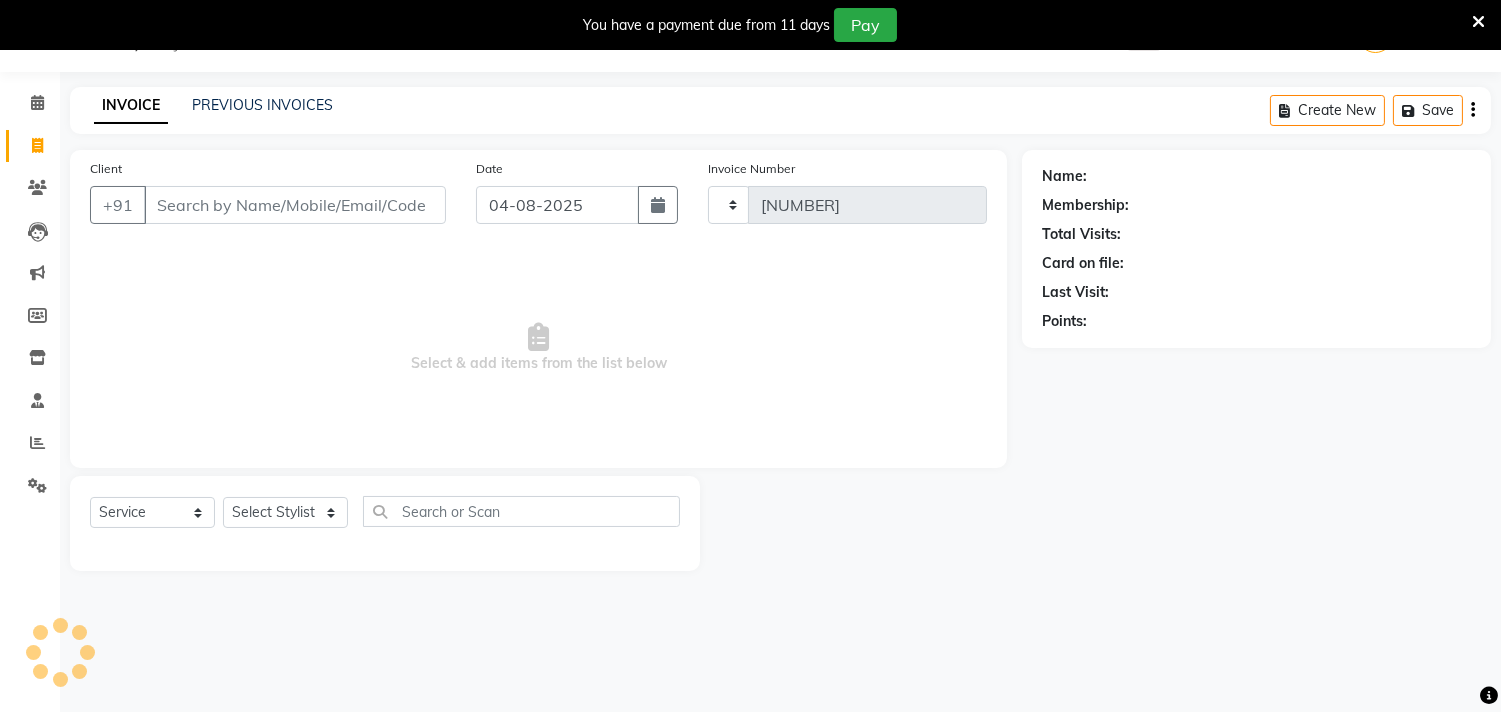 select on "7505" 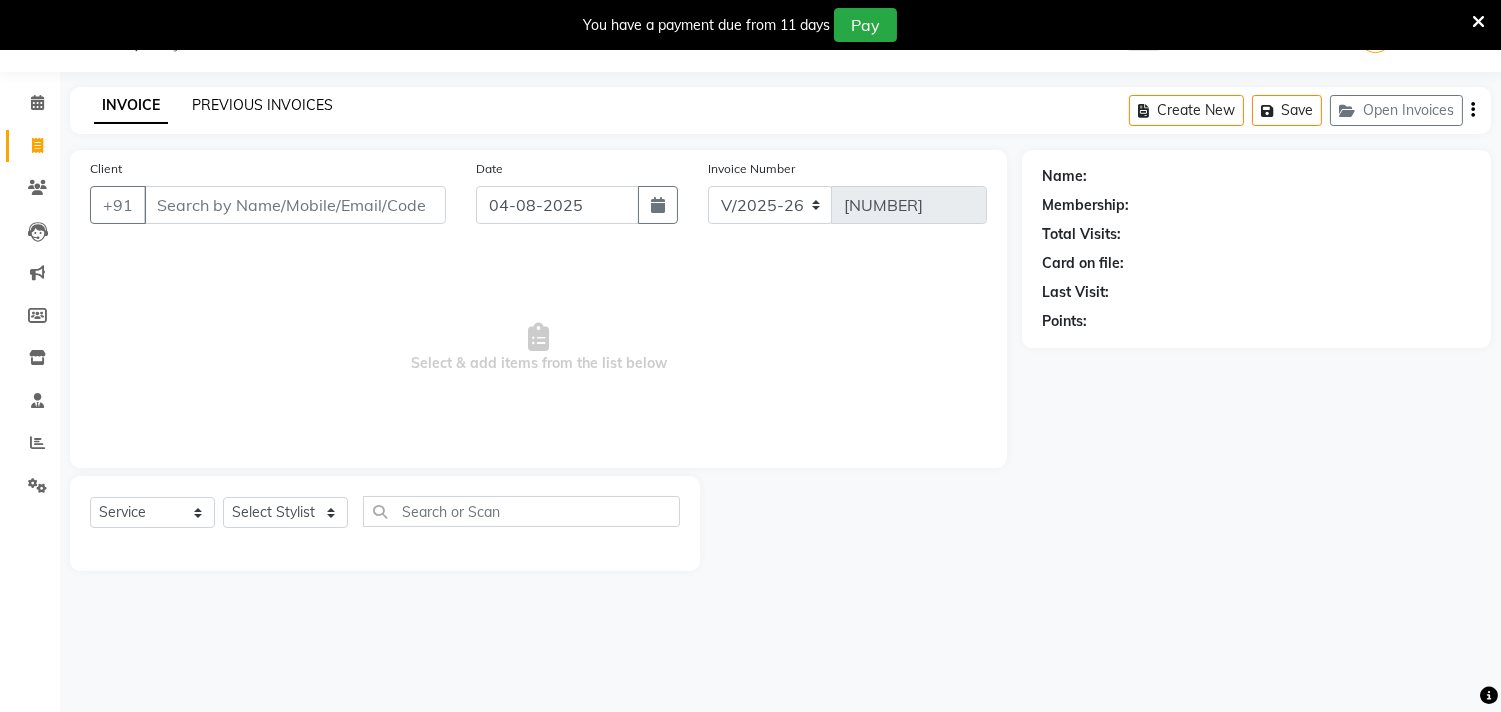 click on "PREVIOUS INVOICES" 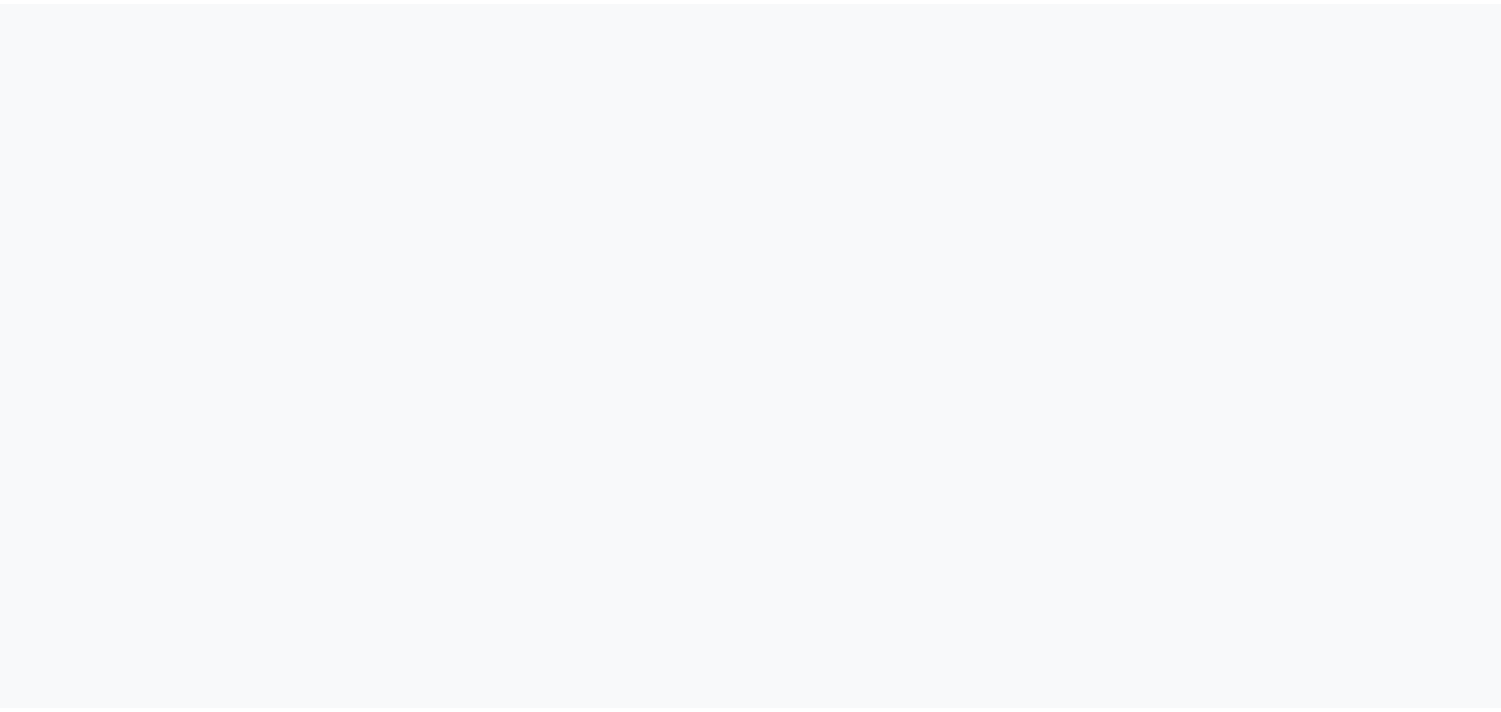 scroll, scrollTop: 0, scrollLeft: 0, axis: both 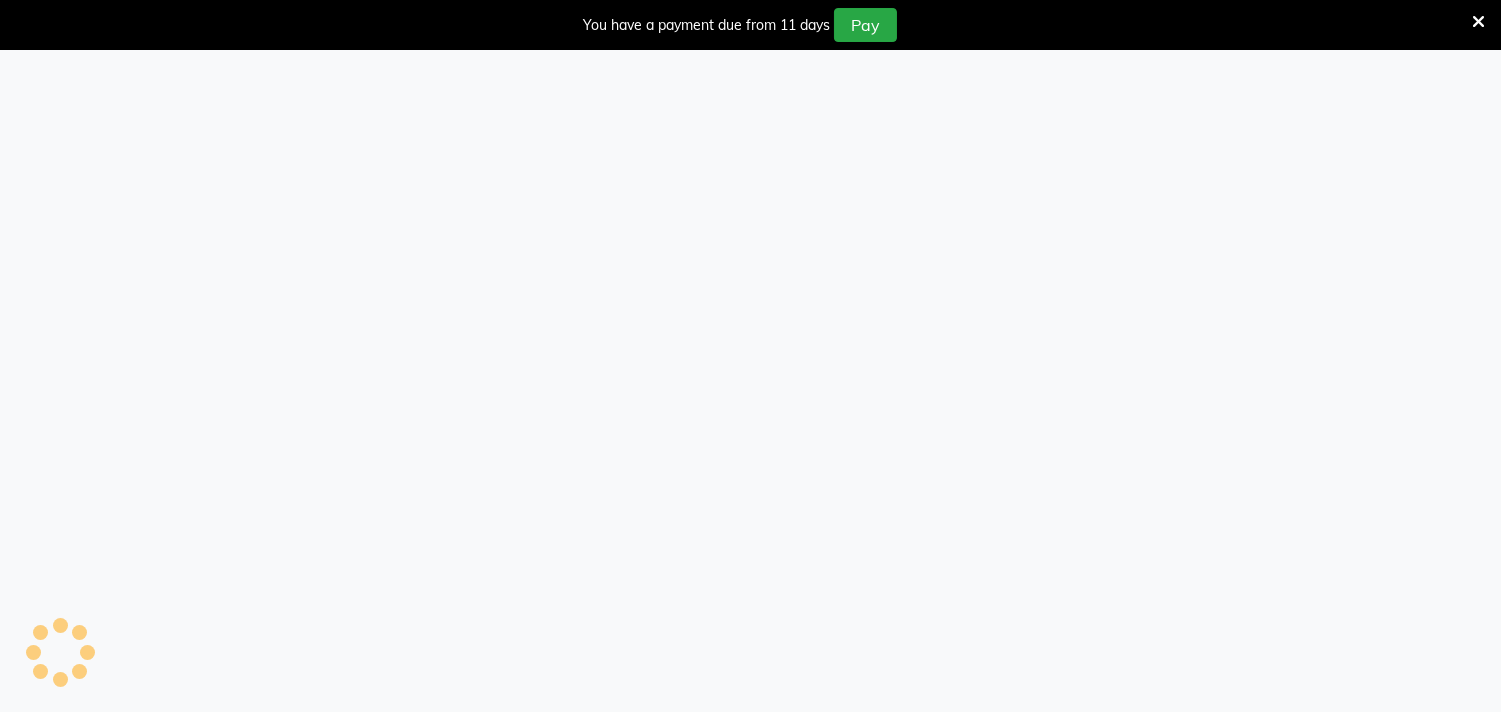 select on "service" 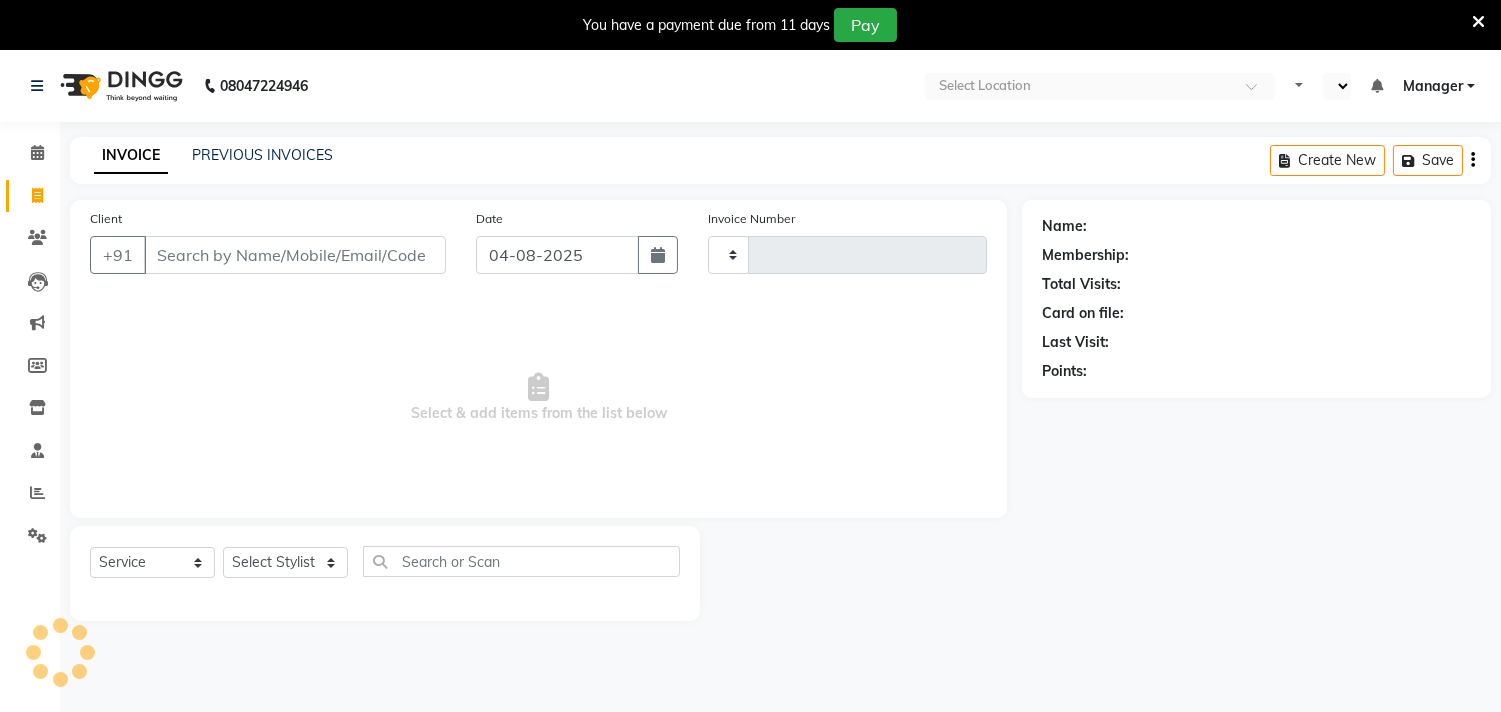 select on "en" 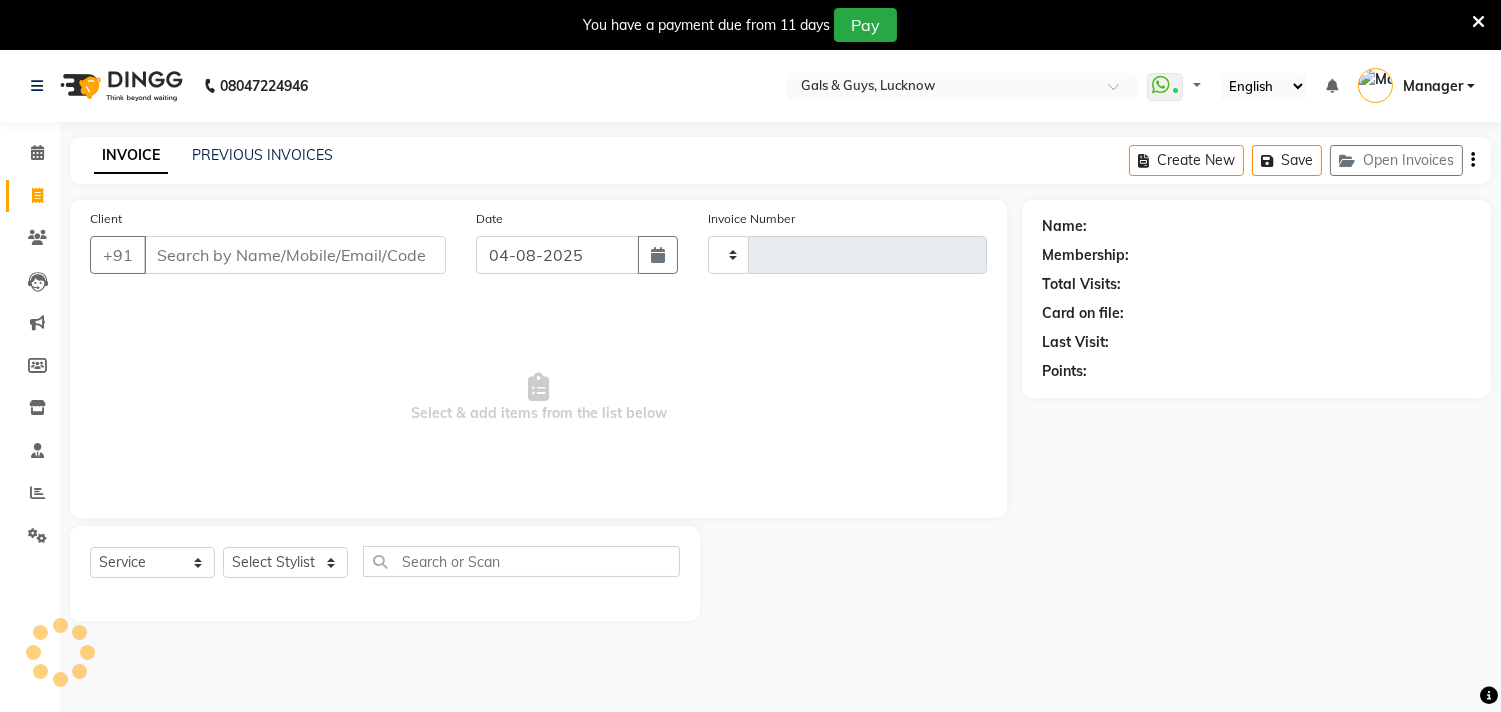 type on "0559" 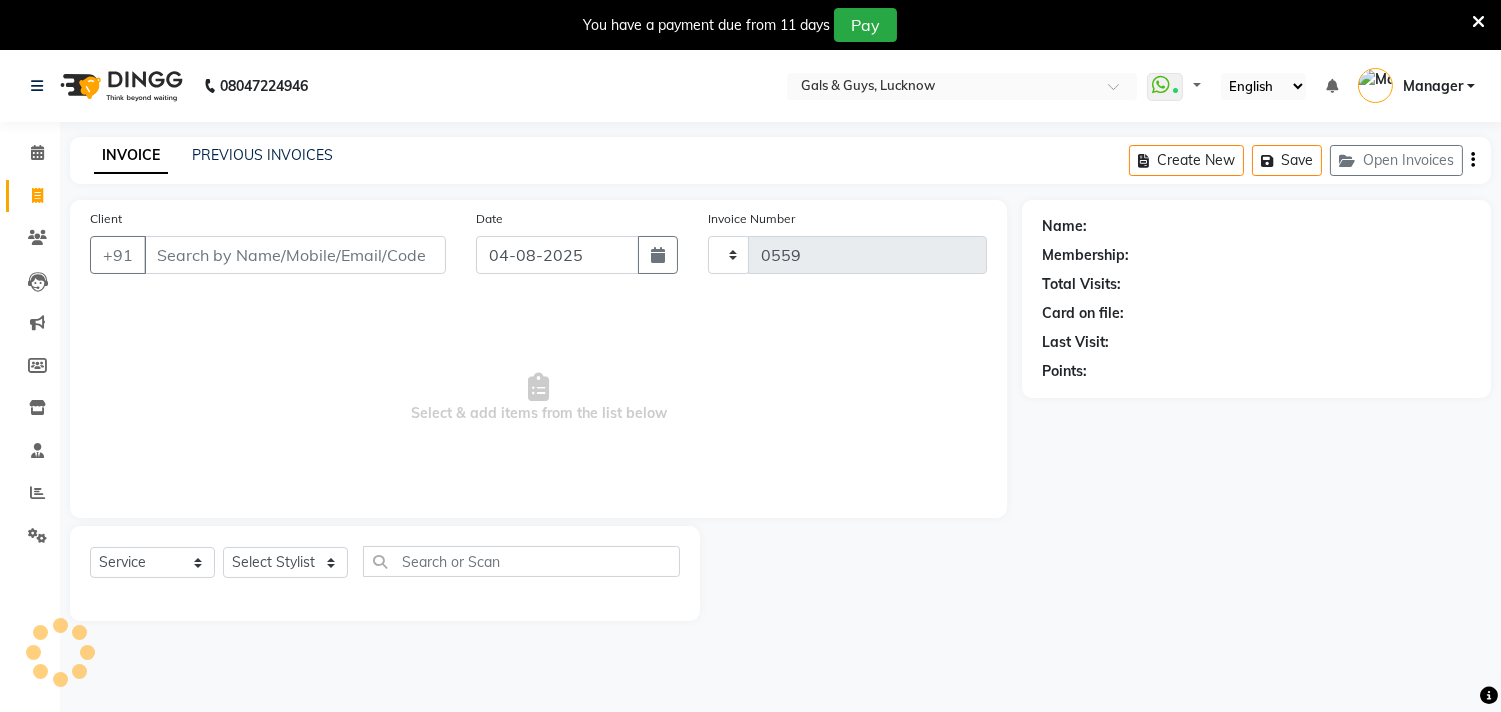 select on "7505" 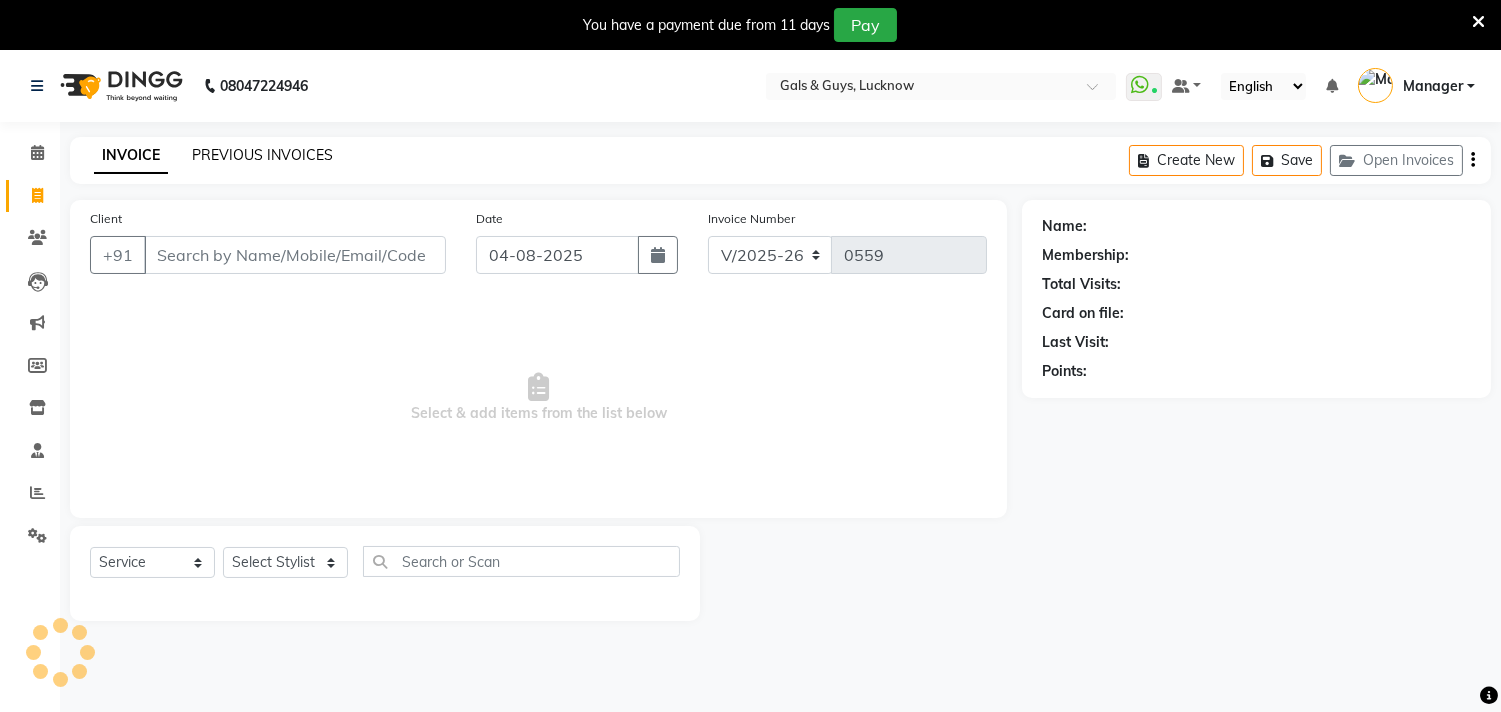 click on "PREVIOUS INVOICES" 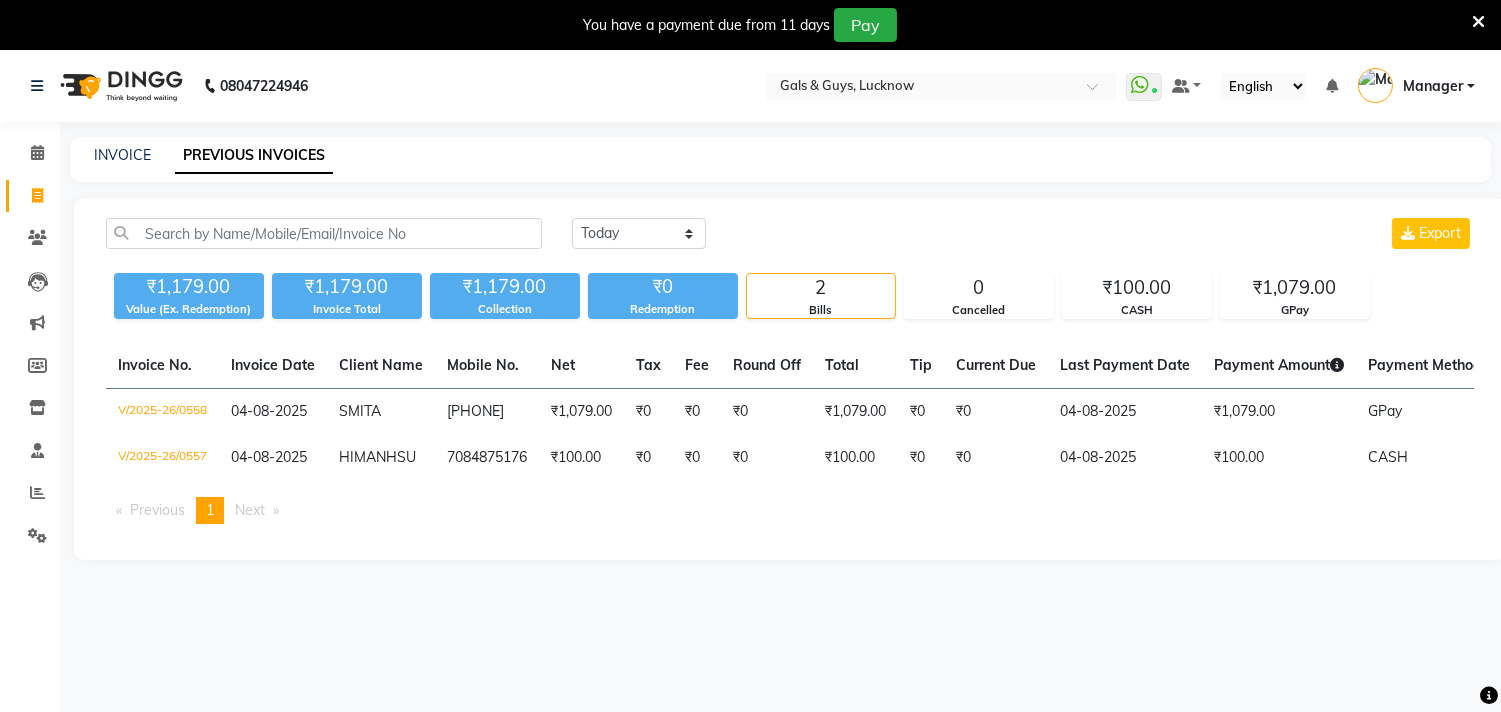 click on "INVOICE PREVIOUS INVOICES" 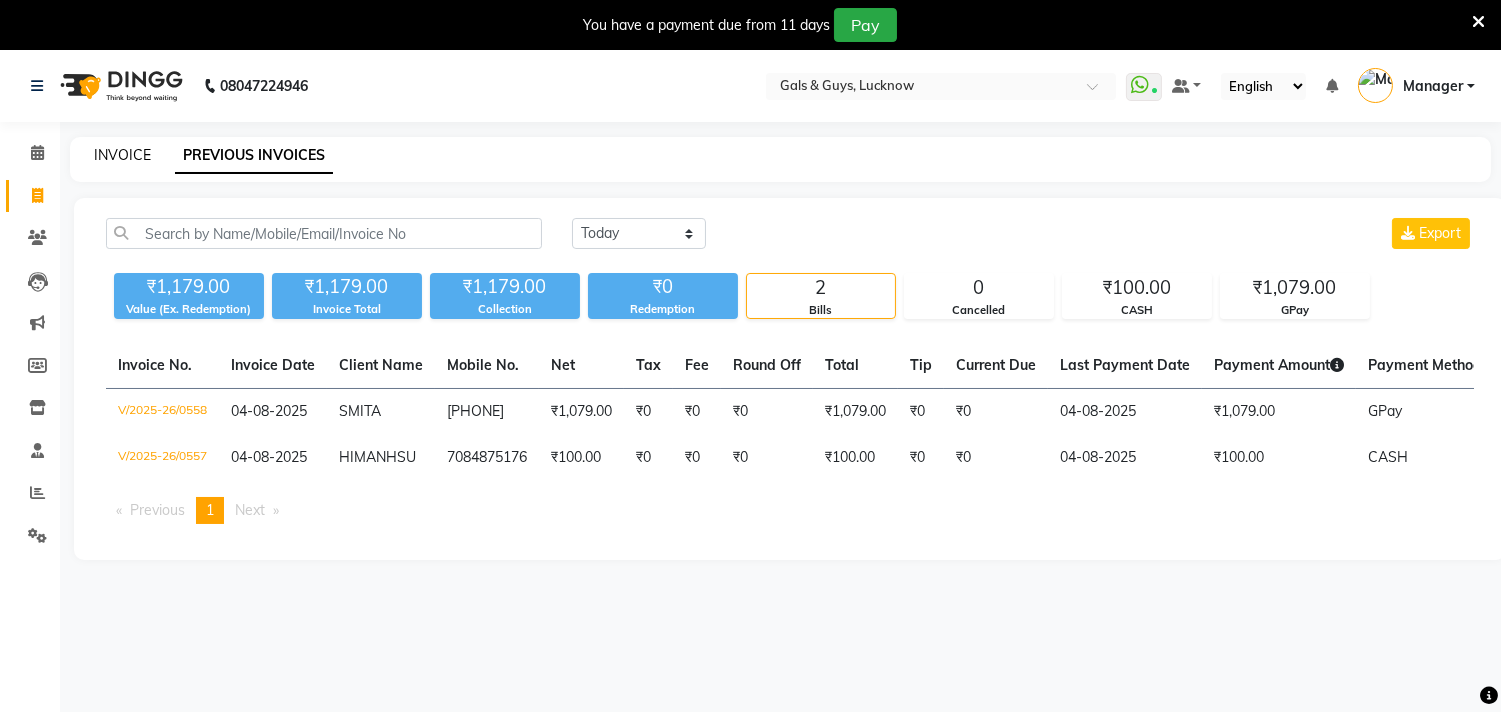 click on "INVOICE" 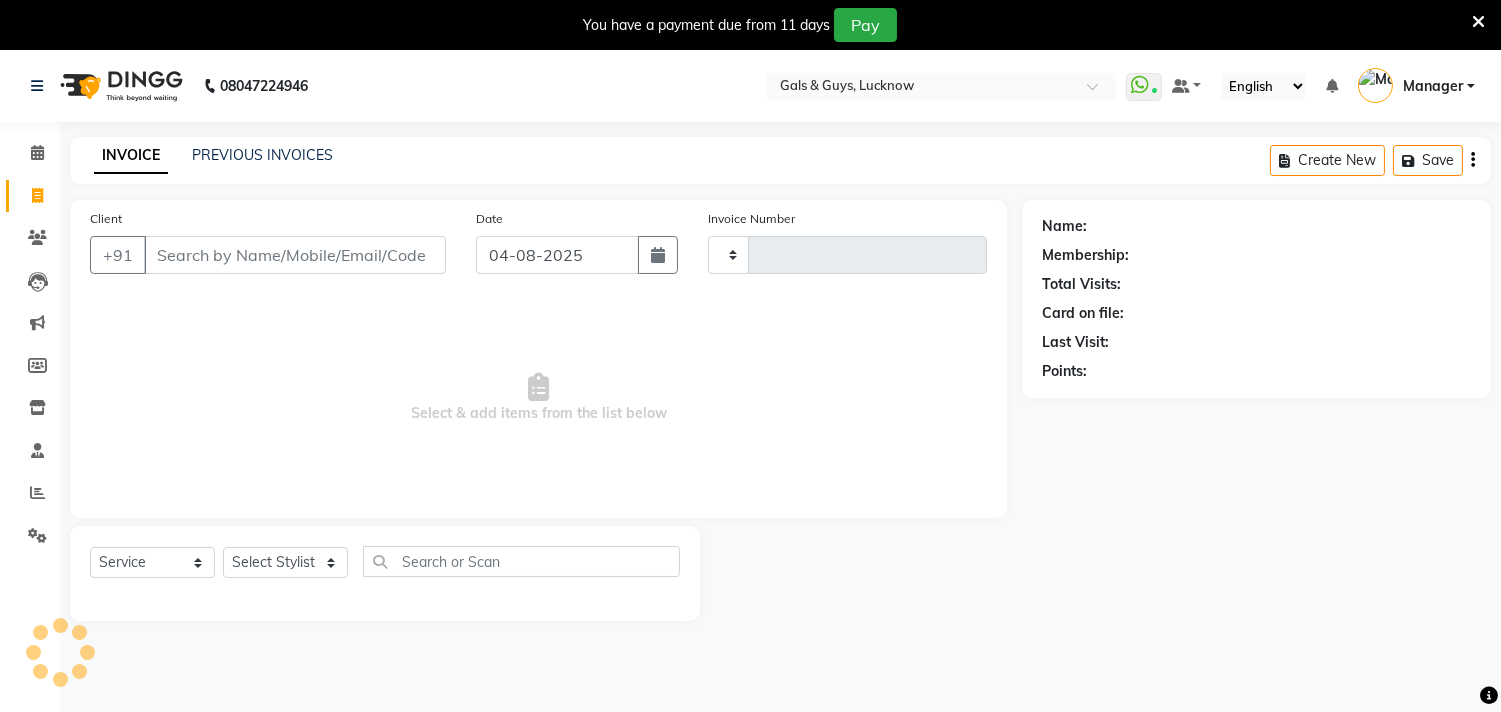scroll, scrollTop: 50, scrollLeft: 0, axis: vertical 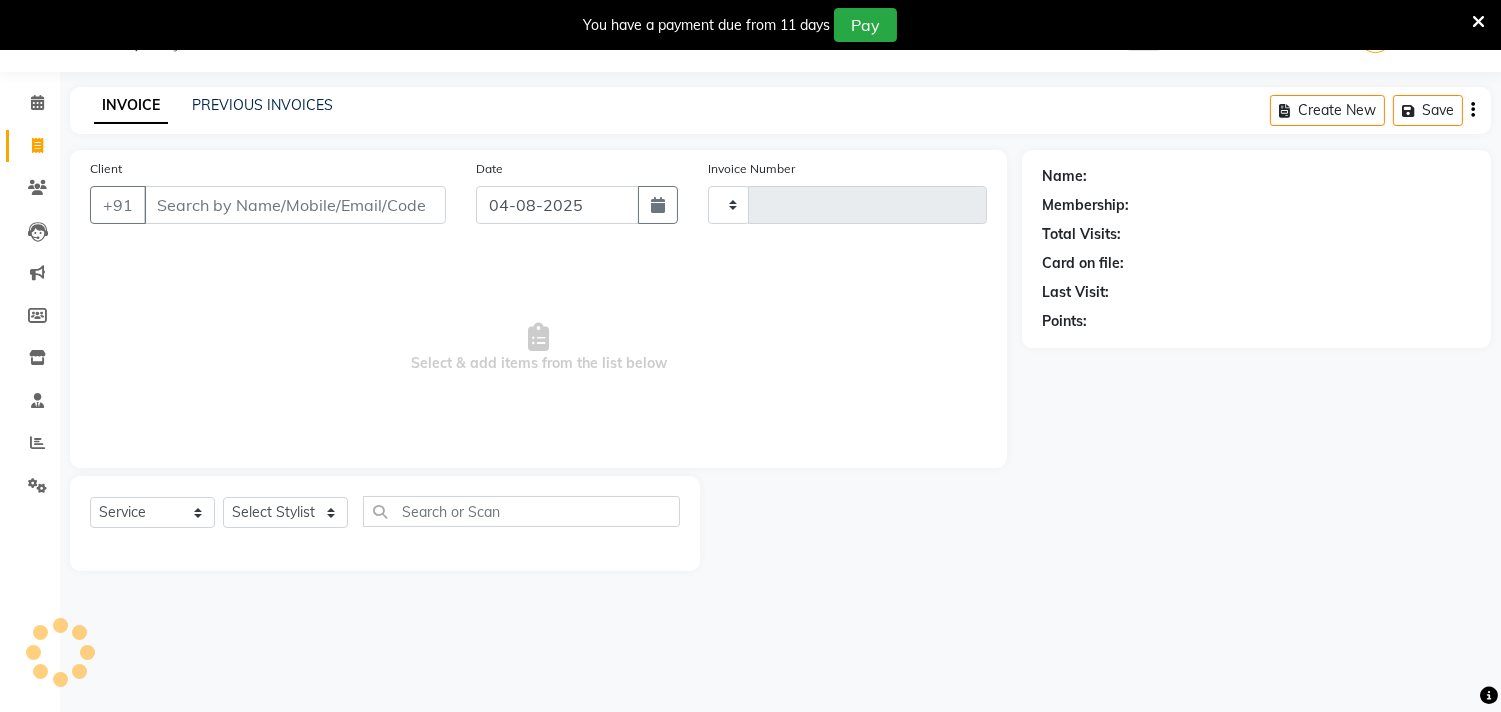 type on "0559" 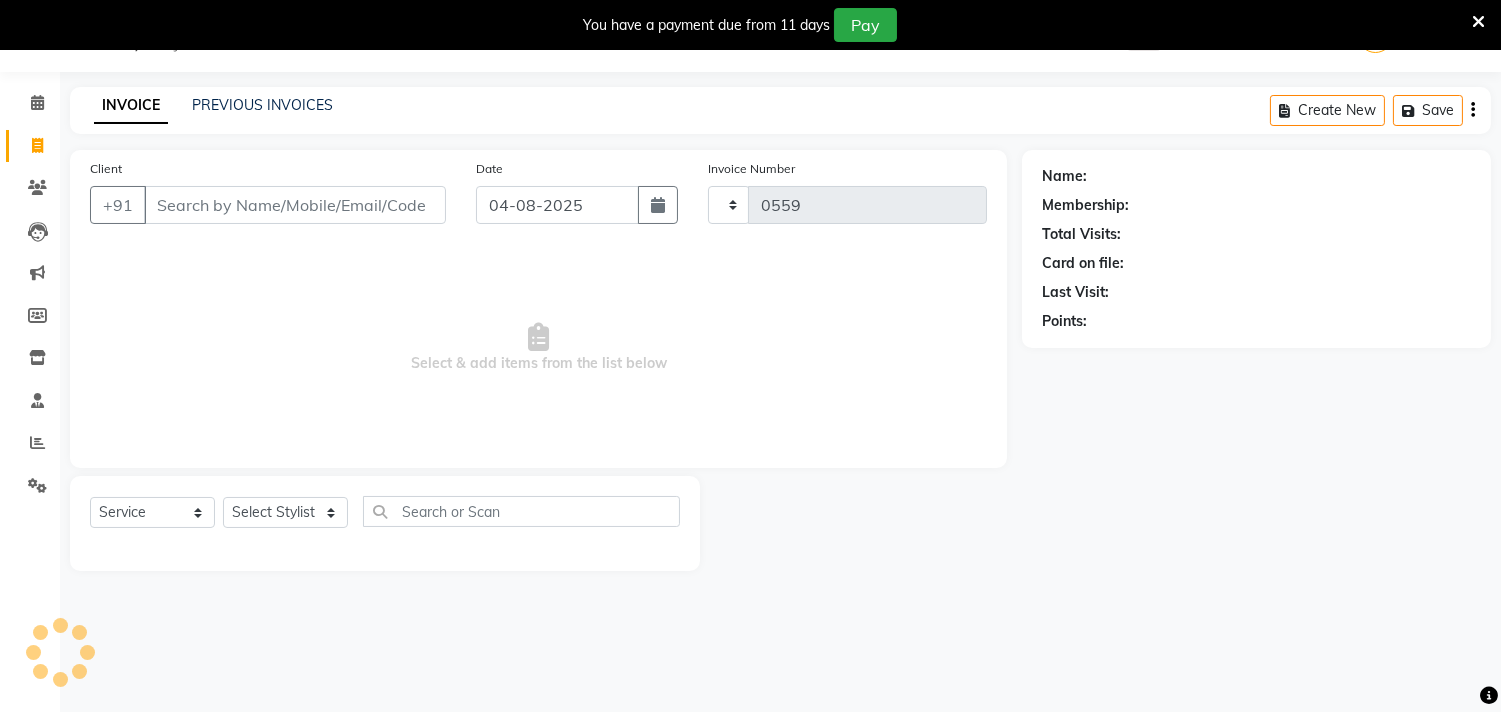 select on "7505" 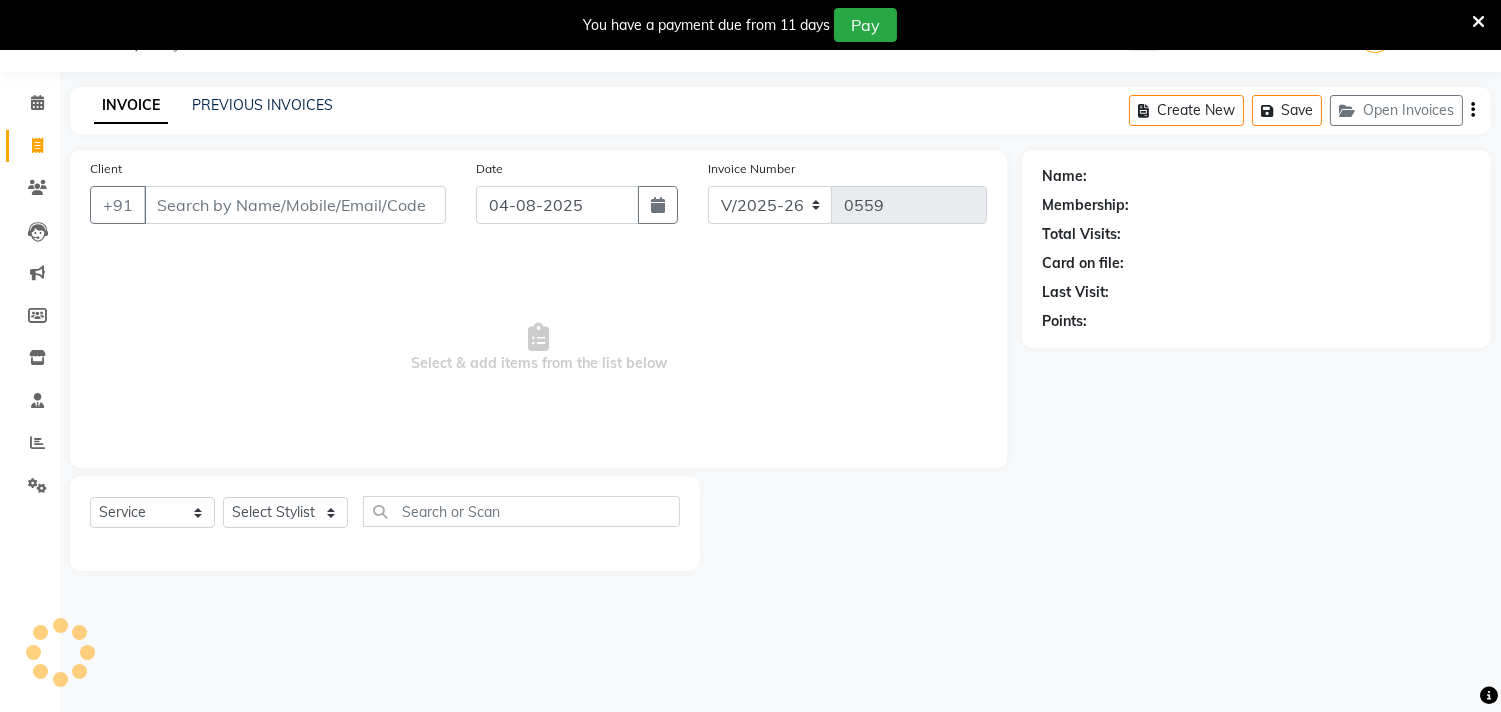 drag, startPoint x: 278, startPoint y: 208, endPoint x: 291, endPoint y: 207, distance: 13.038404 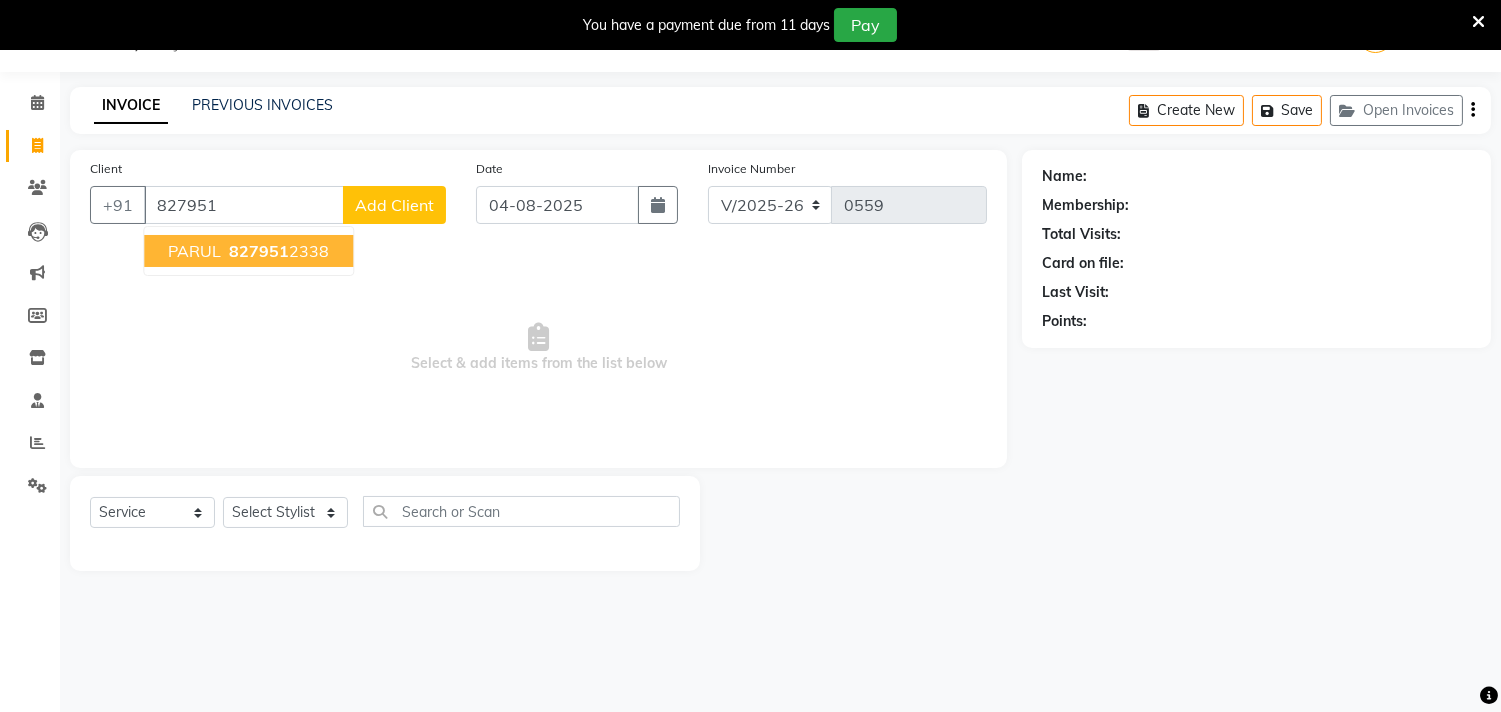 click on "827951 2338" at bounding box center (277, 251) 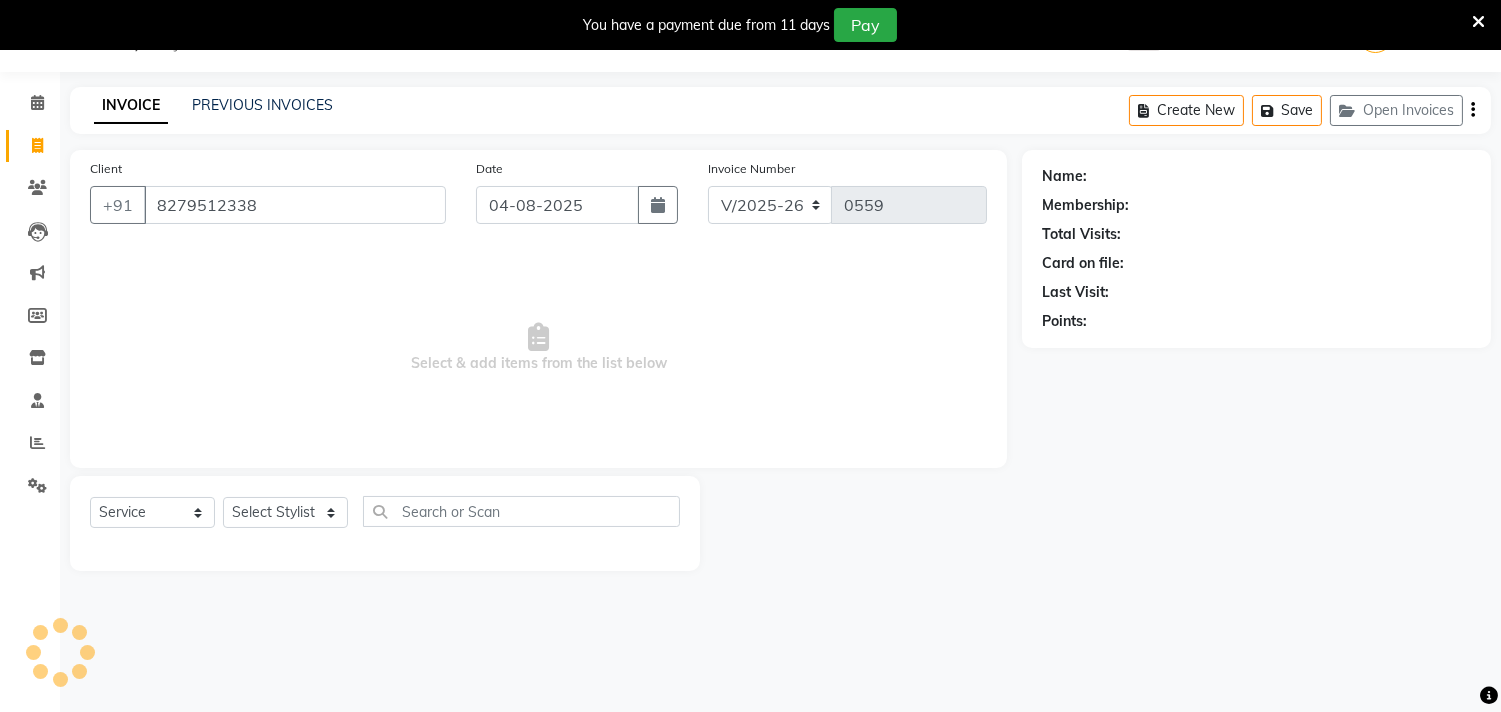 type on "8279512338" 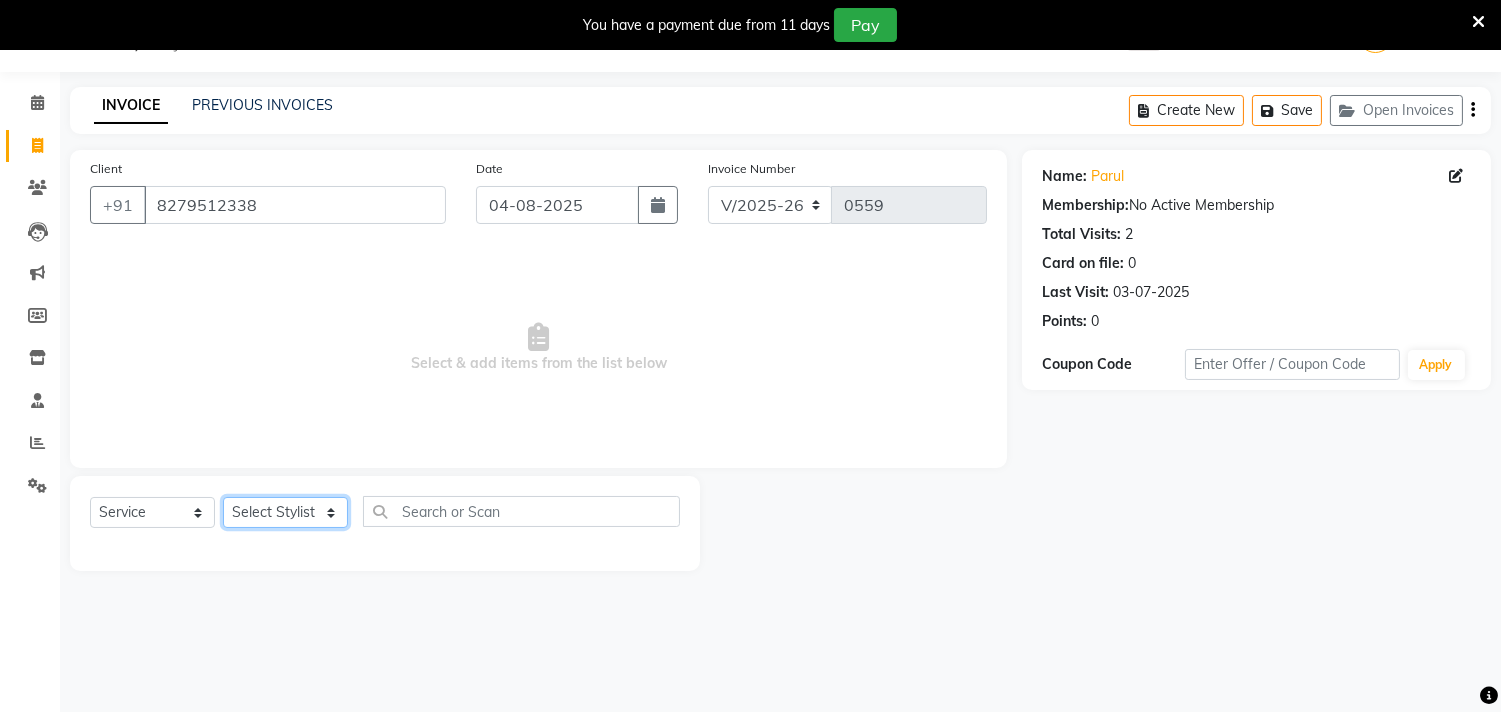 click on "Select Stylist Abhinav ADVANCE ALKA Ankita B-WAX  KUNAL Manager MEMBERSHIP PALLAVI PRATHAM PRODUCT RAJAT TANIYA VIRENDRA" 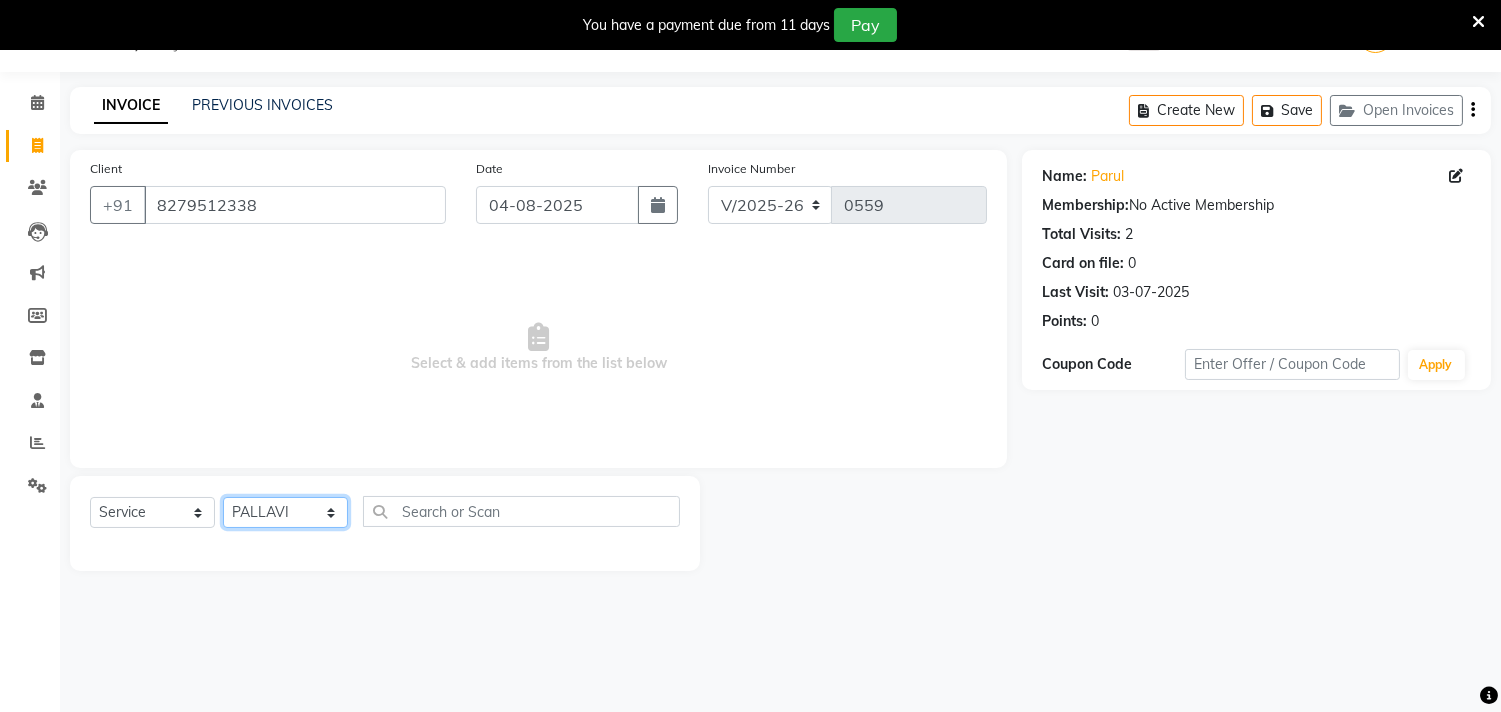 click on "Select Stylist Abhinav ADVANCE ALKA Ankita B-WAX  KUNAL Manager MEMBERSHIP PALLAVI PRATHAM PRODUCT RAJAT TANIYA VIRENDRA" 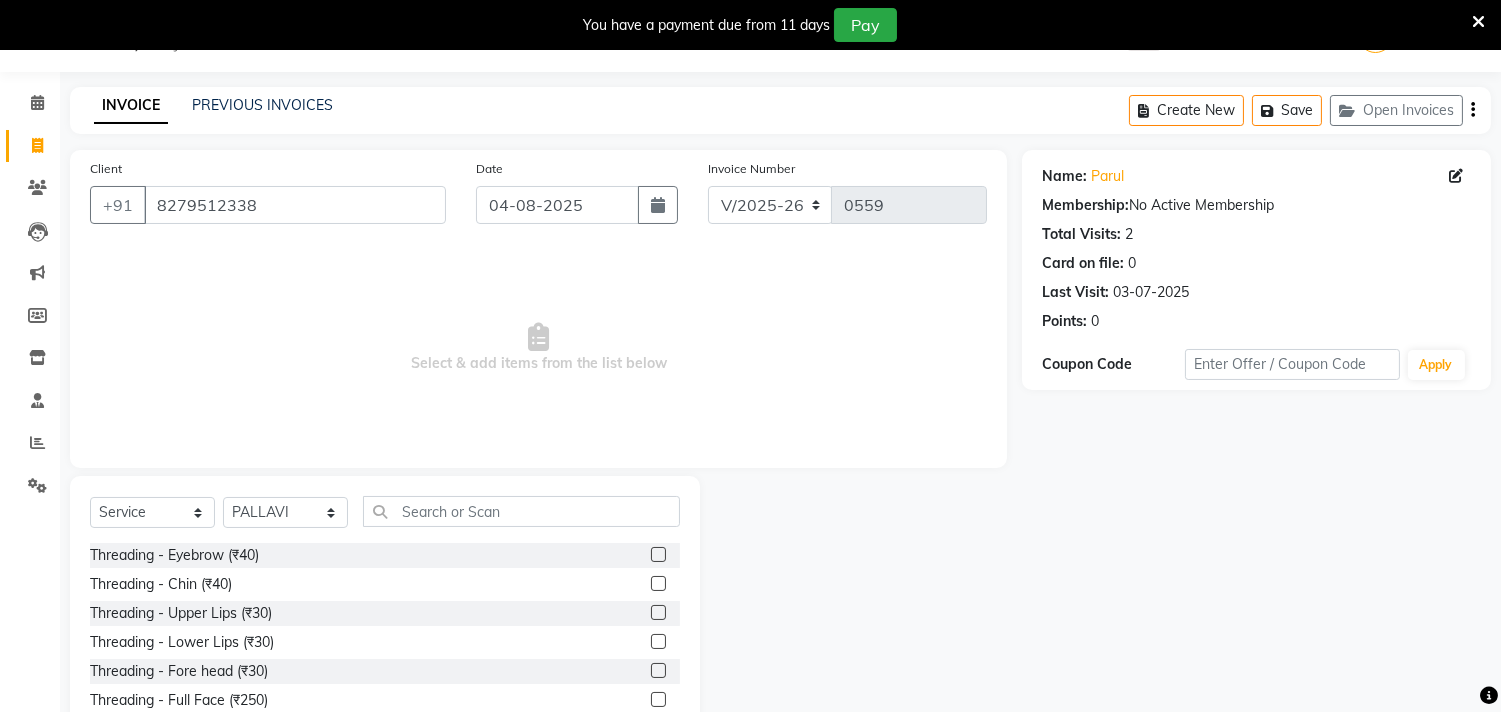 click 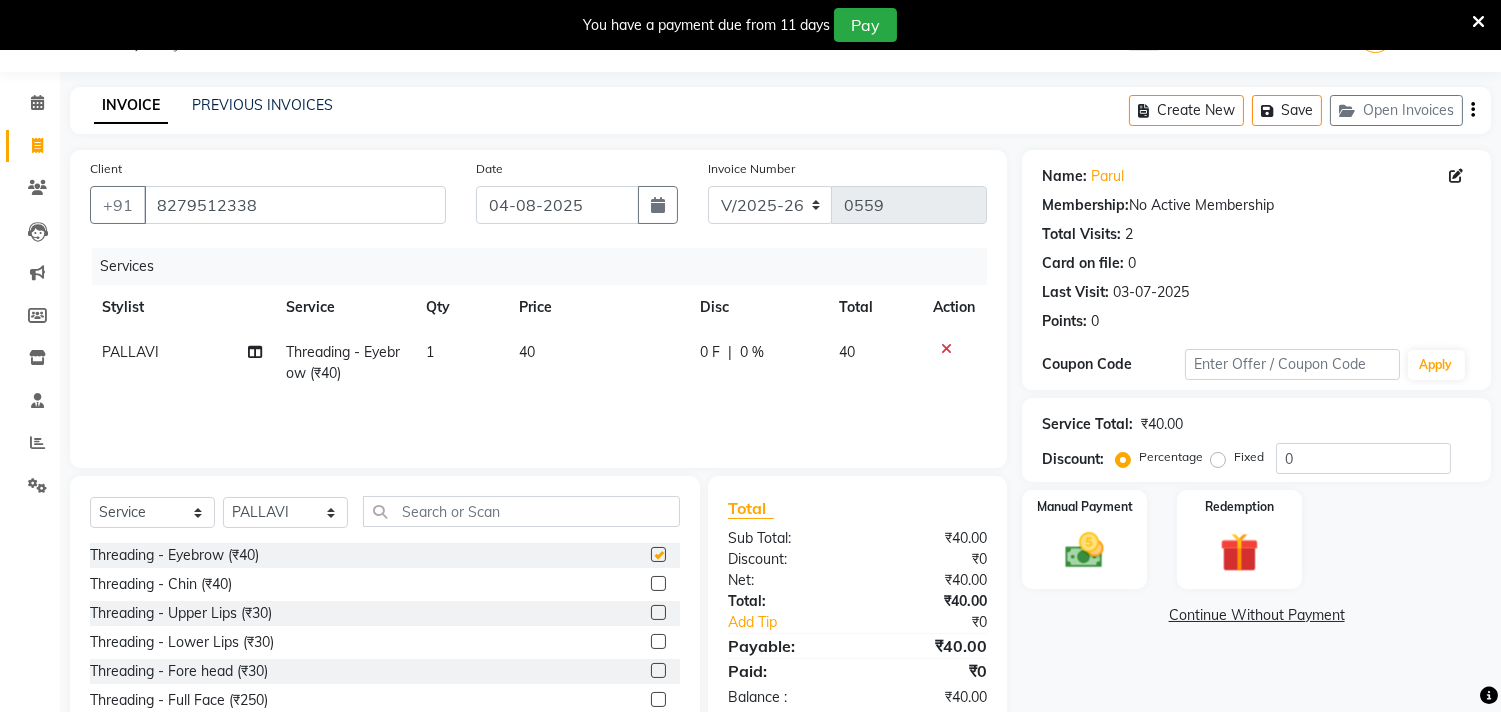 checkbox on "false" 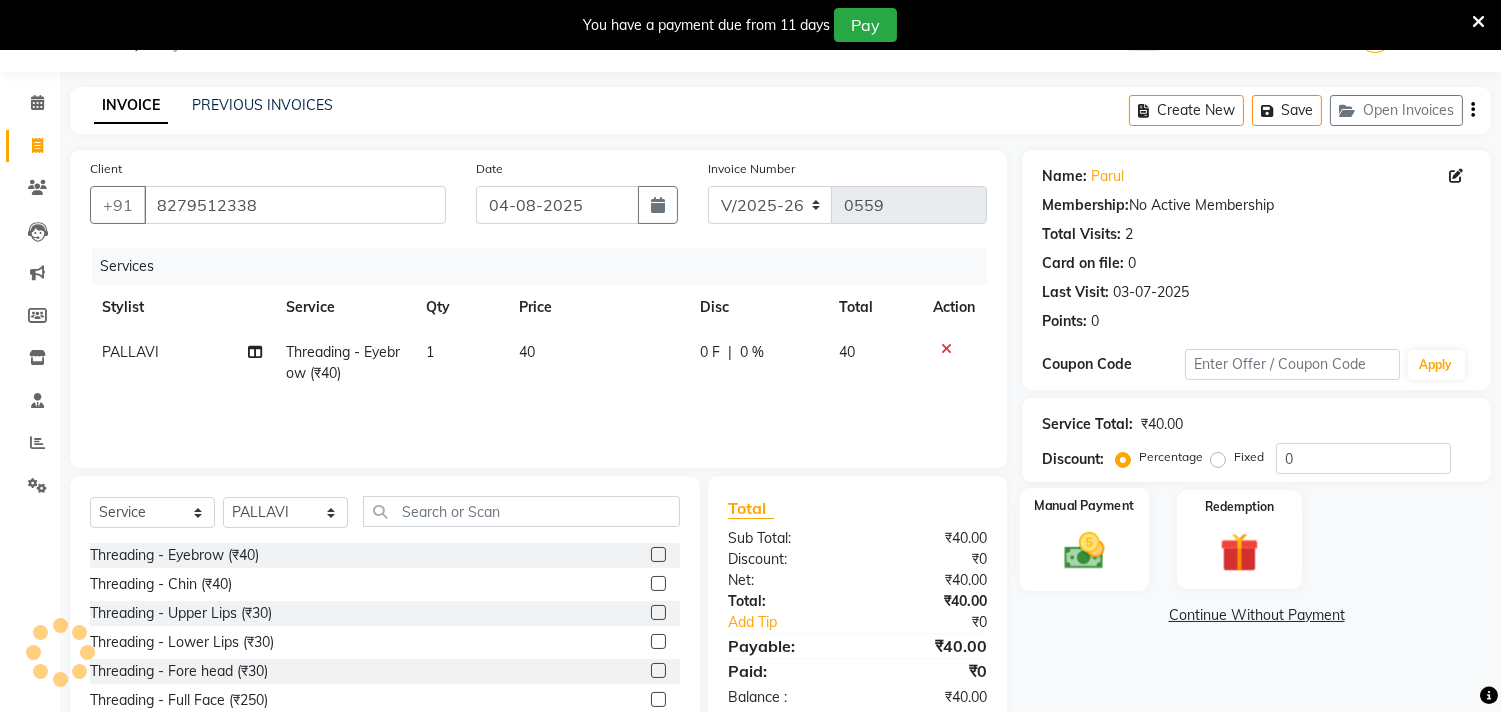click on "Manual Payment" 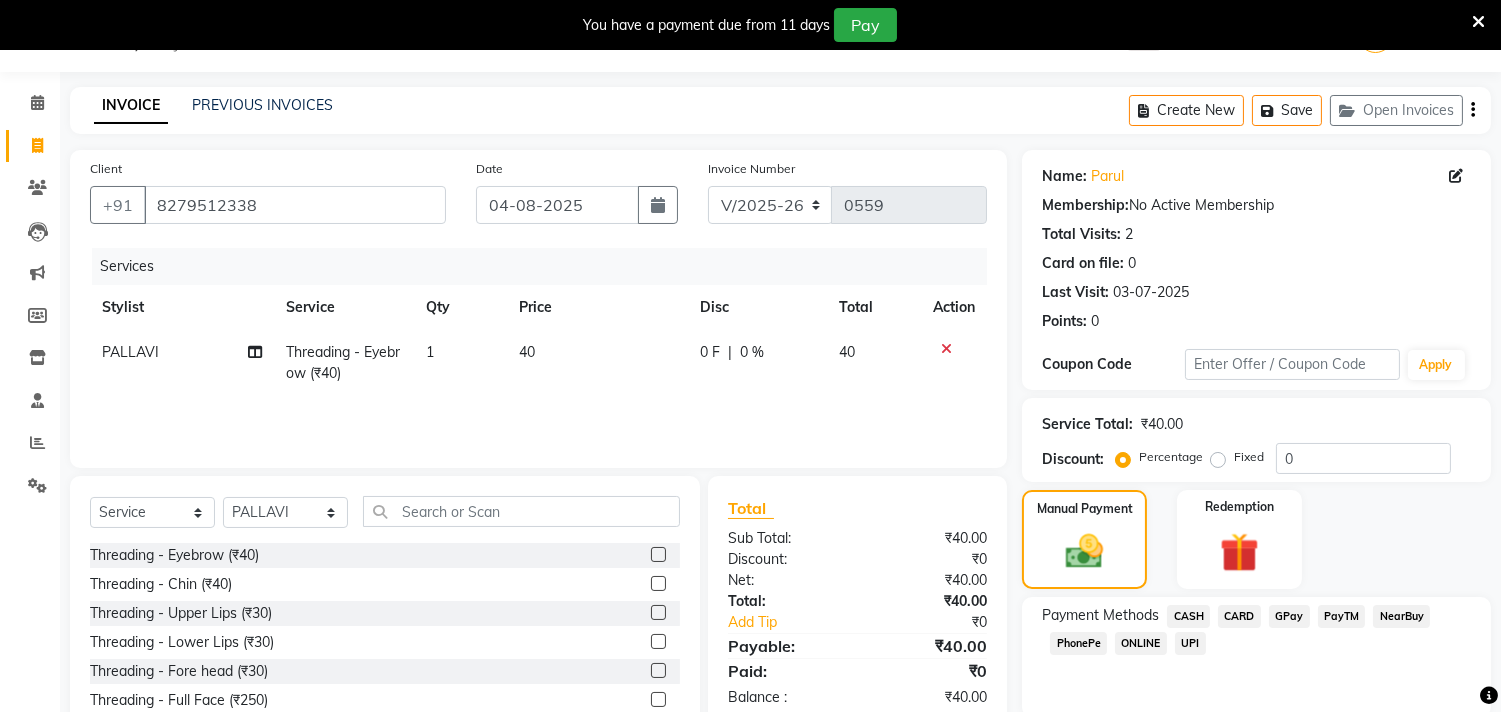 click on "GPay" 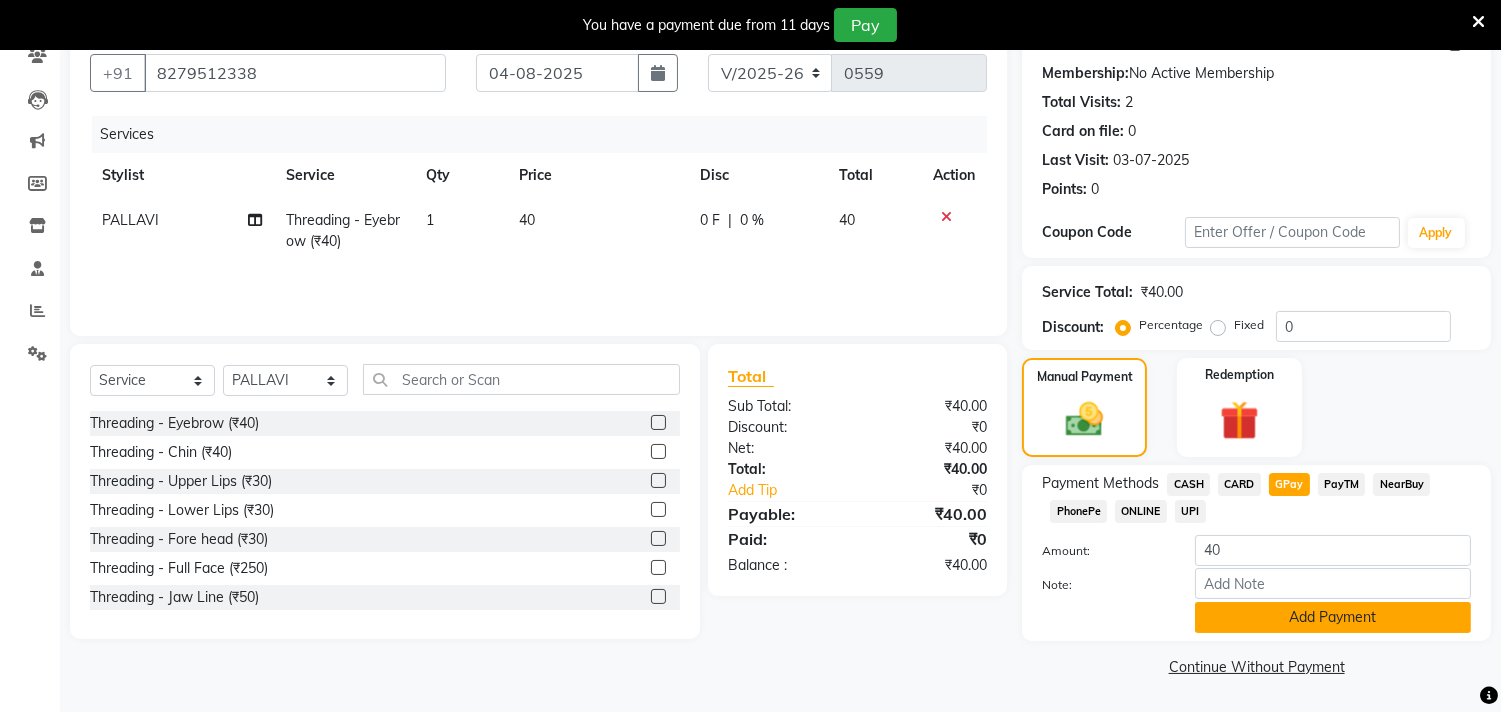 click on "Add Payment" 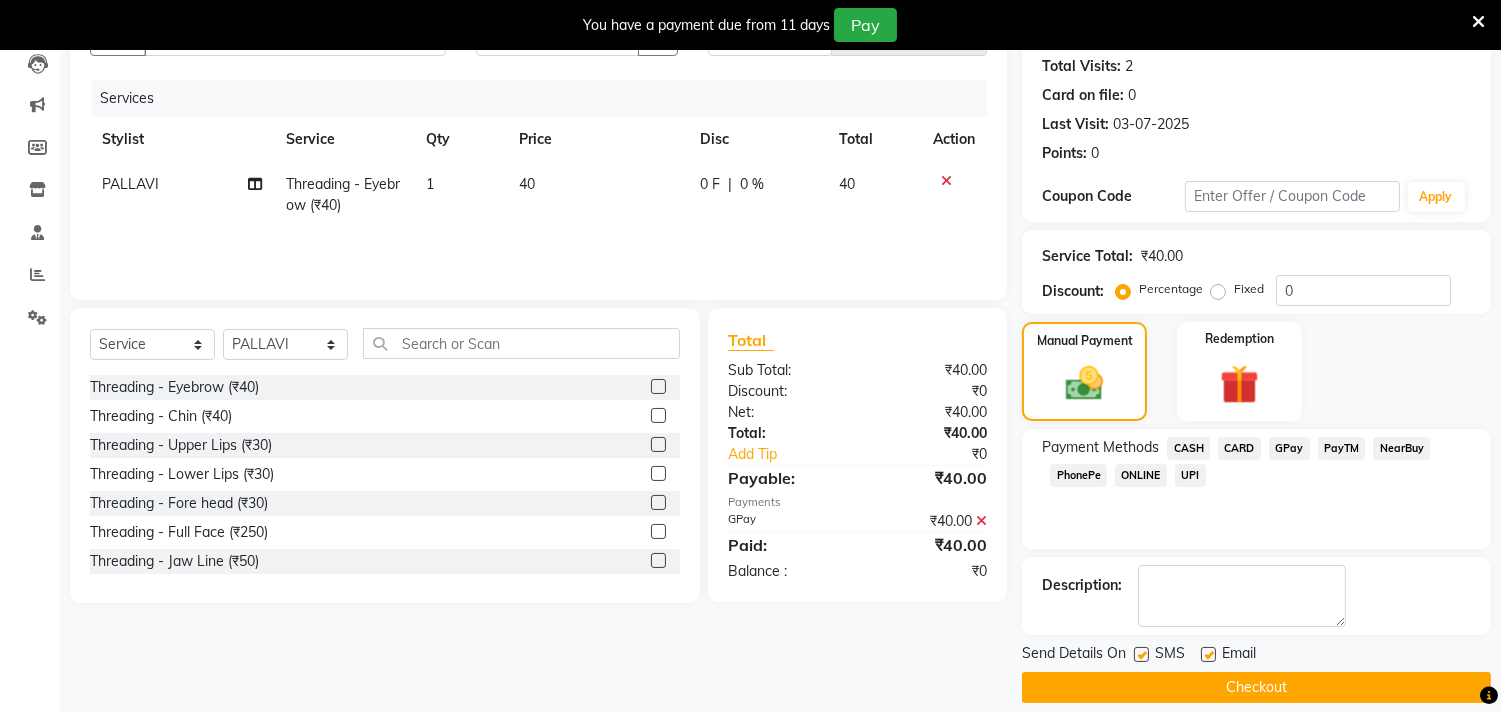 scroll, scrollTop: 237, scrollLeft: 0, axis: vertical 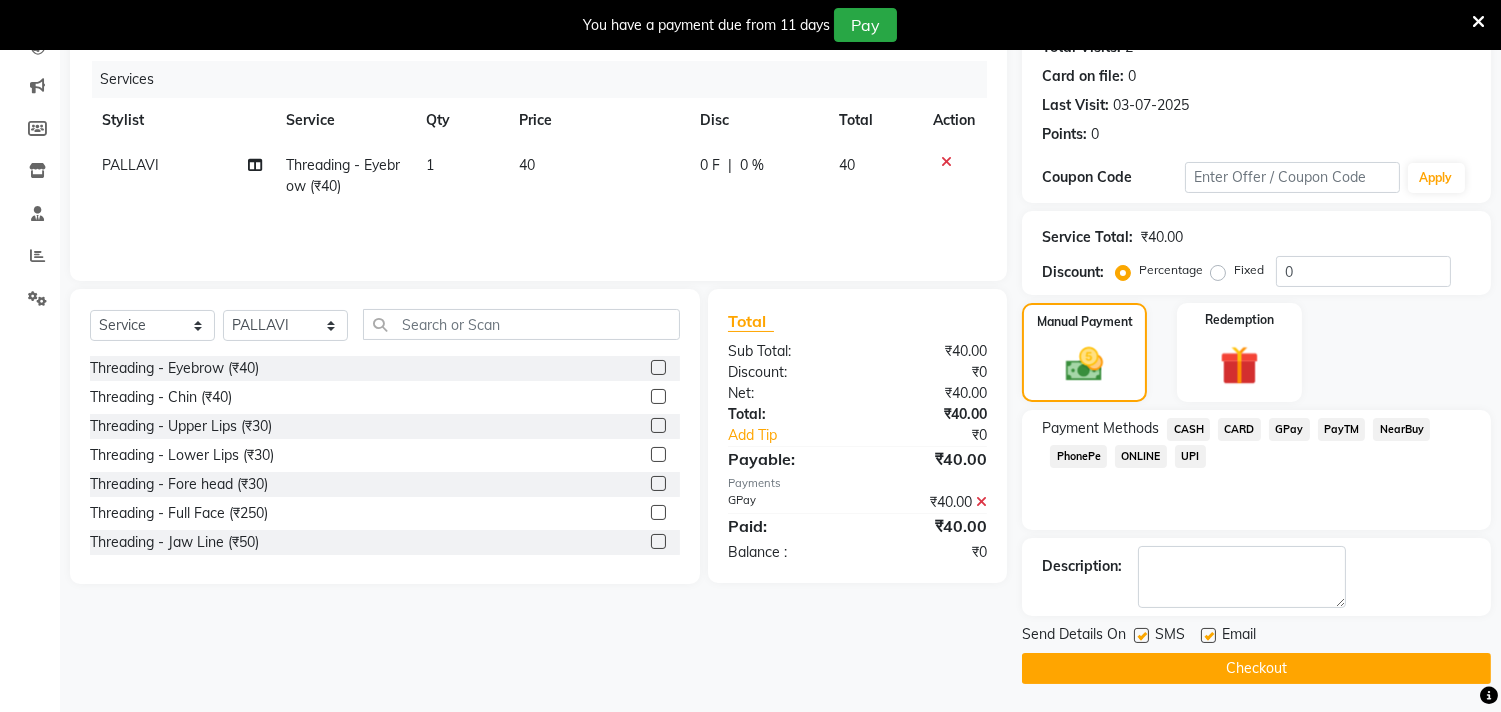 click on "Checkout" 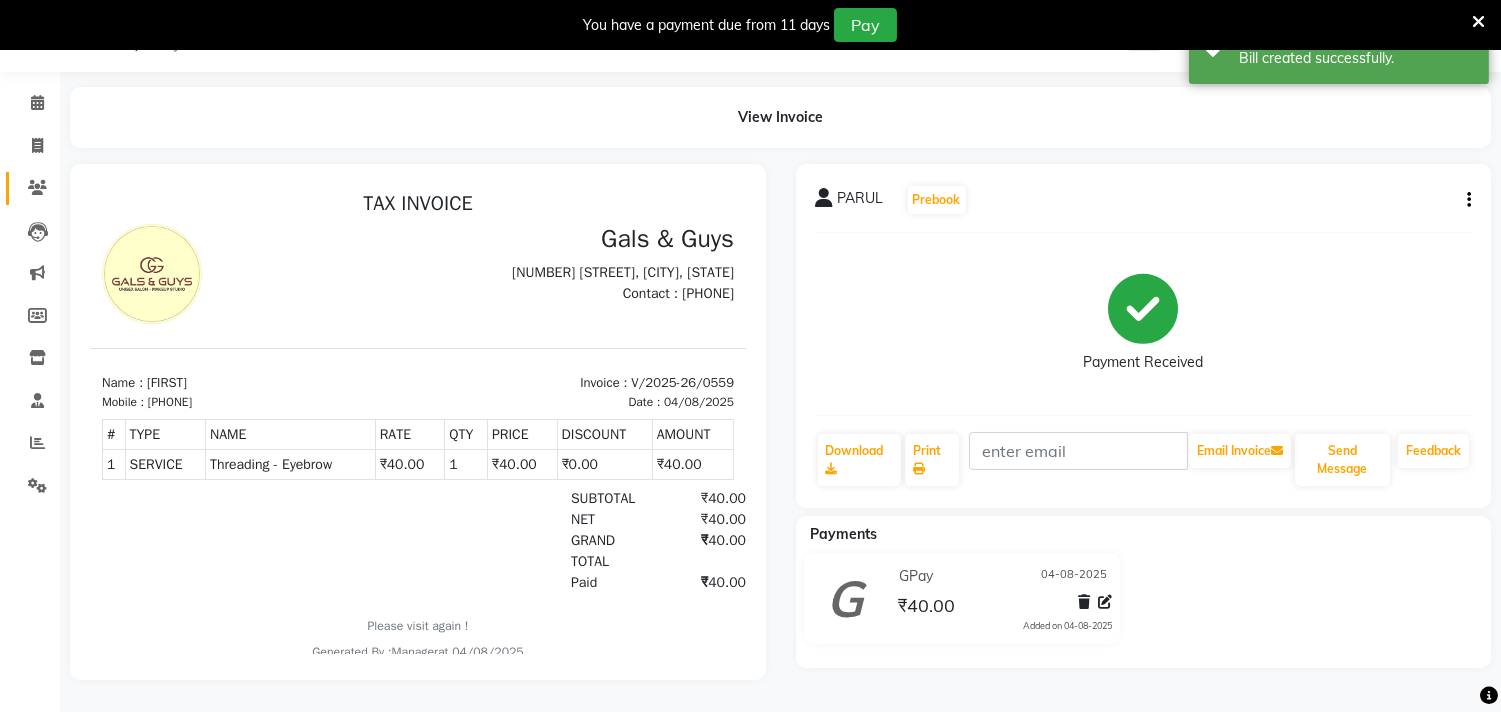 scroll, scrollTop: 0, scrollLeft: 0, axis: both 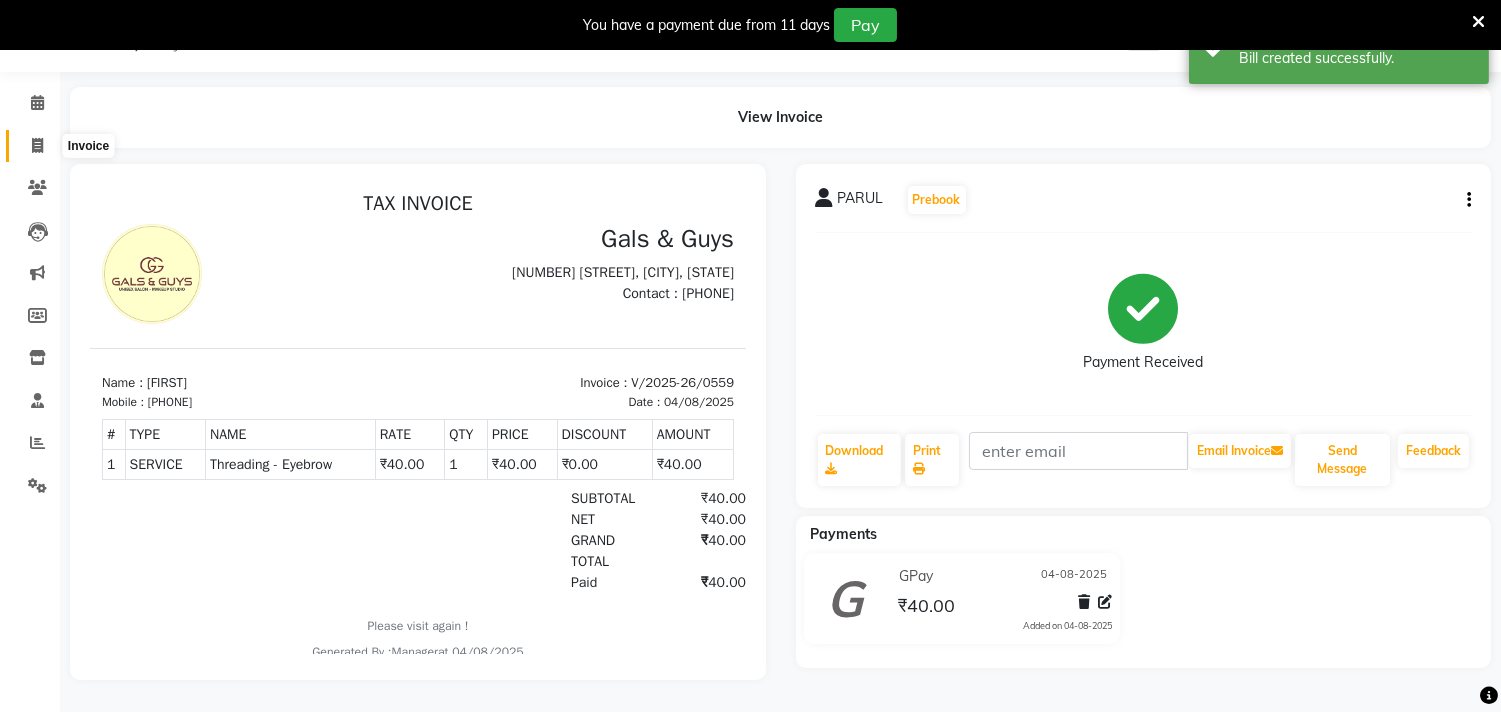 drag, startPoint x: 43, startPoint y: 135, endPoint x: 1, endPoint y: 70, distance: 77.388626 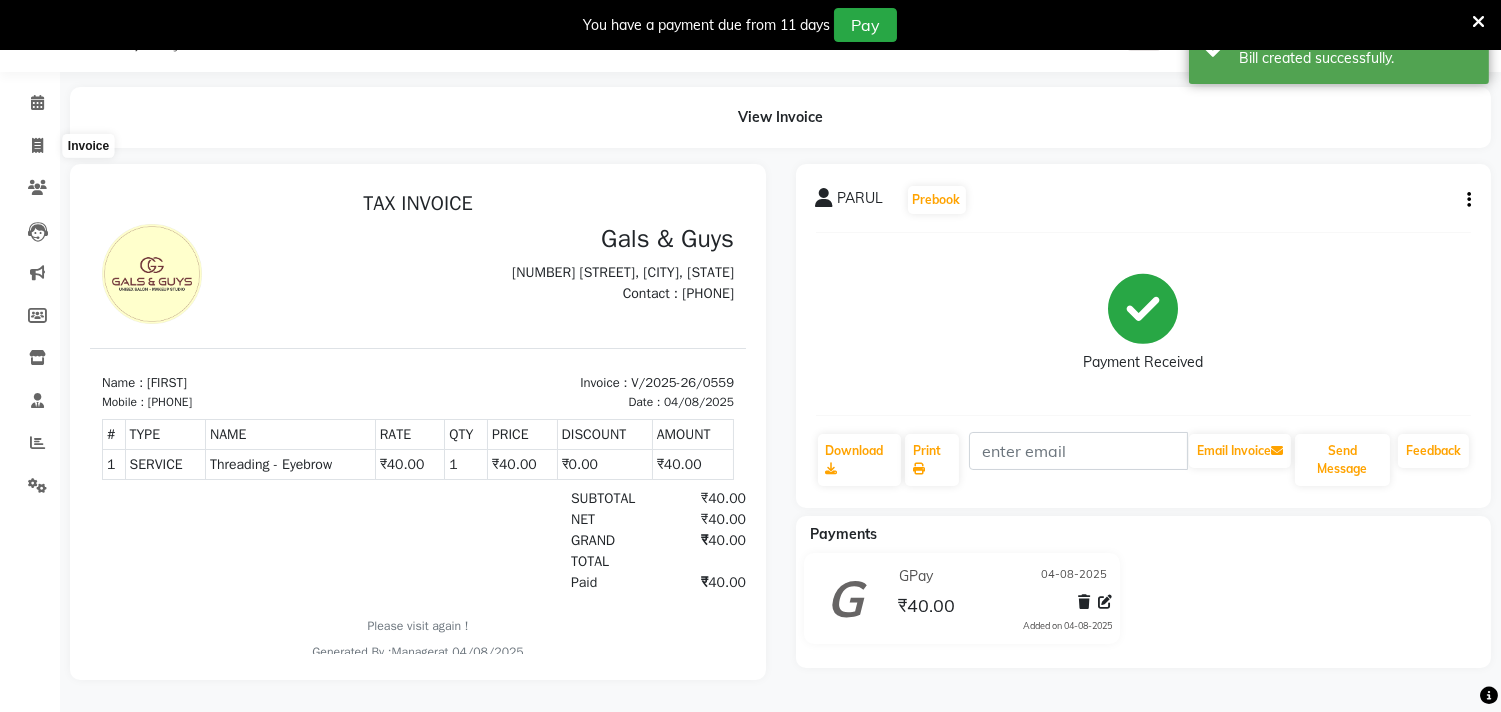 scroll, scrollTop: 50, scrollLeft: 0, axis: vertical 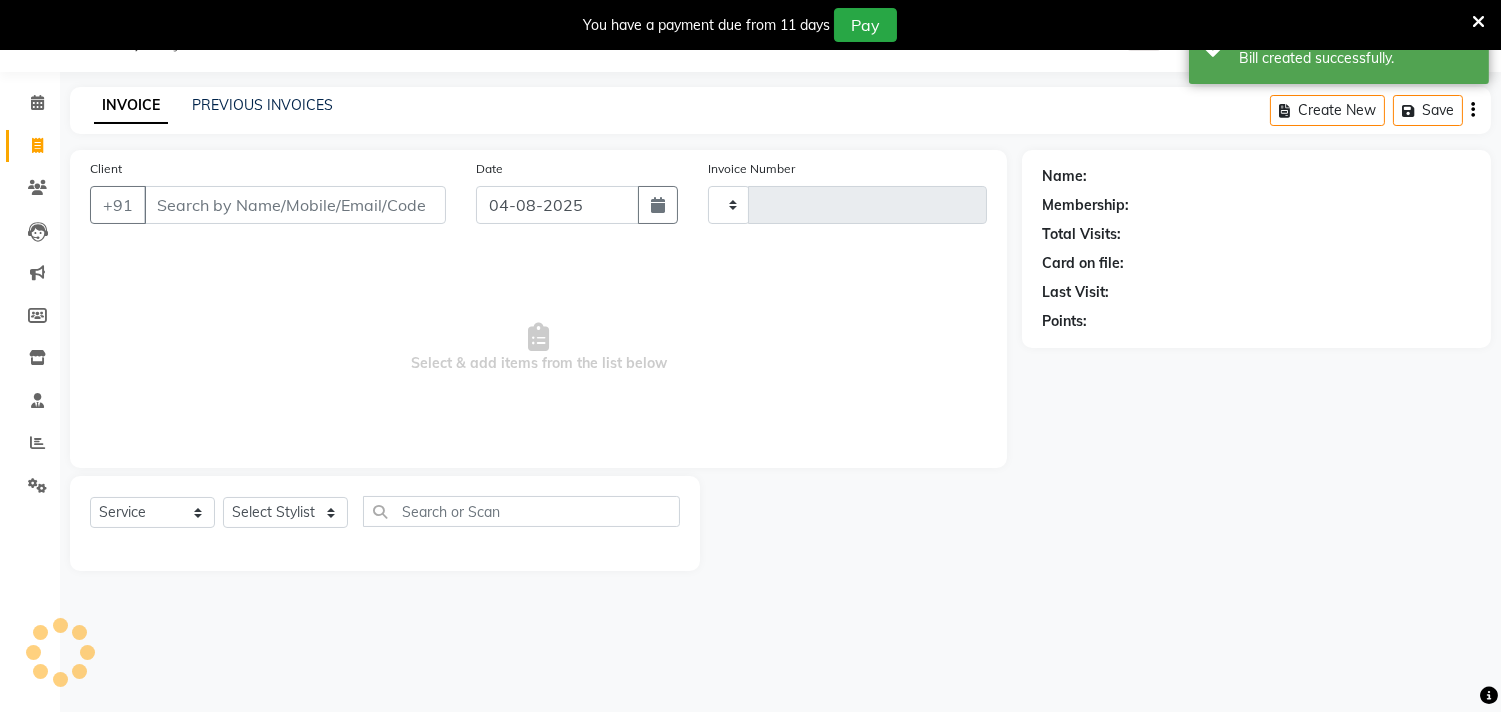 type on "0560" 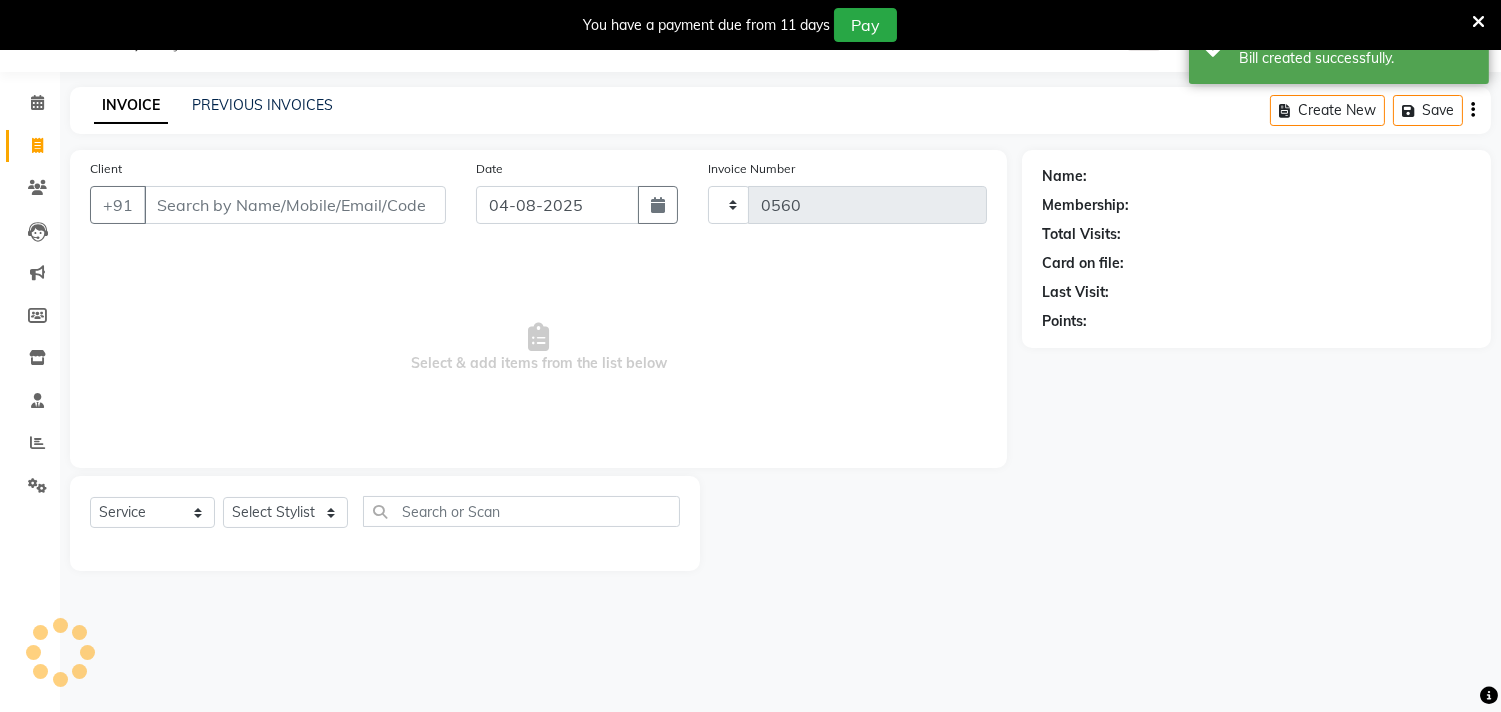 select on "7505" 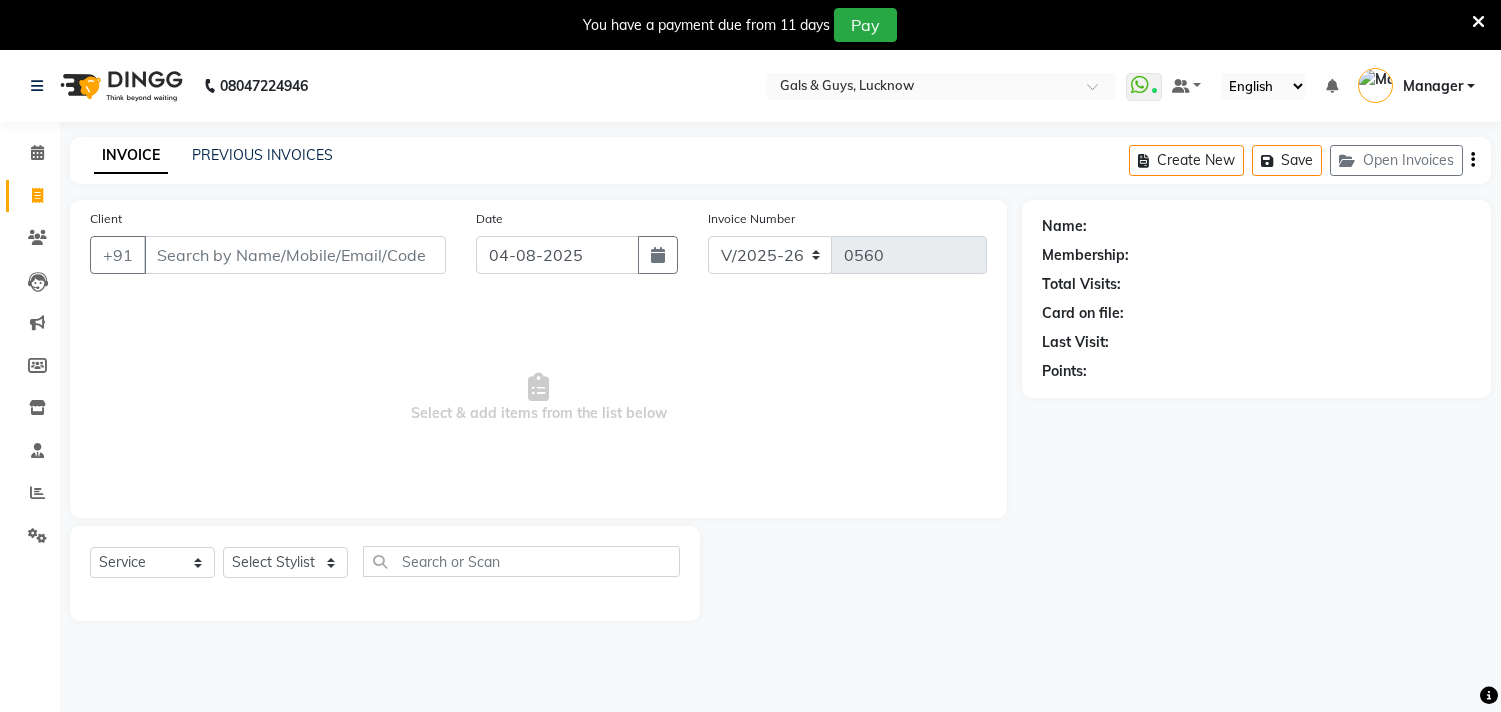 select on "7505" 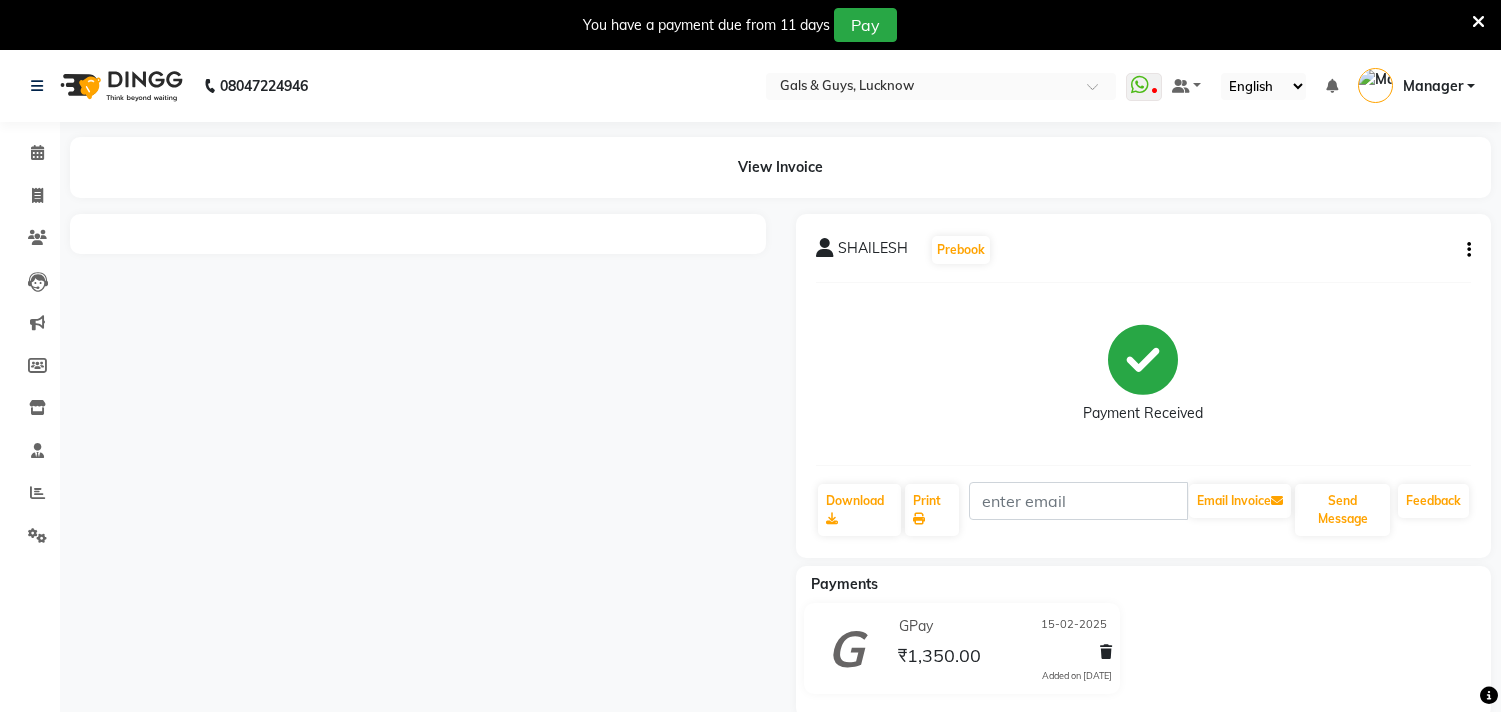 scroll, scrollTop: 0, scrollLeft: 0, axis: both 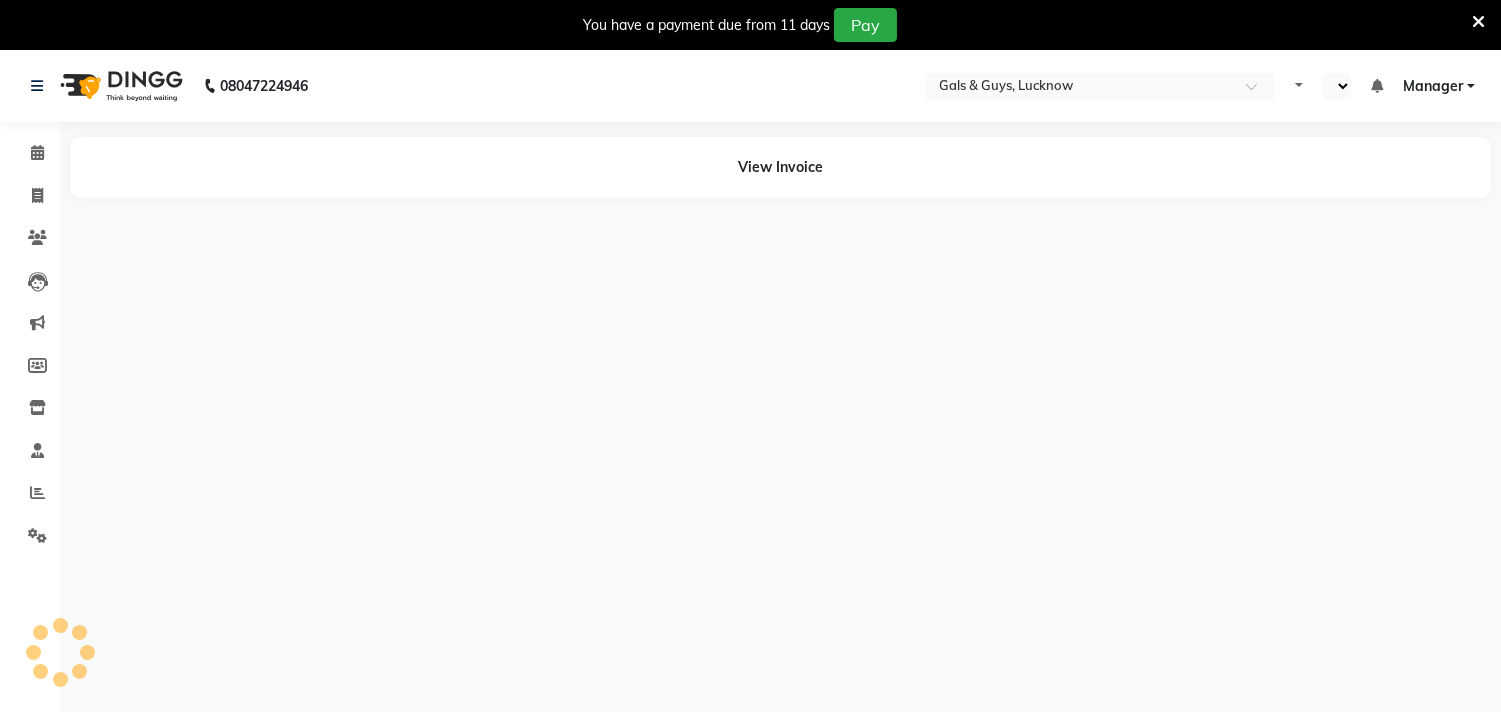 select on "en" 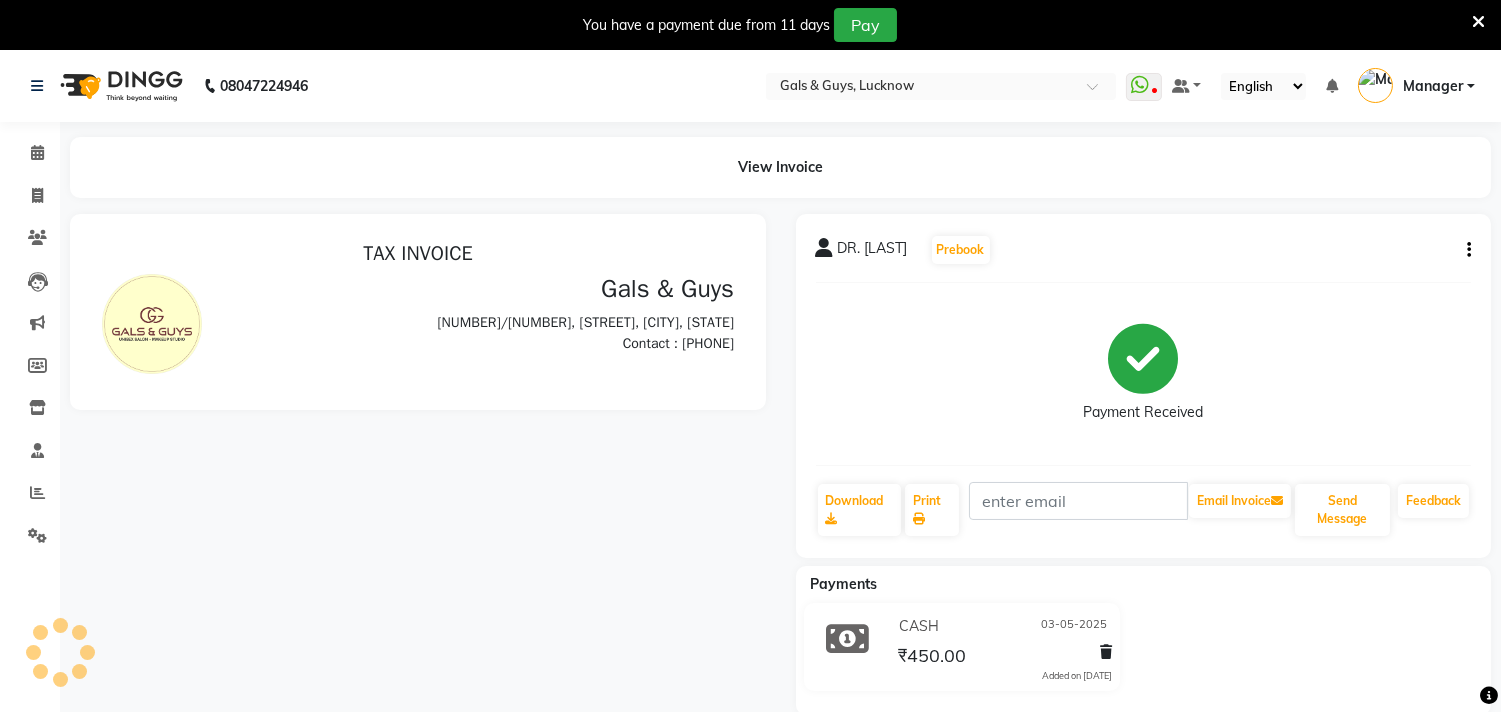 scroll, scrollTop: 0, scrollLeft: 0, axis: both 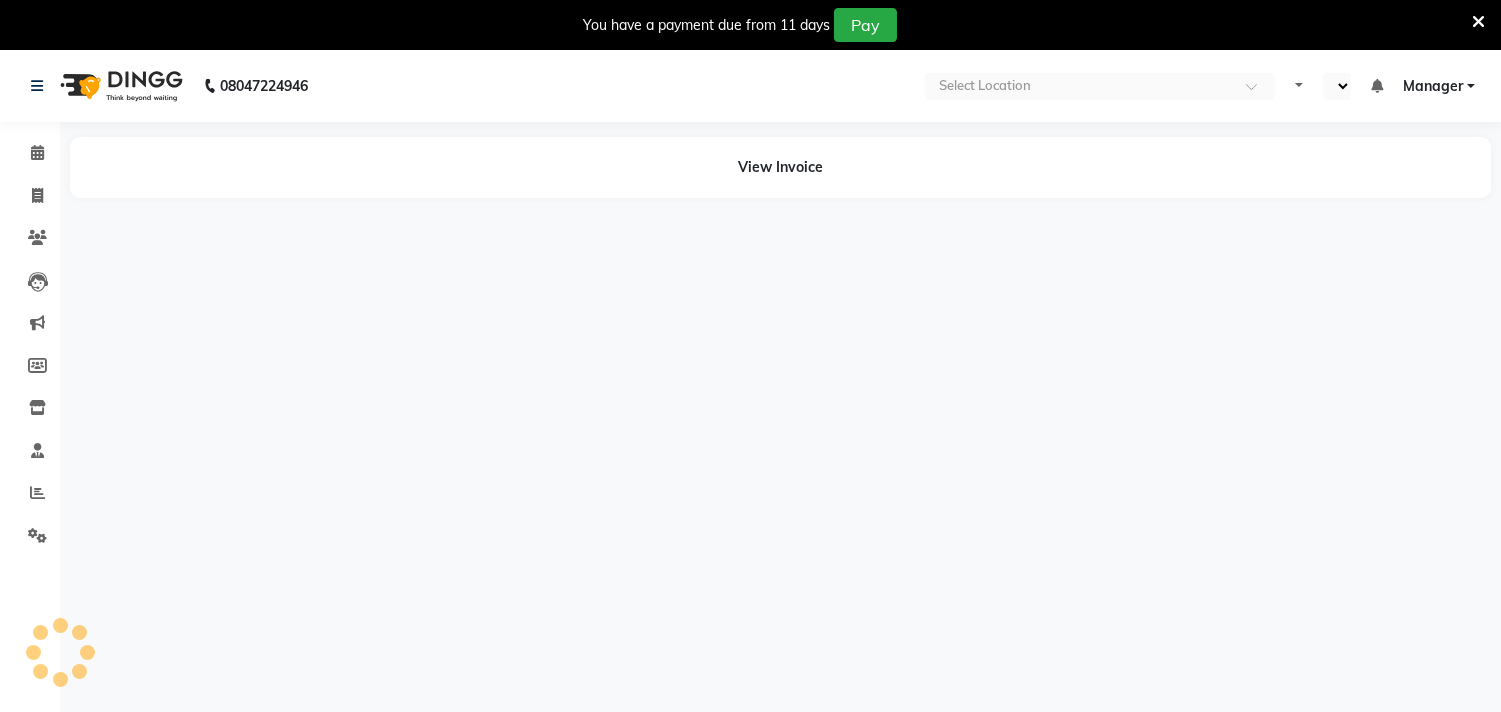 select on "en" 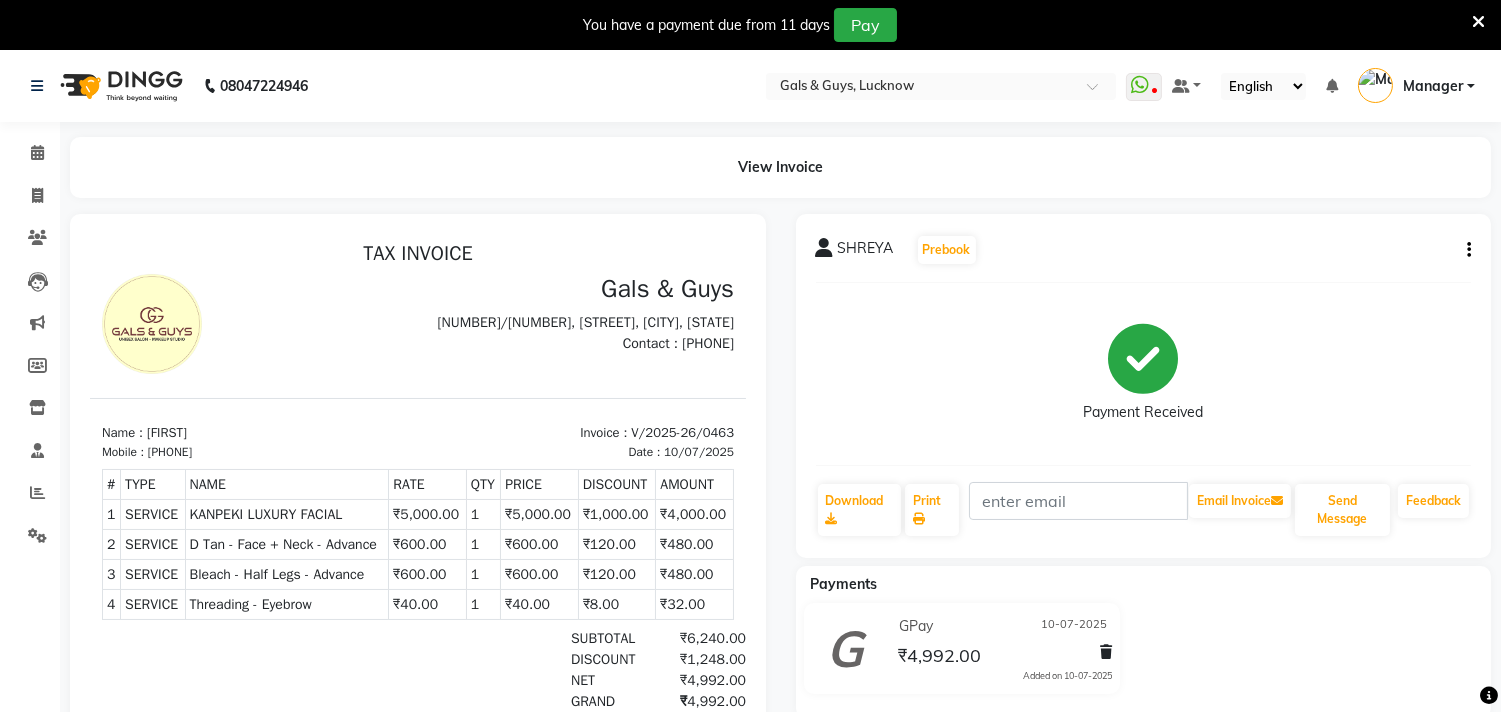 scroll, scrollTop: 0, scrollLeft: 0, axis: both 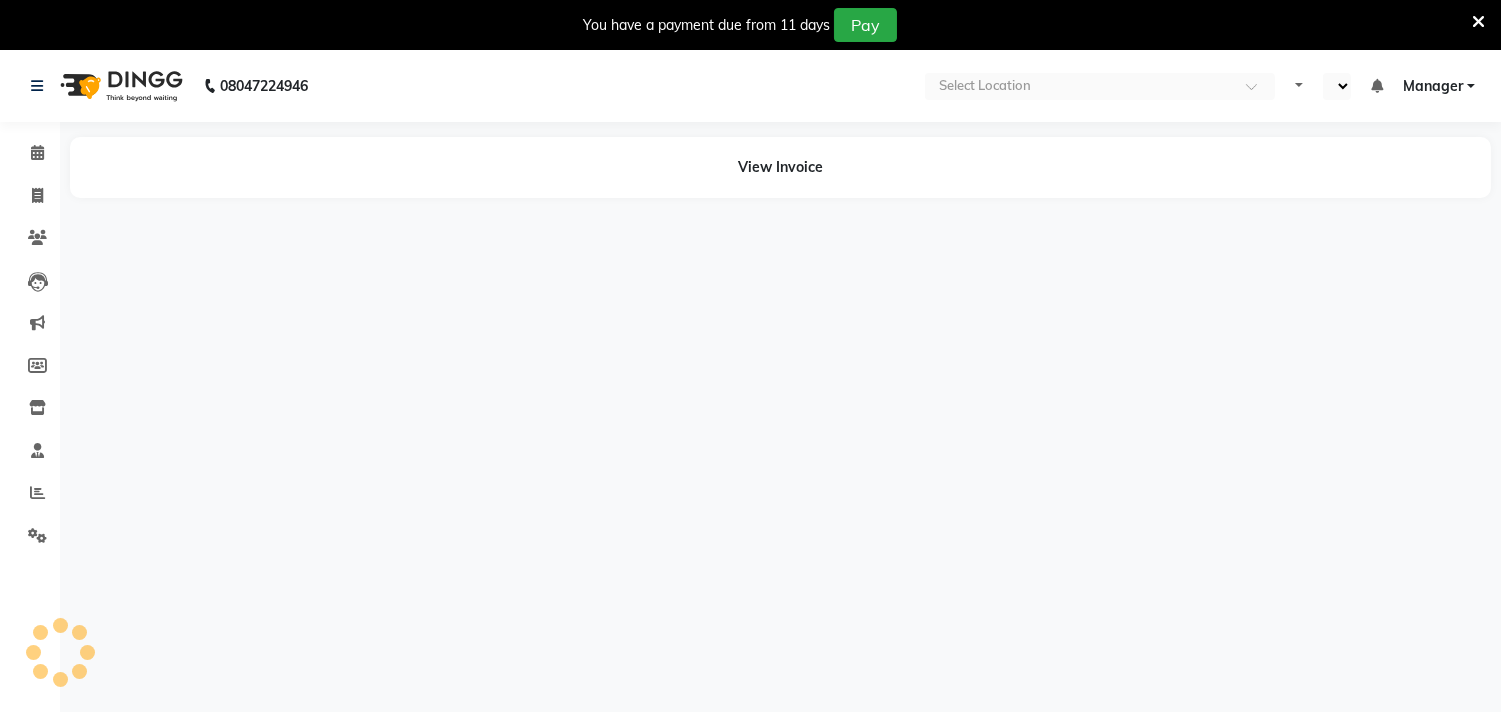 select on "en" 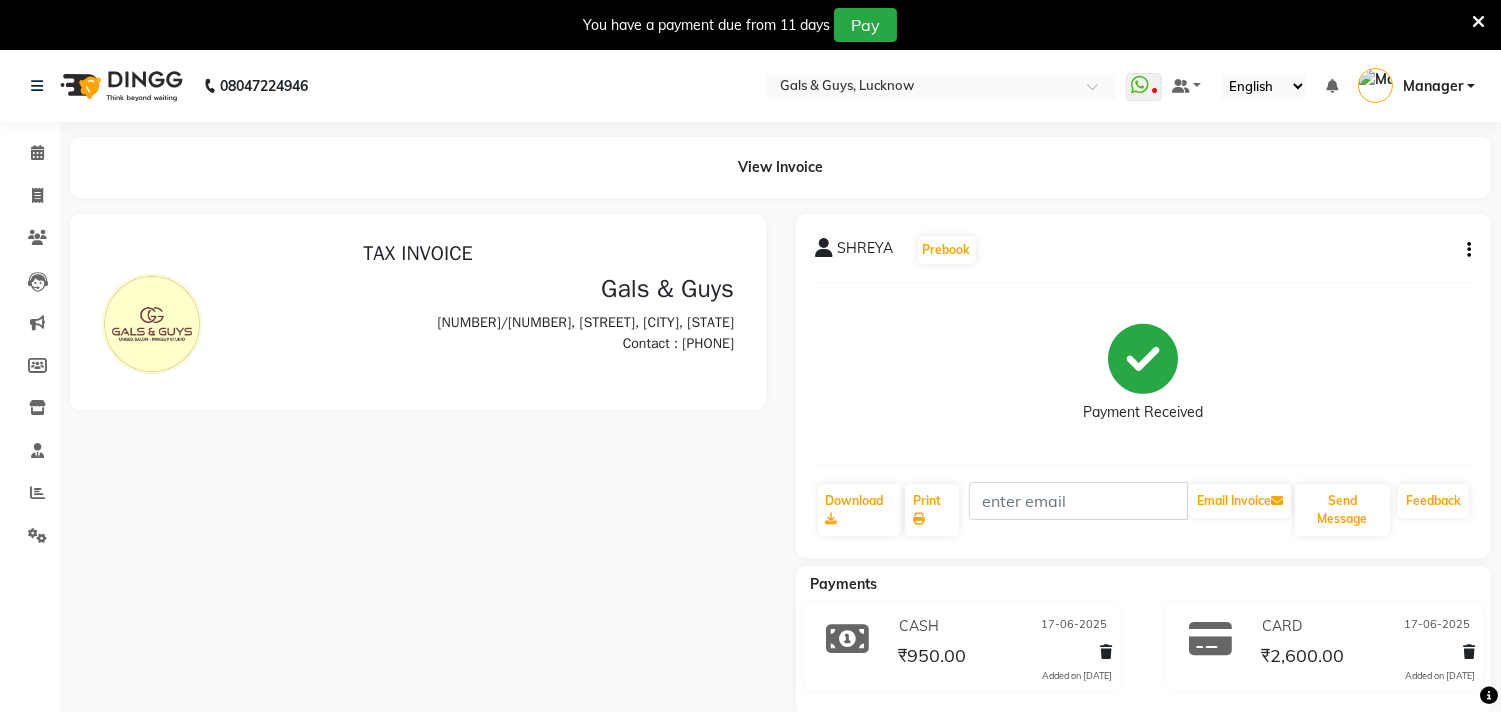 scroll, scrollTop: 0, scrollLeft: 0, axis: both 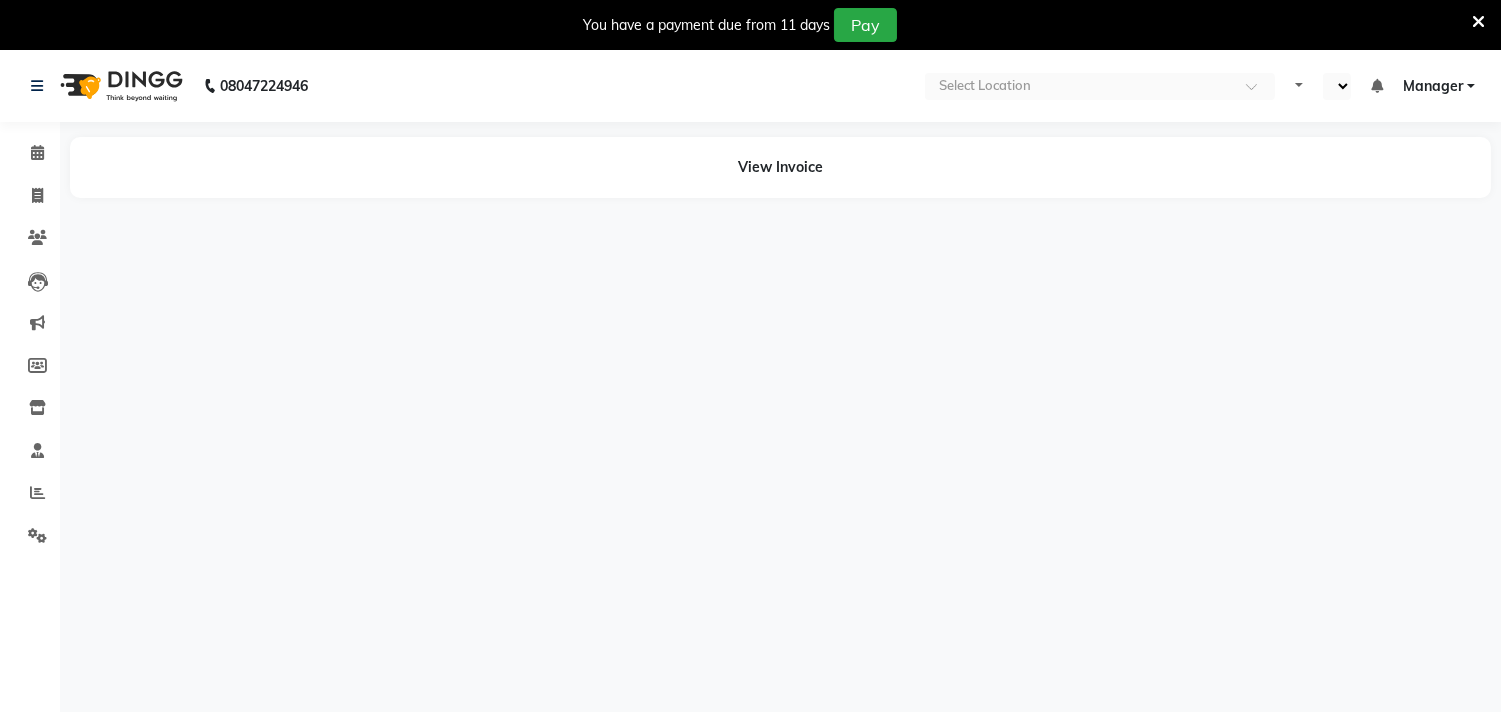 select on "en" 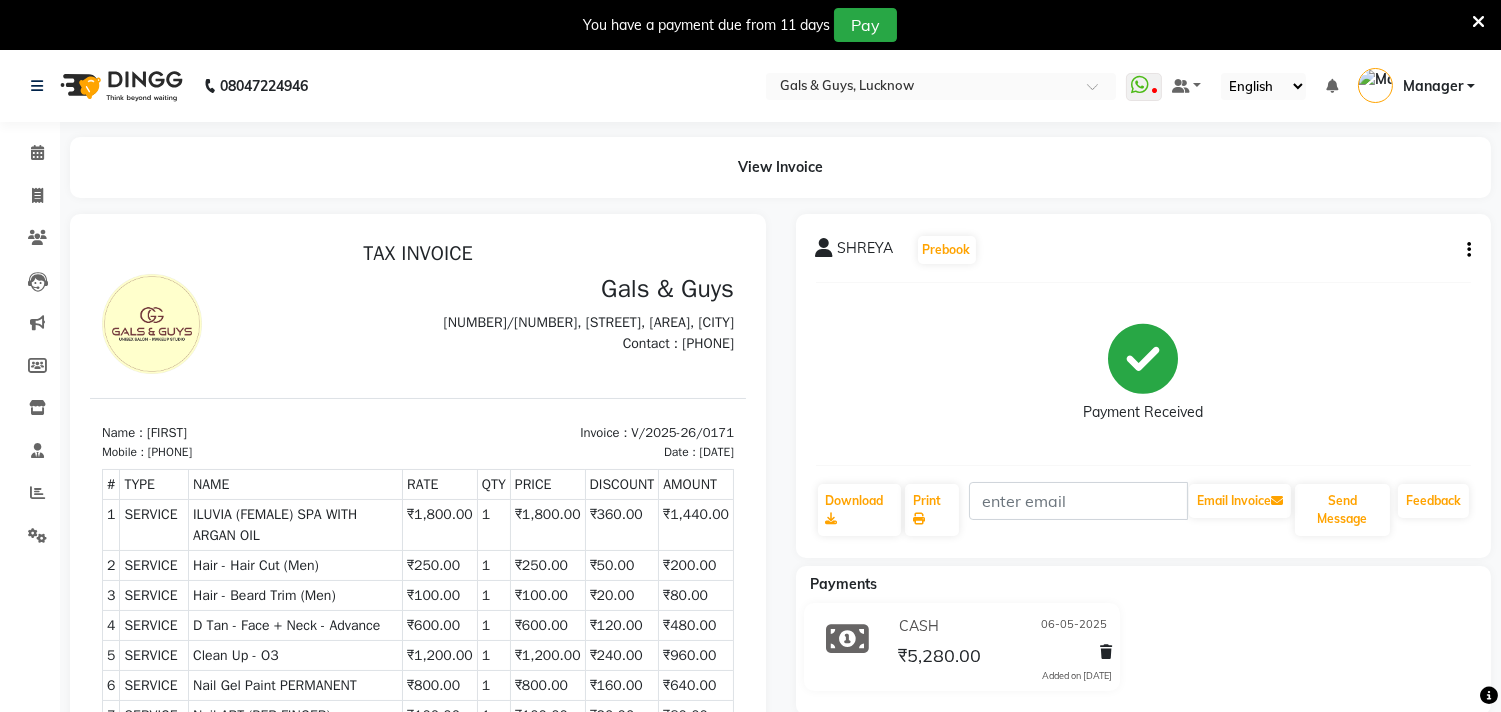 scroll, scrollTop: 0, scrollLeft: 0, axis: both 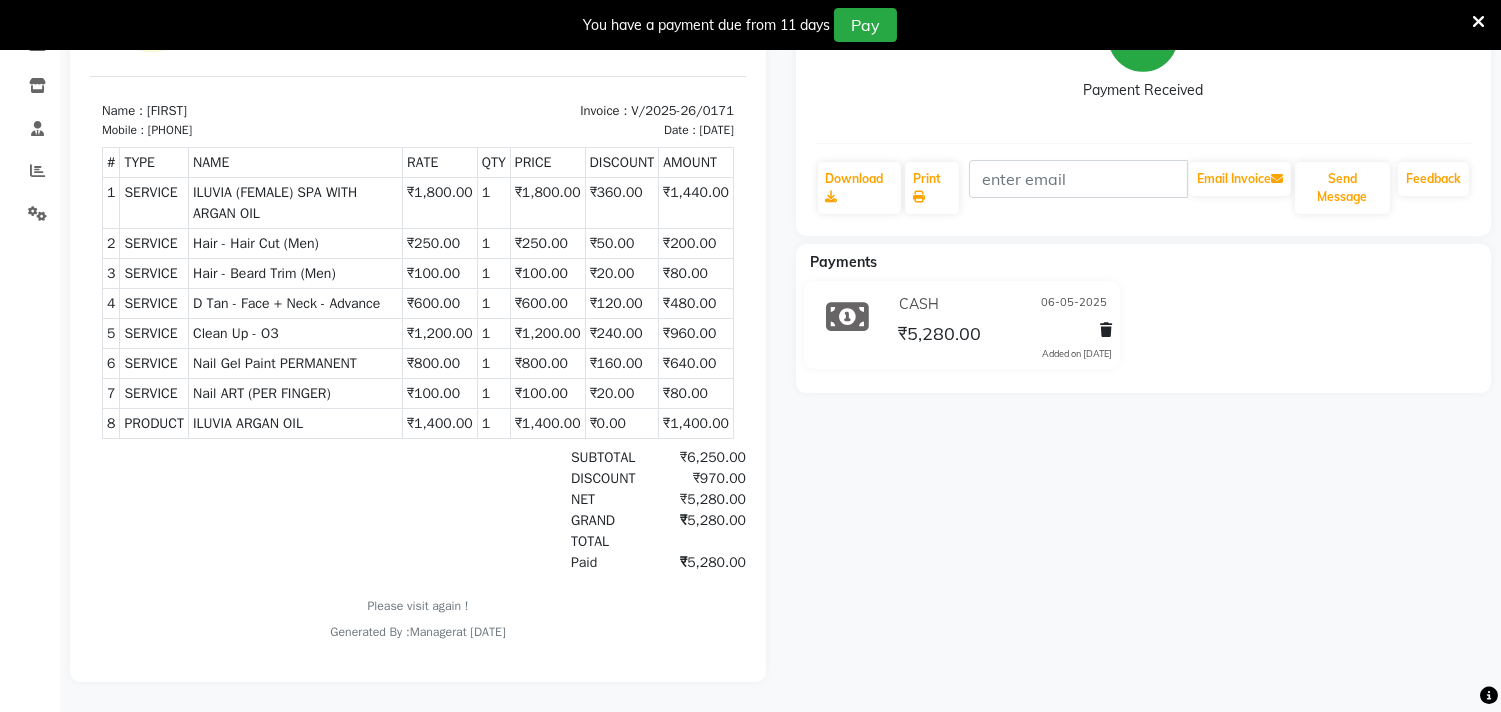 drag, startPoint x: 358, startPoint y: 346, endPoint x: 555, endPoint y: 552, distance: 285.0351 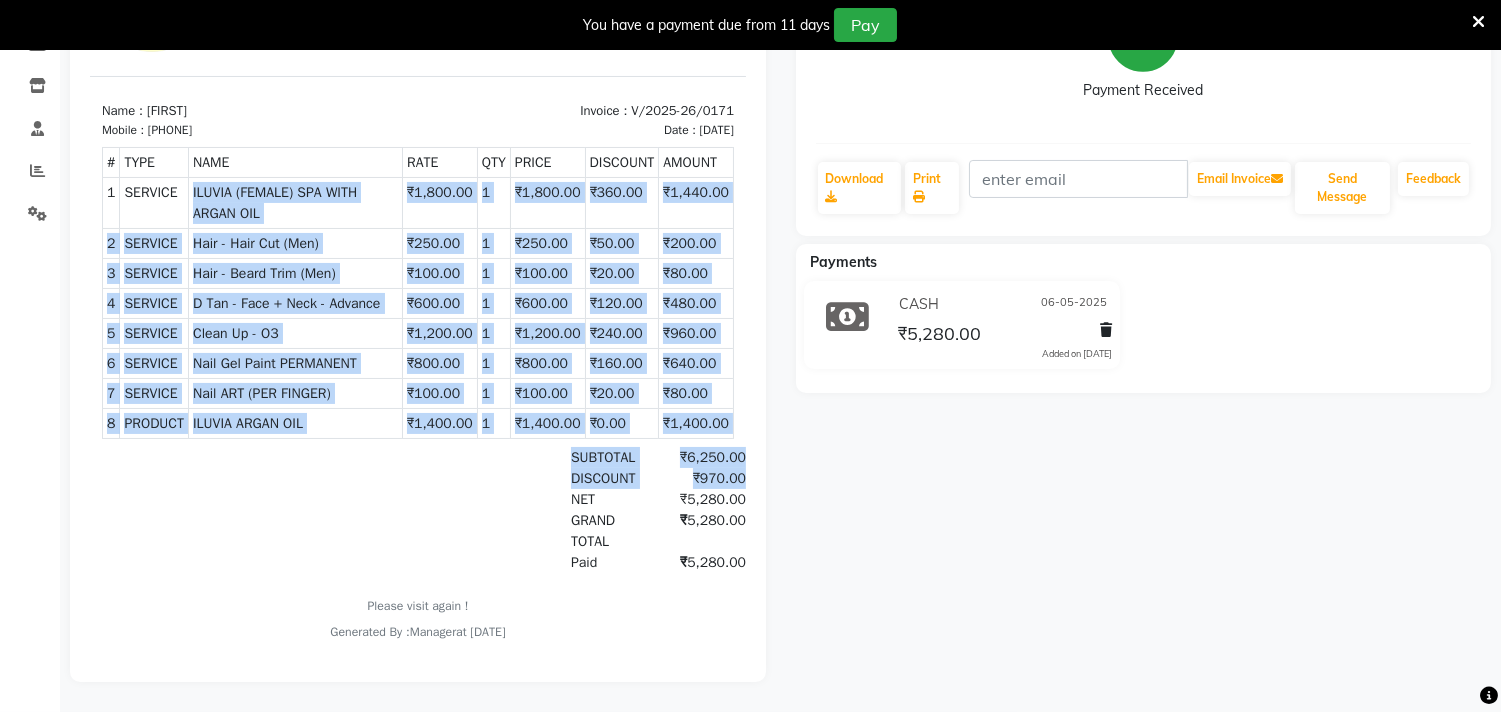 drag, startPoint x: 190, startPoint y: 174, endPoint x: 441, endPoint y: 499, distance: 410.64096 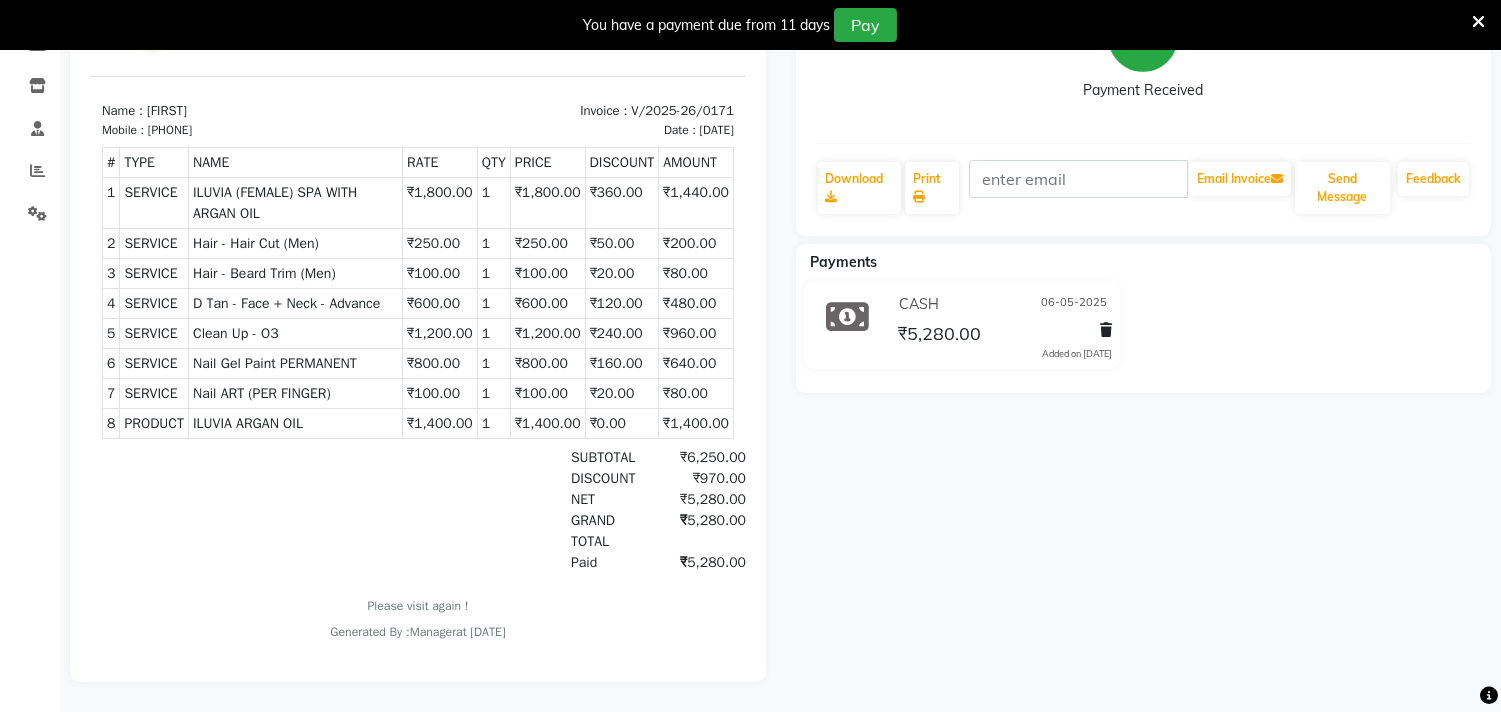 click on "GRAND TOTAL
₹5,280.00" at bounding box center (523, 531) 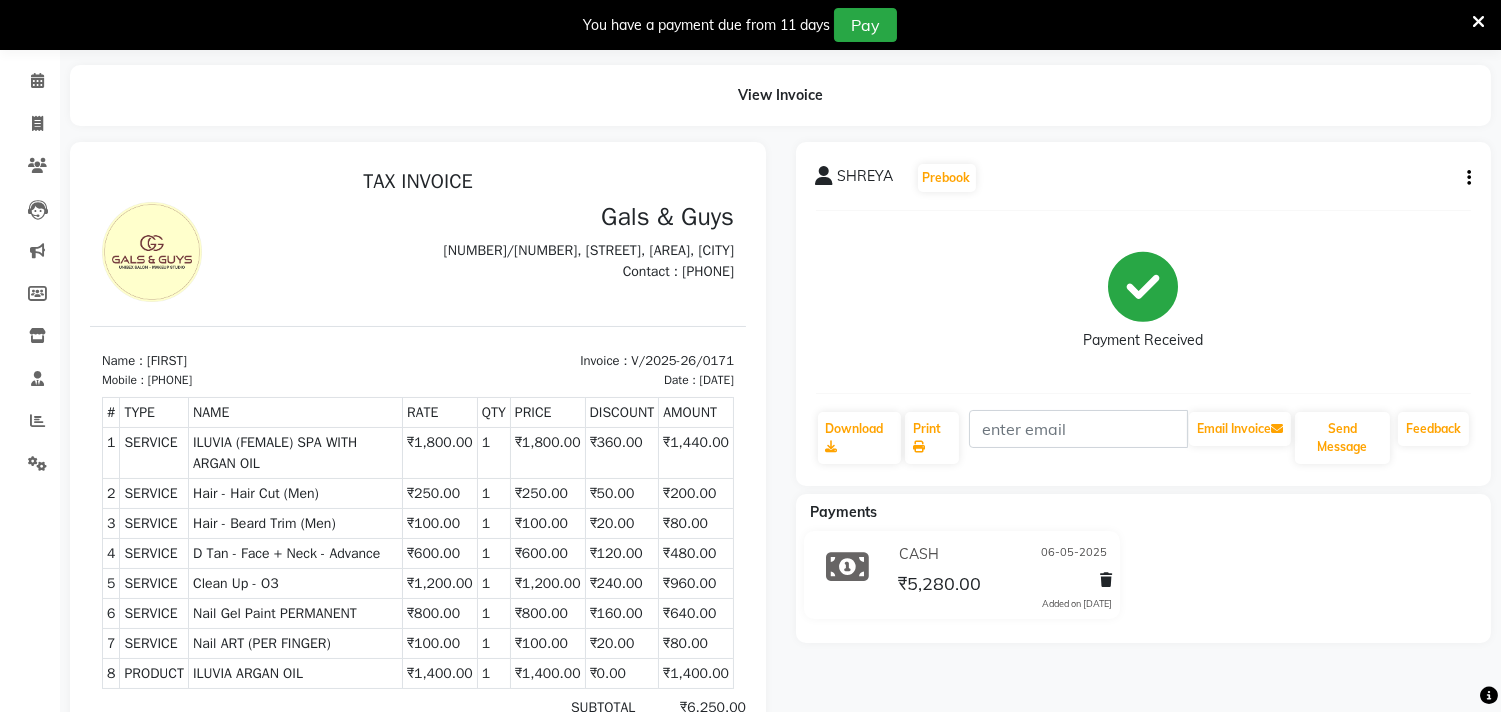 scroll, scrollTop: 5, scrollLeft: 0, axis: vertical 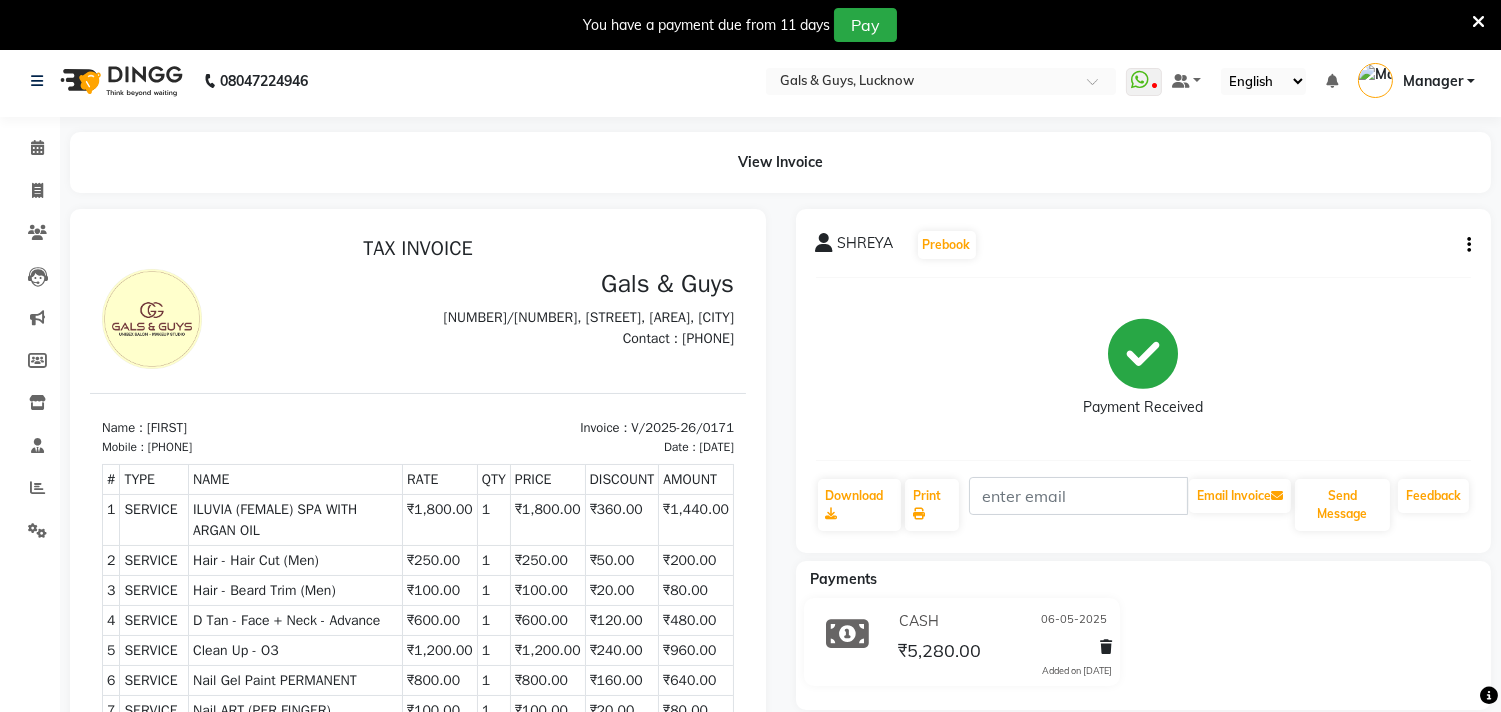 click 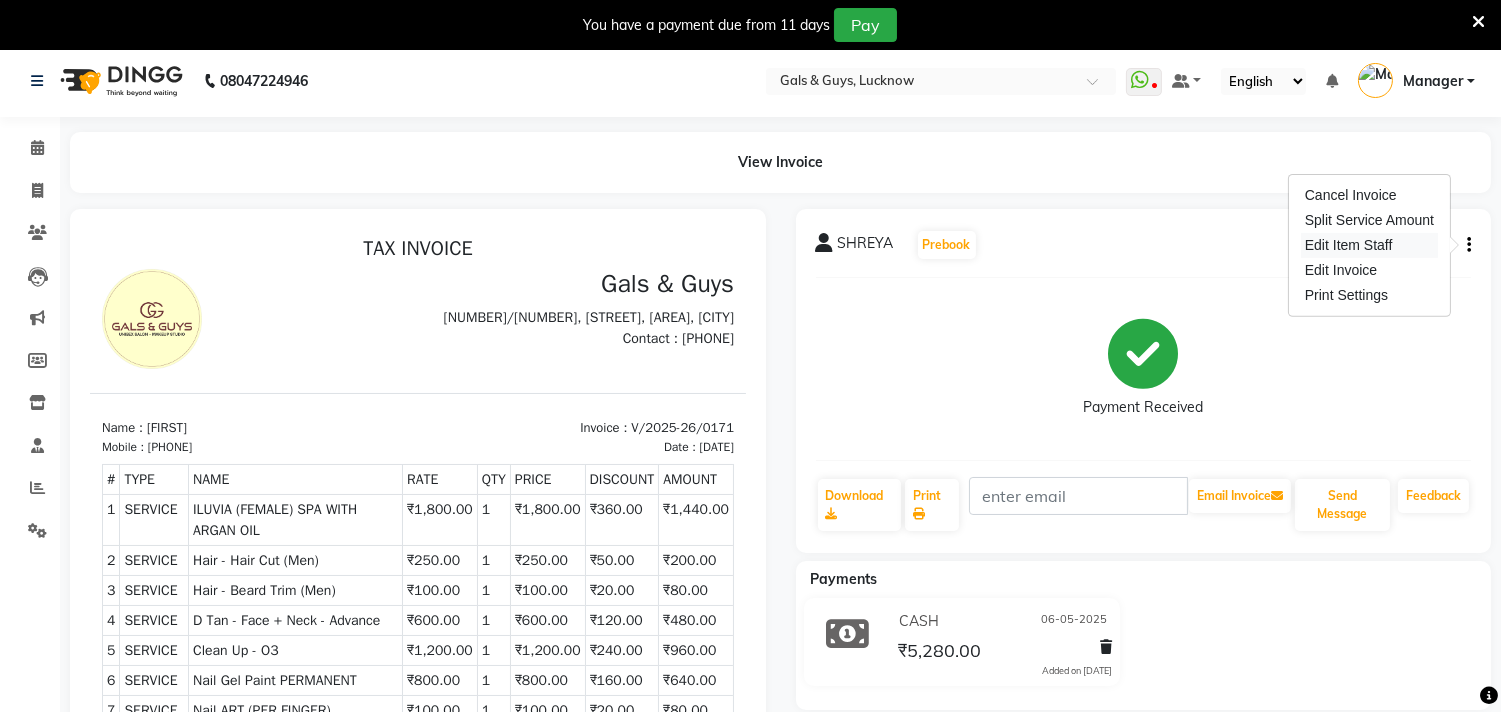click on "Edit Item Staff" at bounding box center [1369, 245] 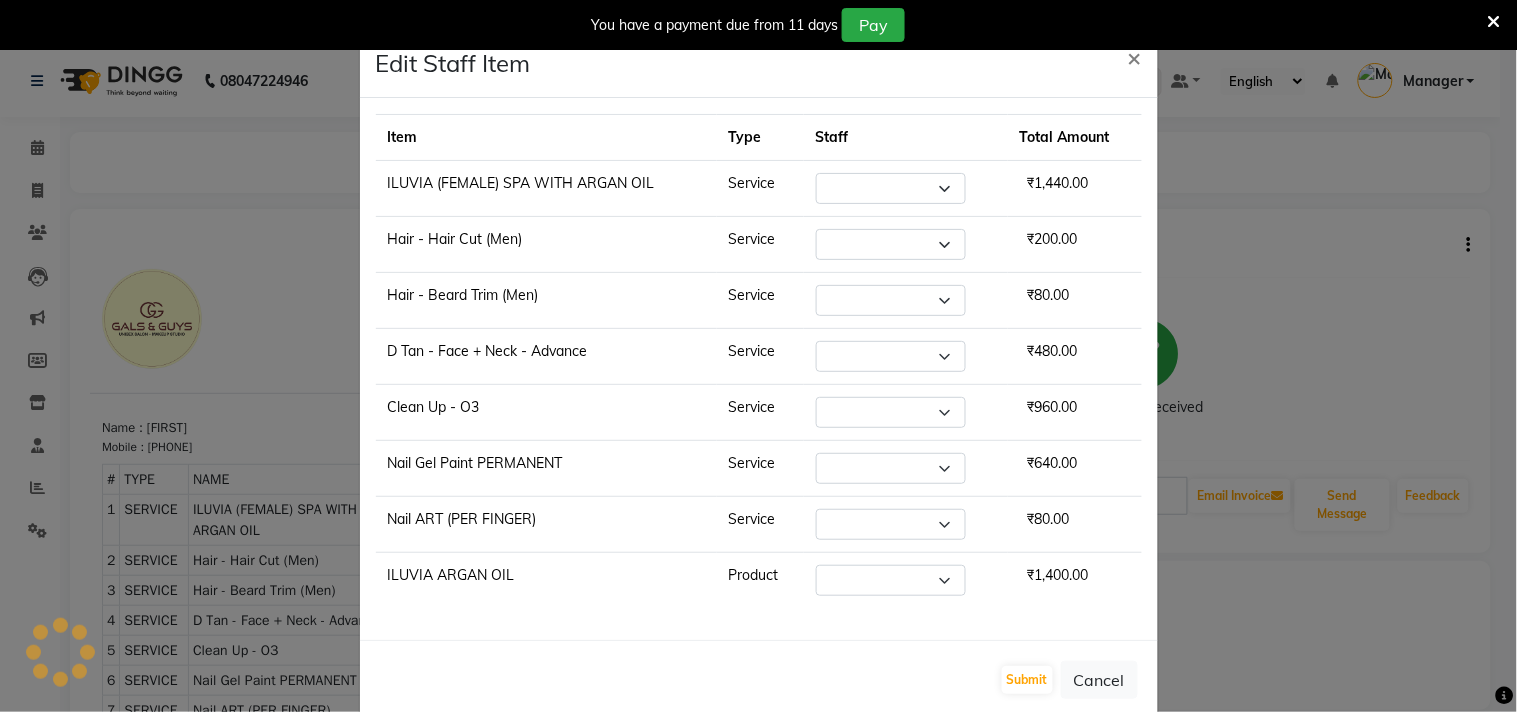 select on "66163" 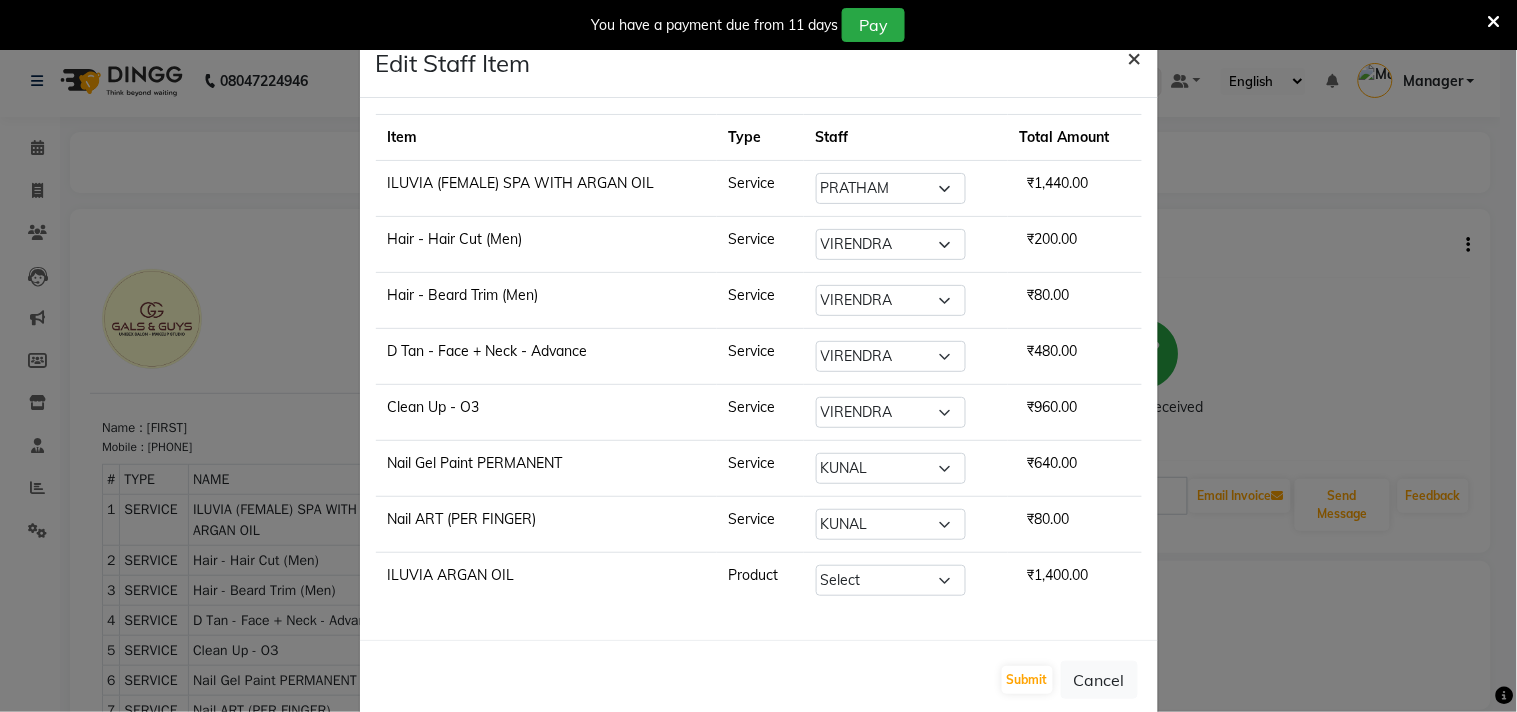 click on "×" 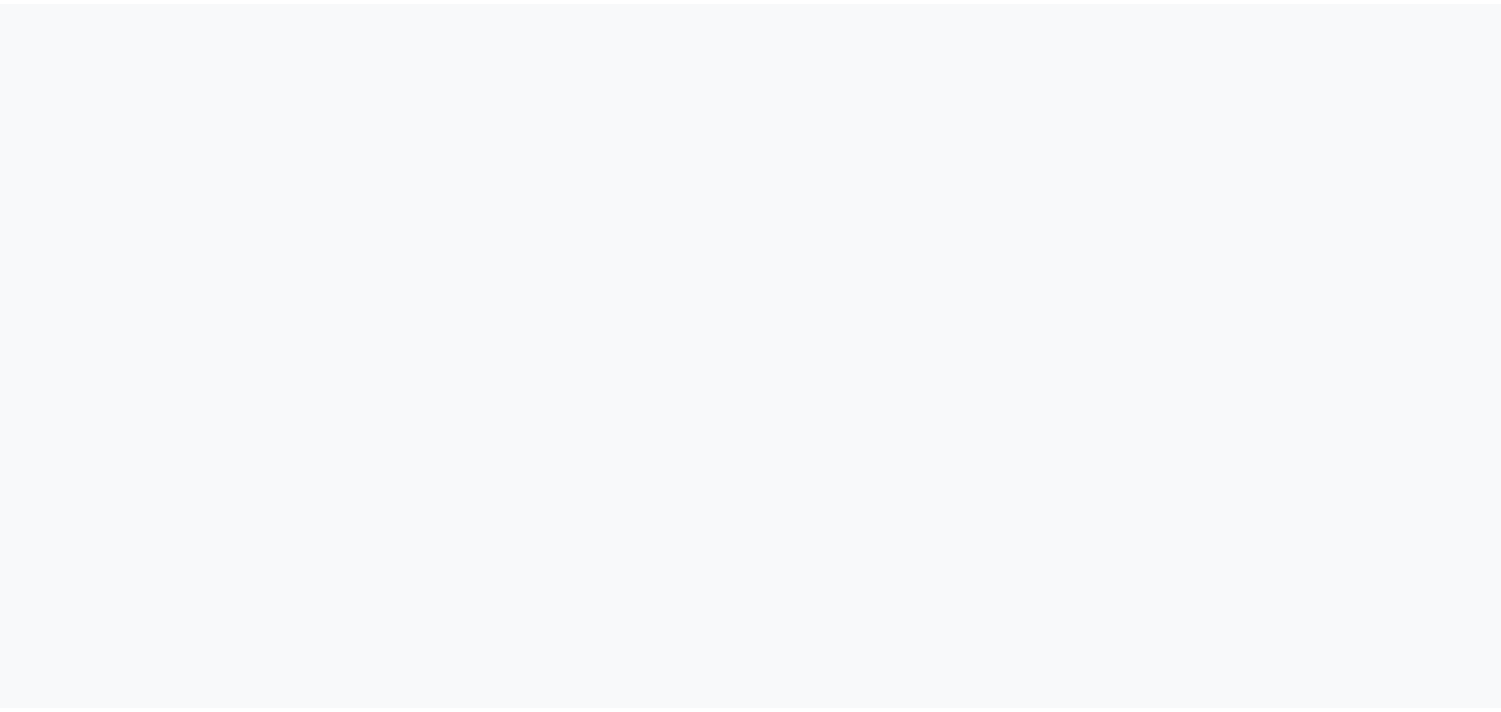 scroll, scrollTop: 0, scrollLeft: 0, axis: both 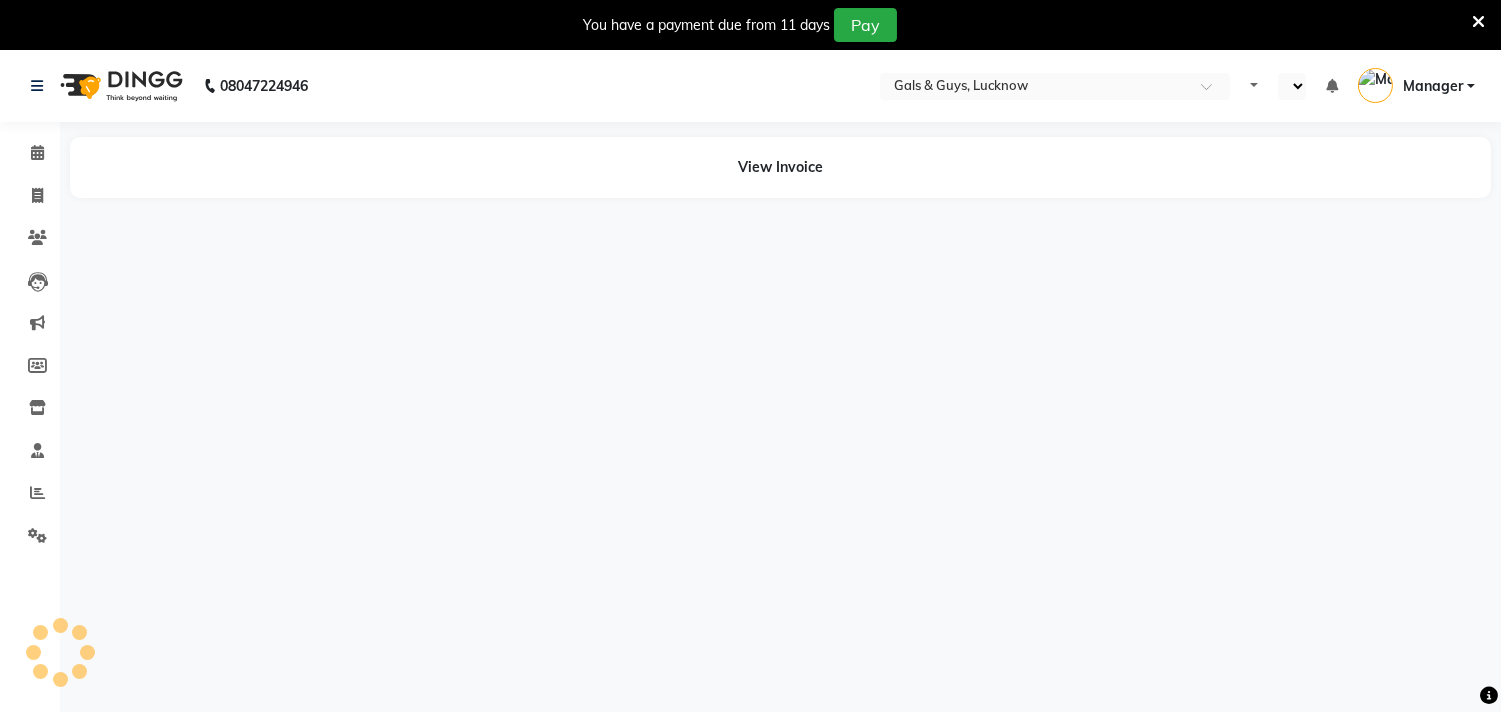 select on "en" 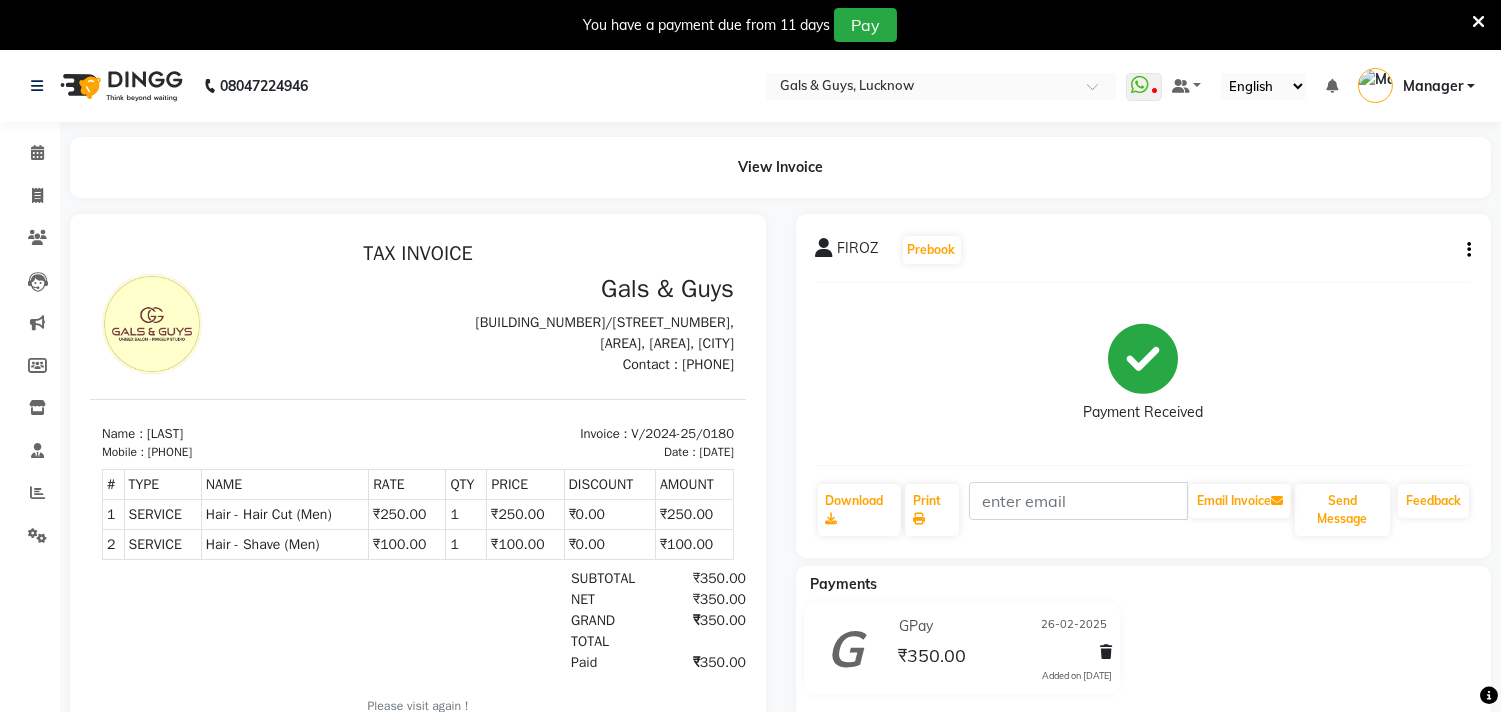 scroll, scrollTop: 0, scrollLeft: 0, axis: both 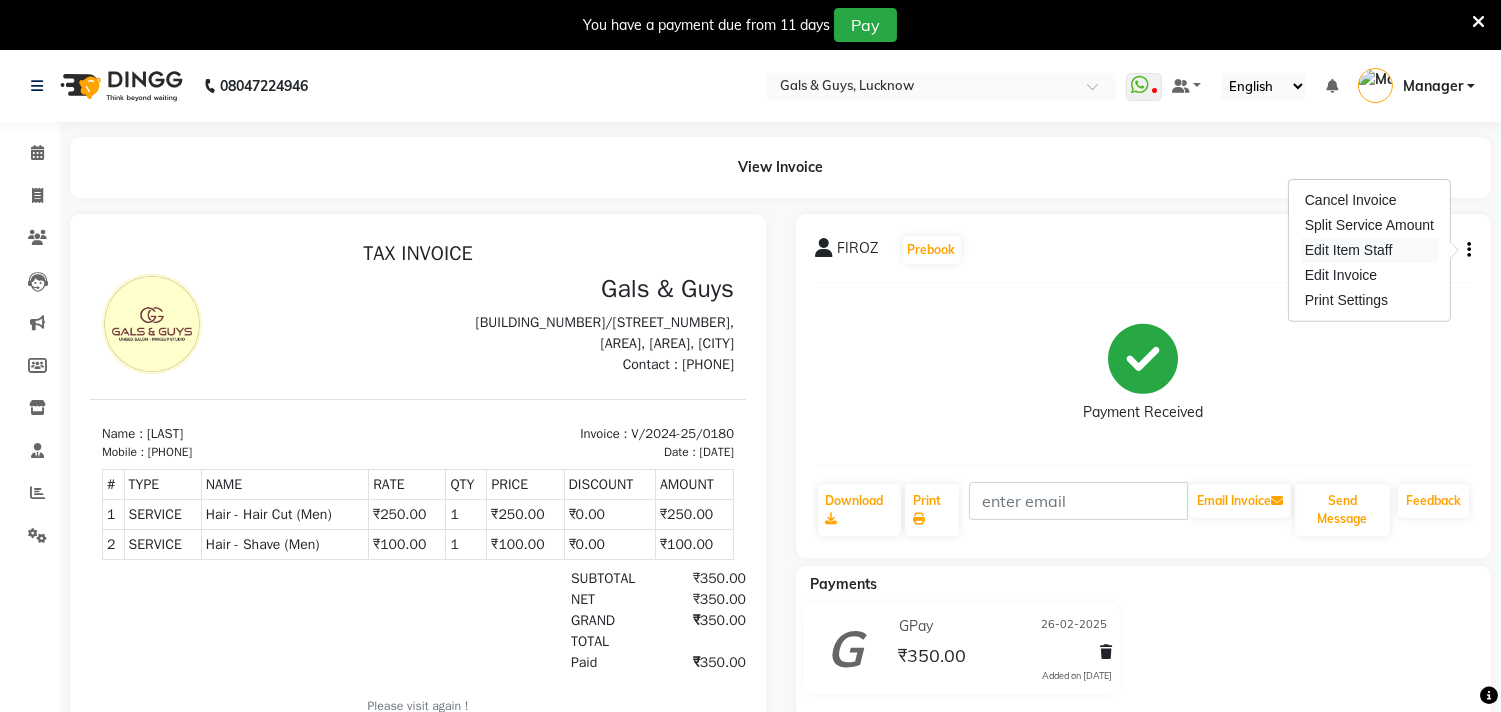 click on "Edit Item Staff" at bounding box center (1369, 250) 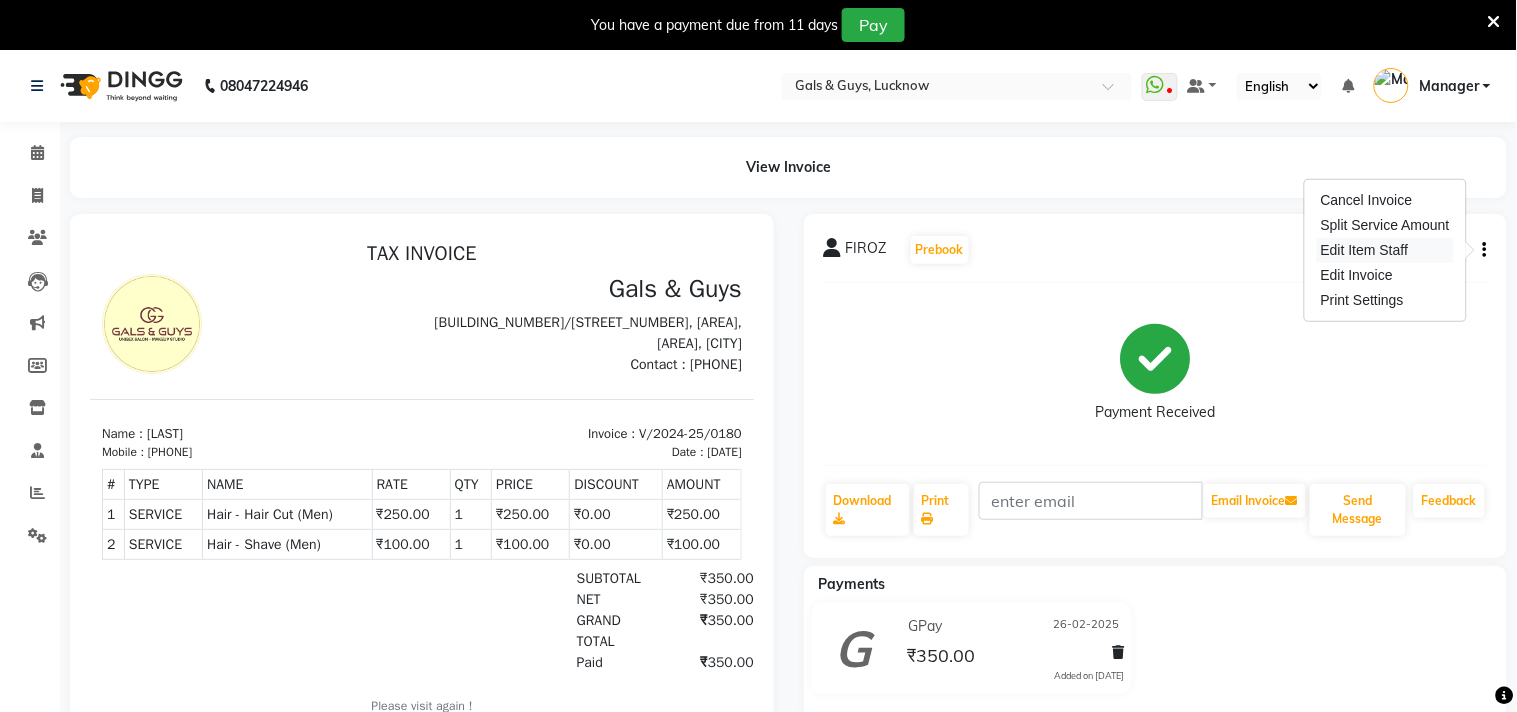select 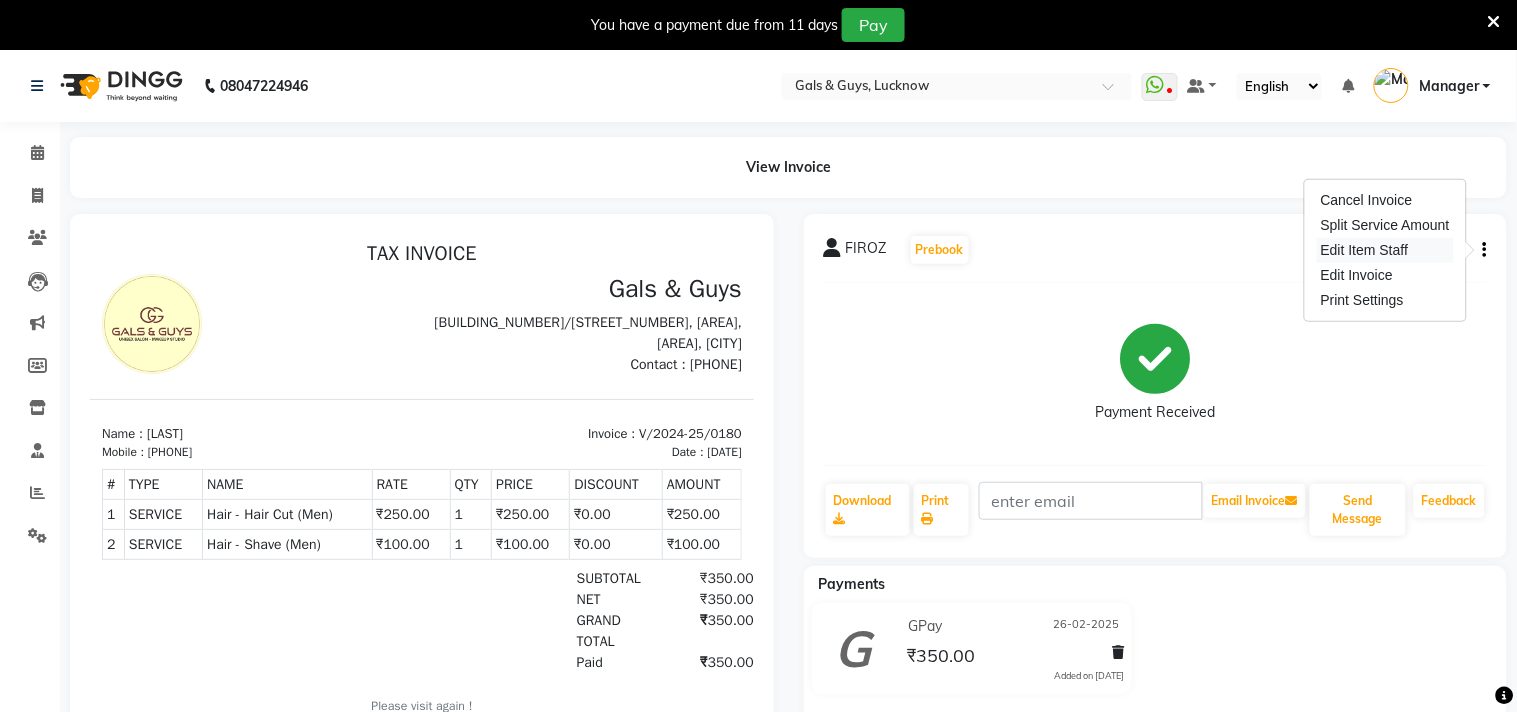 select 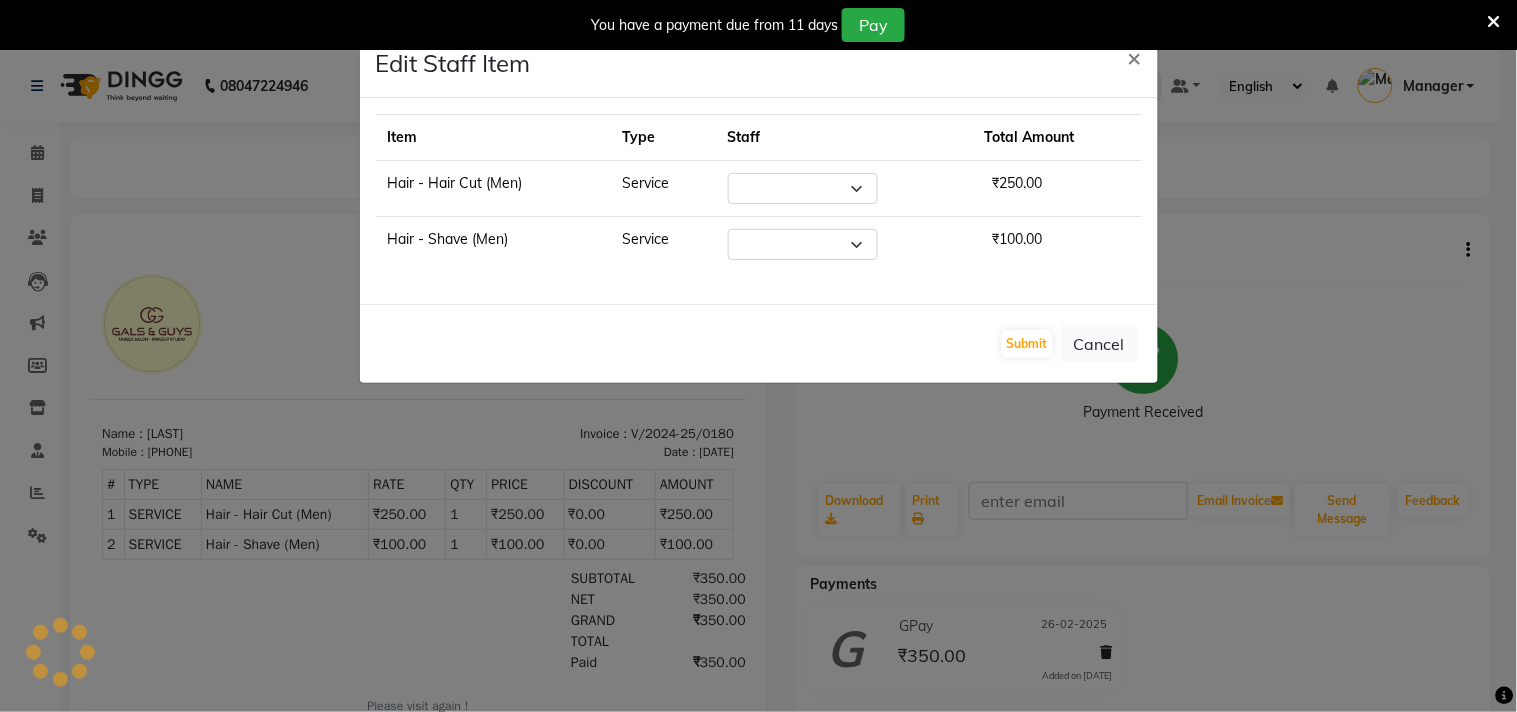 select on "66163" 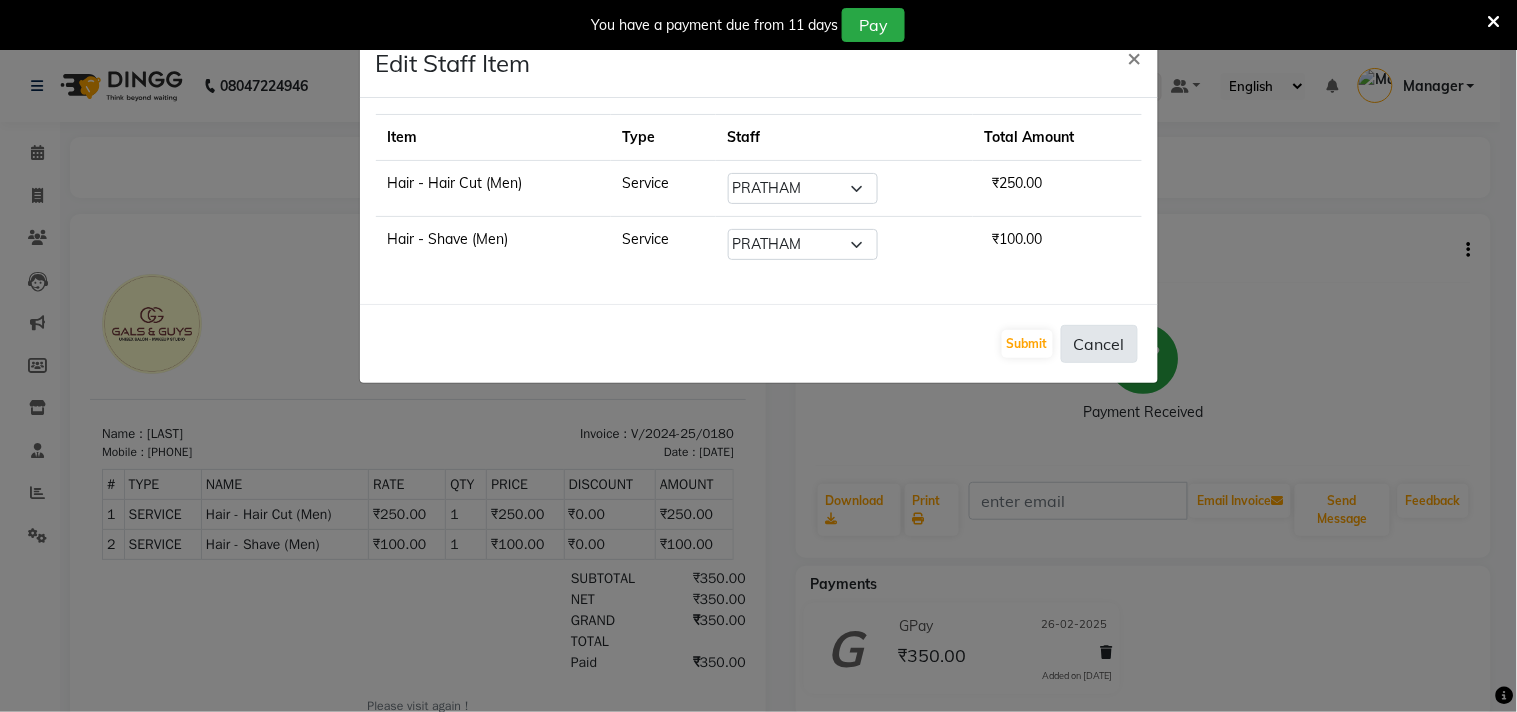 click on "Cancel" 